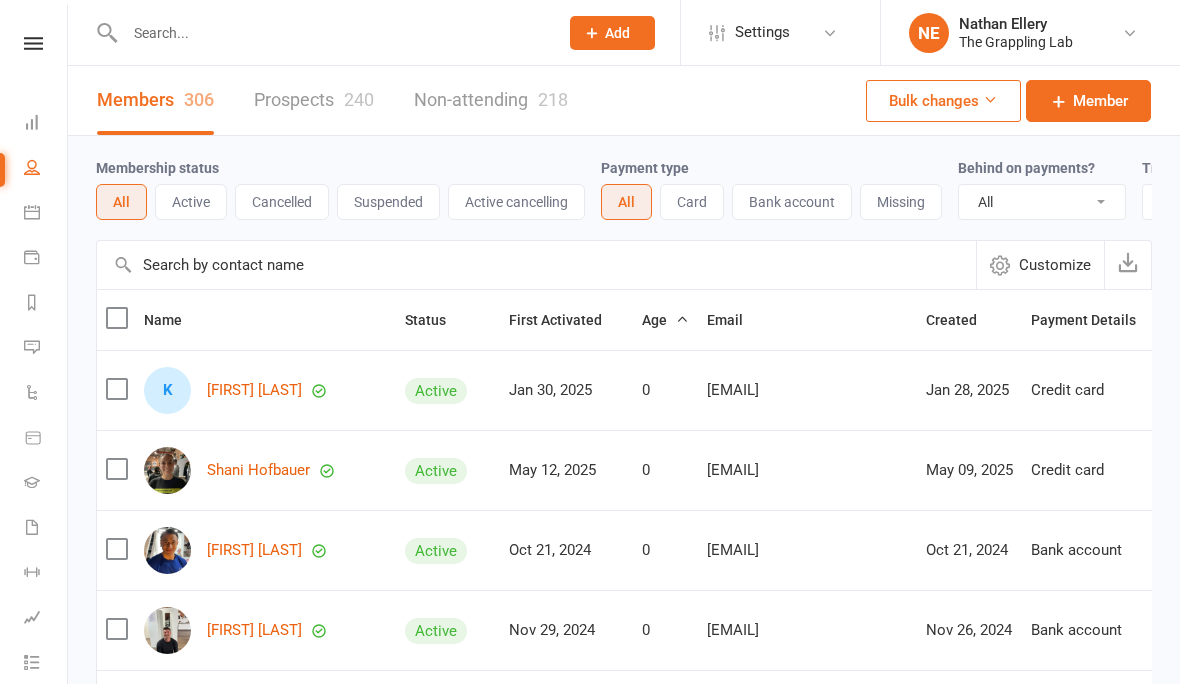 select on "100" 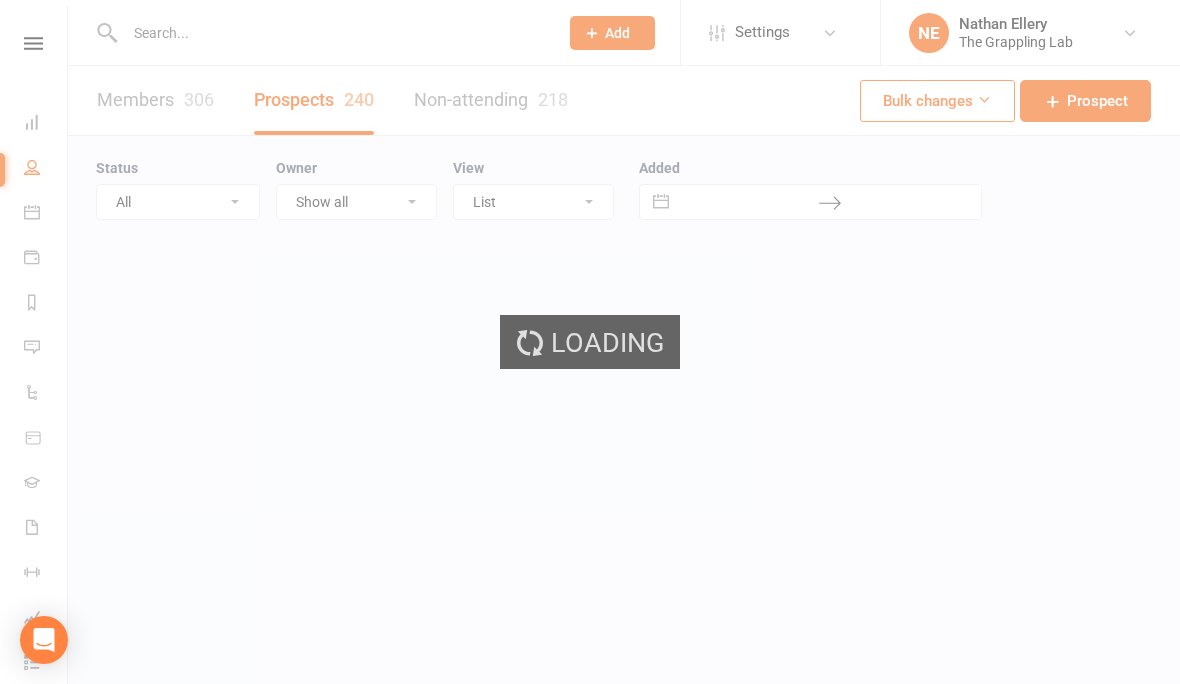 select on "100" 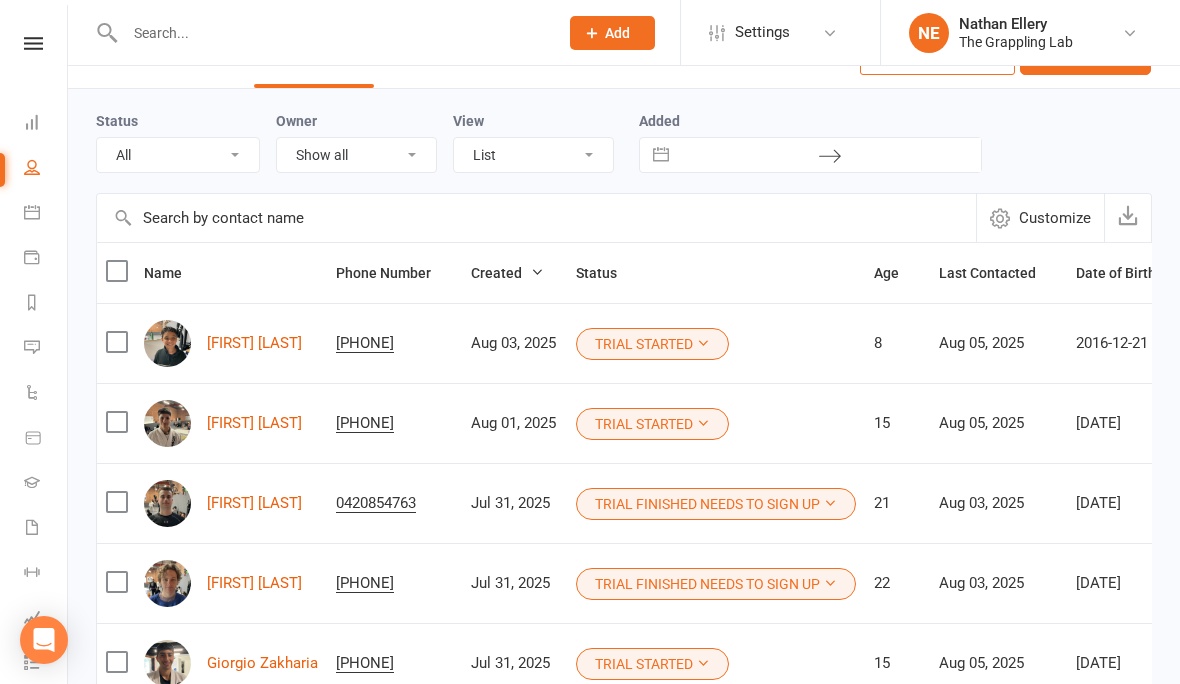 scroll, scrollTop: 134, scrollLeft: 0, axis: vertical 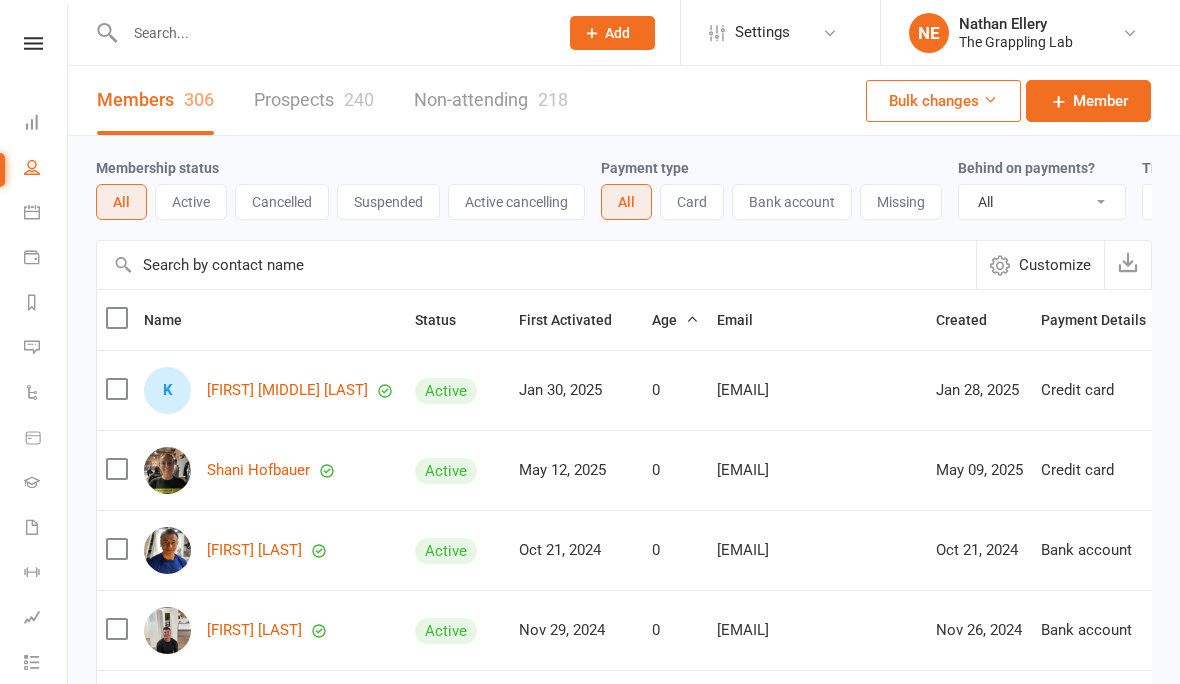 select on "100" 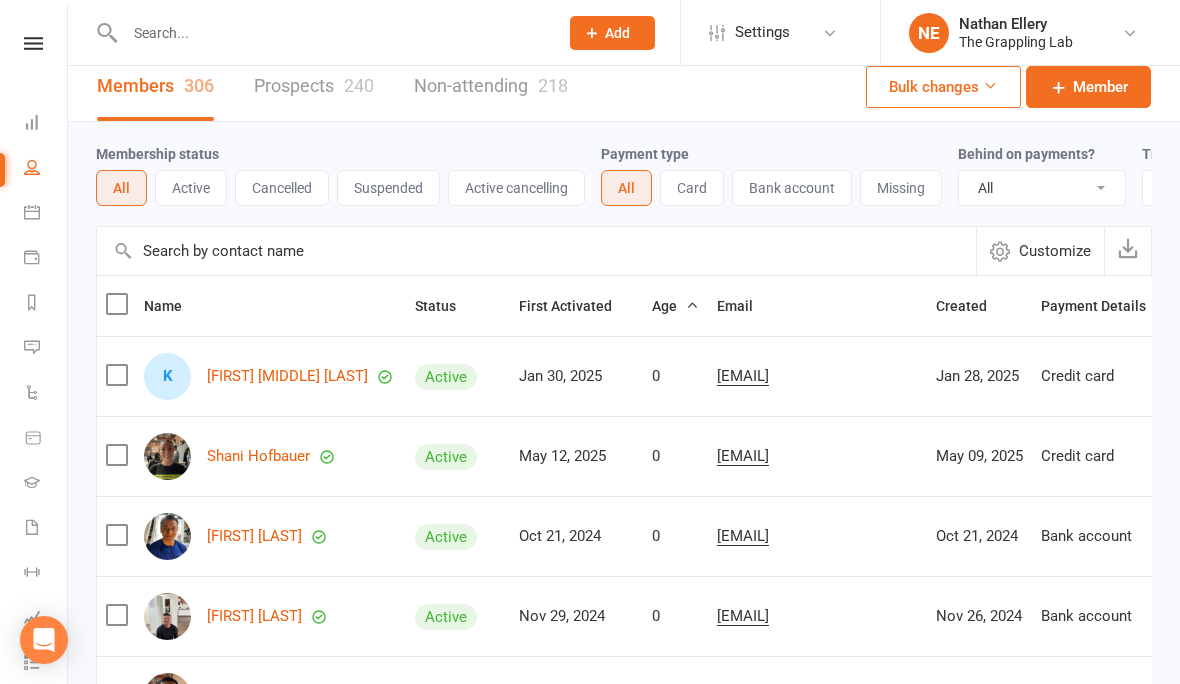 scroll, scrollTop: 17, scrollLeft: 0, axis: vertical 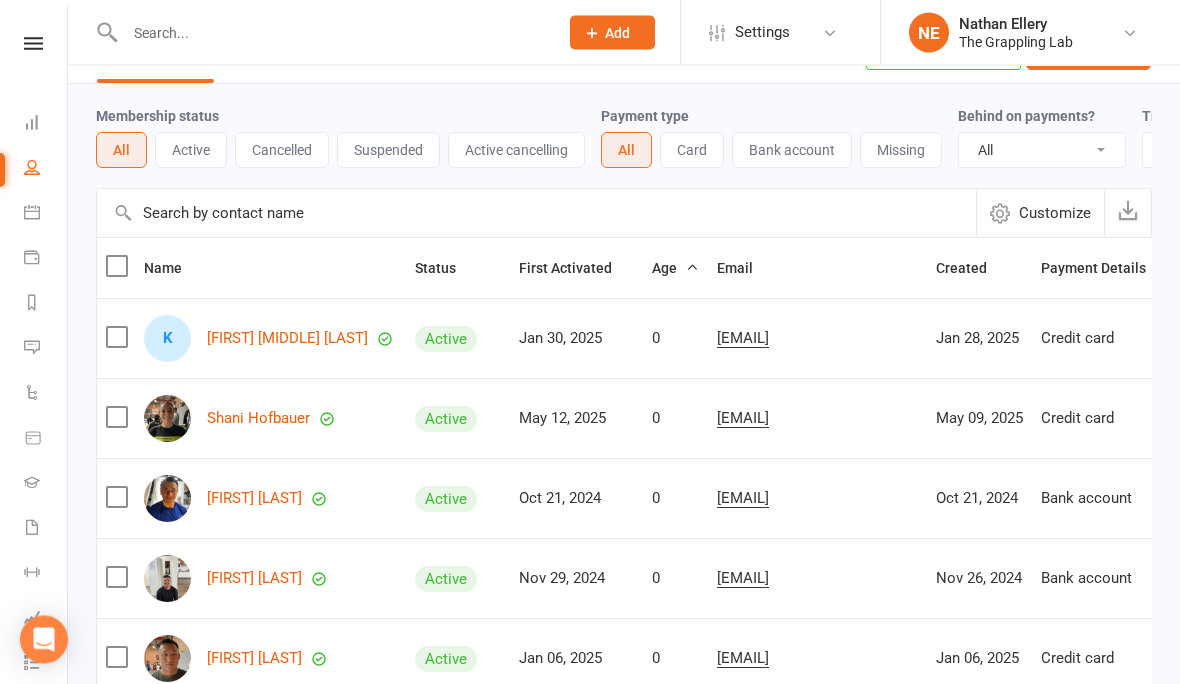 click at bounding box center (331, 33) 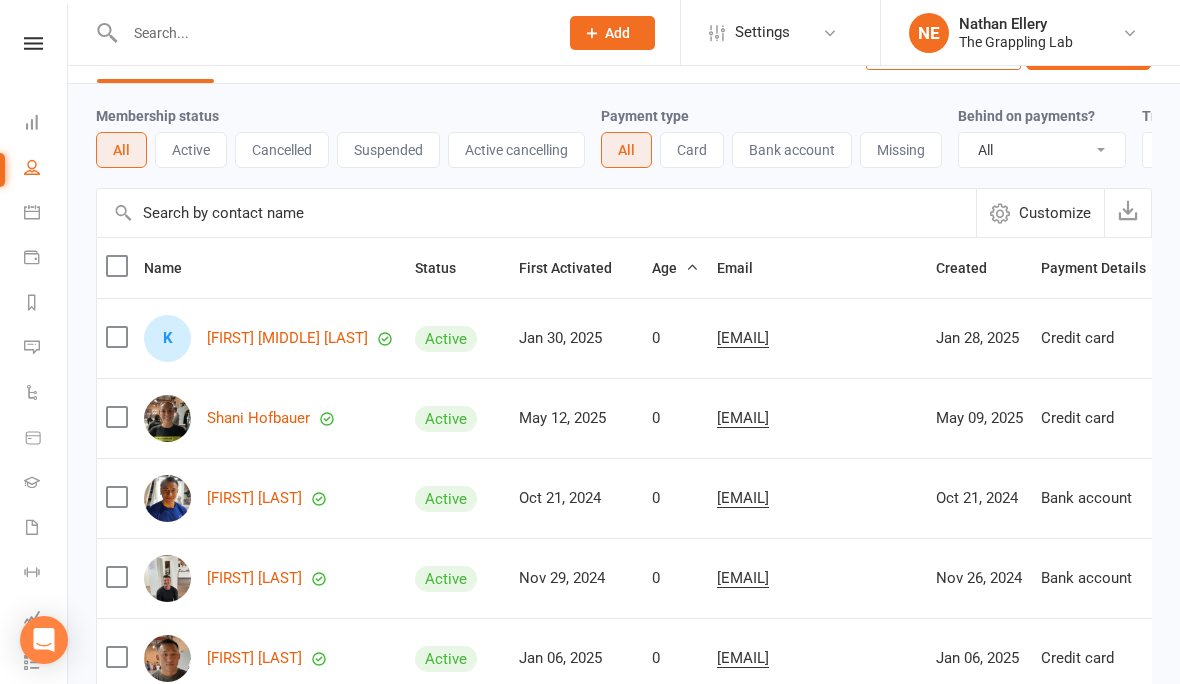 scroll, scrollTop: 51, scrollLeft: 0, axis: vertical 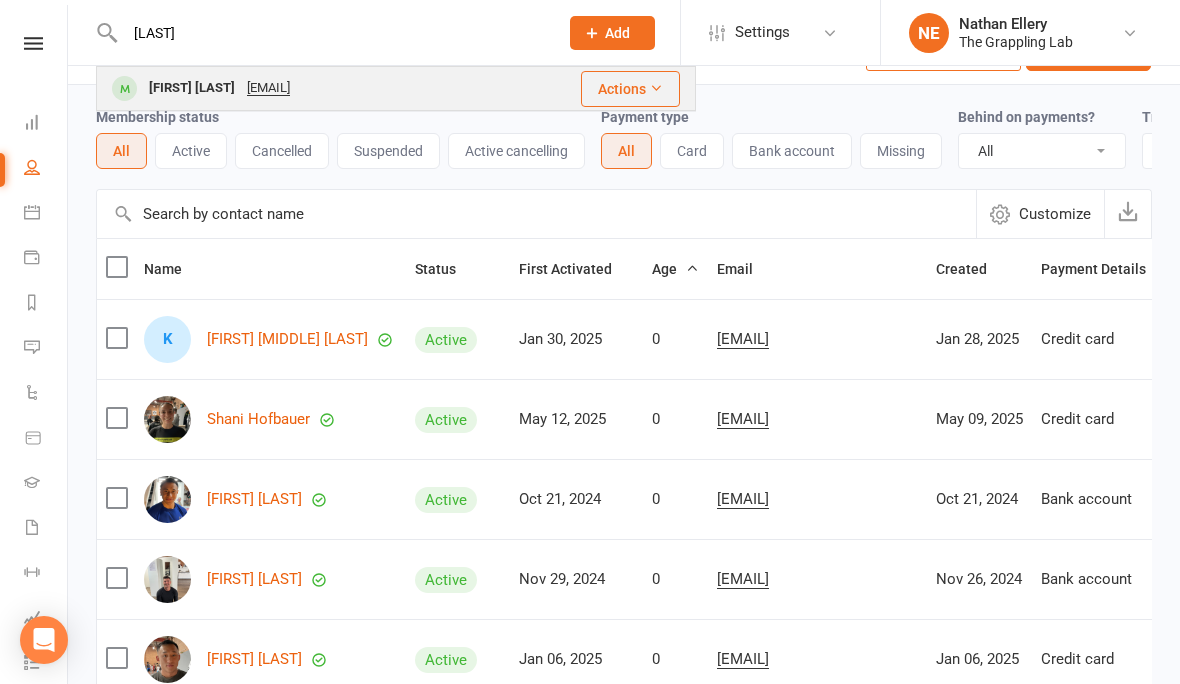 type on "Fasava" 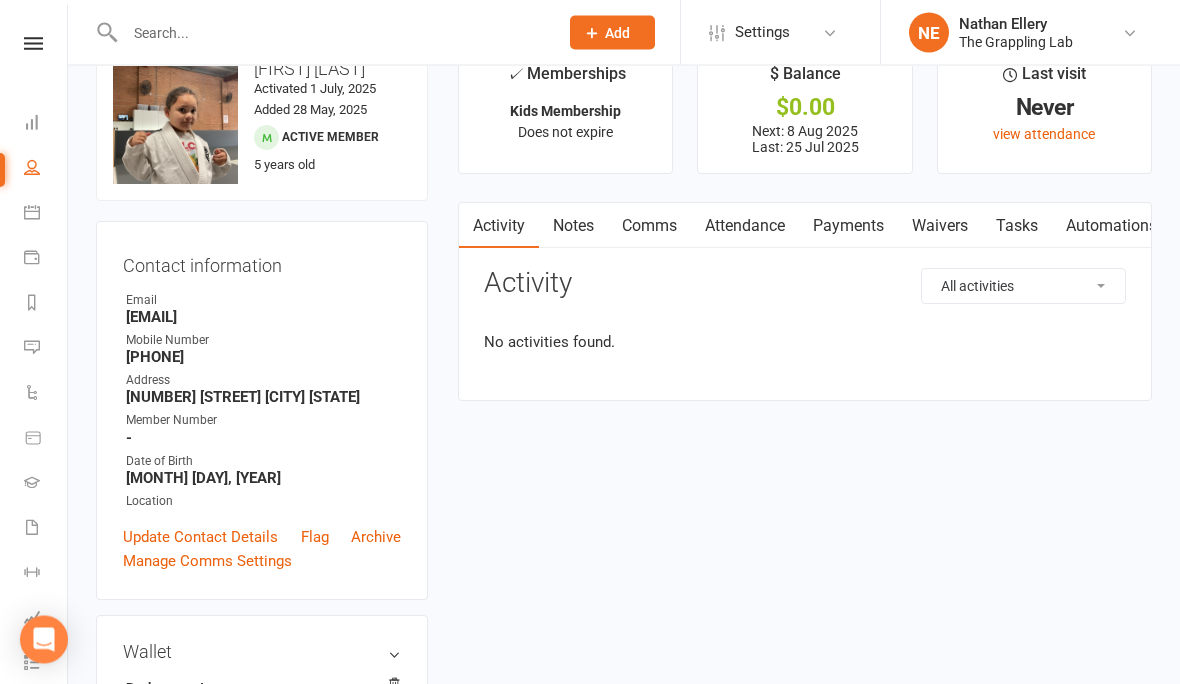 scroll, scrollTop: 0, scrollLeft: 0, axis: both 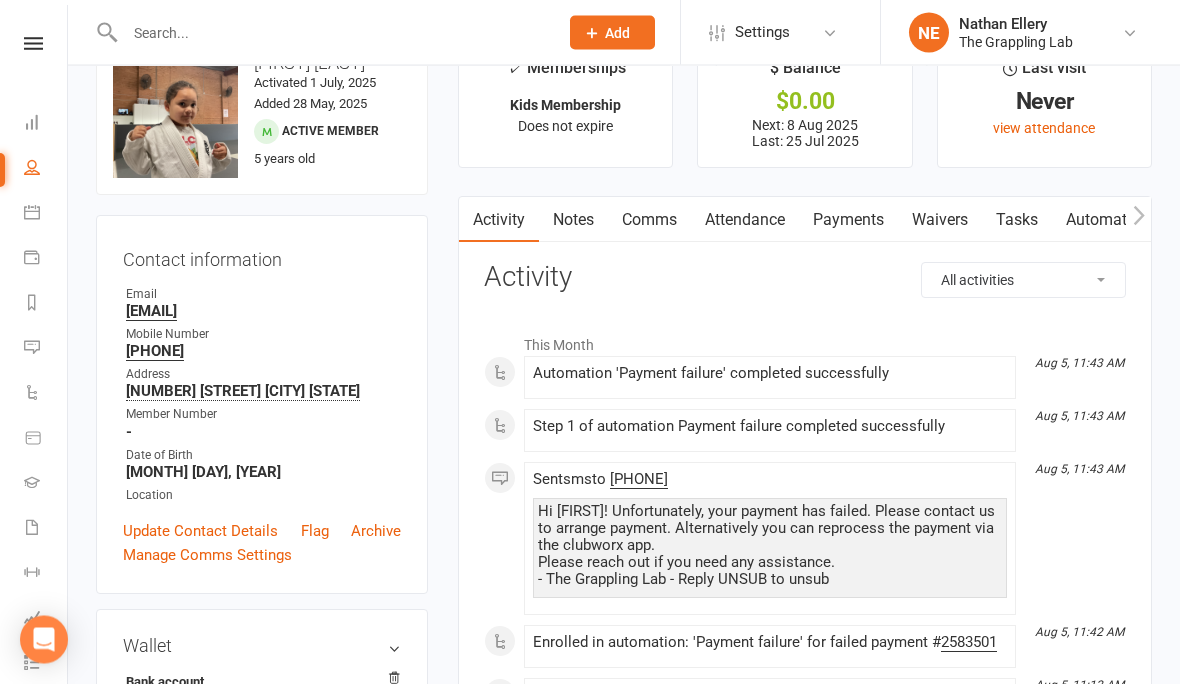 click on "Payments" at bounding box center (848, 221) 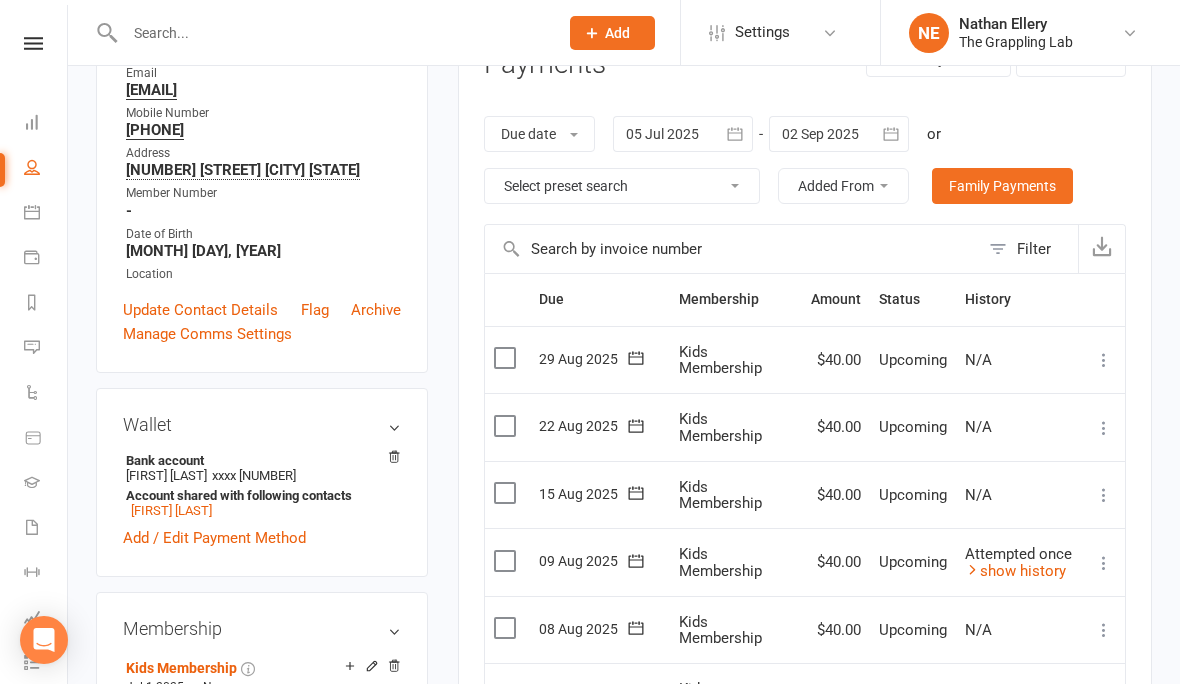 scroll, scrollTop: 279, scrollLeft: 0, axis: vertical 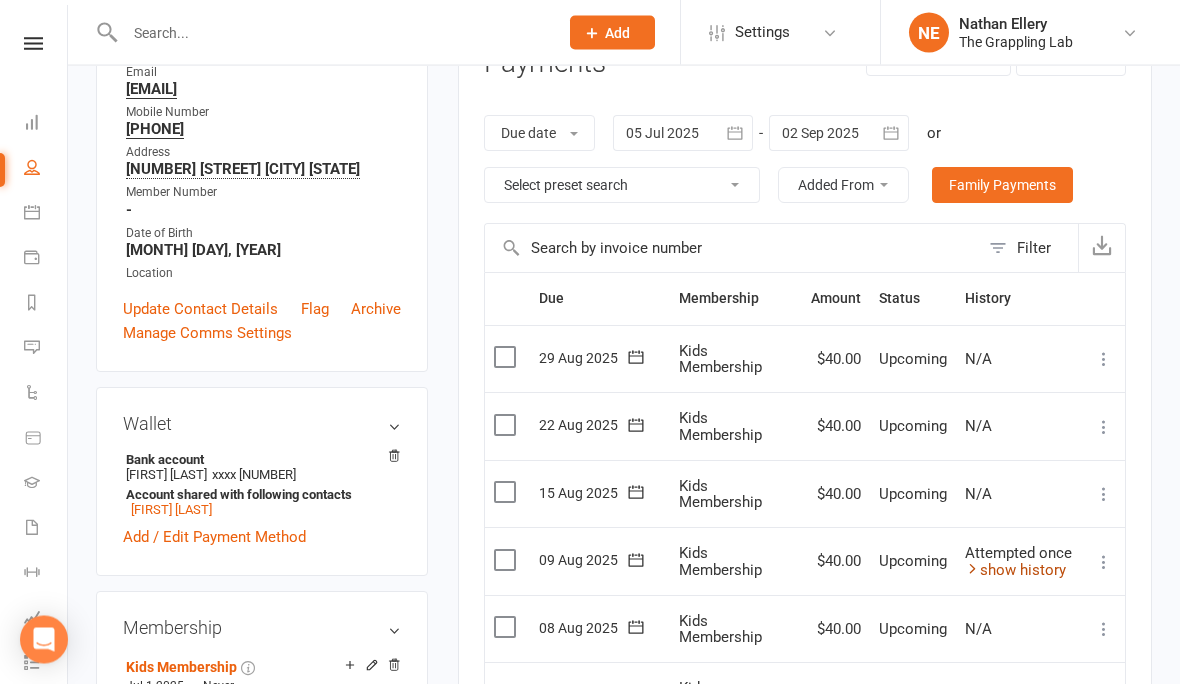 click on "show history" at bounding box center (1015, 571) 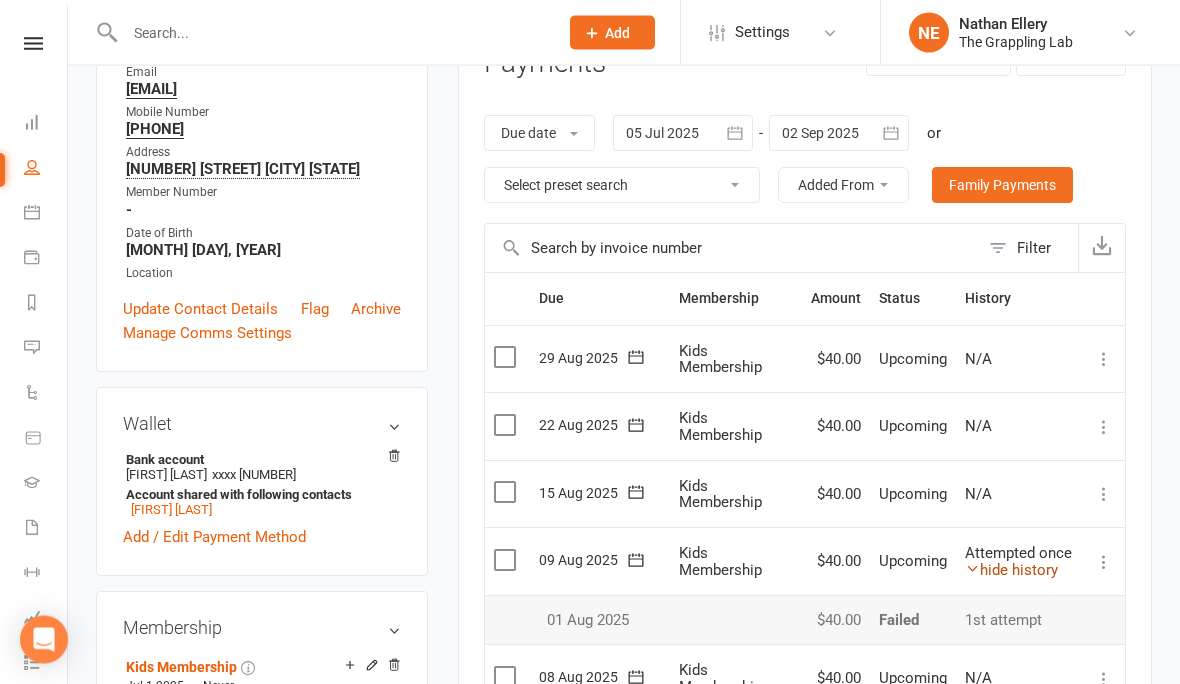 scroll, scrollTop: 280, scrollLeft: 0, axis: vertical 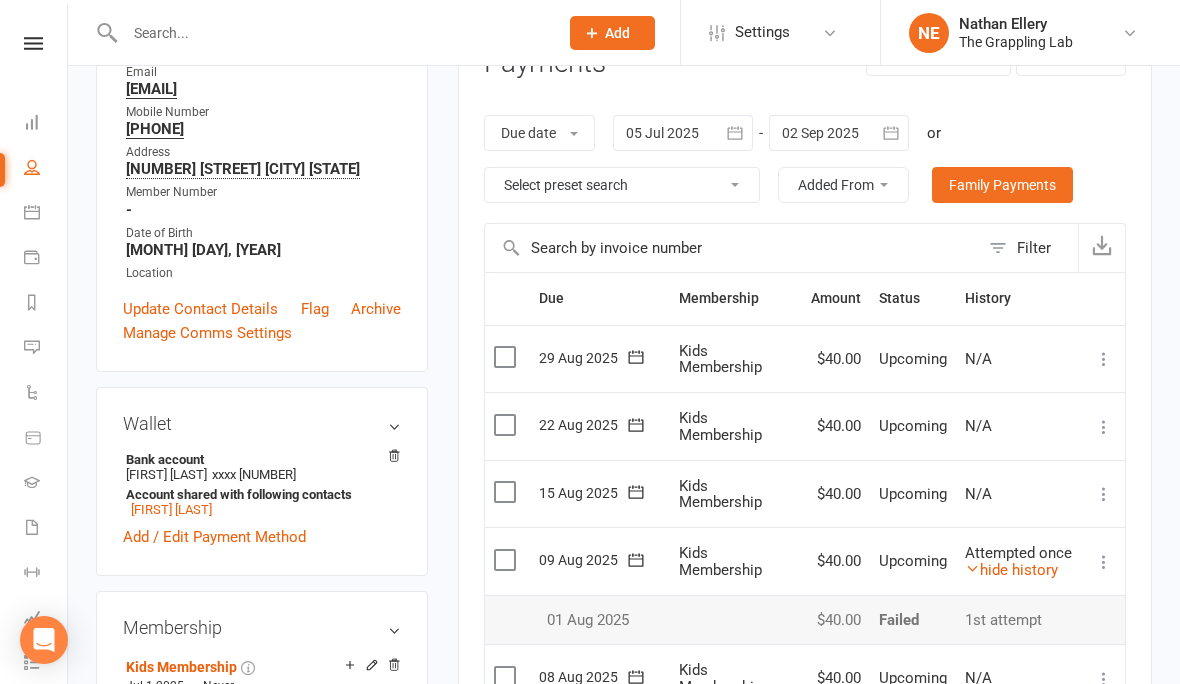 click at bounding box center (1104, 562) 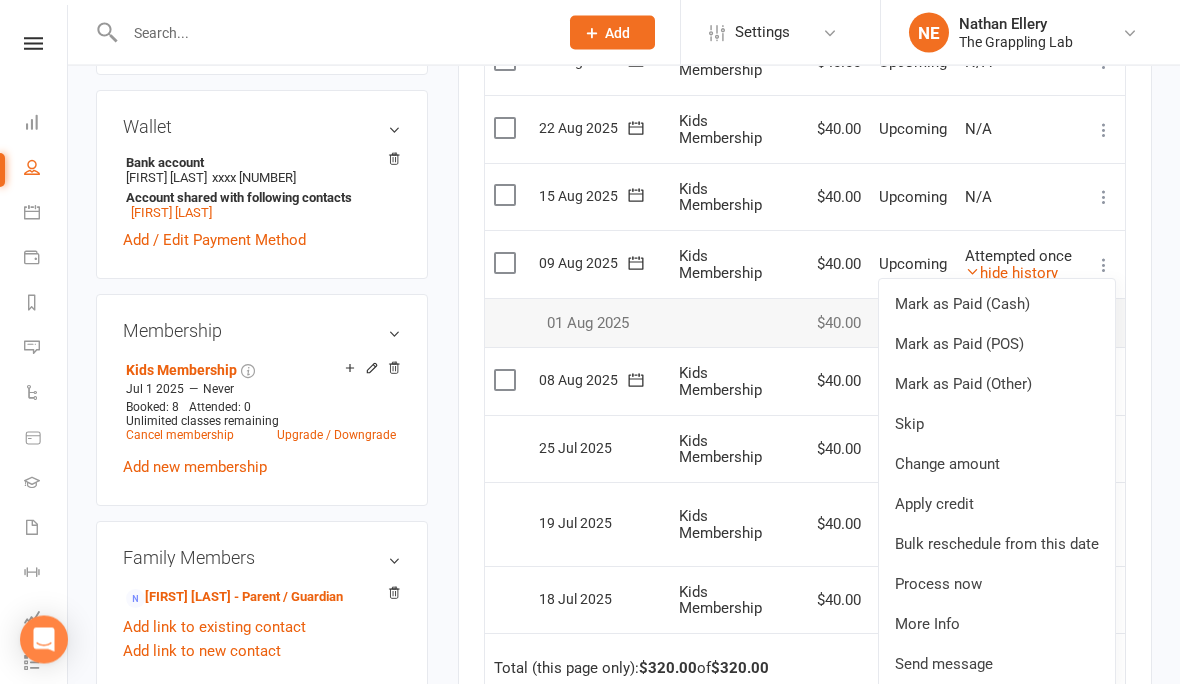 scroll, scrollTop: 577, scrollLeft: 0, axis: vertical 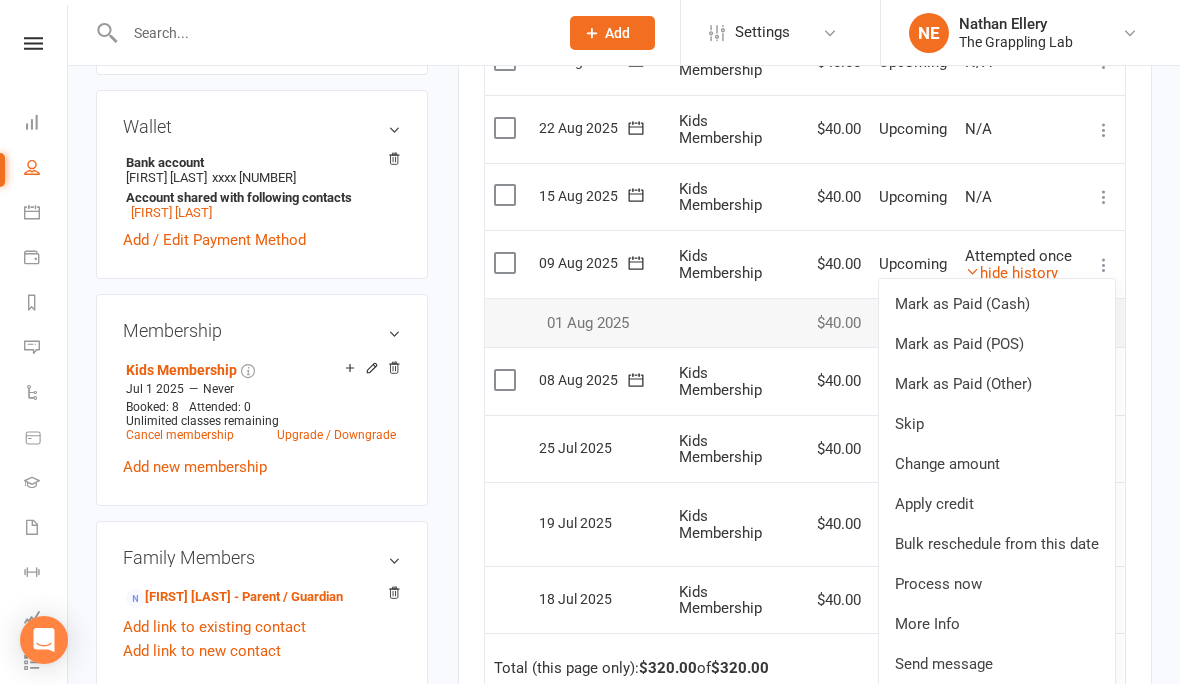 click on "Kids Membership" at bounding box center [736, 524] 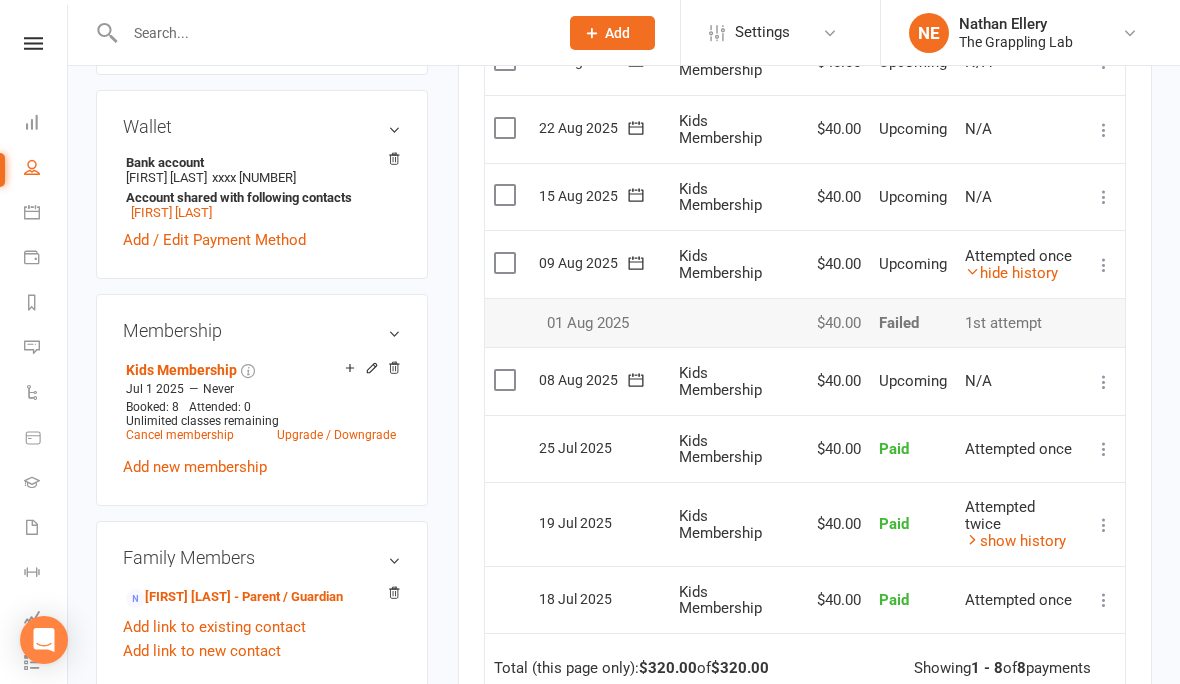 scroll, scrollTop: 493, scrollLeft: 0, axis: vertical 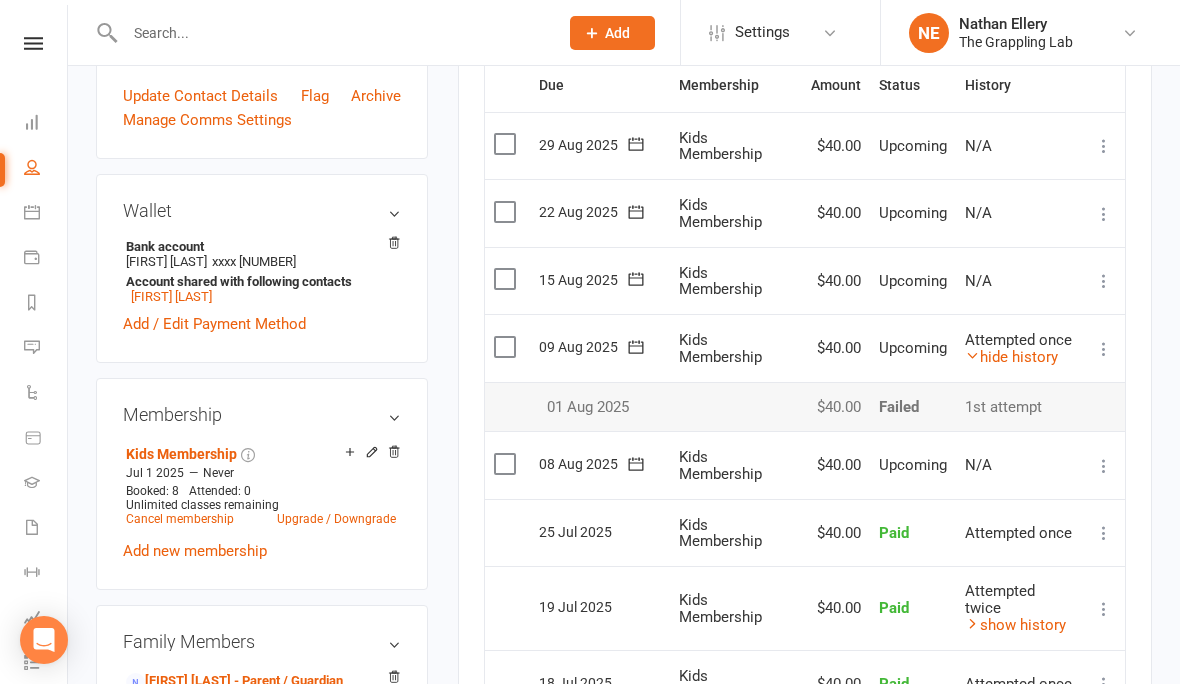 click on "Select this" at bounding box center (507, 348) 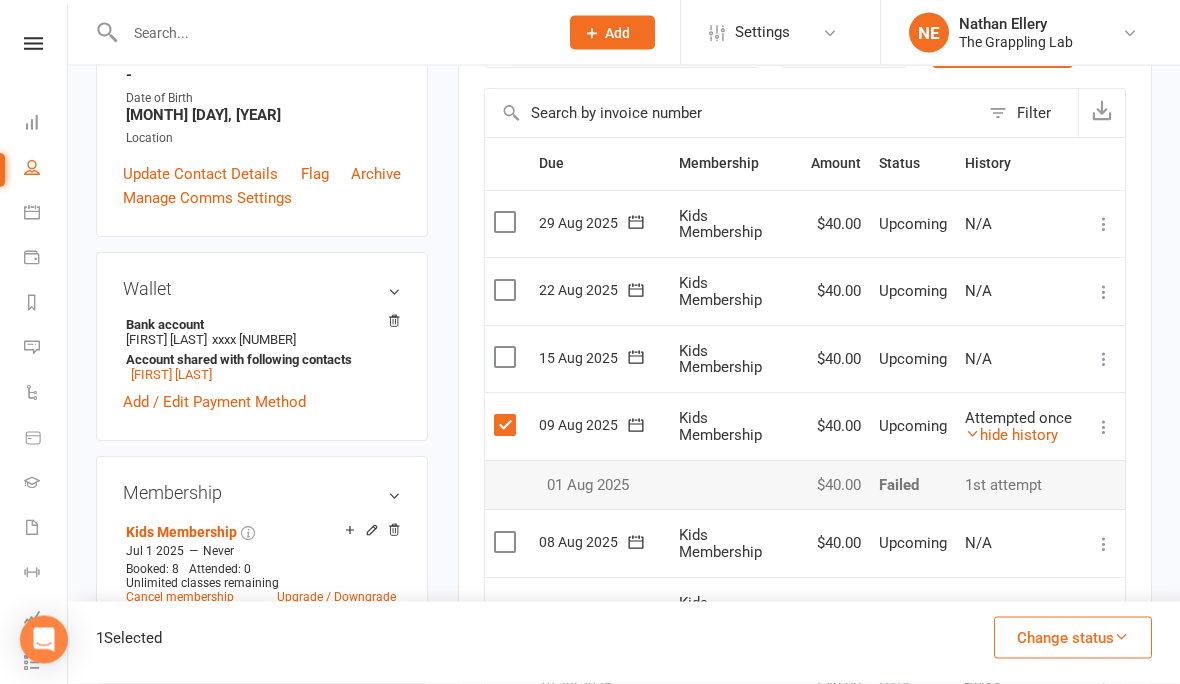 scroll, scrollTop: 388, scrollLeft: 0, axis: vertical 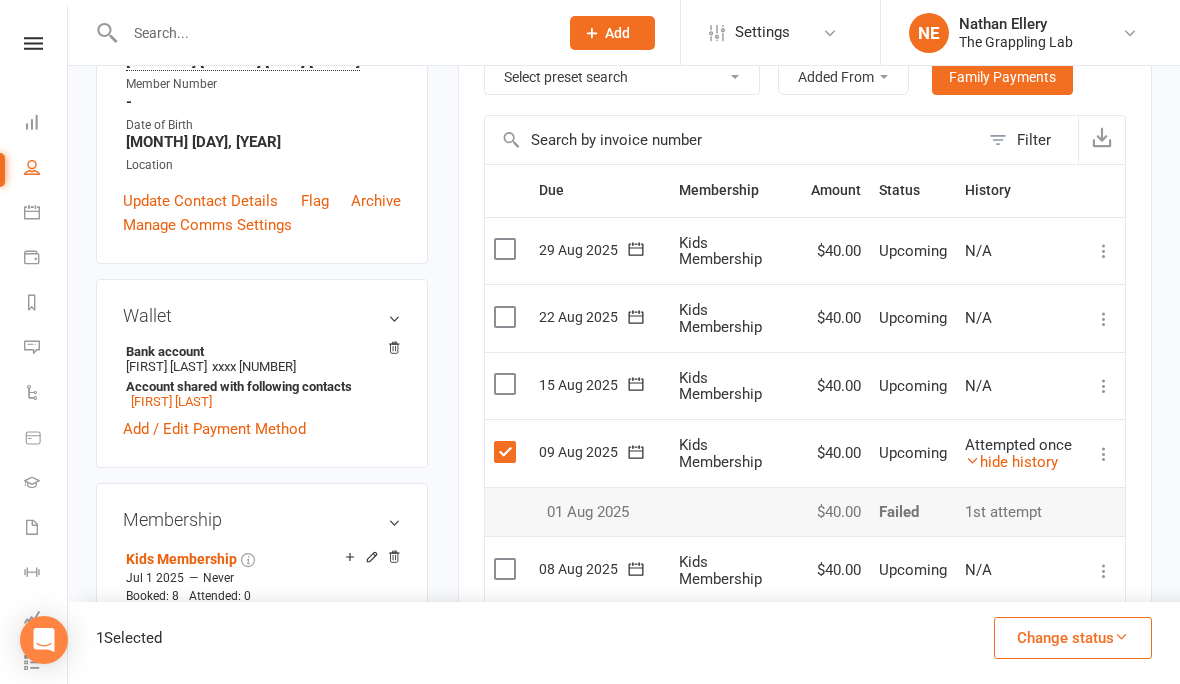 click at bounding box center (507, 452) 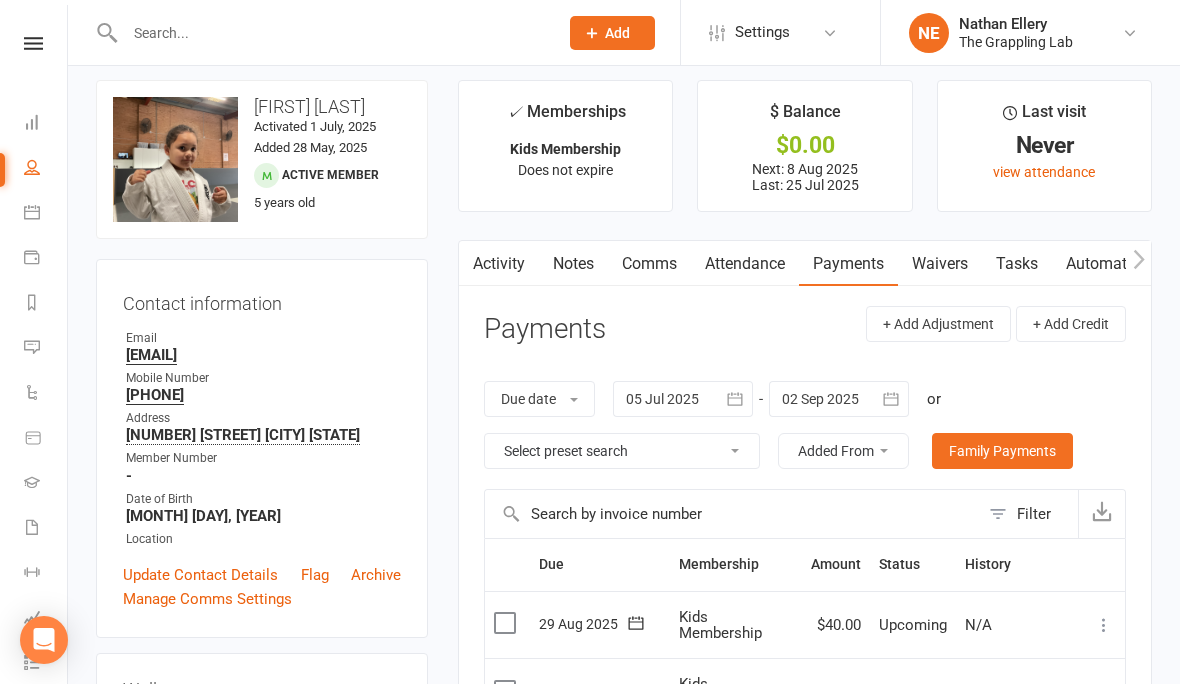 scroll, scrollTop: 0, scrollLeft: 0, axis: both 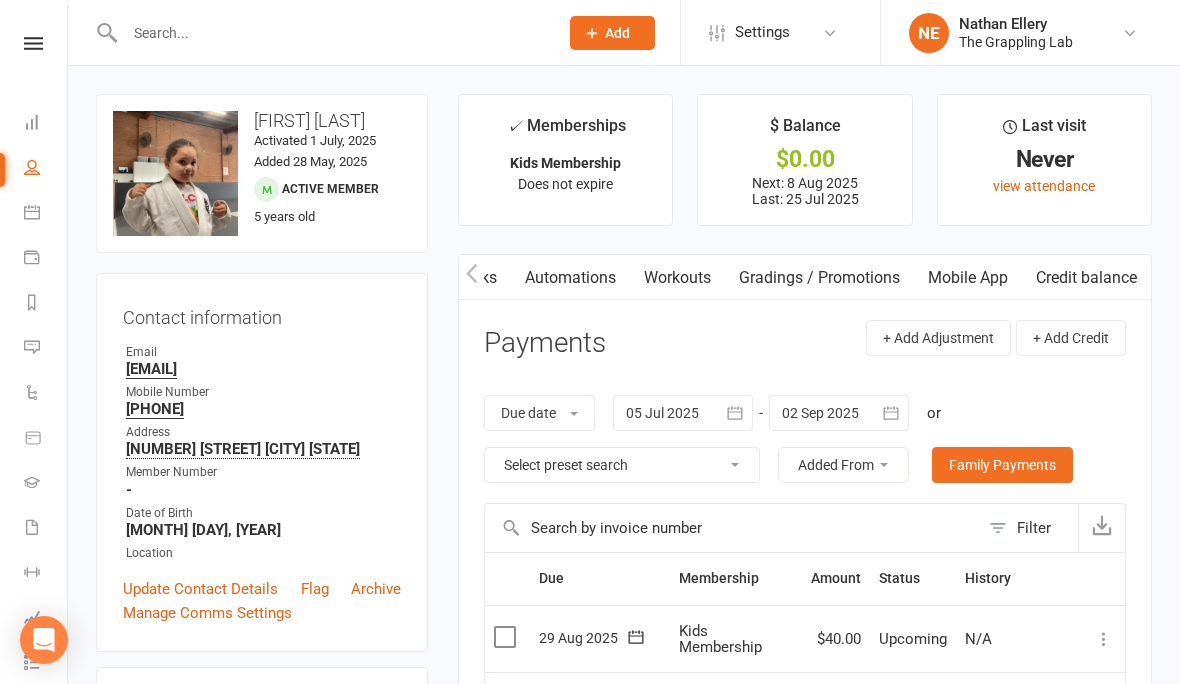 click on "Mobile App" at bounding box center (968, 278) 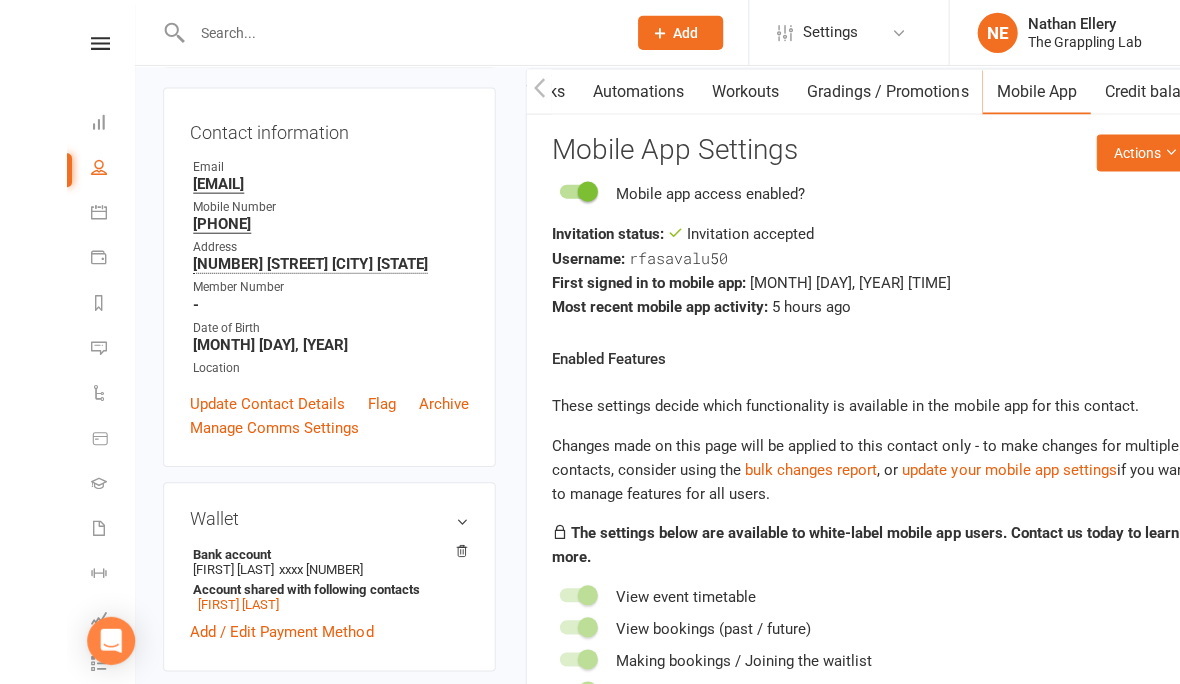 scroll, scrollTop: 186, scrollLeft: 0, axis: vertical 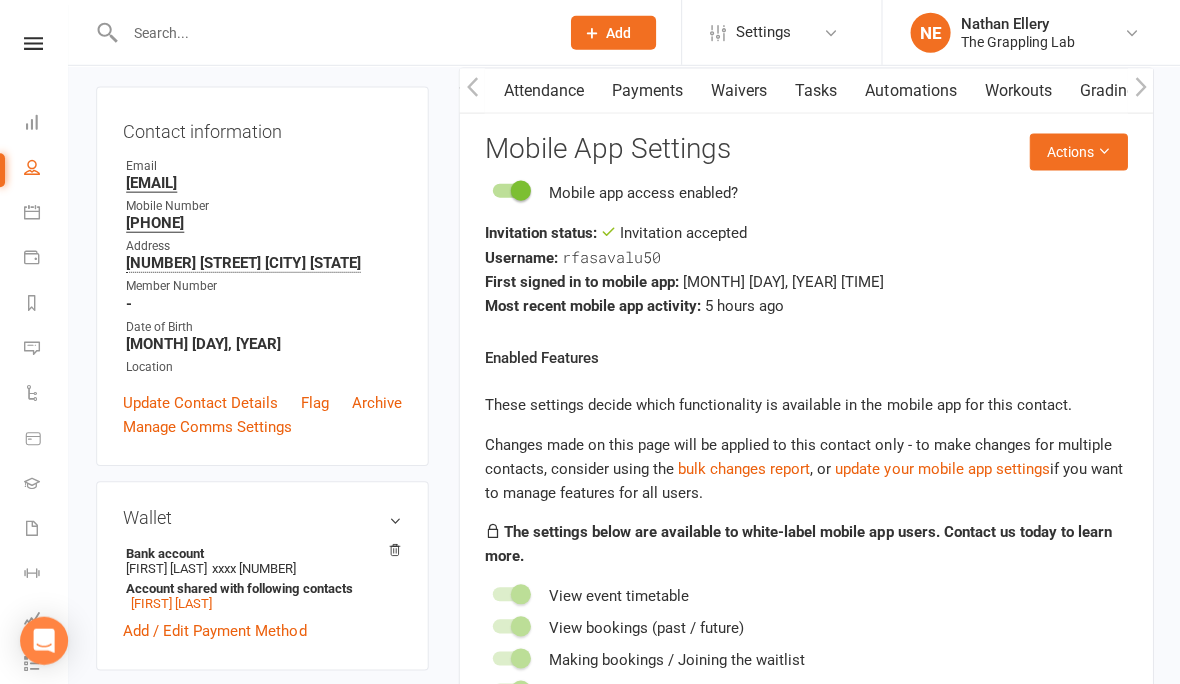click on "Payments" at bounding box center [646, 92] 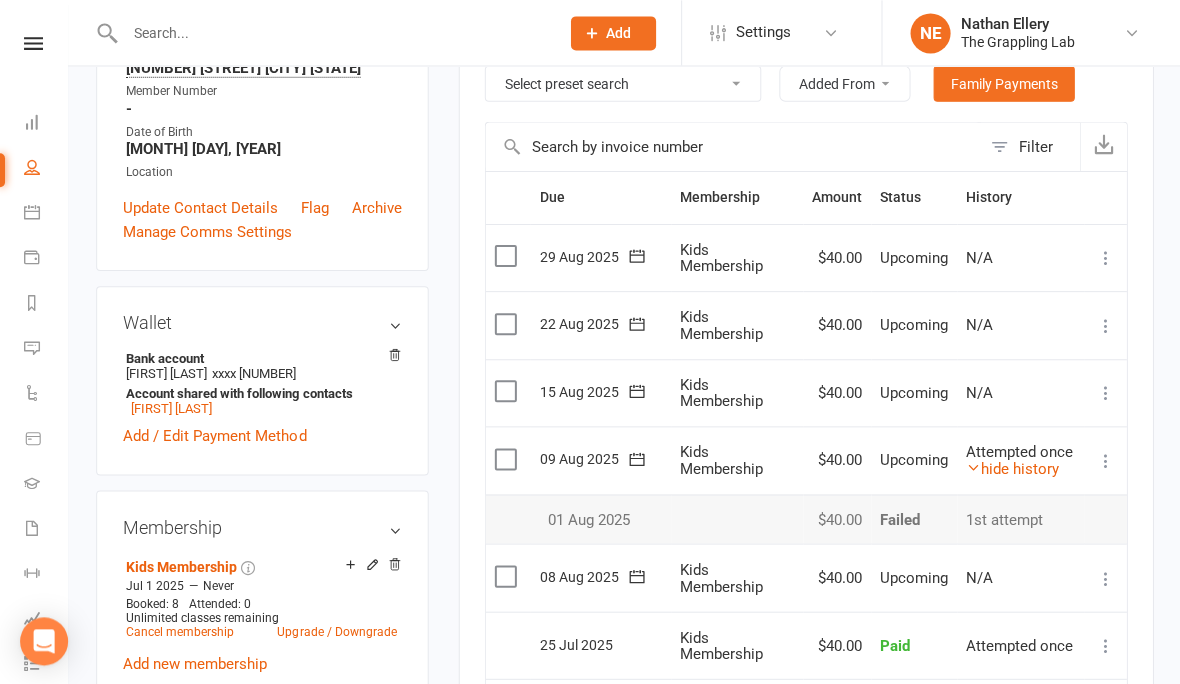 scroll, scrollTop: 389, scrollLeft: 0, axis: vertical 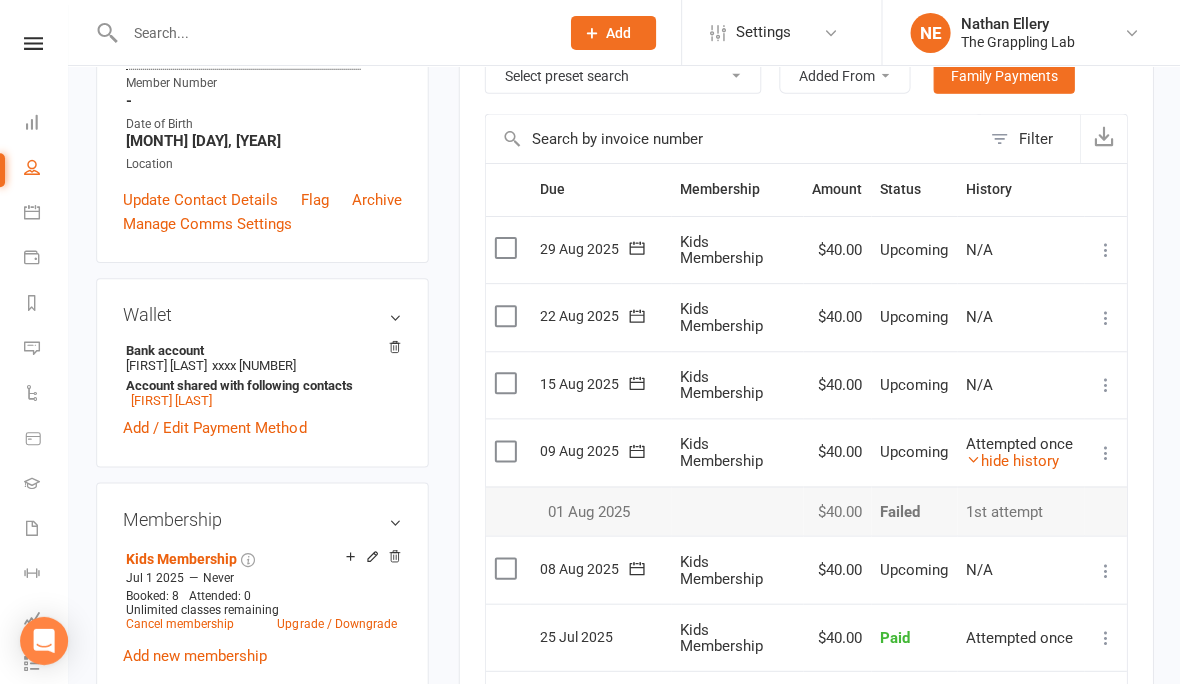 click on "hide history" at bounding box center [1011, 461] 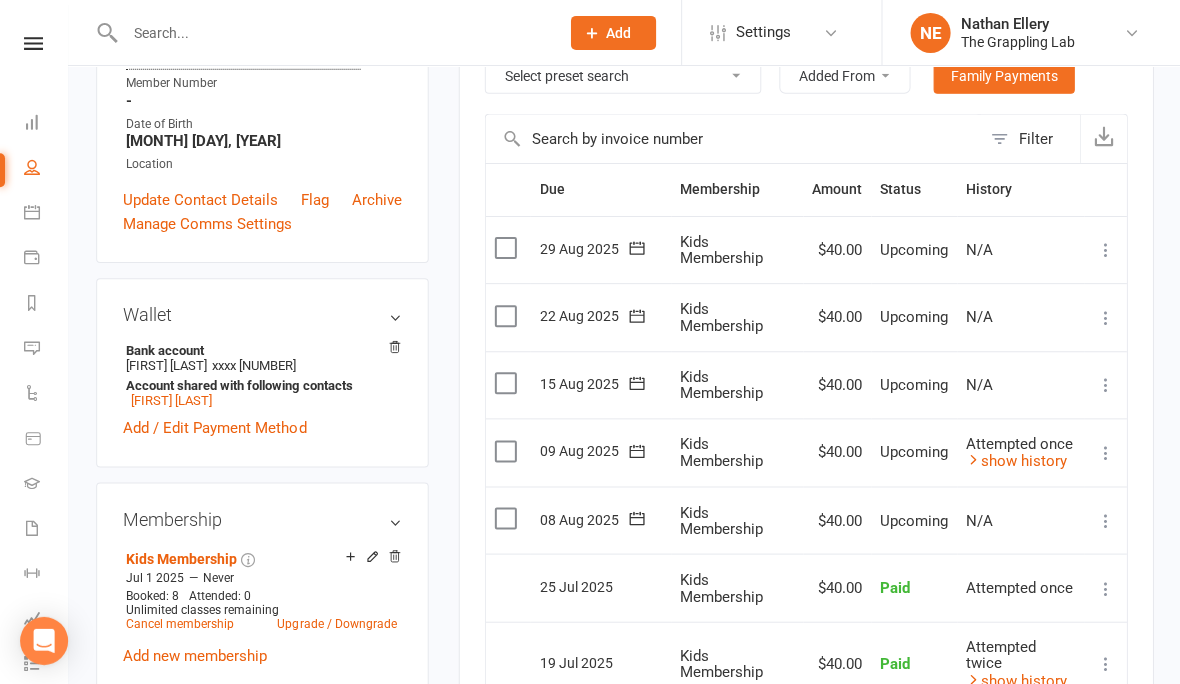 click at bounding box center [1104, 453] 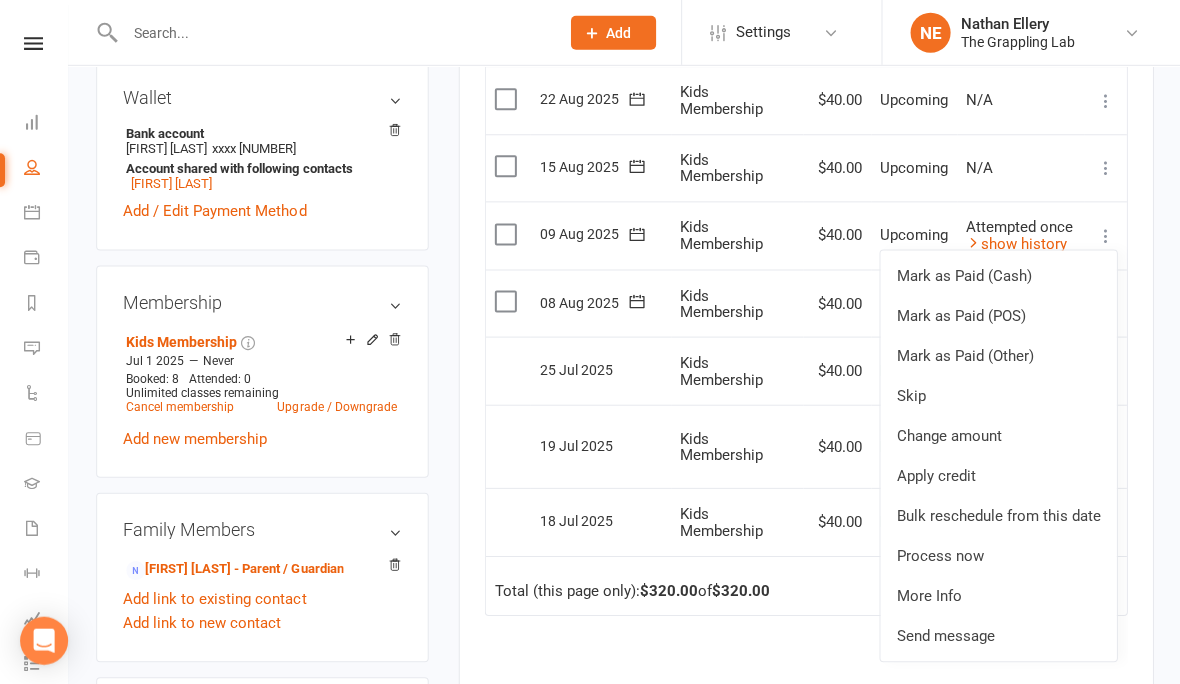 scroll, scrollTop: 582, scrollLeft: 0, axis: vertical 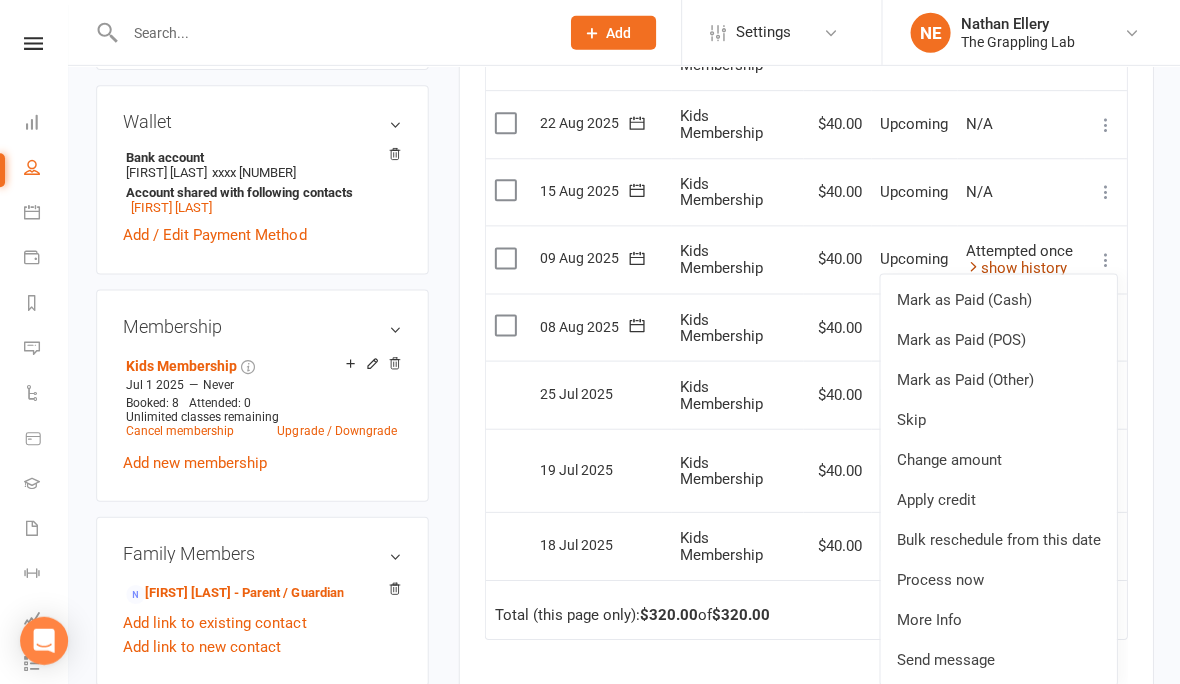 click on "show history" at bounding box center [1015, 268] 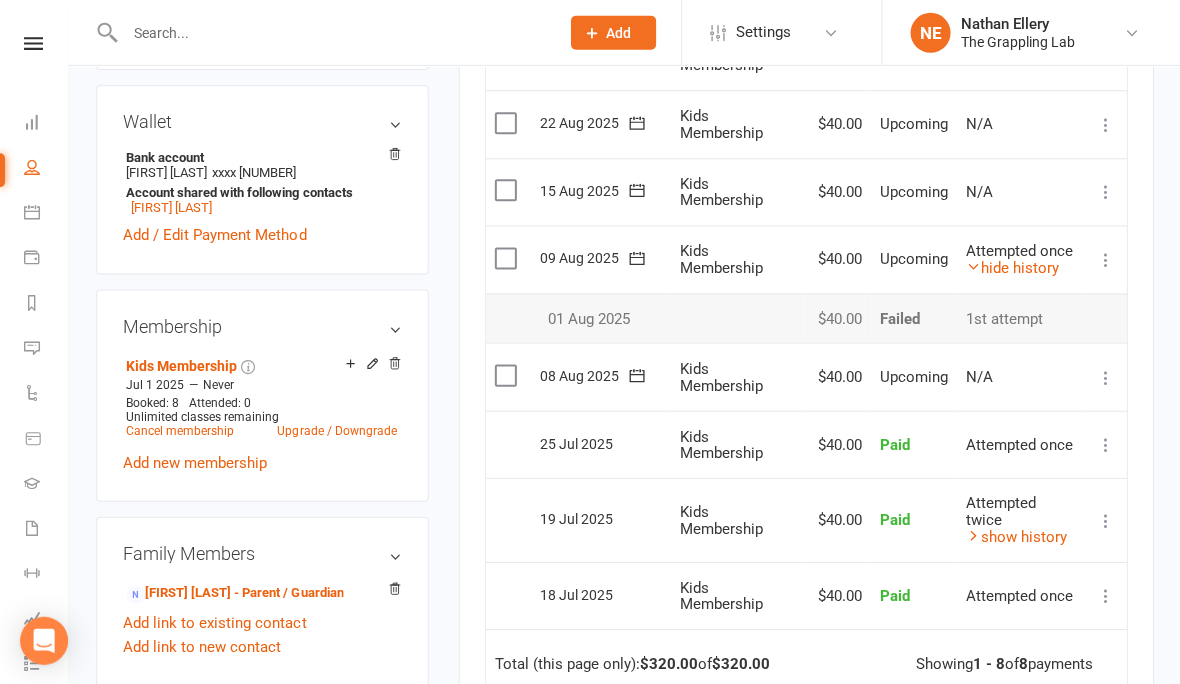 click on "What's New" at bounding box center (33, 709) 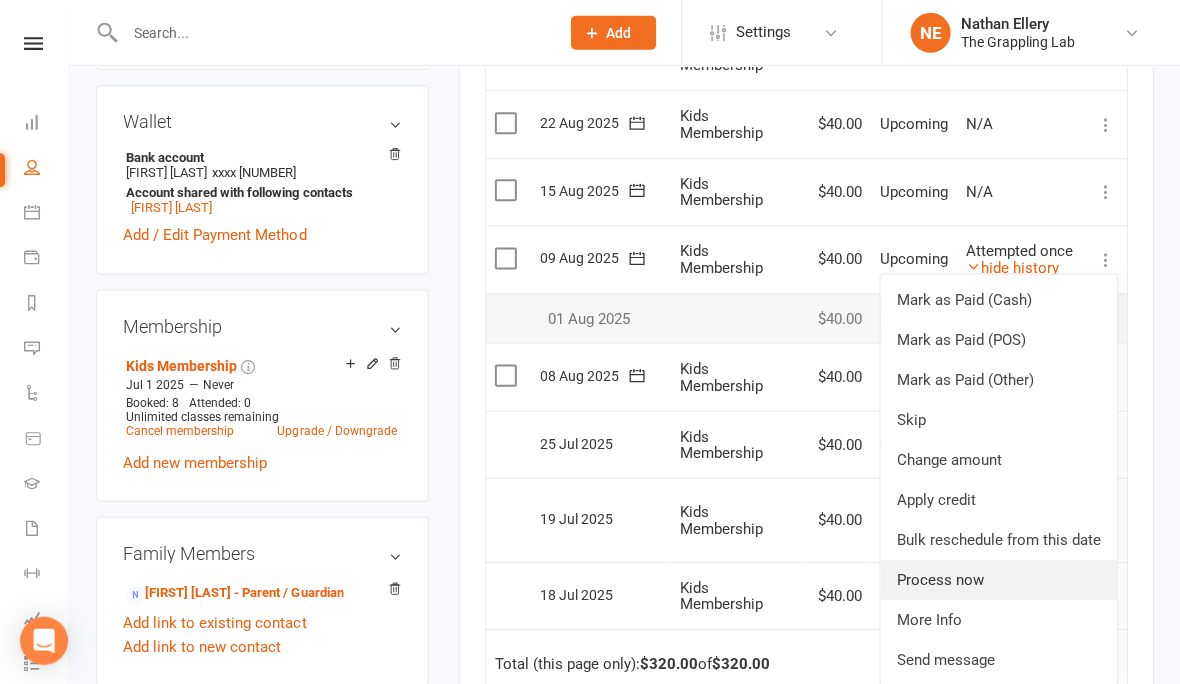 click on "Process now" at bounding box center [997, 579] 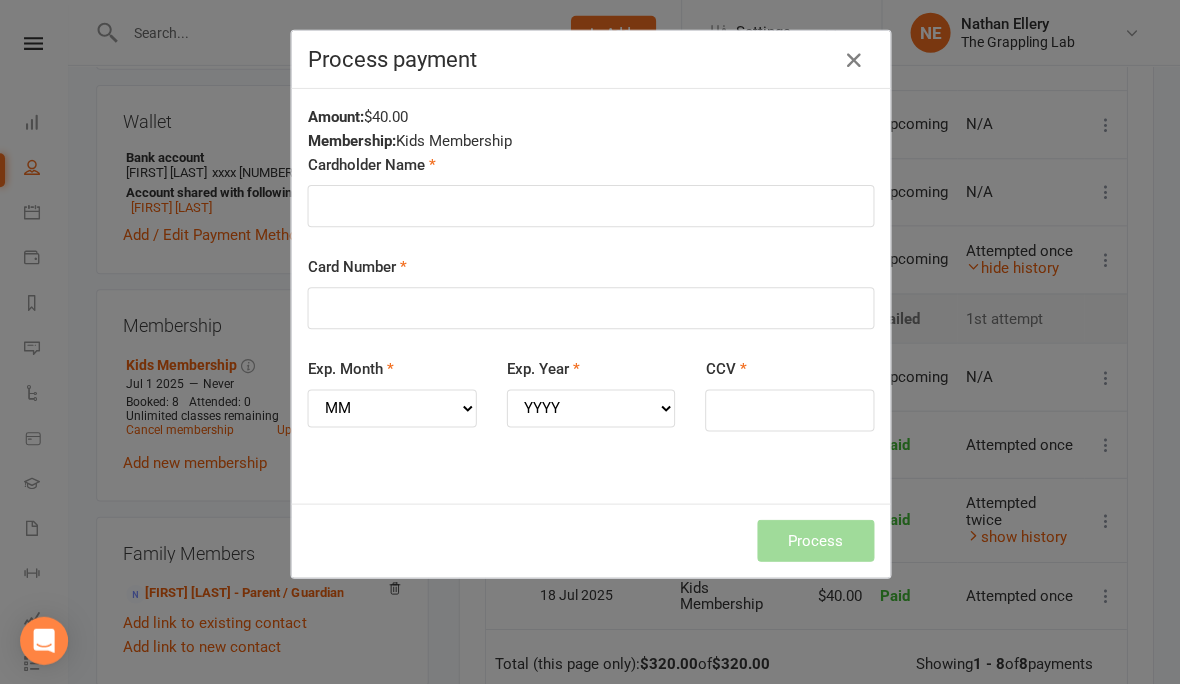 click at bounding box center (853, 60) 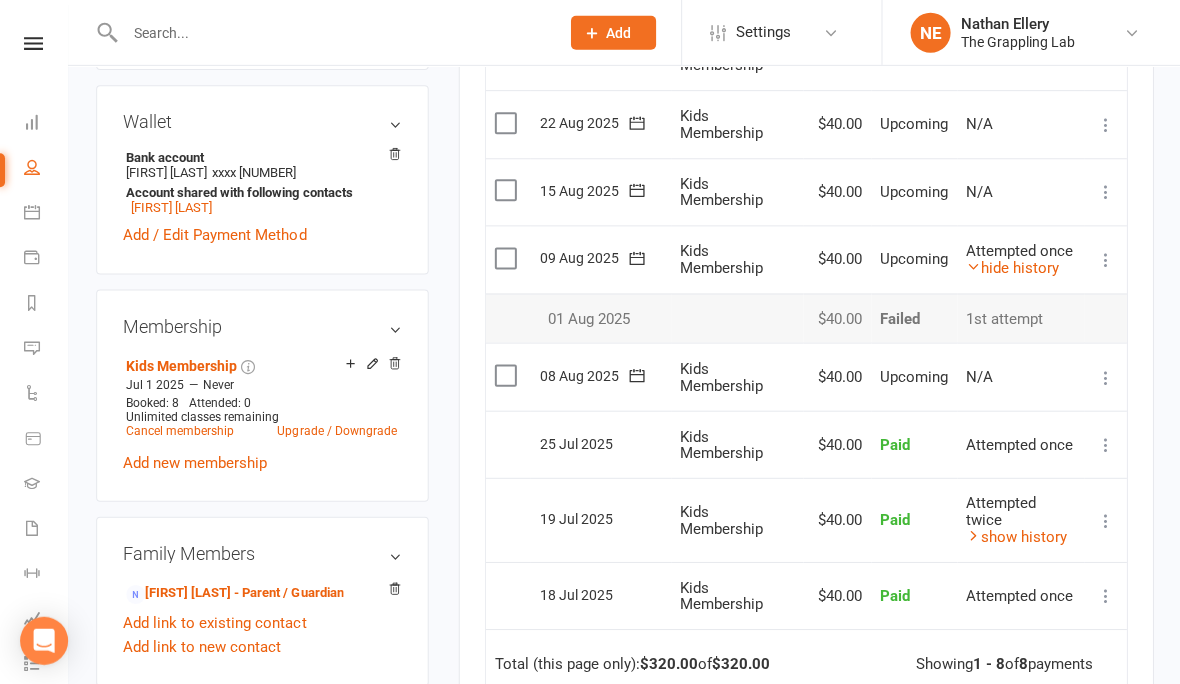 click at bounding box center (1104, 260) 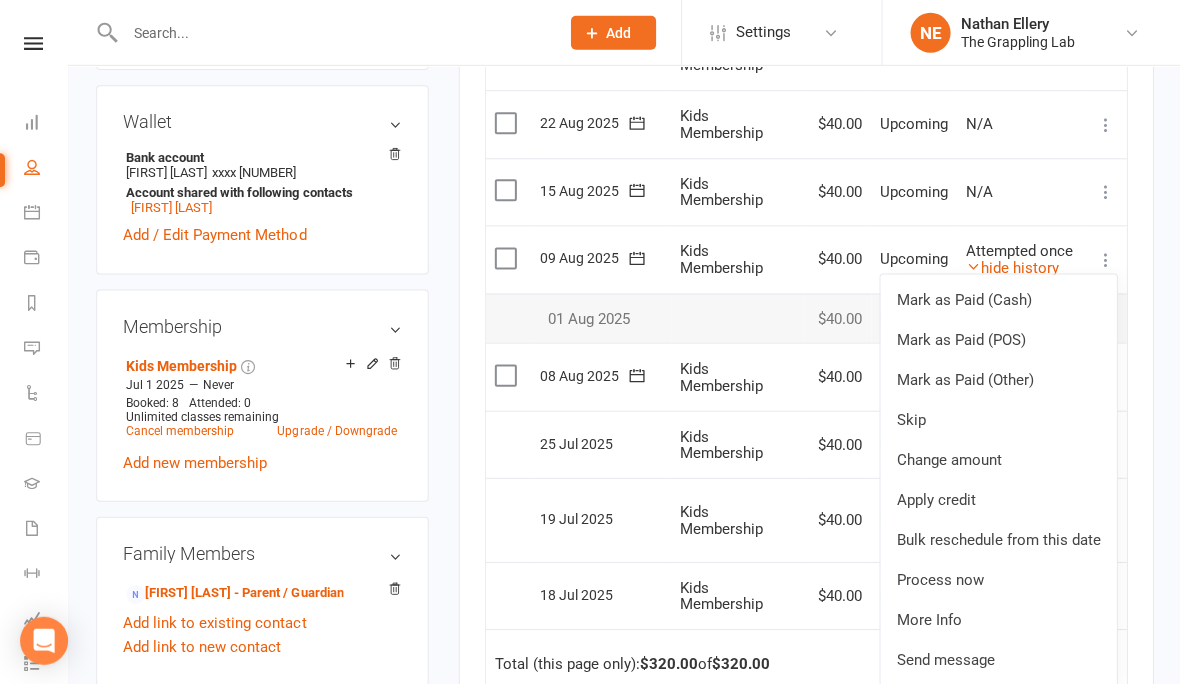 click on "Activity Notes Comms Attendance Payments Waivers Tasks Automations Workouts Gradings / Promotions Mobile App Credit balance
Payments + Add Adjustment + Add Credit Due date  Due date Date paid Date failed Date settled 05 Jul 2025
July 2025
Sun Mon Tue Wed Thu Fri Sat
27
29
30
01
02
03
04
05
28
06
07
08
09
10
11
12
29
13
14
15
16
17
18
19
30
20
21
22
23
24
25
26 31" at bounding box center [805, 325] 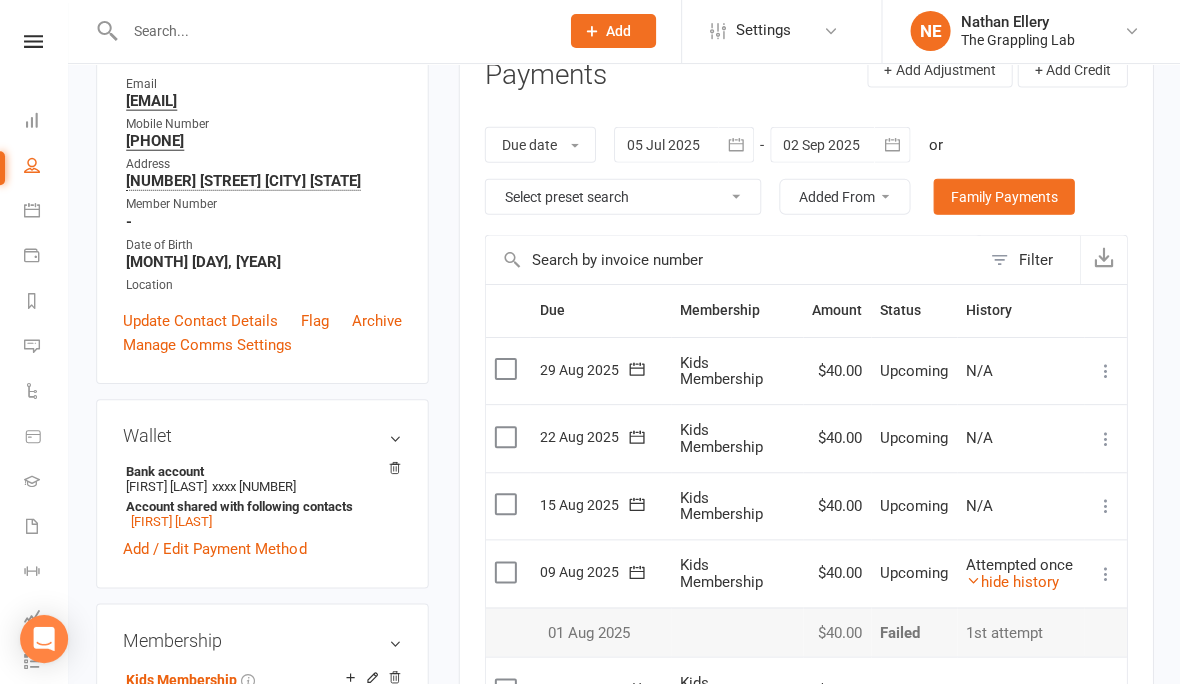 scroll, scrollTop: 267, scrollLeft: 0, axis: vertical 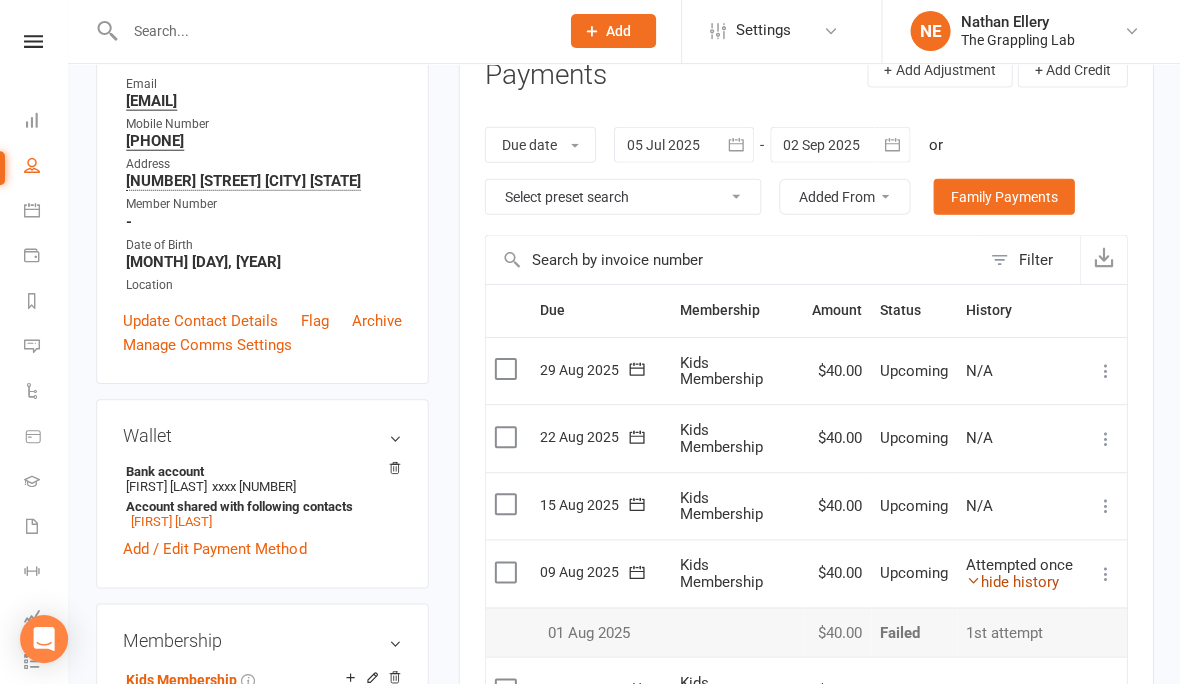 click on "hide history" at bounding box center (1011, 583) 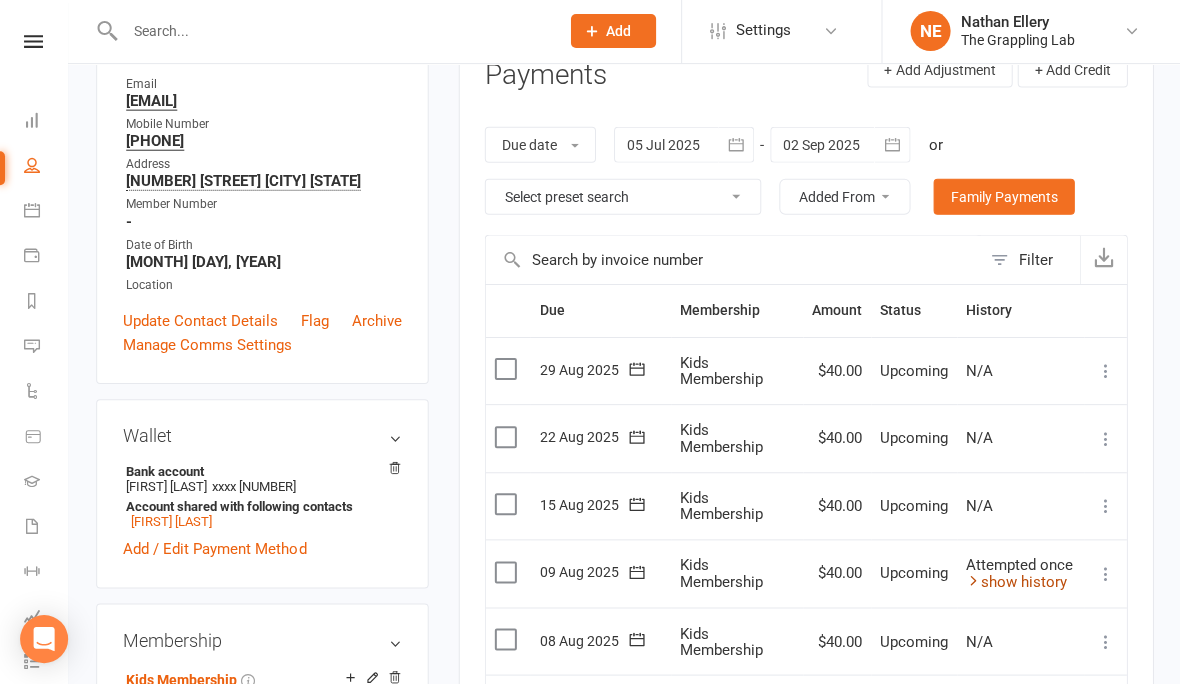 click at bounding box center (972, 581) 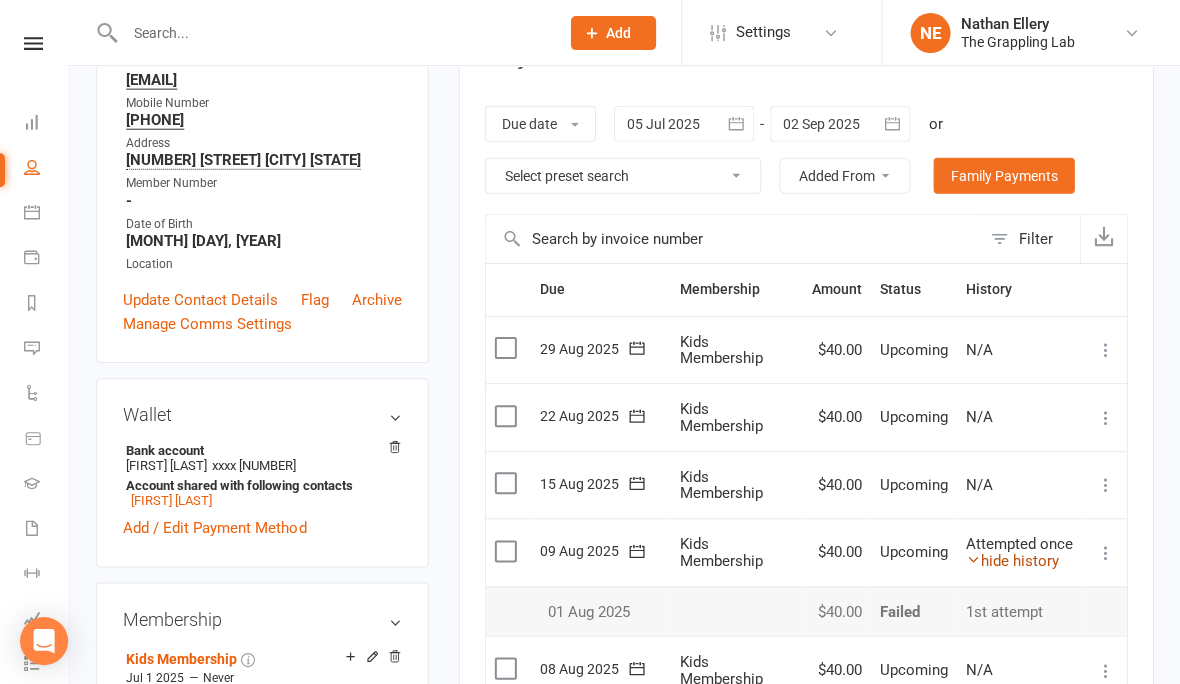 scroll, scrollTop: 314, scrollLeft: 0, axis: vertical 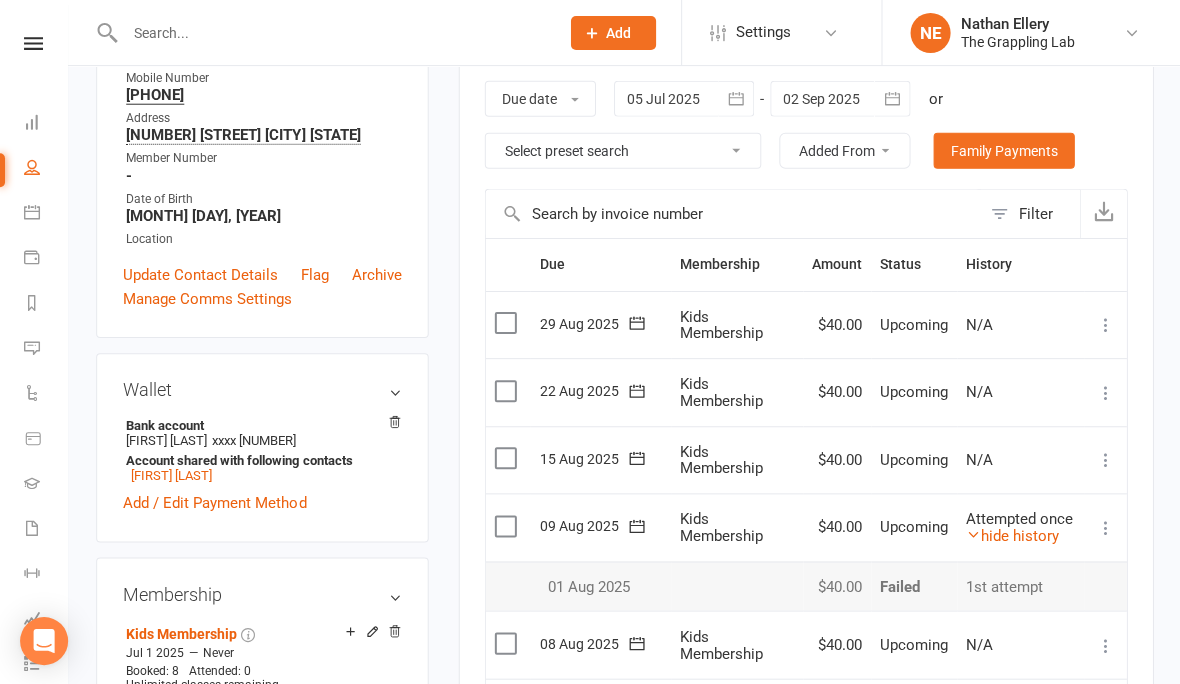 click at bounding box center (1104, 528) 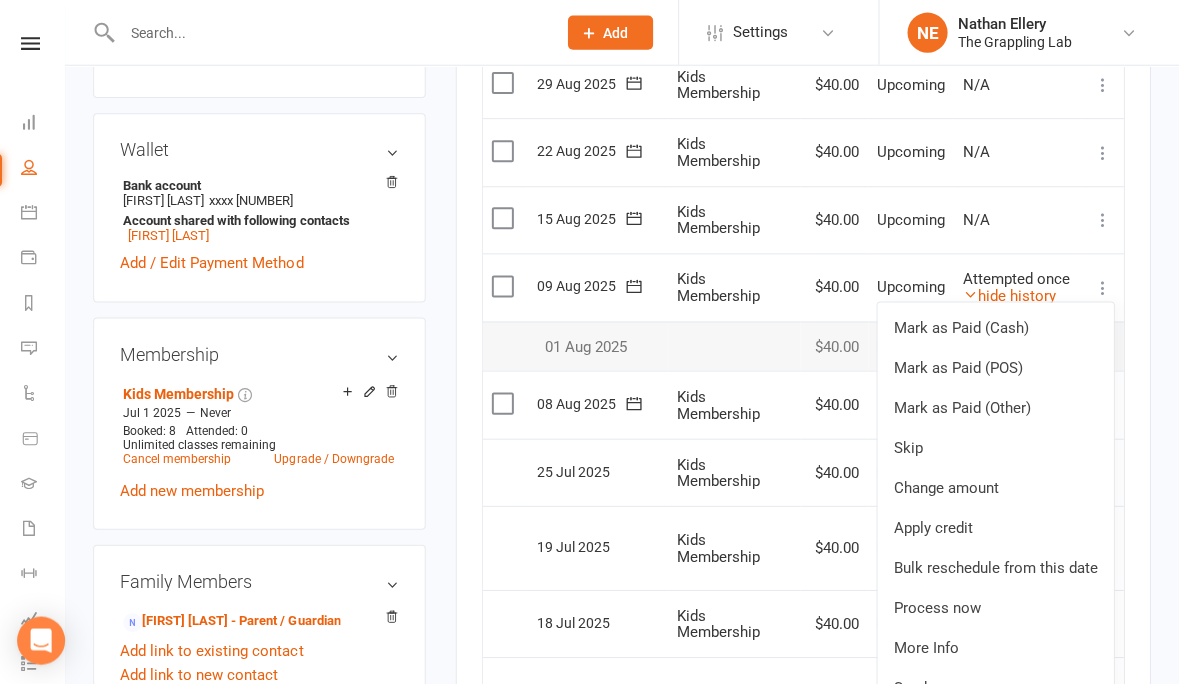 scroll, scrollTop: 555, scrollLeft: 0, axis: vertical 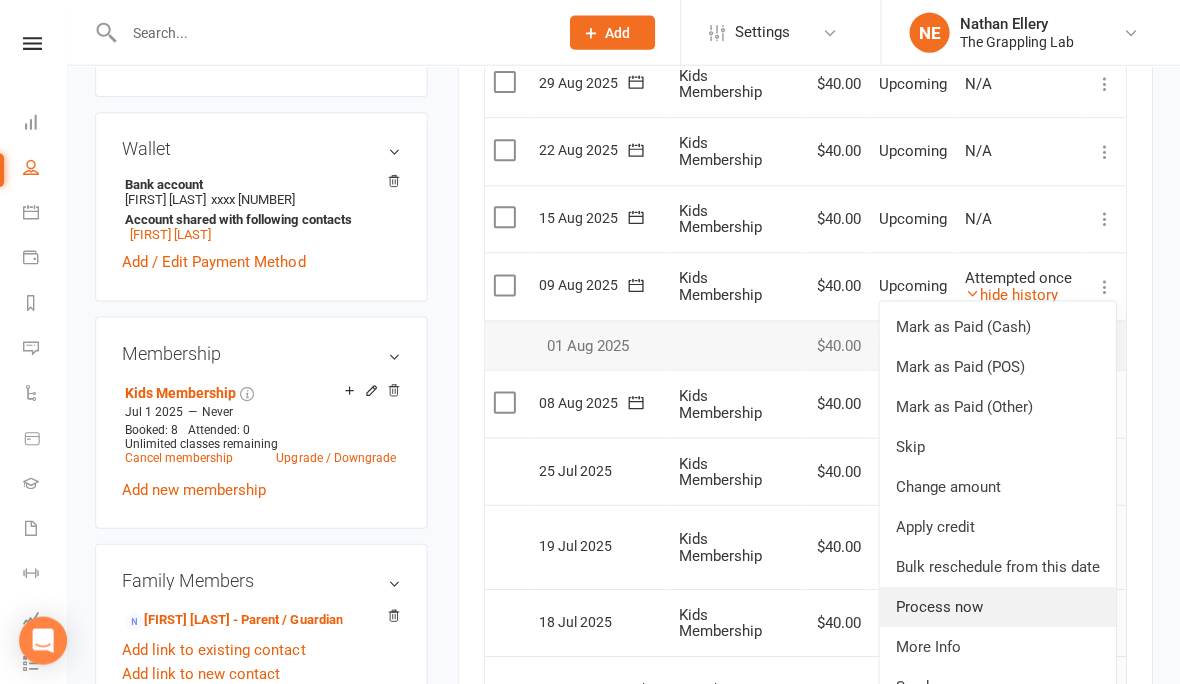 click on "Process now" at bounding box center [997, 606] 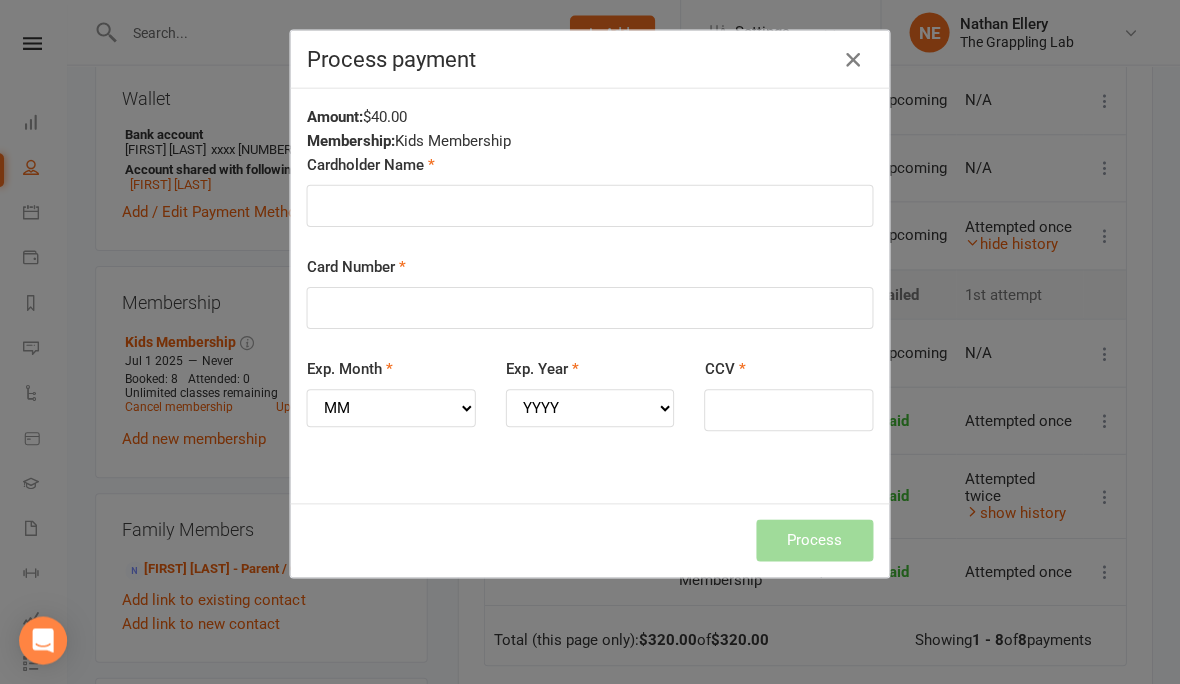 scroll, scrollTop: 685, scrollLeft: 0, axis: vertical 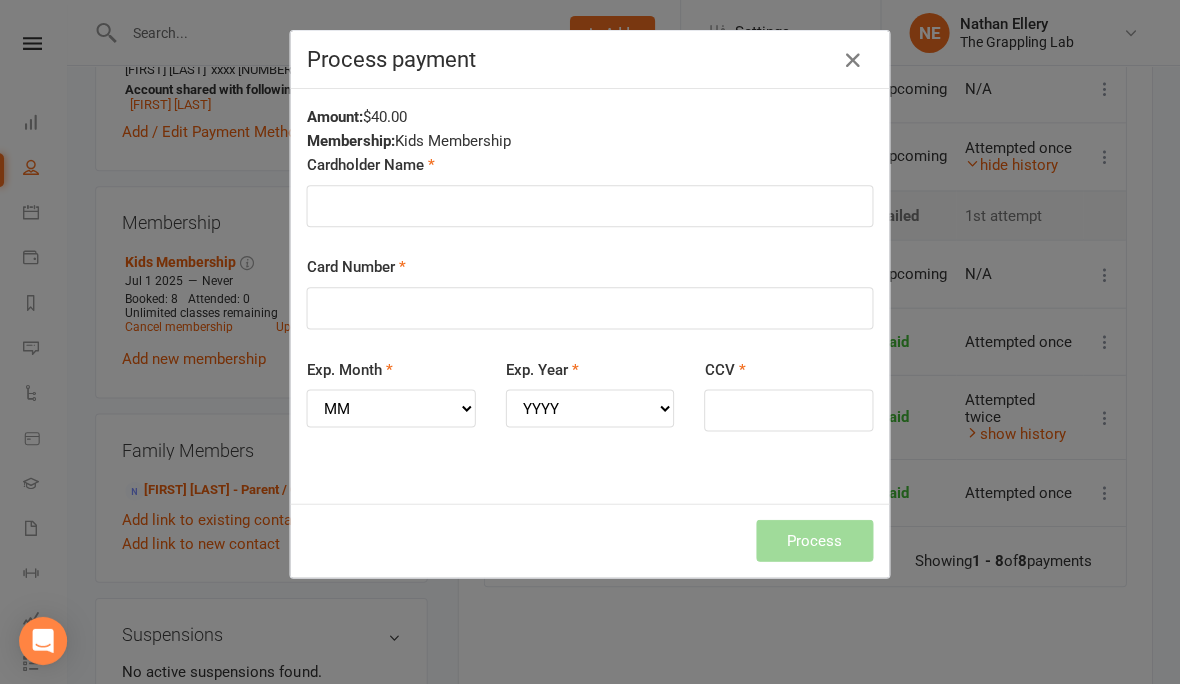 click at bounding box center [853, 60] 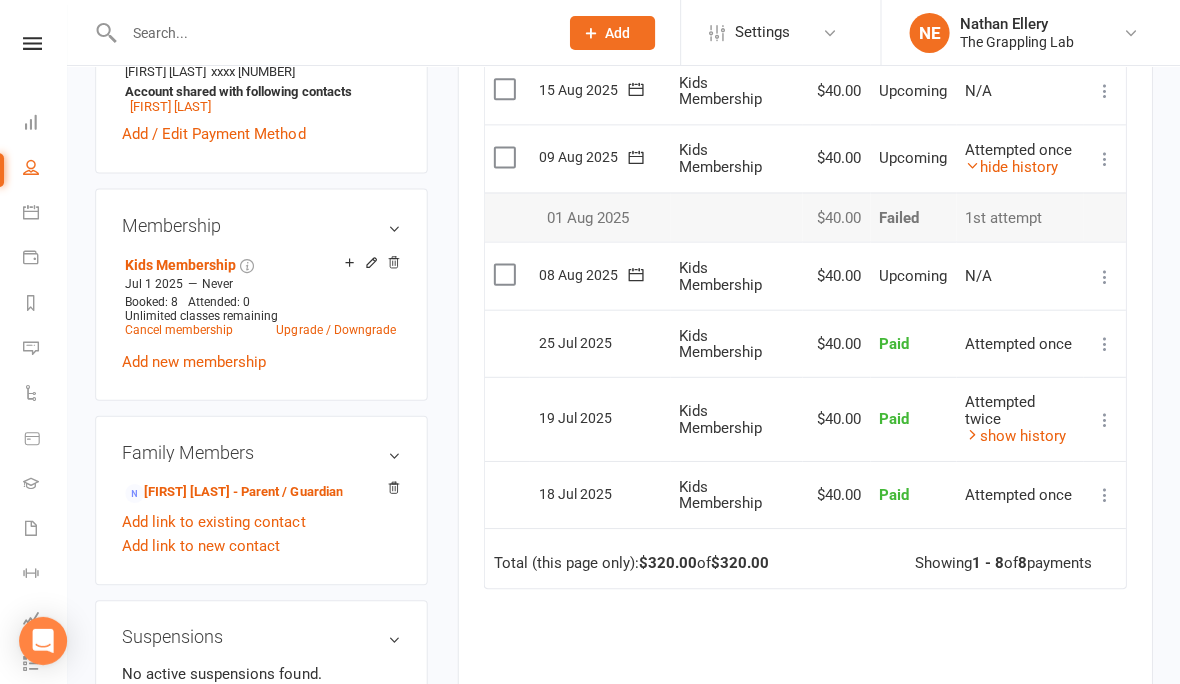 scroll, scrollTop: 680, scrollLeft: 0, axis: vertical 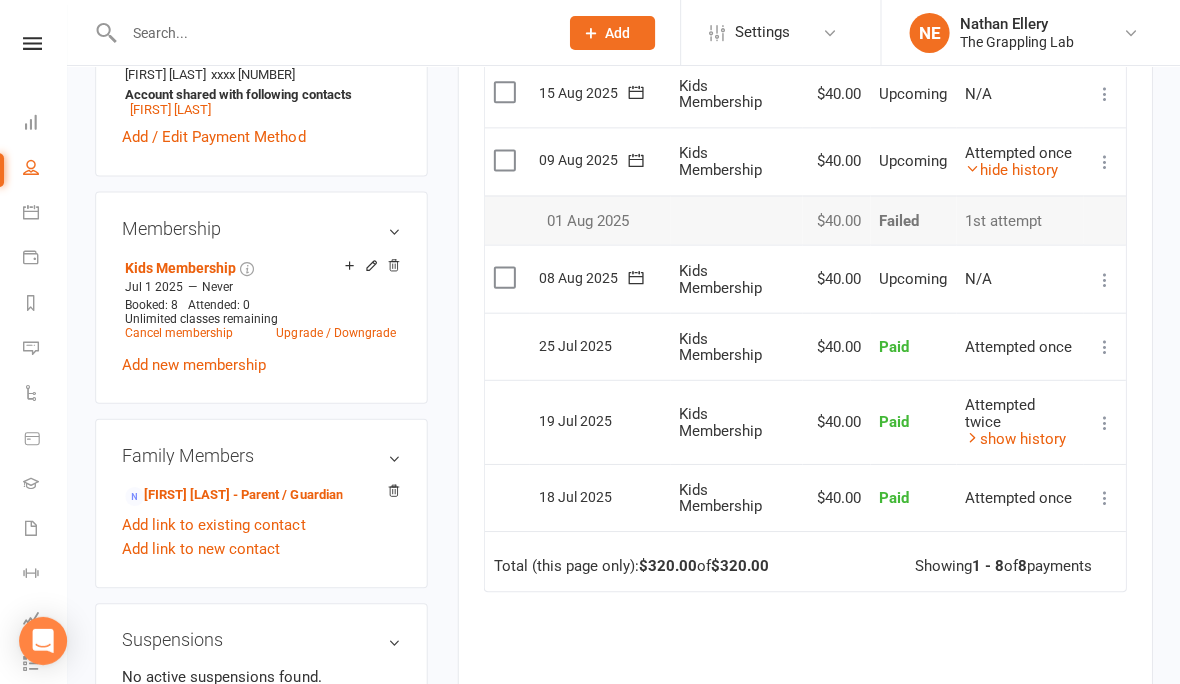 click at bounding box center [1104, 279] 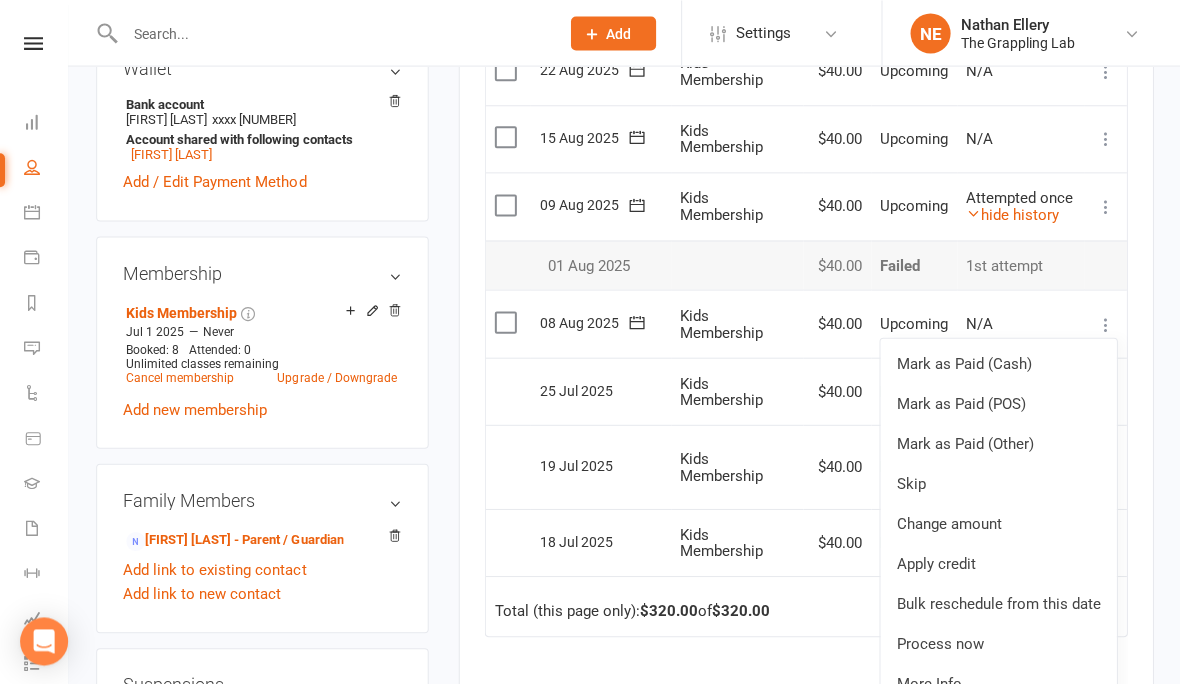 click on "Family Members   Allison Dunn - Parent / Guardian Add link to existing contact  Add link to new contact" at bounding box center (262, 548) 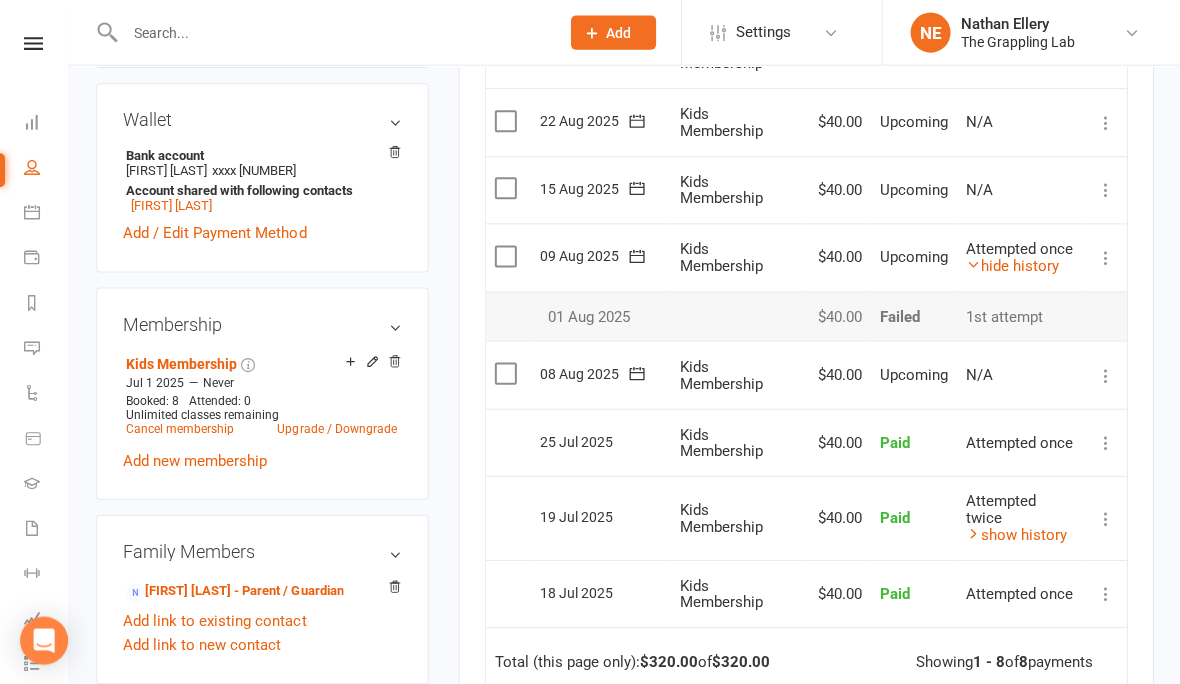 scroll, scrollTop: 556, scrollLeft: 0, axis: vertical 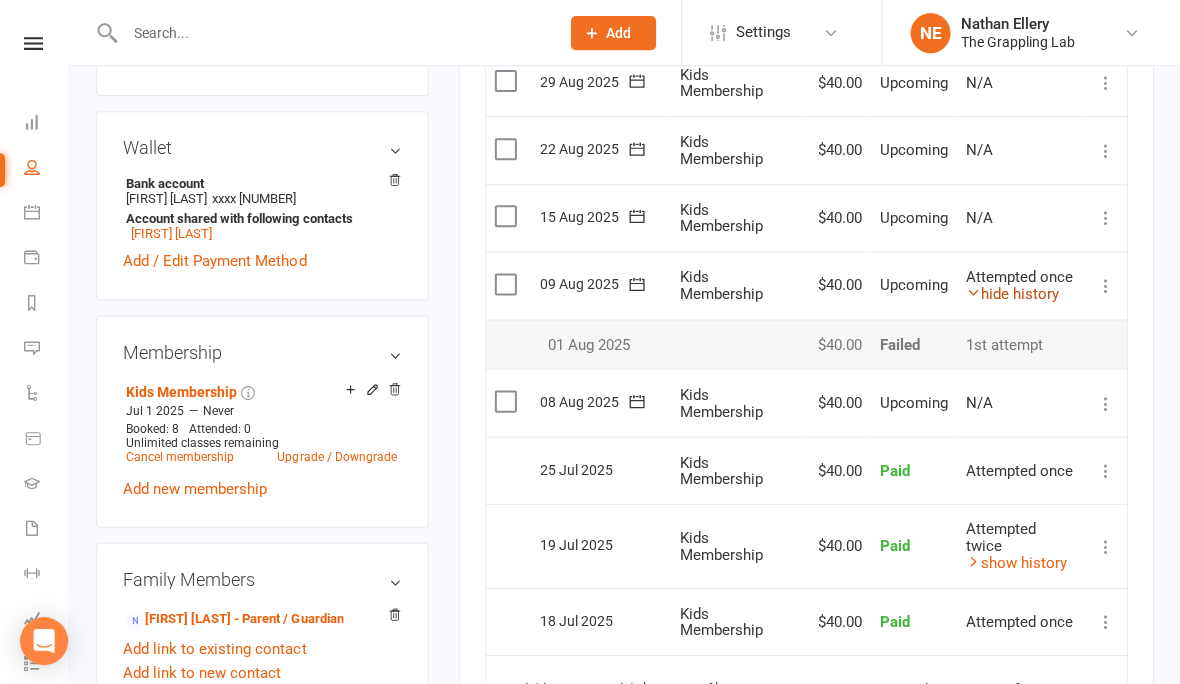 click on "hide history" at bounding box center (1011, 294) 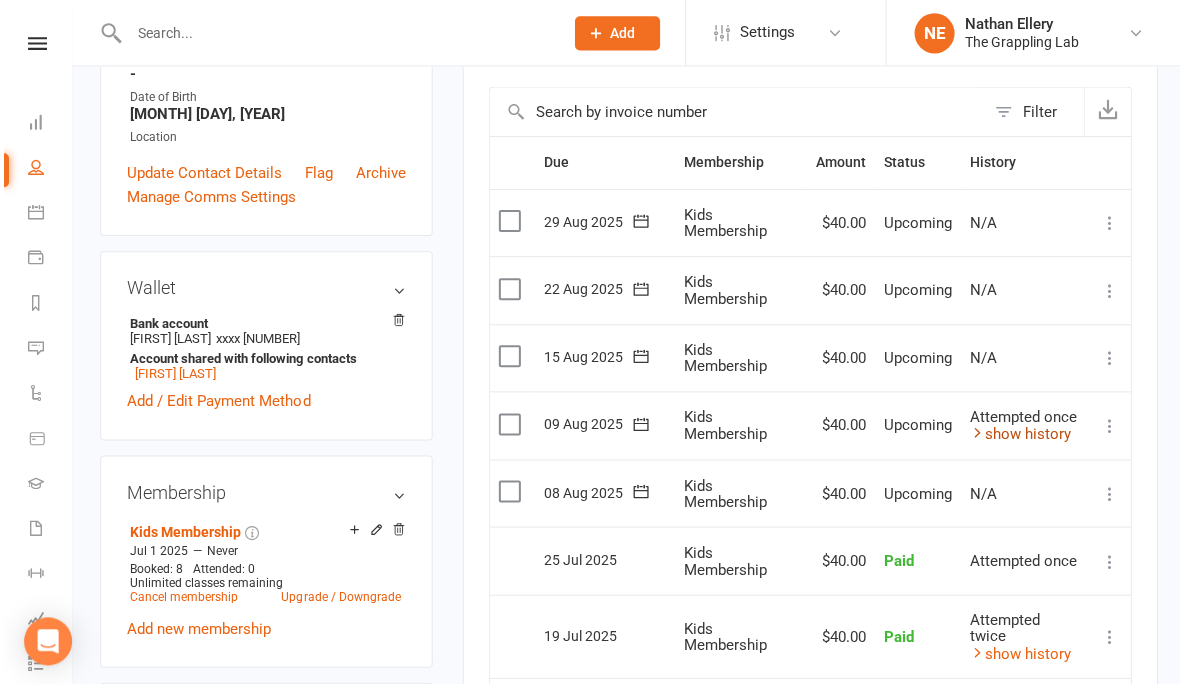 scroll, scrollTop: 433, scrollLeft: 0, axis: vertical 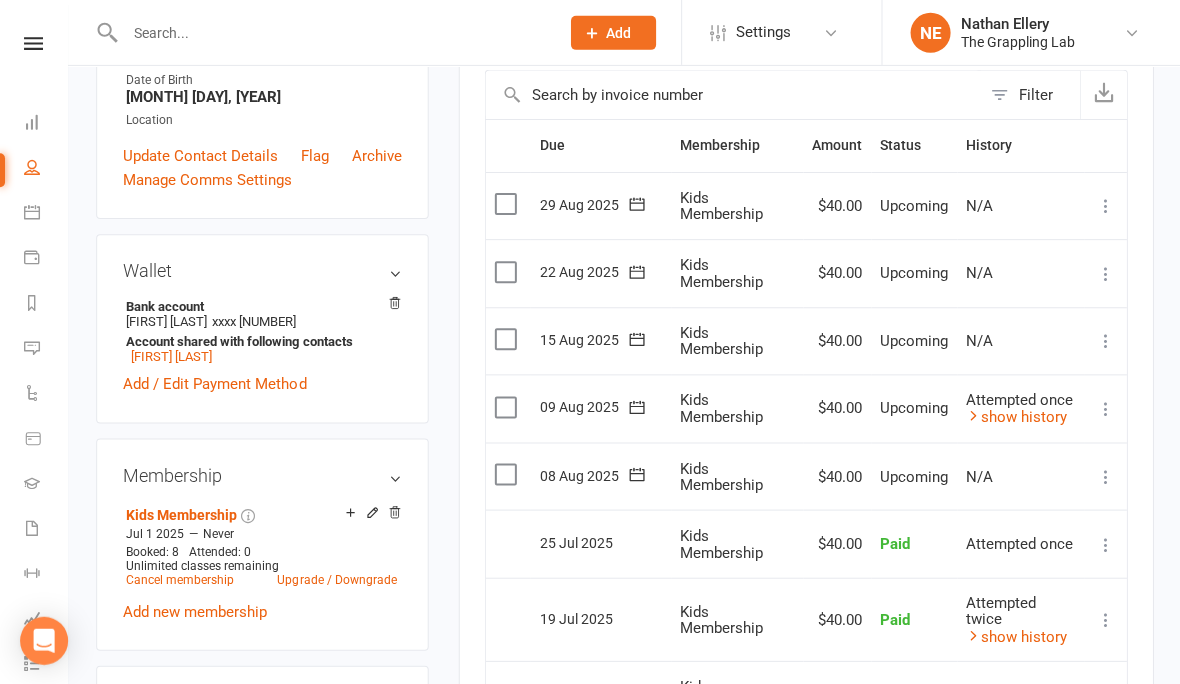 click at bounding box center [1104, 409] 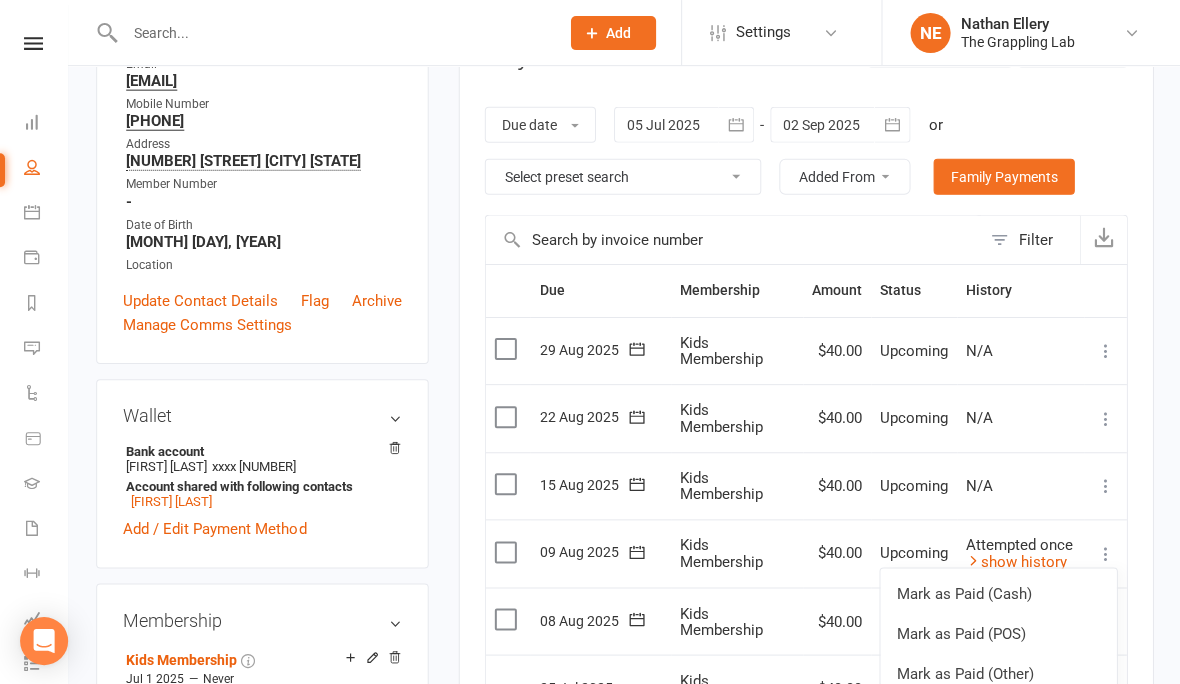 scroll, scrollTop: 265, scrollLeft: 0, axis: vertical 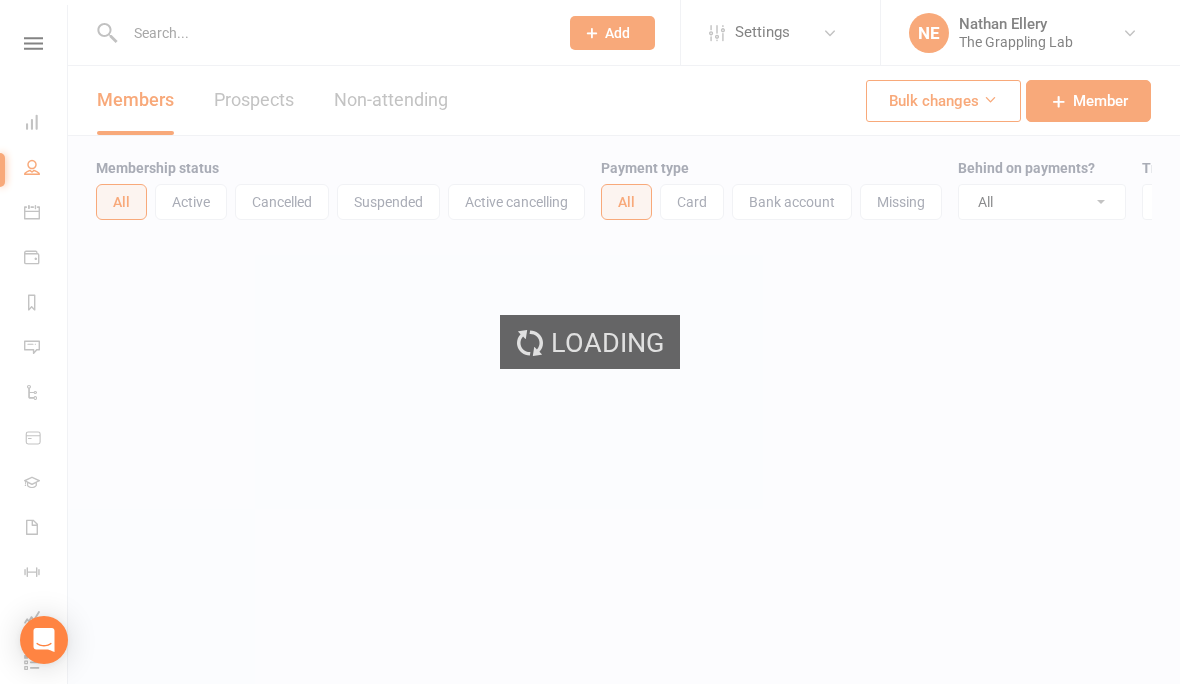 select on "100" 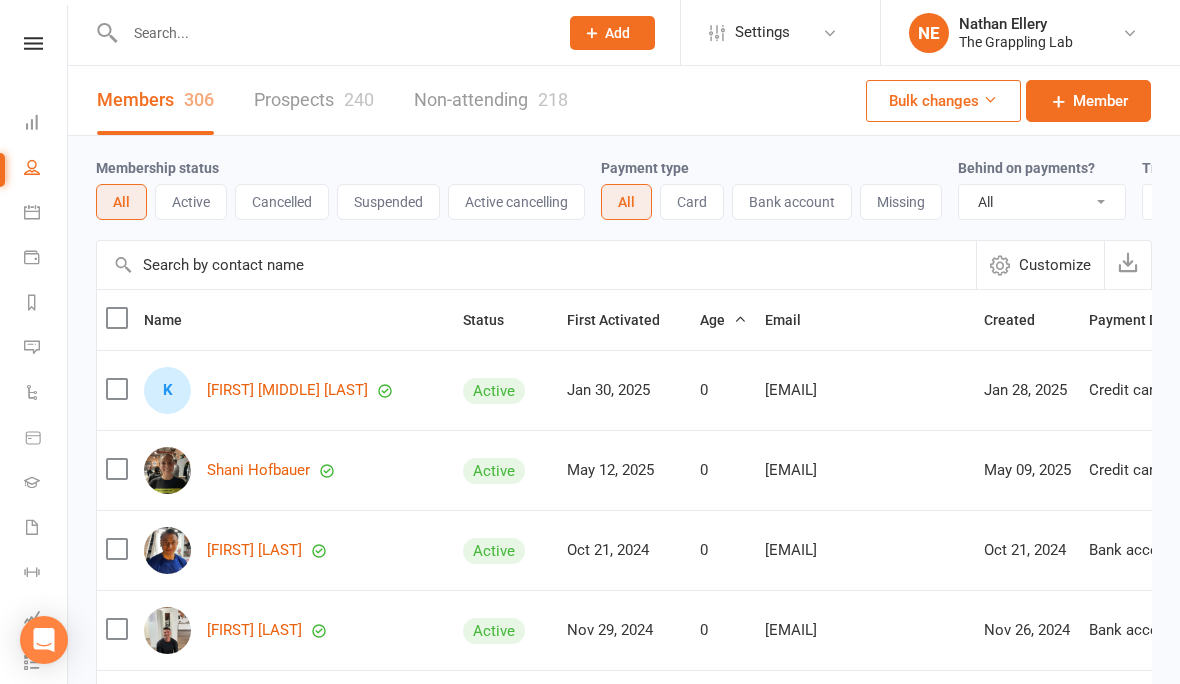 scroll, scrollTop: 0, scrollLeft: 0, axis: both 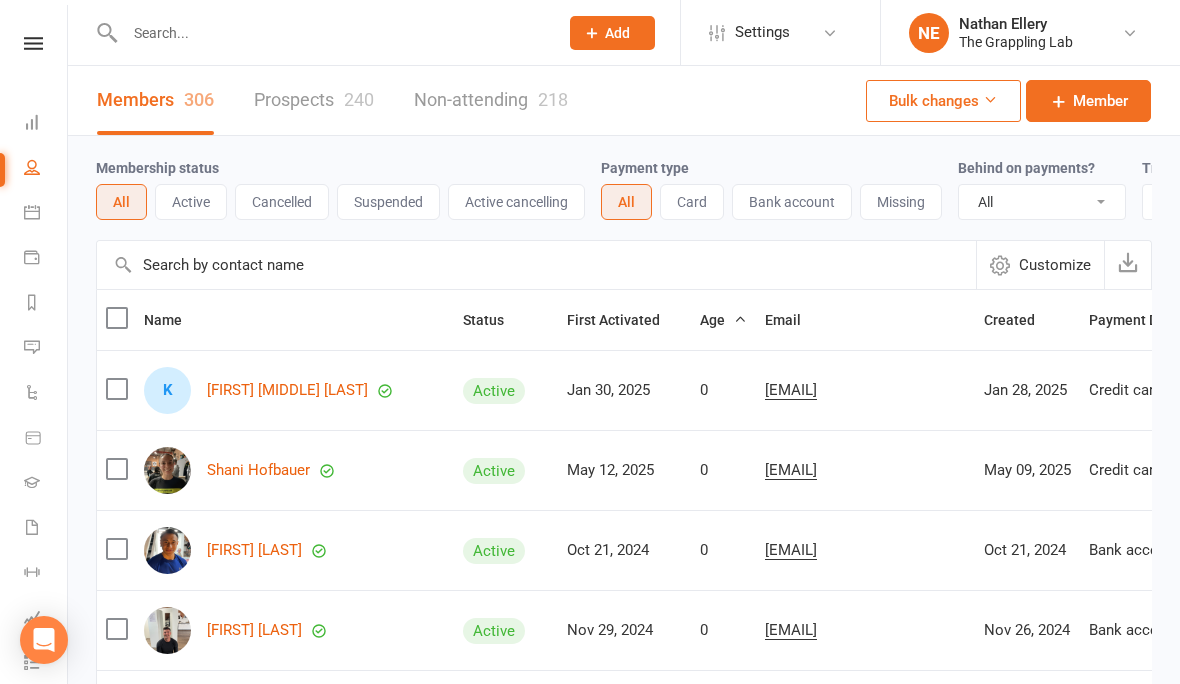 click on "Customize" at bounding box center (1055, 265) 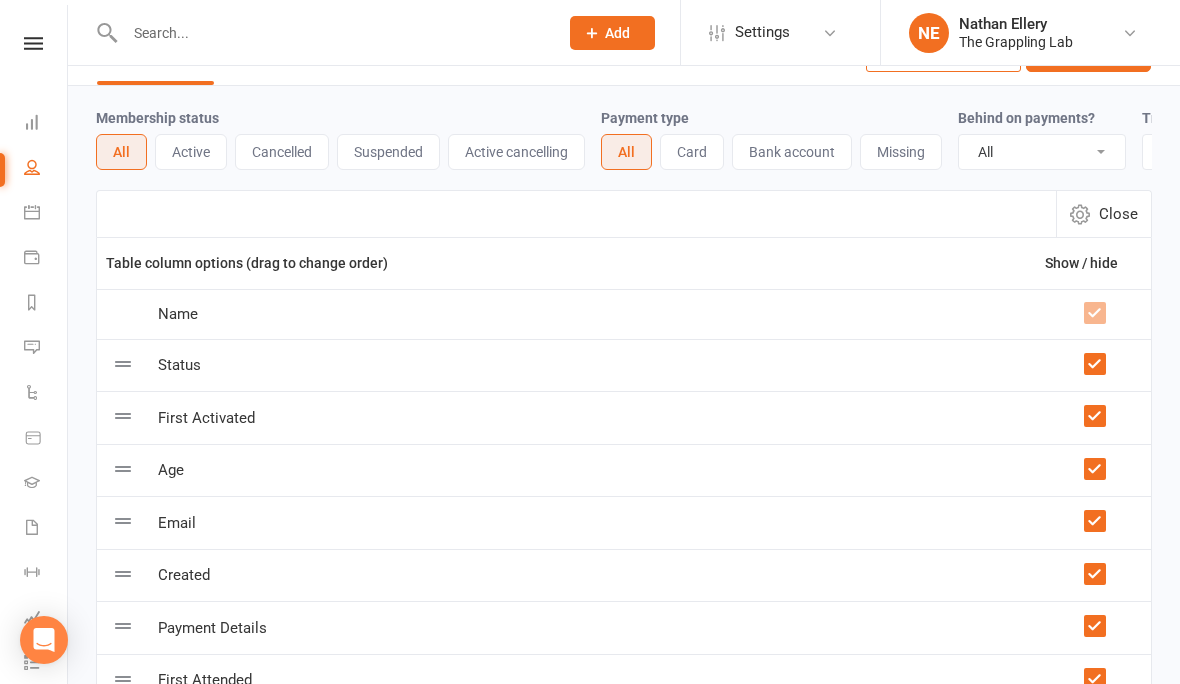 scroll, scrollTop: 0, scrollLeft: 0, axis: both 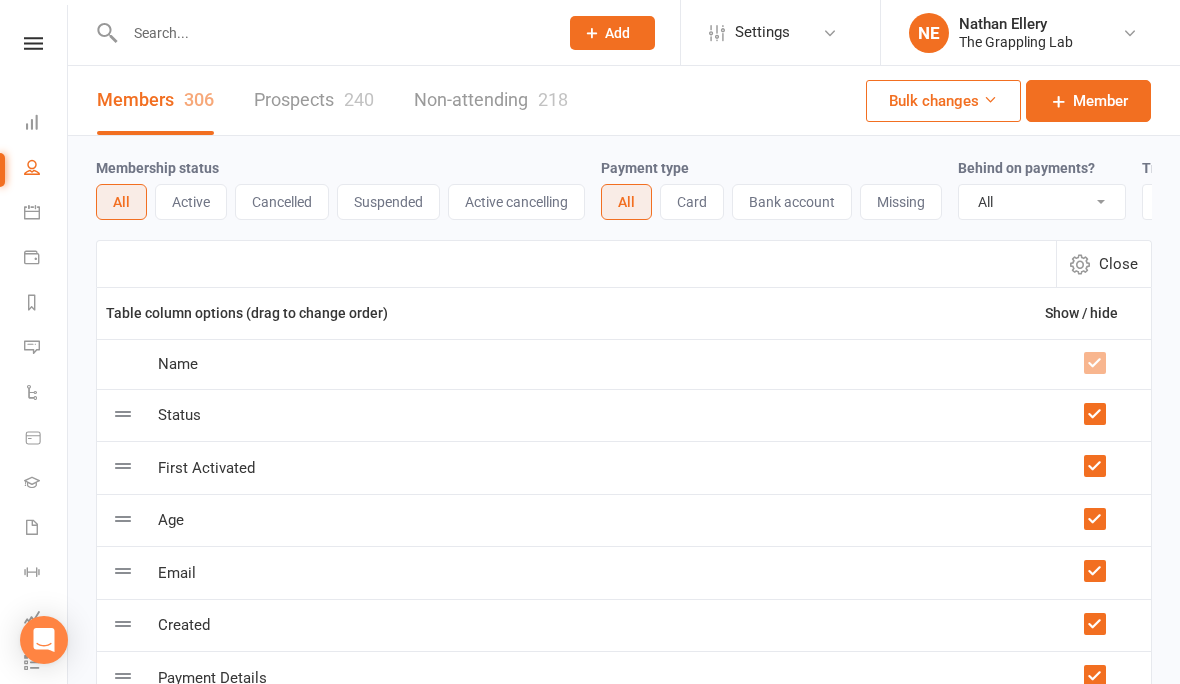 click on "Members 306" at bounding box center [155, 100] 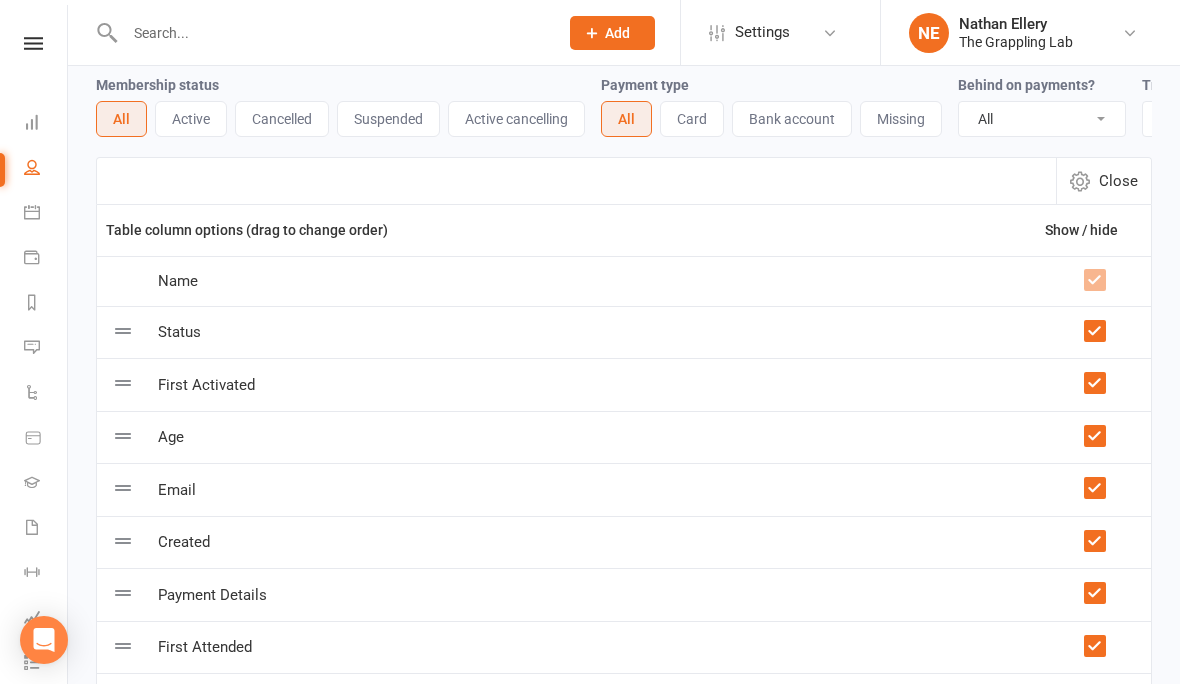 scroll, scrollTop: 182, scrollLeft: 0, axis: vertical 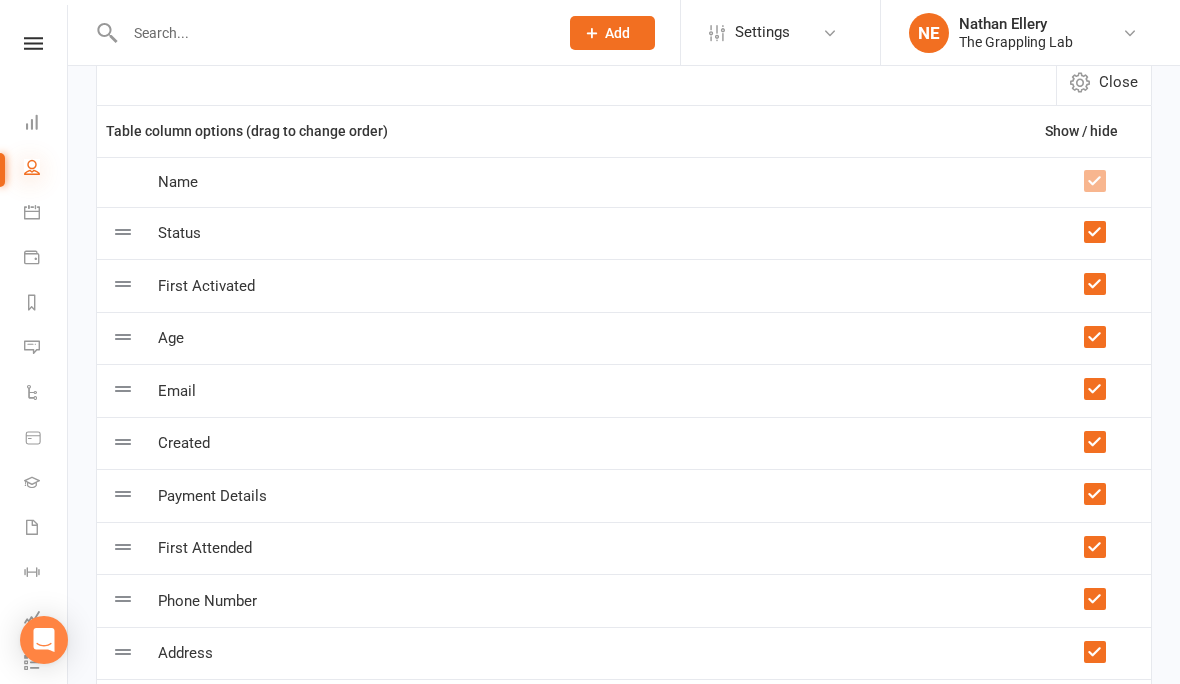 click at bounding box center [32, 167] 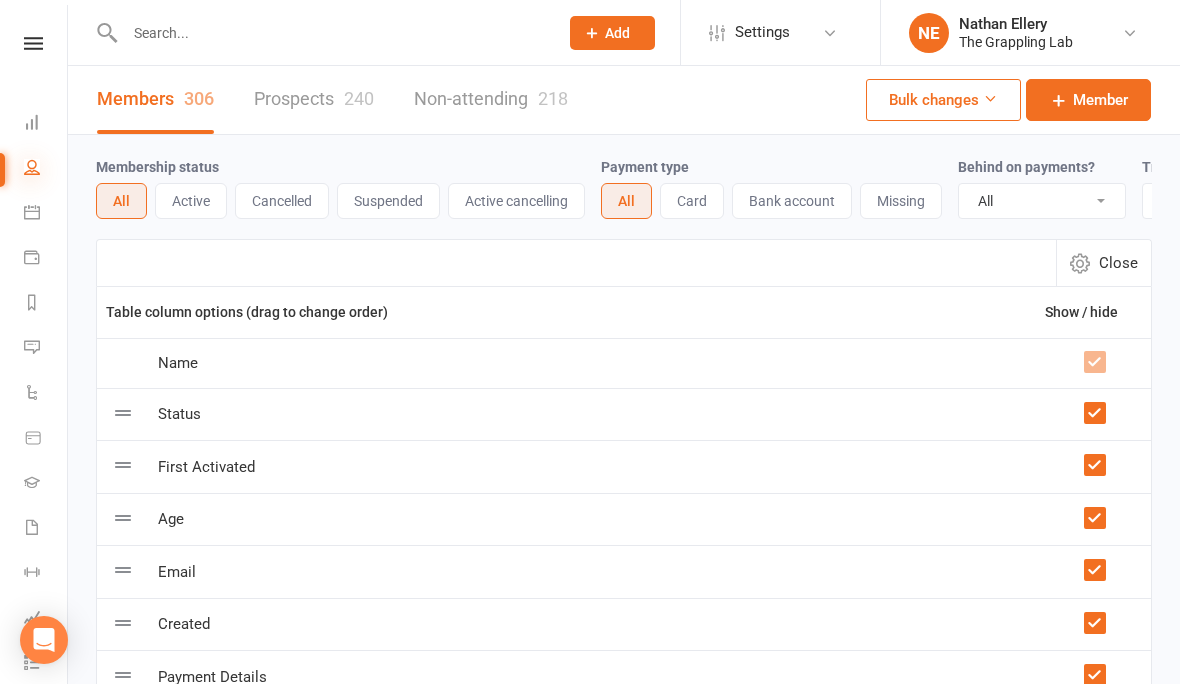 scroll, scrollTop: 0, scrollLeft: 0, axis: both 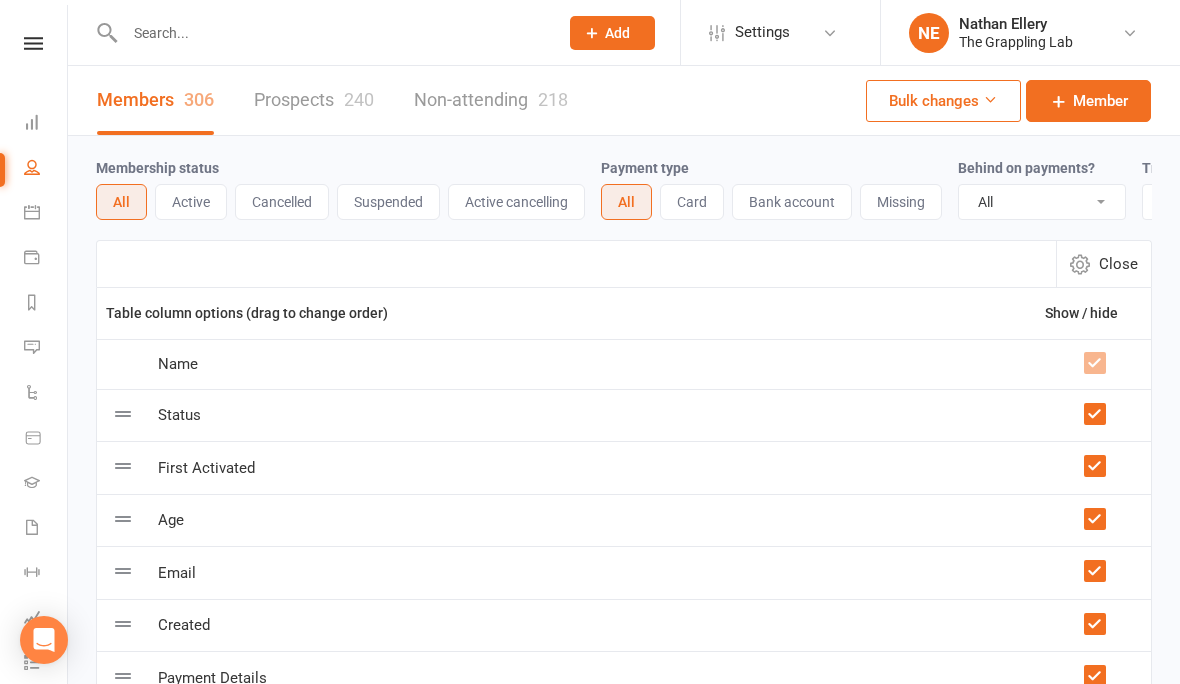 click on "People" at bounding box center [46, 169] 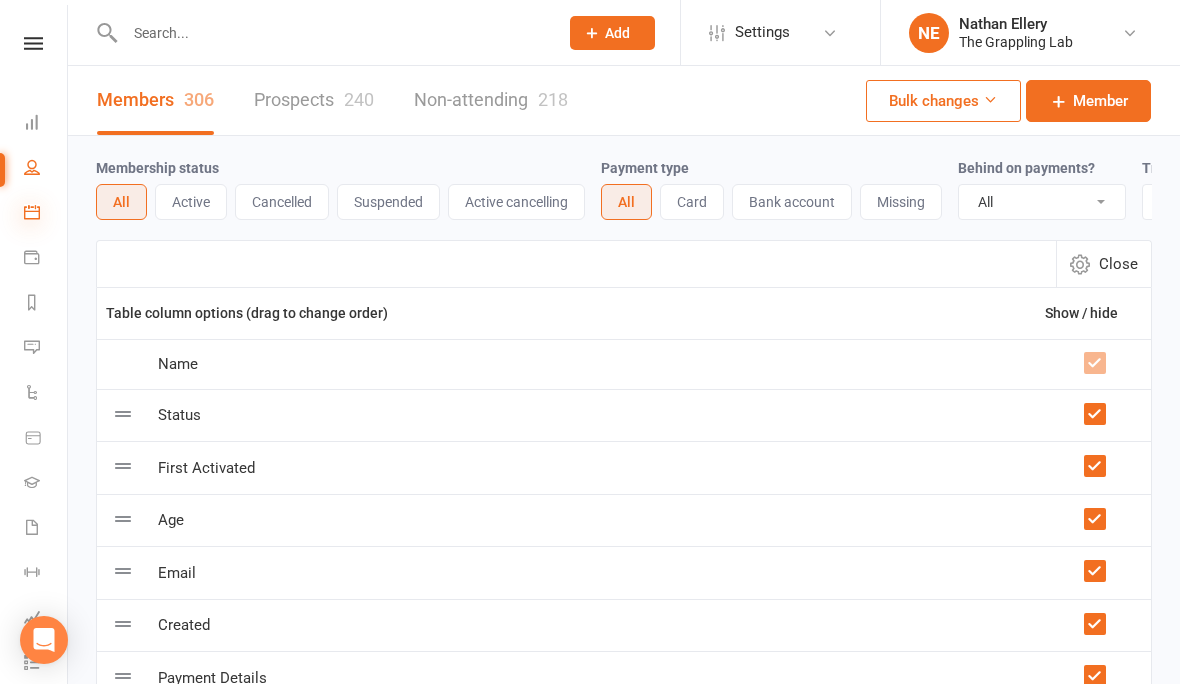 click at bounding box center (32, 212) 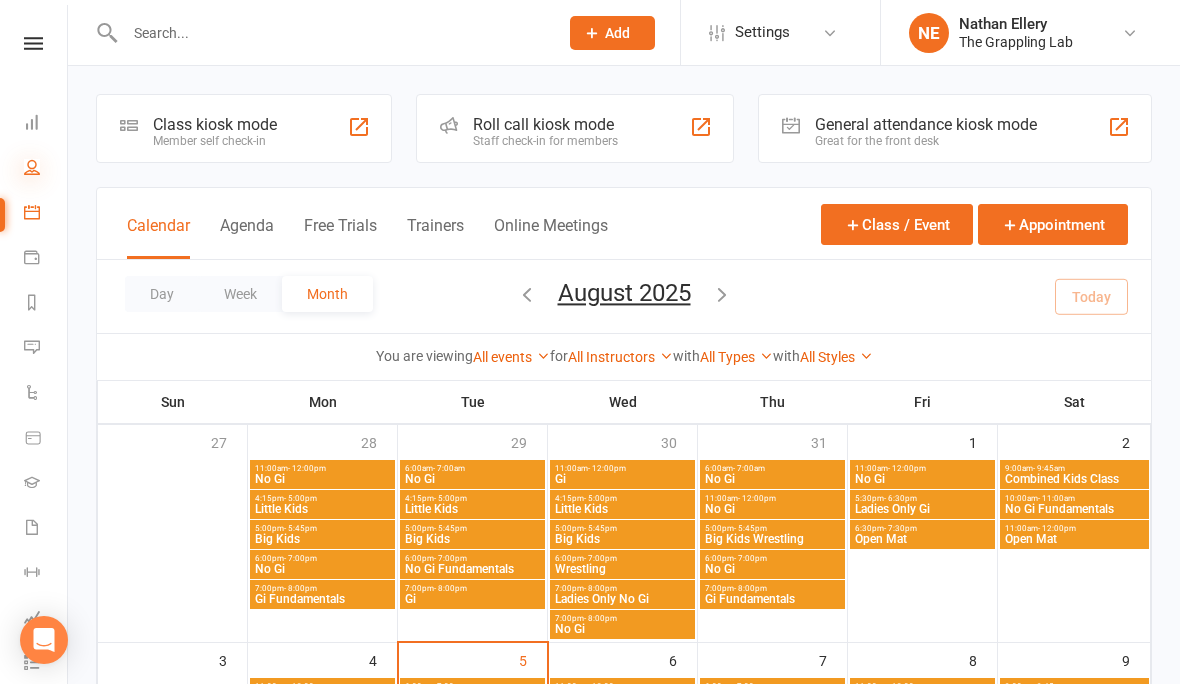 click at bounding box center [32, 167] 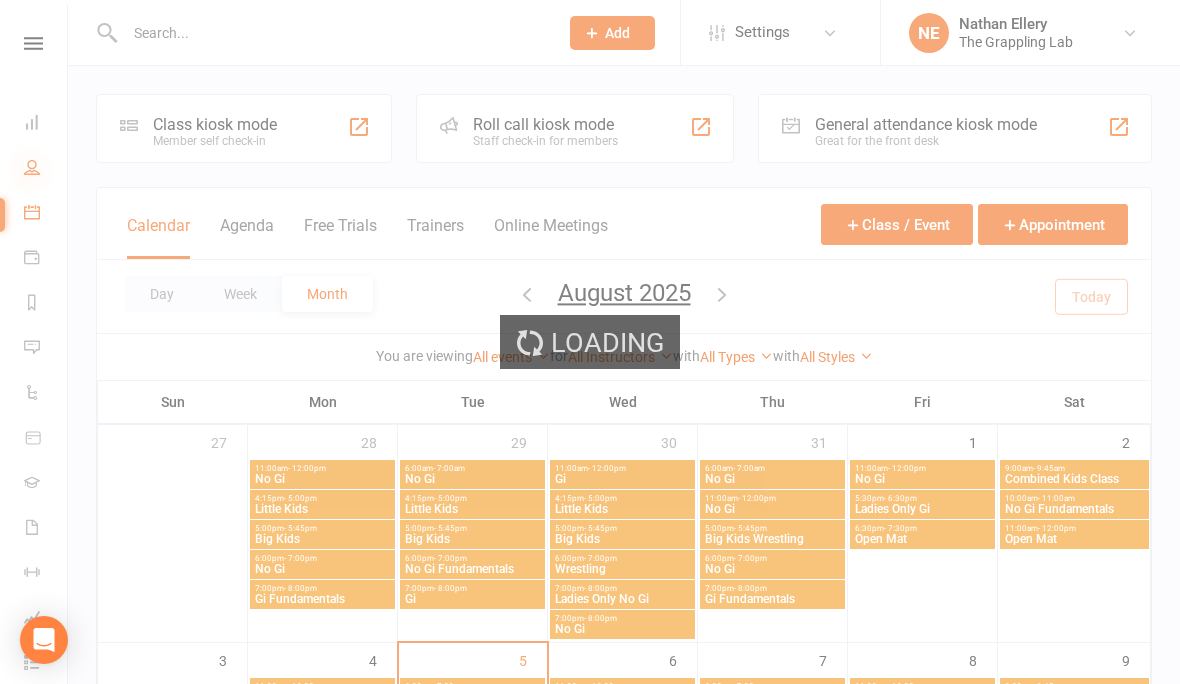 select on "100" 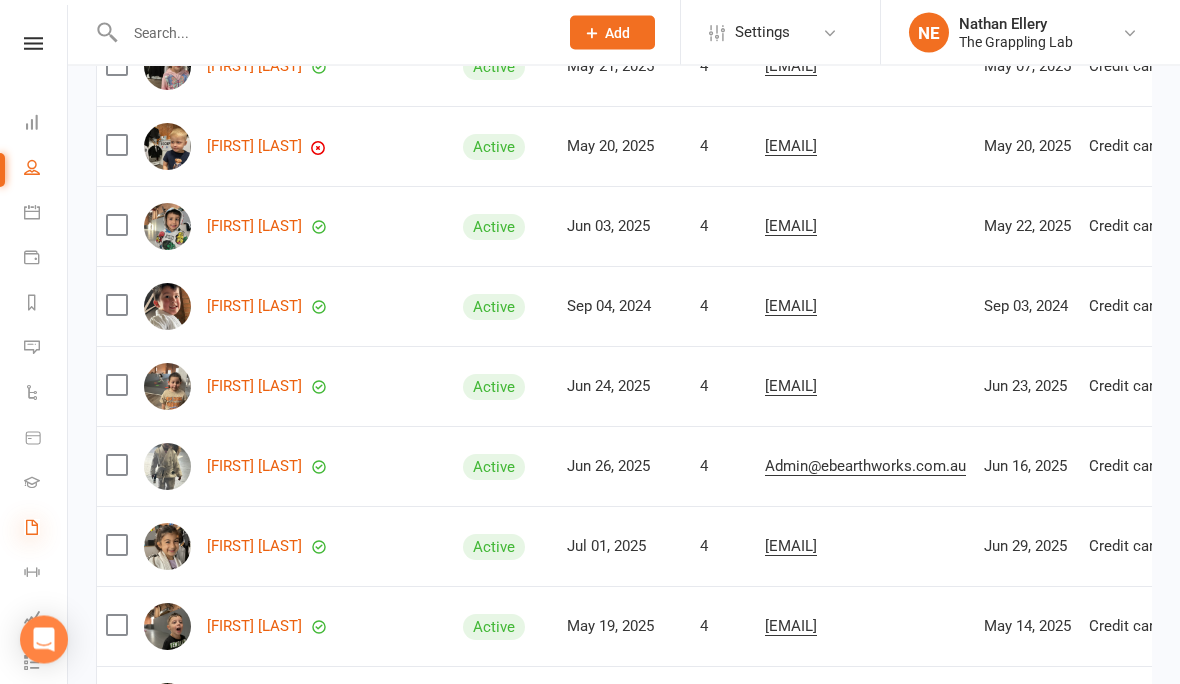 scroll, scrollTop: 1284, scrollLeft: 0, axis: vertical 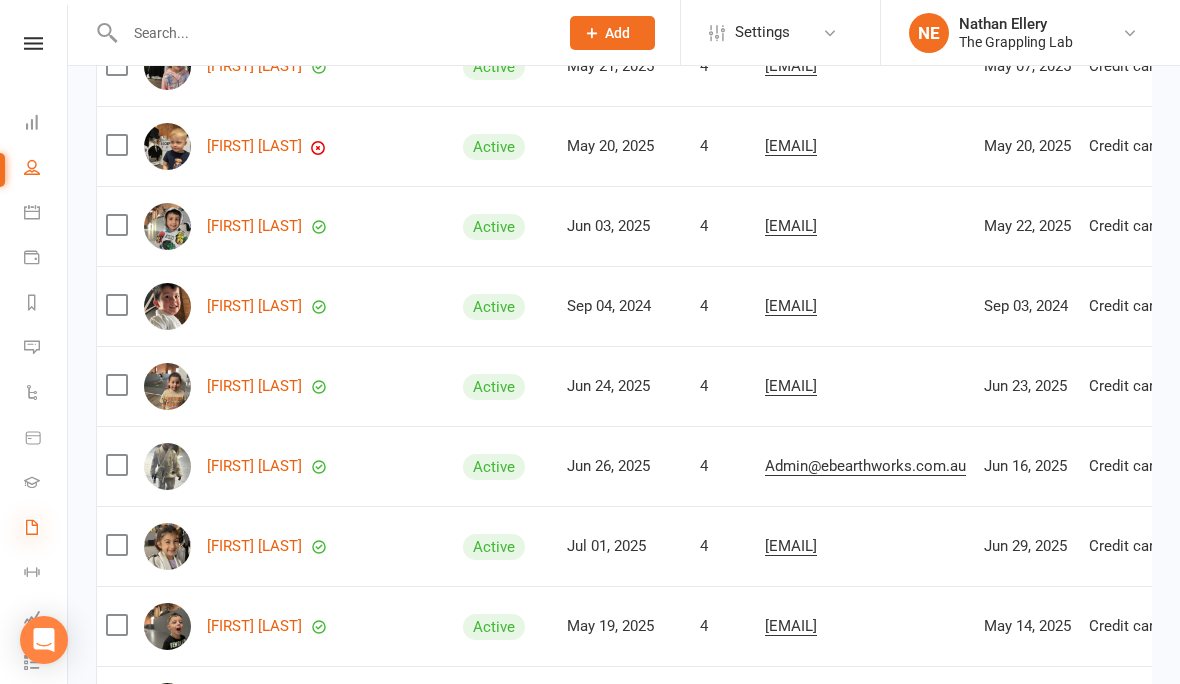 click at bounding box center [32, 527] 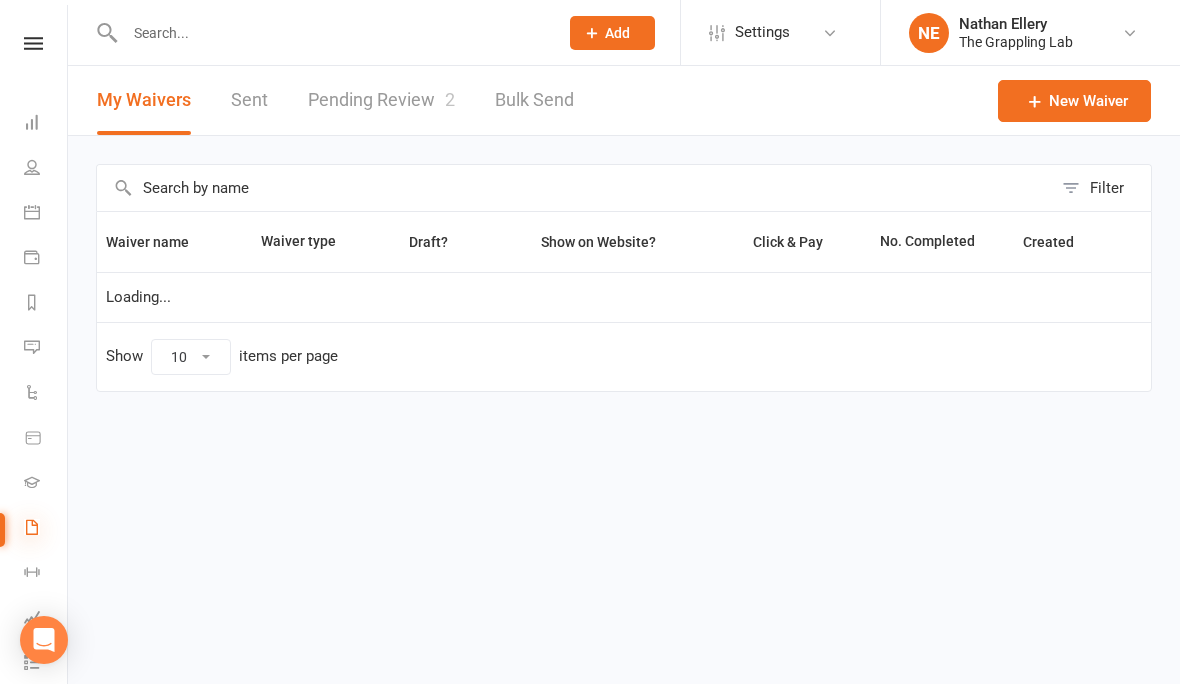 scroll, scrollTop: 0, scrollLeft: 0, axis: both 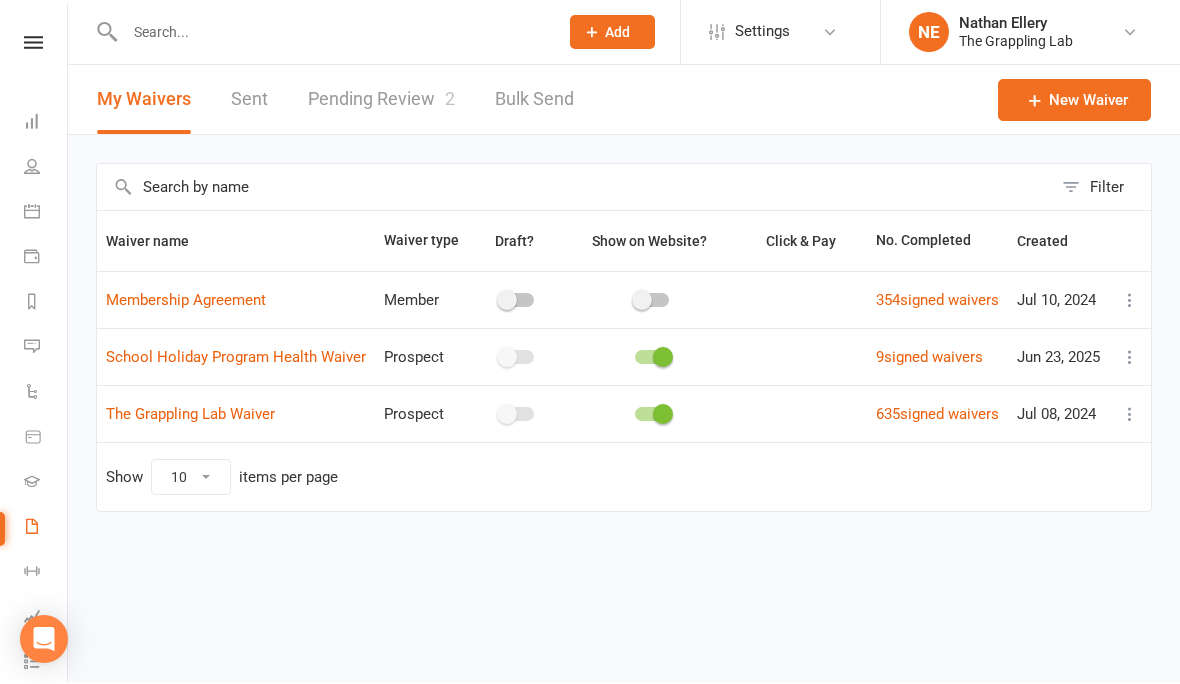 click on "Pending Review 2" at bounding box center [381, 100] 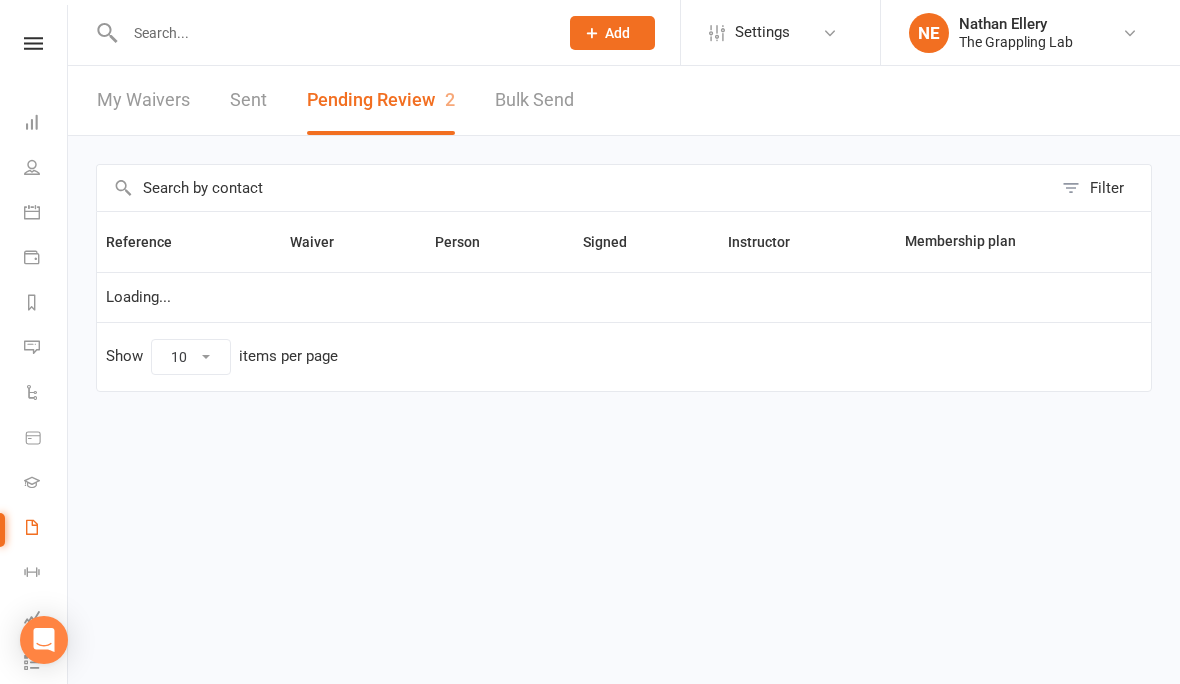 select on "25" 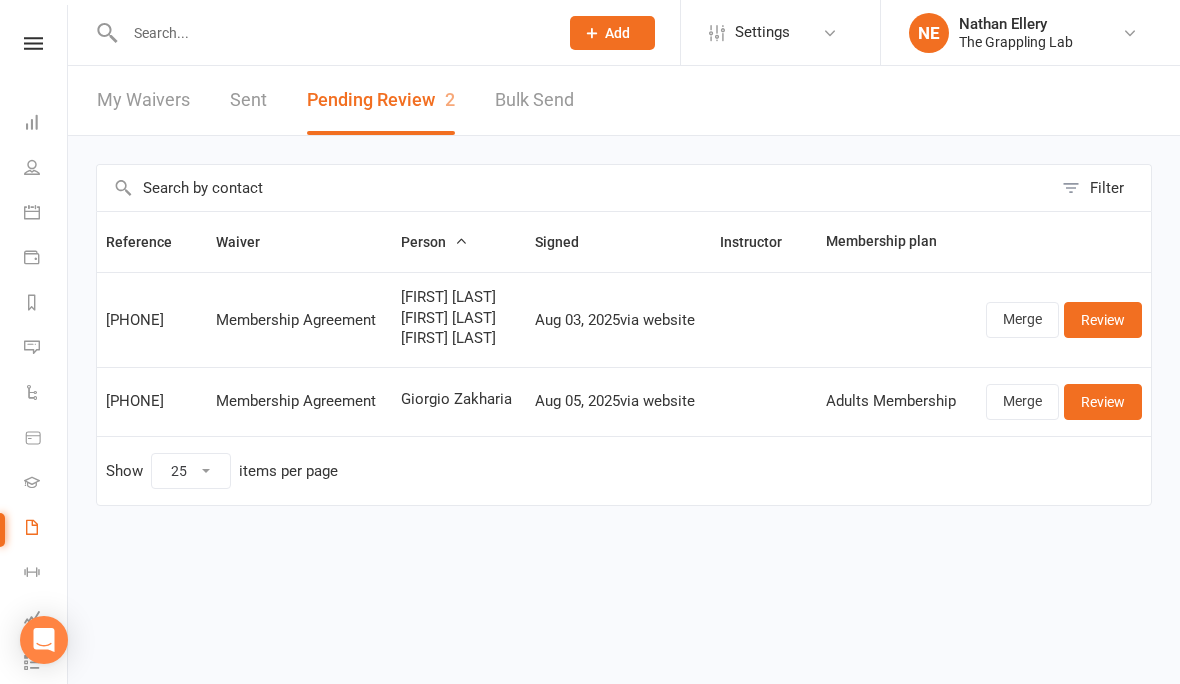 click on "Membership Agreement" at bounding box center [299, 401] 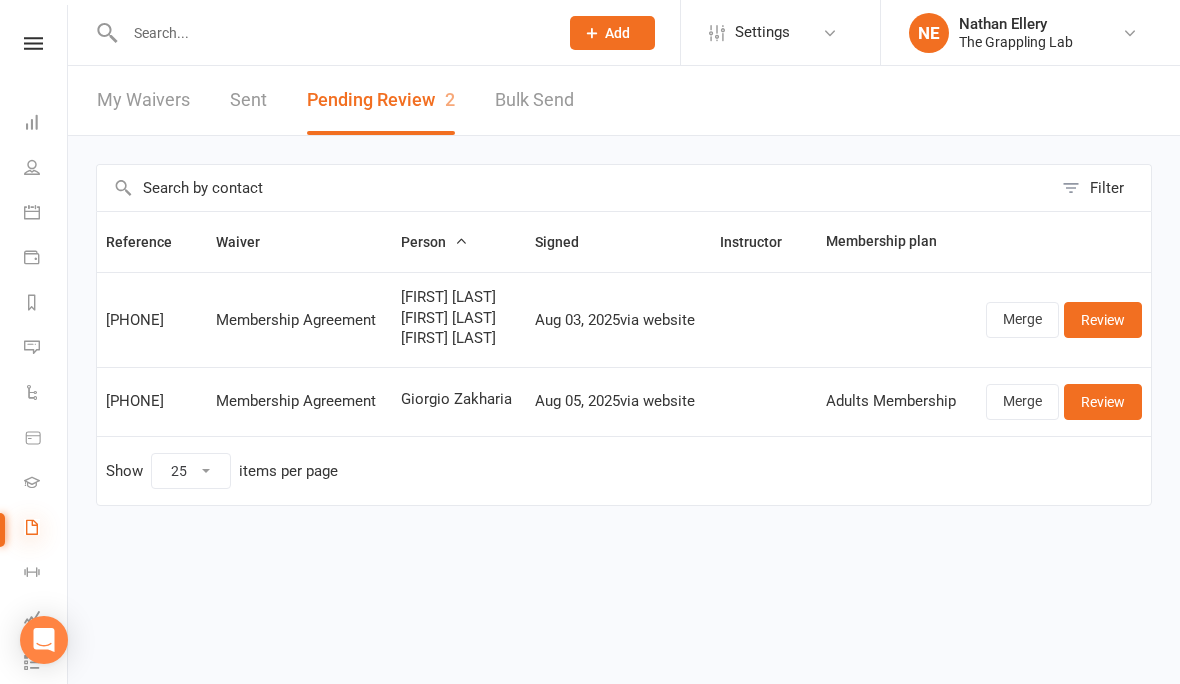 click at bounding box center (32, 527) 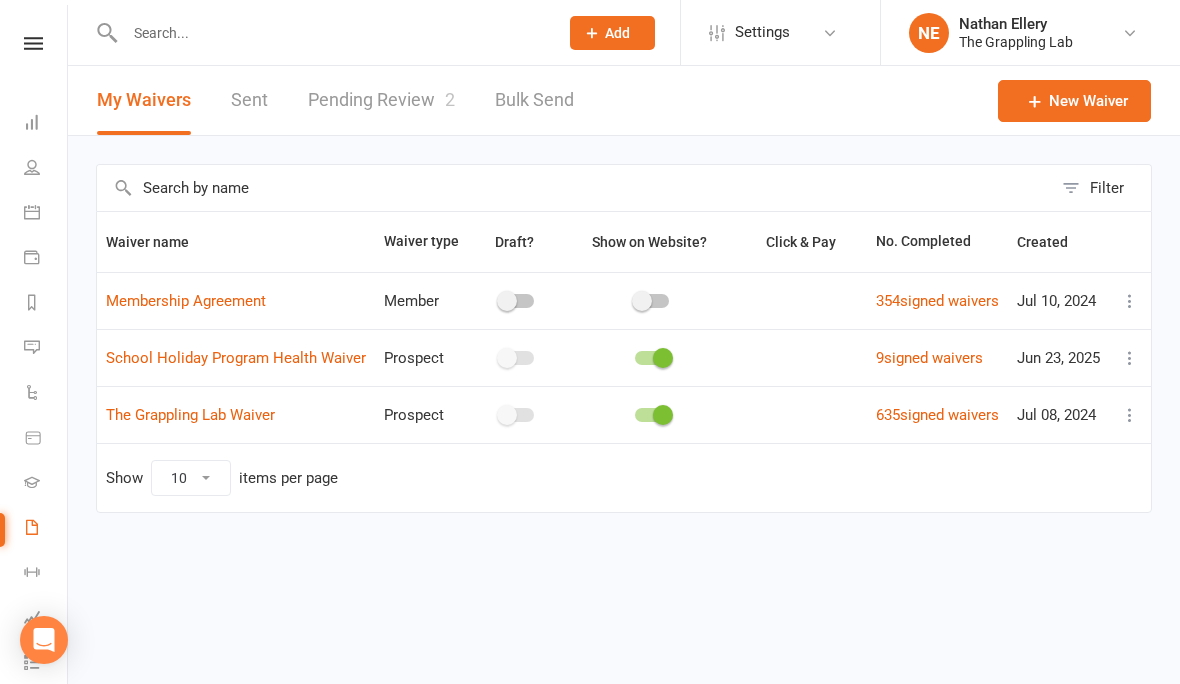 click on "Pending Review 2" at bounding box center [381, 100] 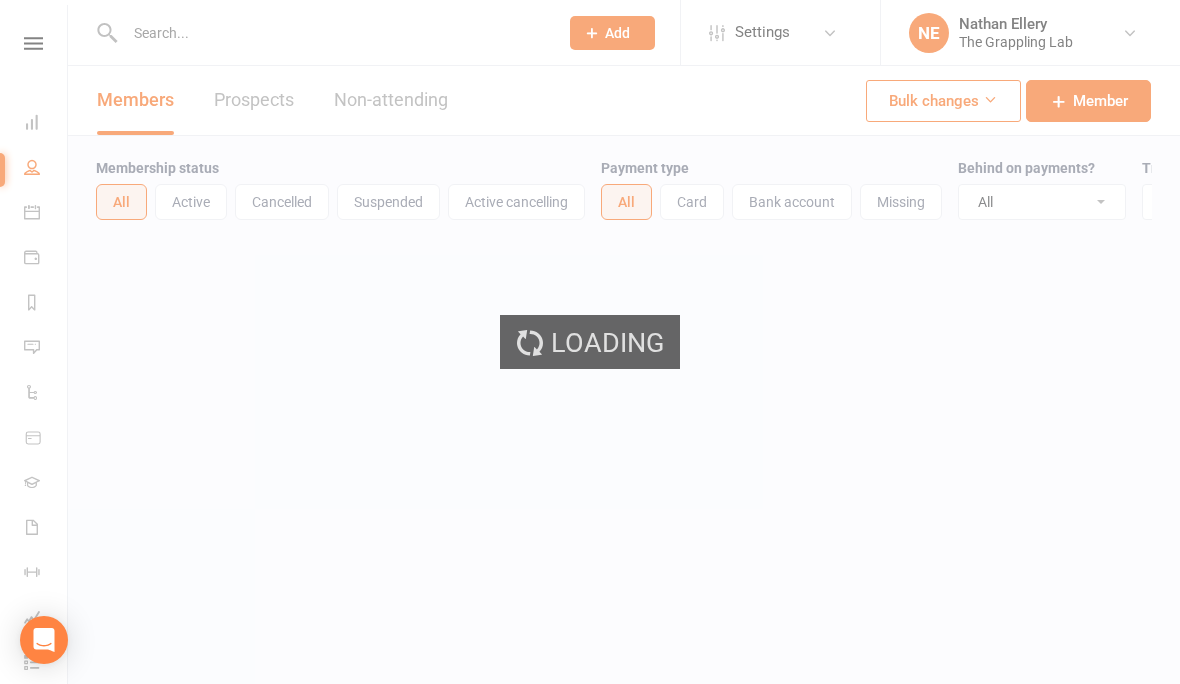 scroll, scrollTop: 0, scrollLeft: 0, axis: both 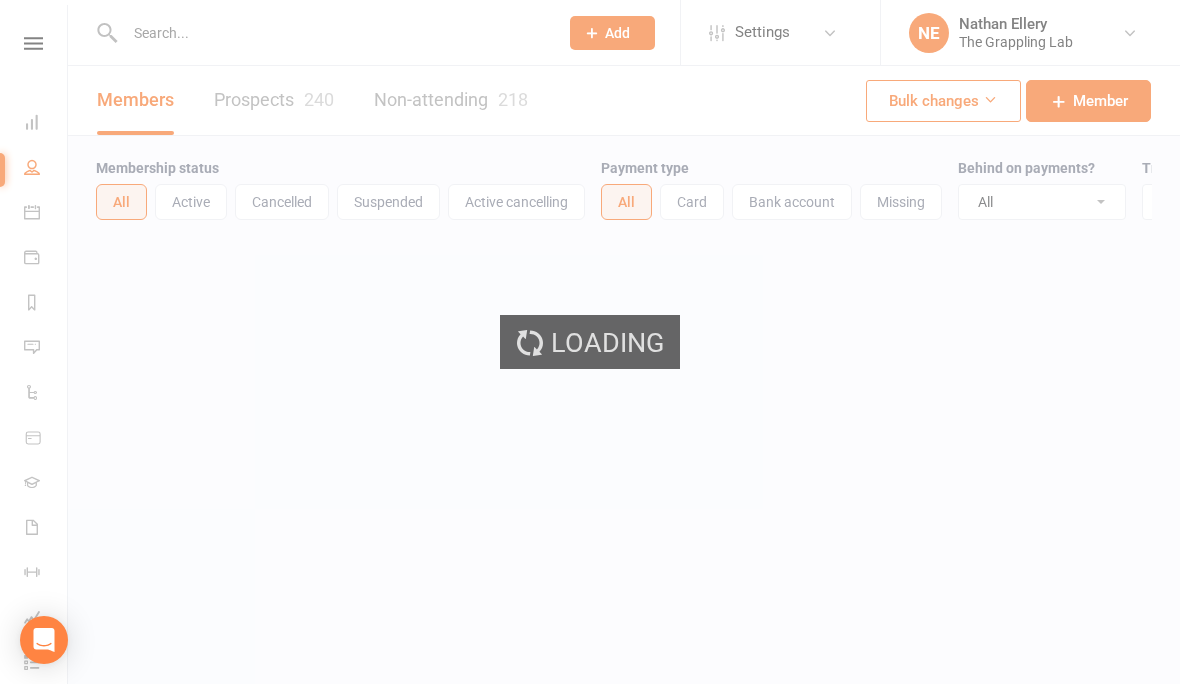 select on "100" 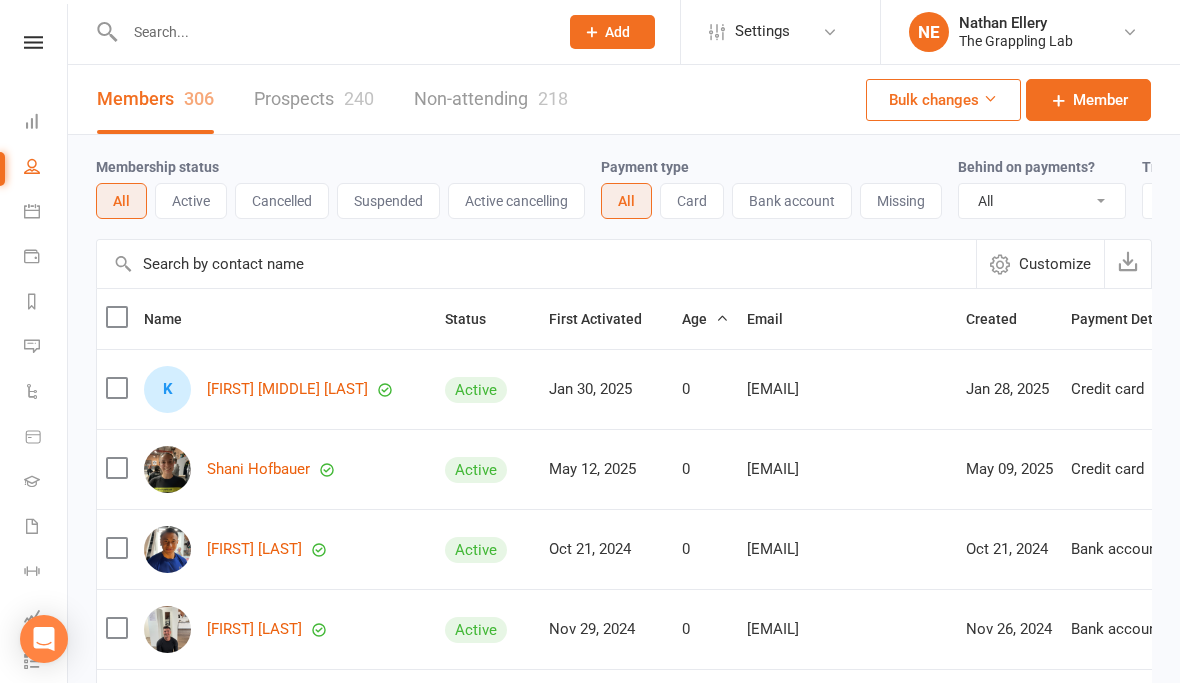scroll, scrollTop: 1, scrollLeft: 0, axis: vertical 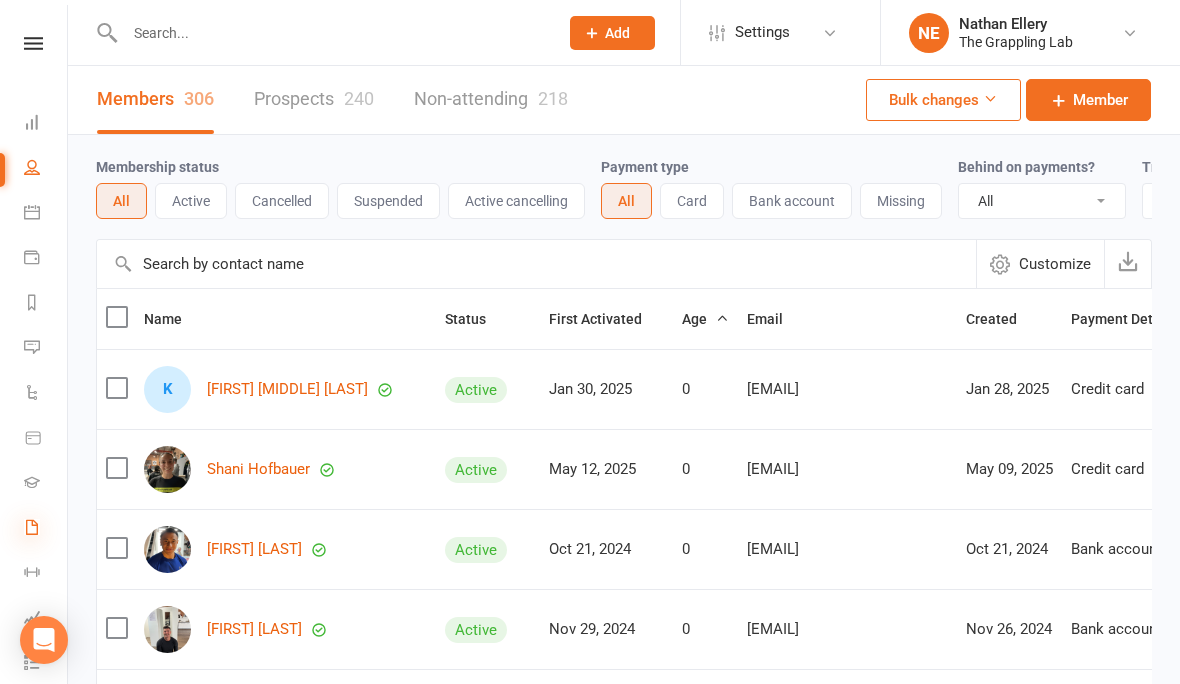 click at bounding box center [32, 527] 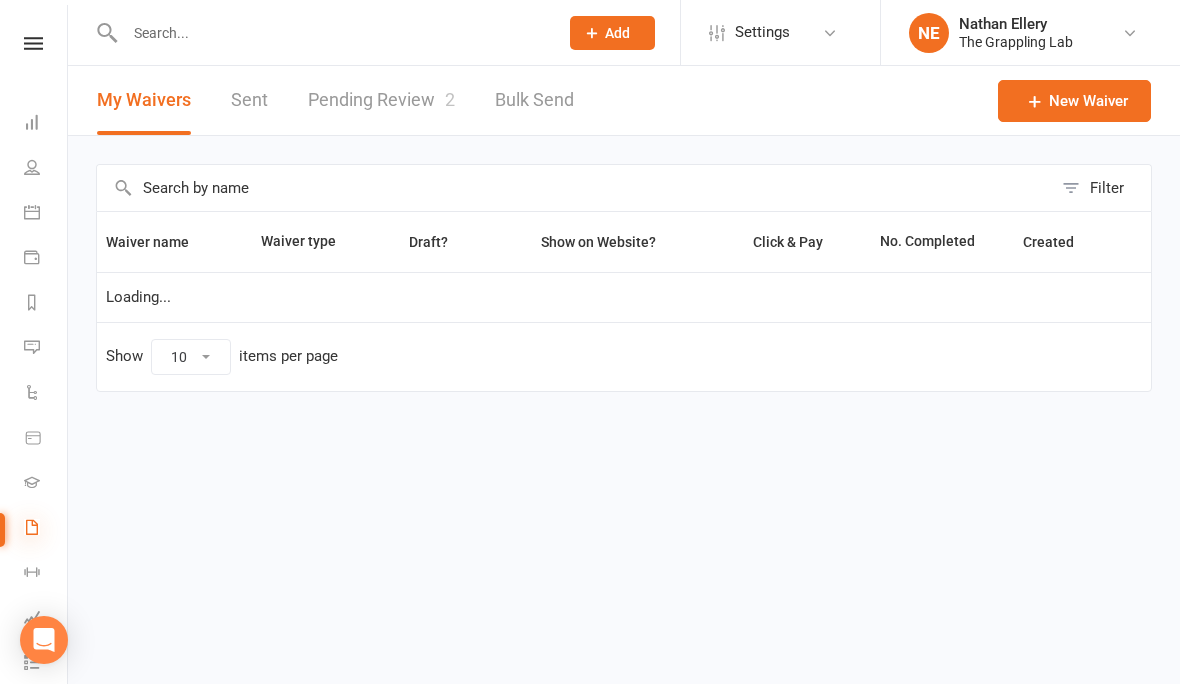 scroll, scrollTop: 0, scrollLeft: 0, axis: both 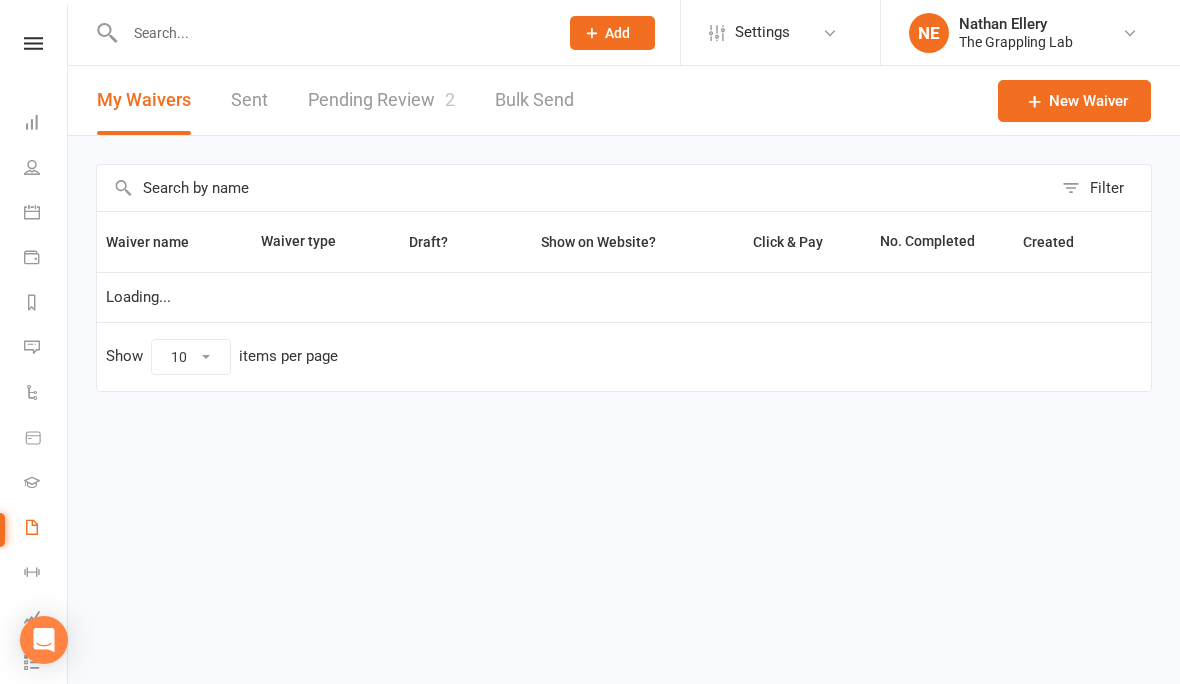 click on "Pending Review 2" at bounding box center [381, 100] 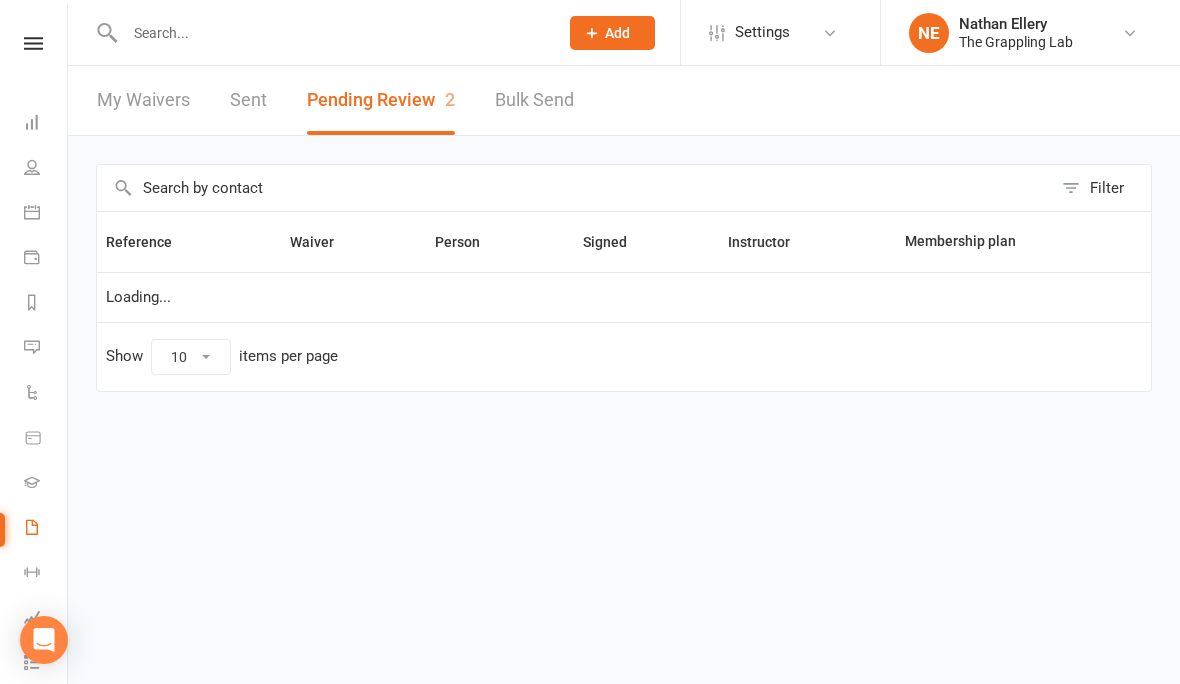 select on "25" 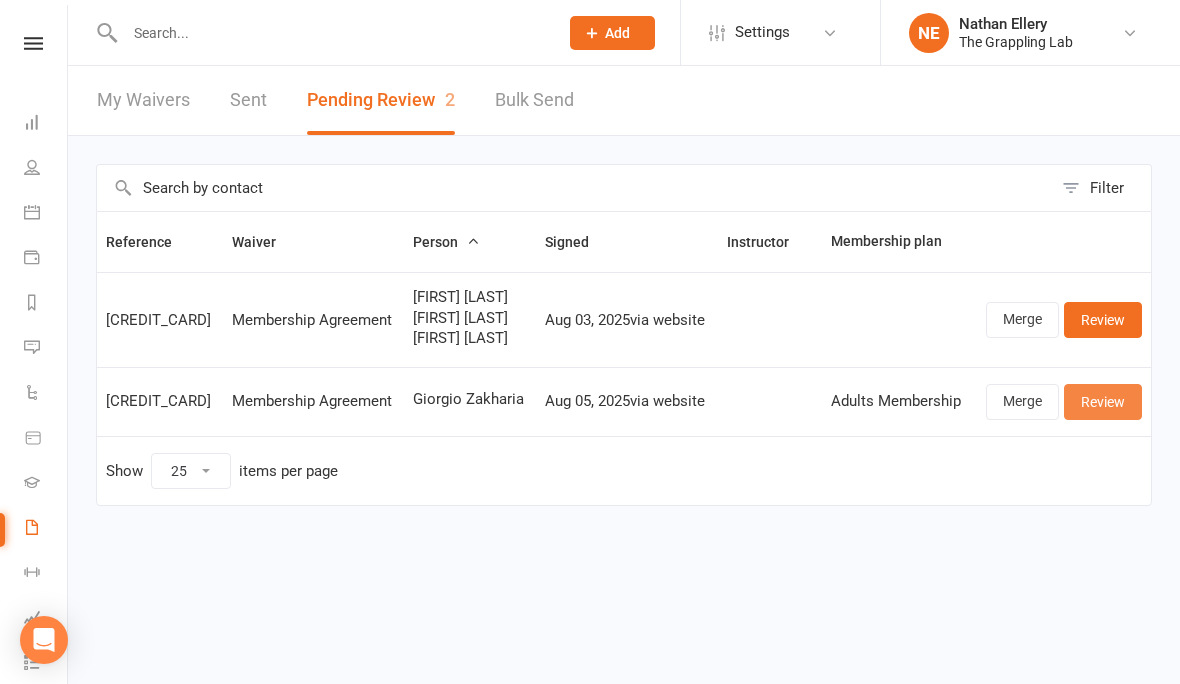 click on "Review" at bounding box center (1103, 402) 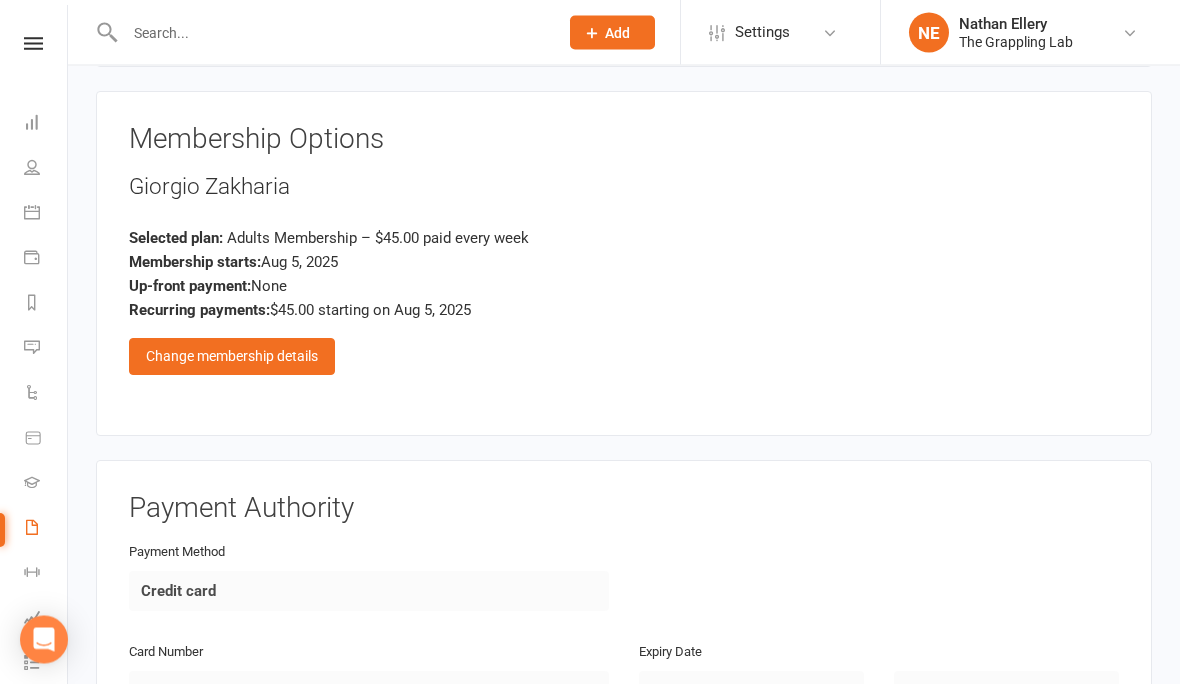 scroll, scrollTop: 939, scrollLeft: 0, axis: vertical 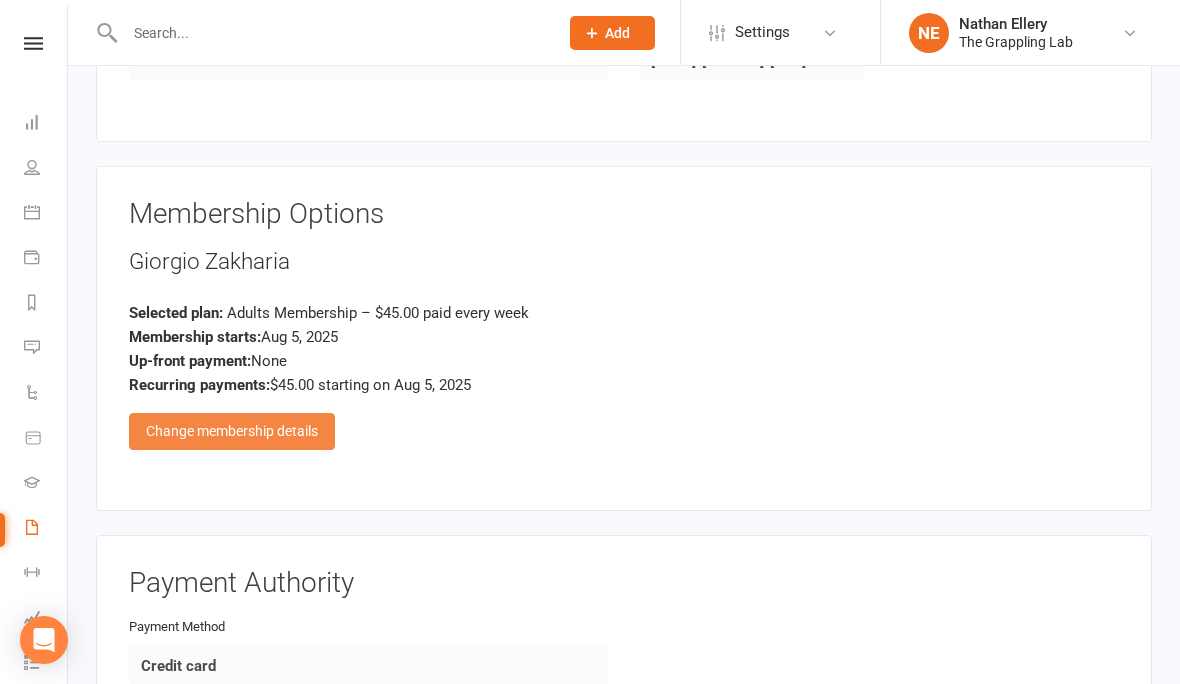 click on "Change membership details" at bounding box center [232, 431] 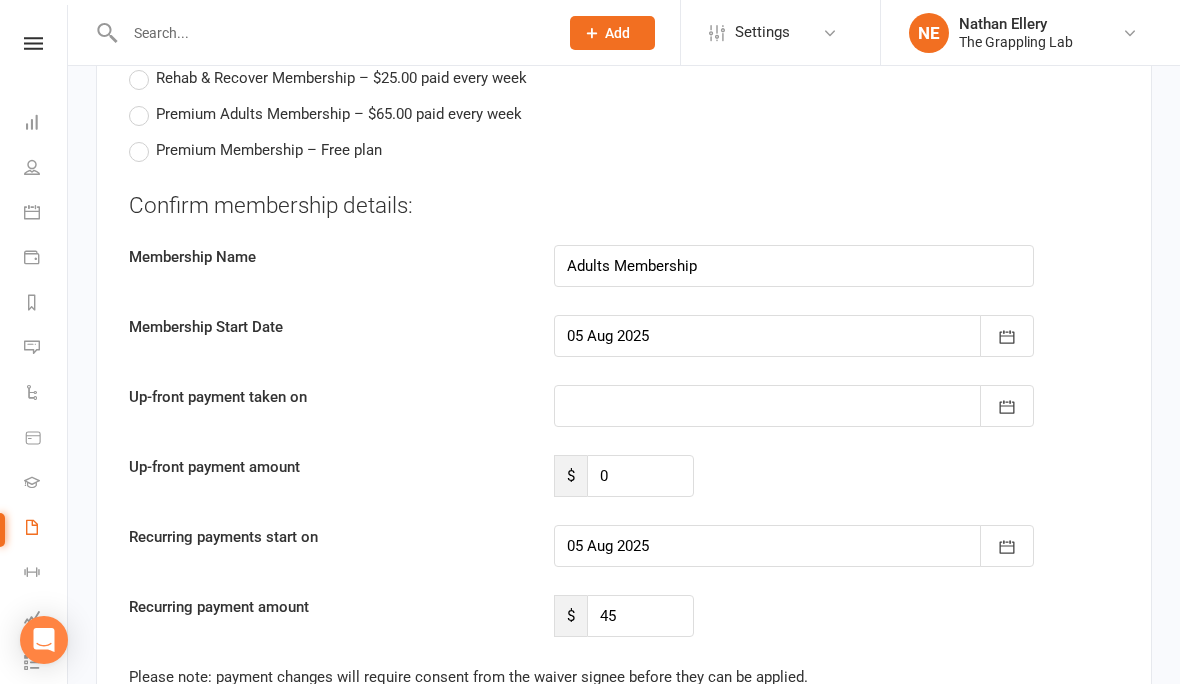 scroll, scrollTop: 1323, scrollLeft: 0, axis: vertical 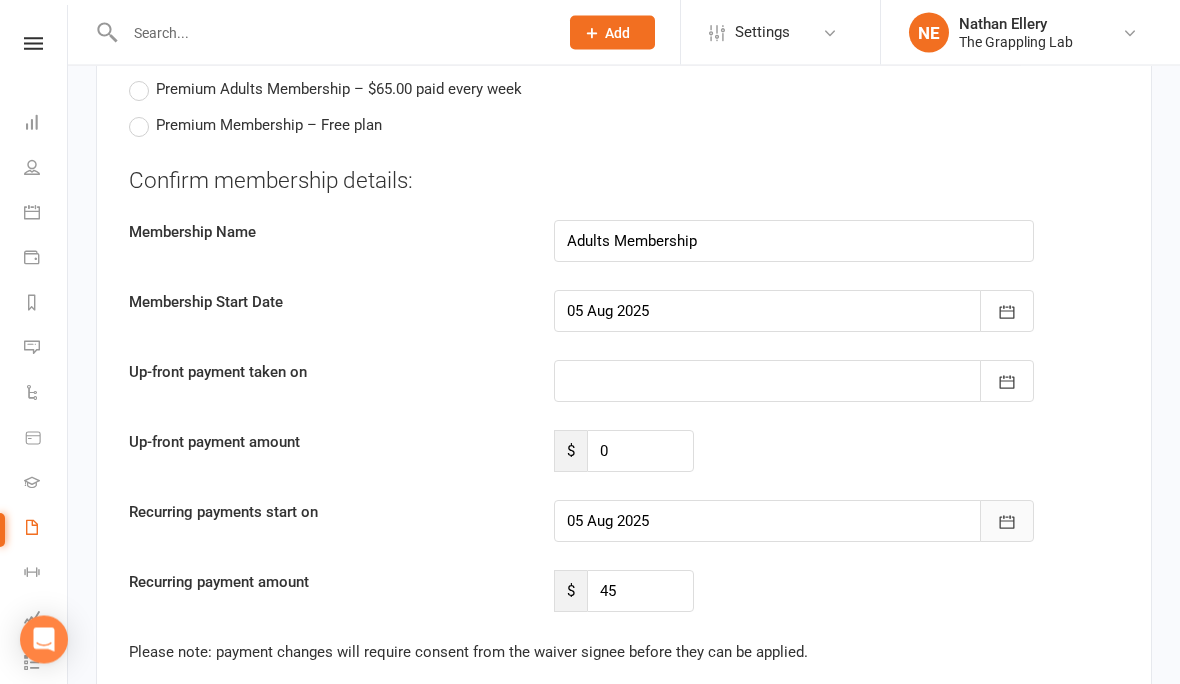 click at bounding box center (1007, 522) 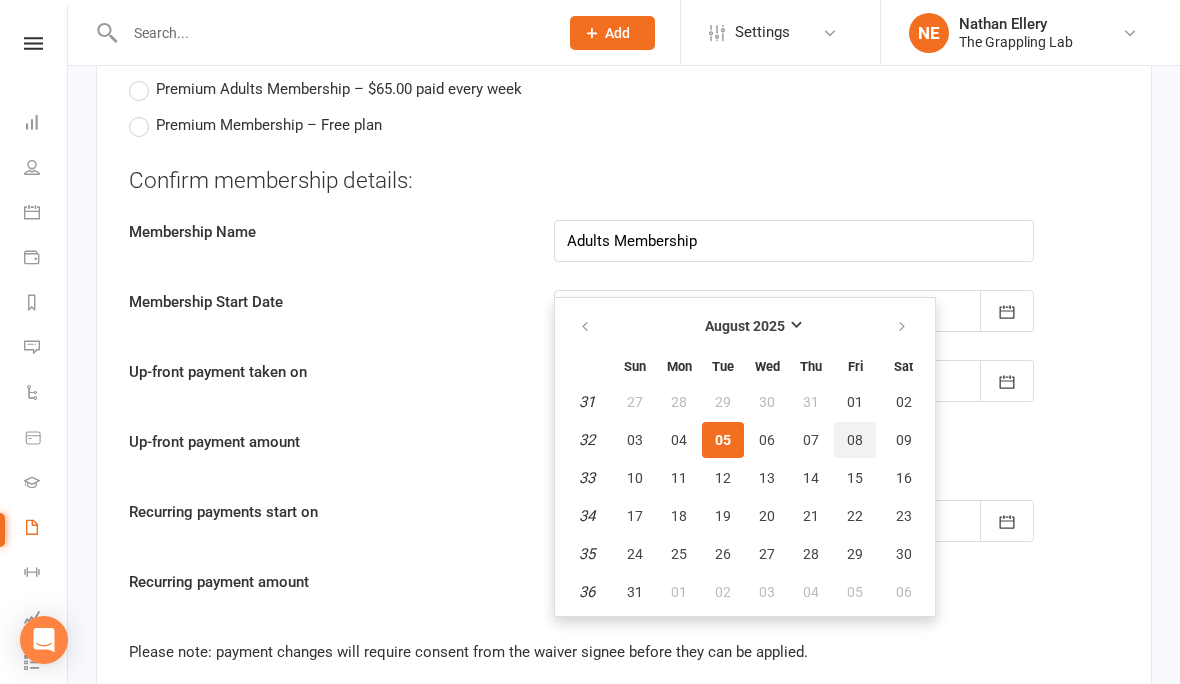 click on "08" at bounding box center (855, 440) 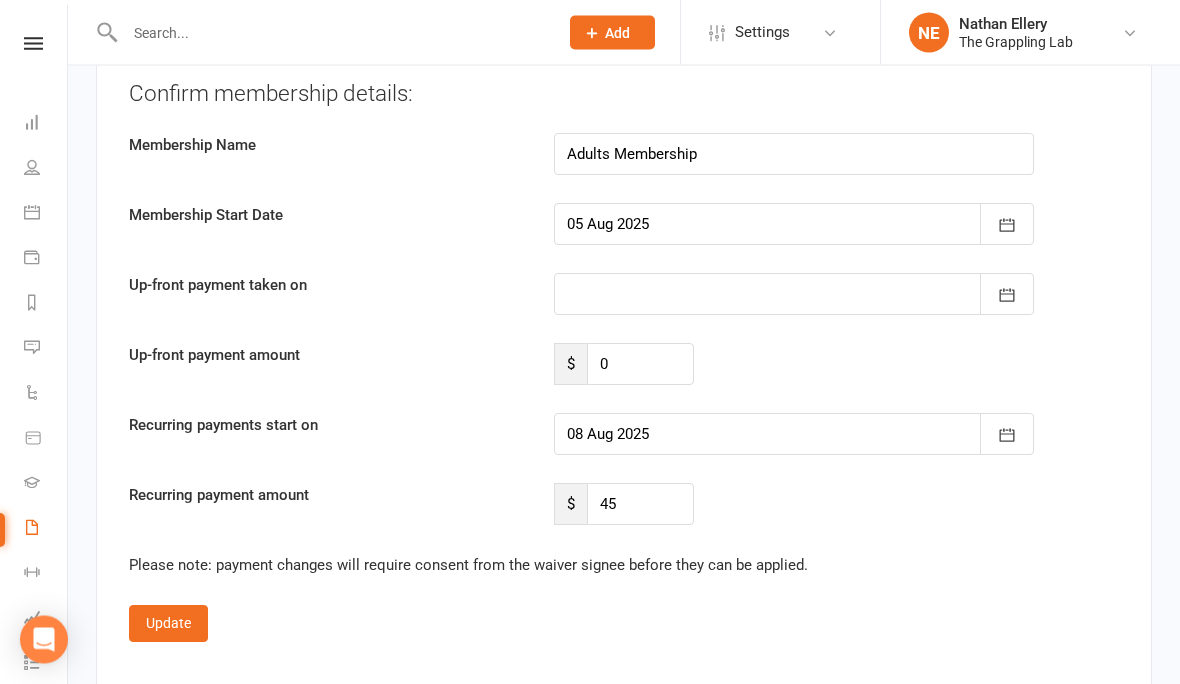 scroll, scrollTop: 1411, scrollLeft: 0, axis: vertical 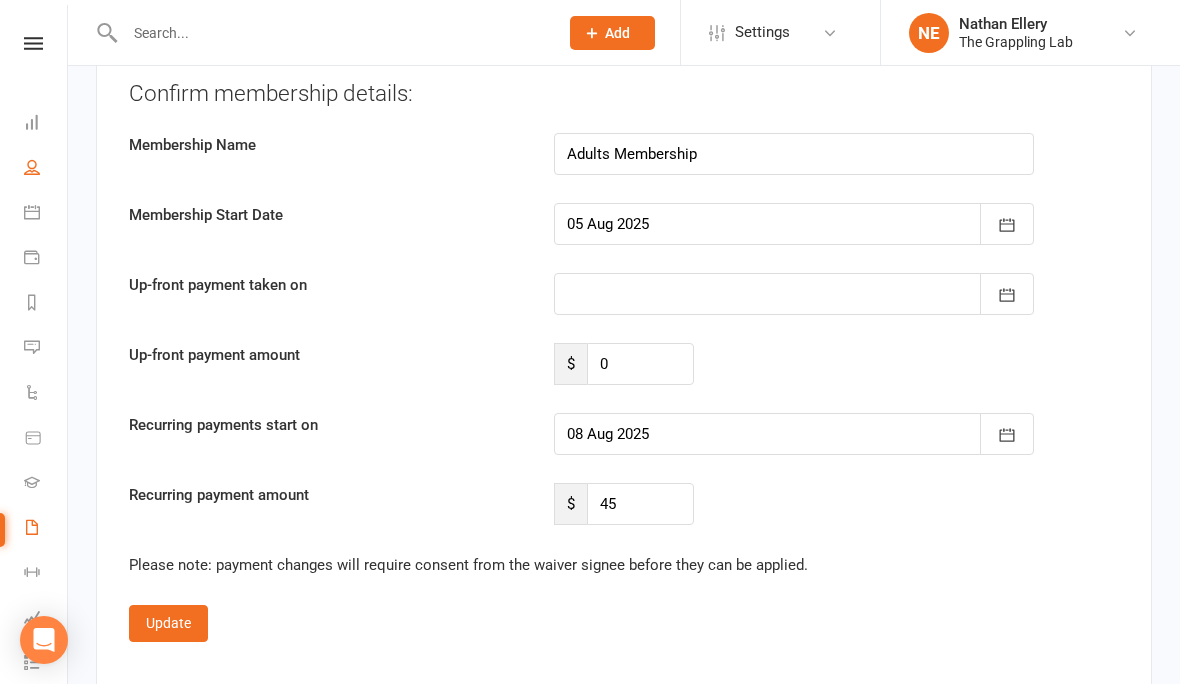 click on "People" at bounding box center (46, 169) 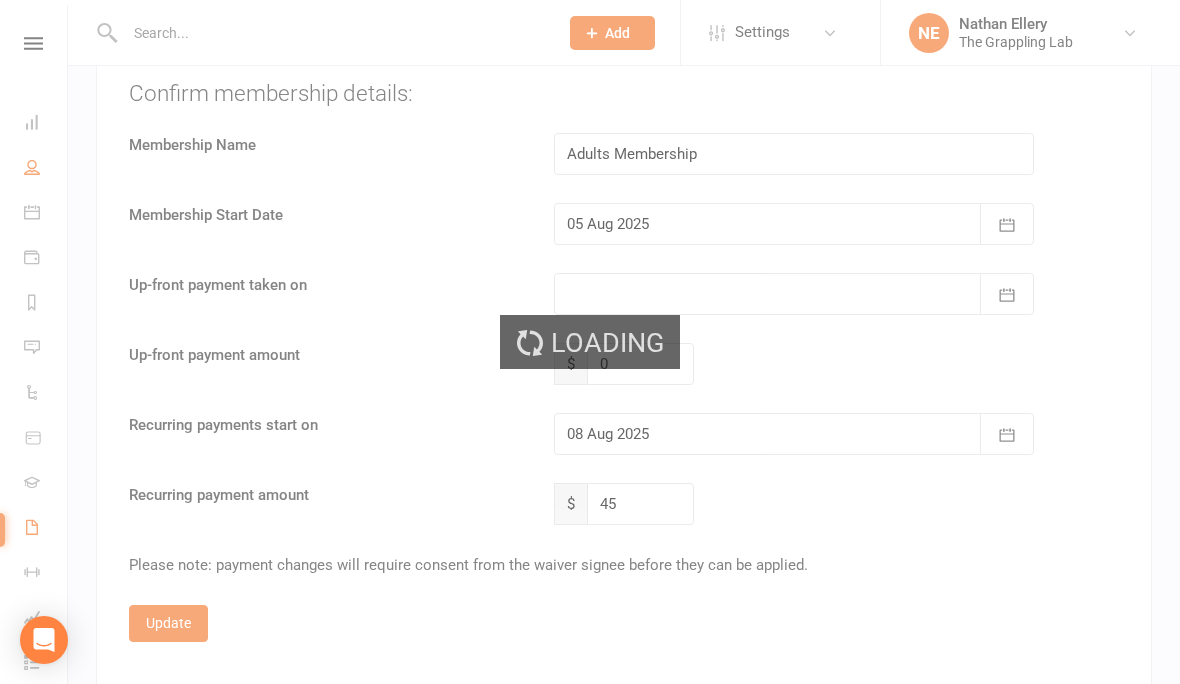 scroll, scrollTop: 0, scrollLeft: 0, axis: both 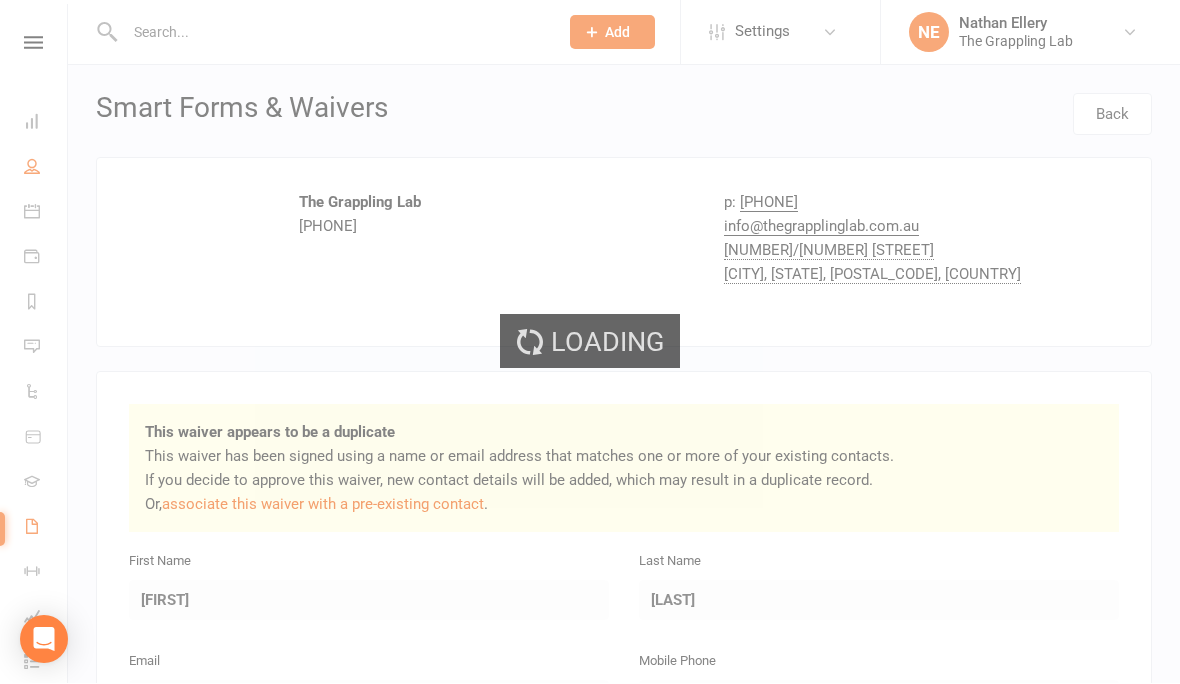 select on "100" 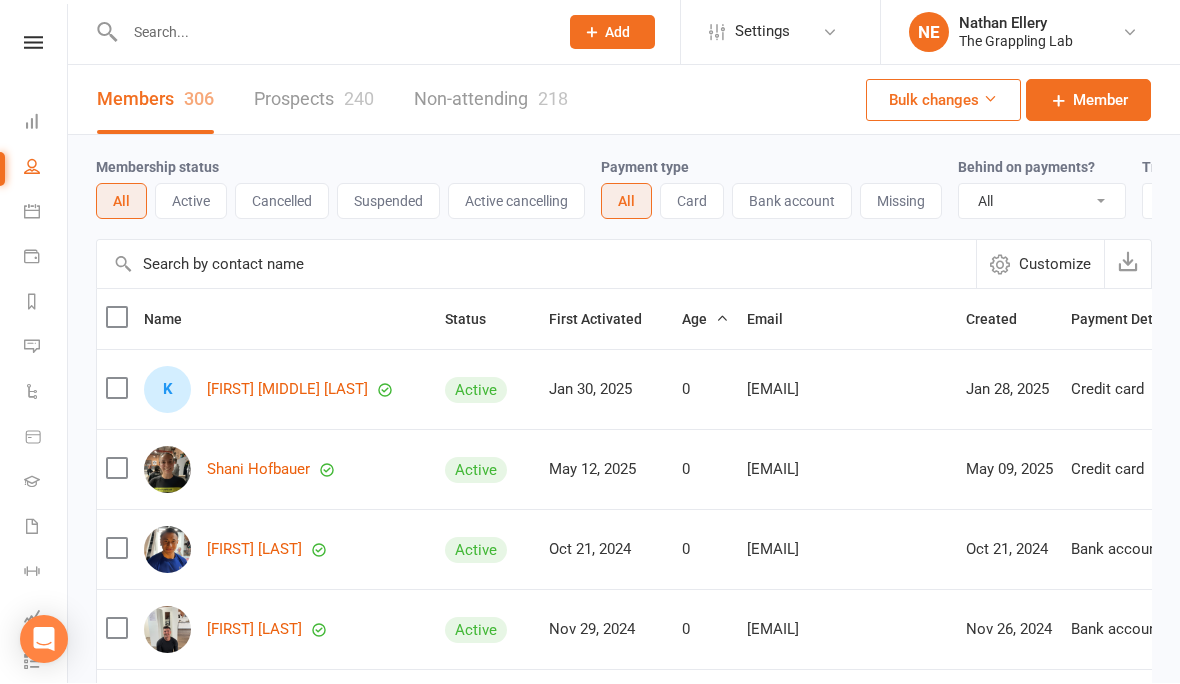 scroll, scrollTop: 1, scrollLeft: 0, axis: vertical 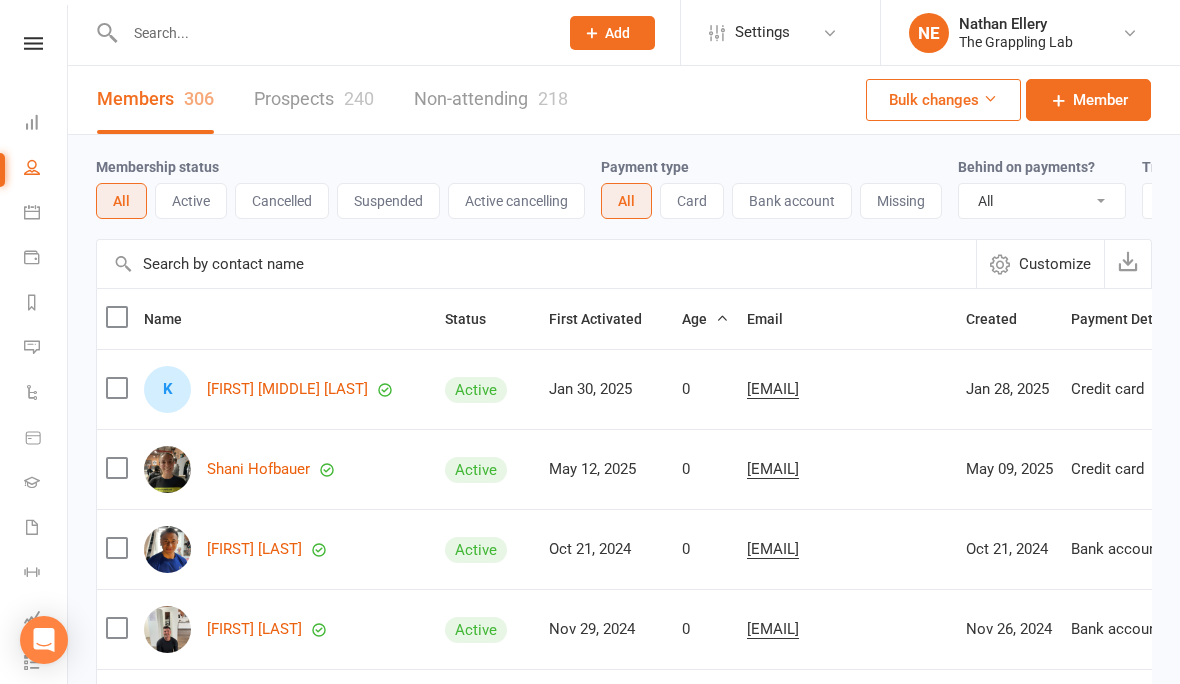 click at bounding box center [331, 33] 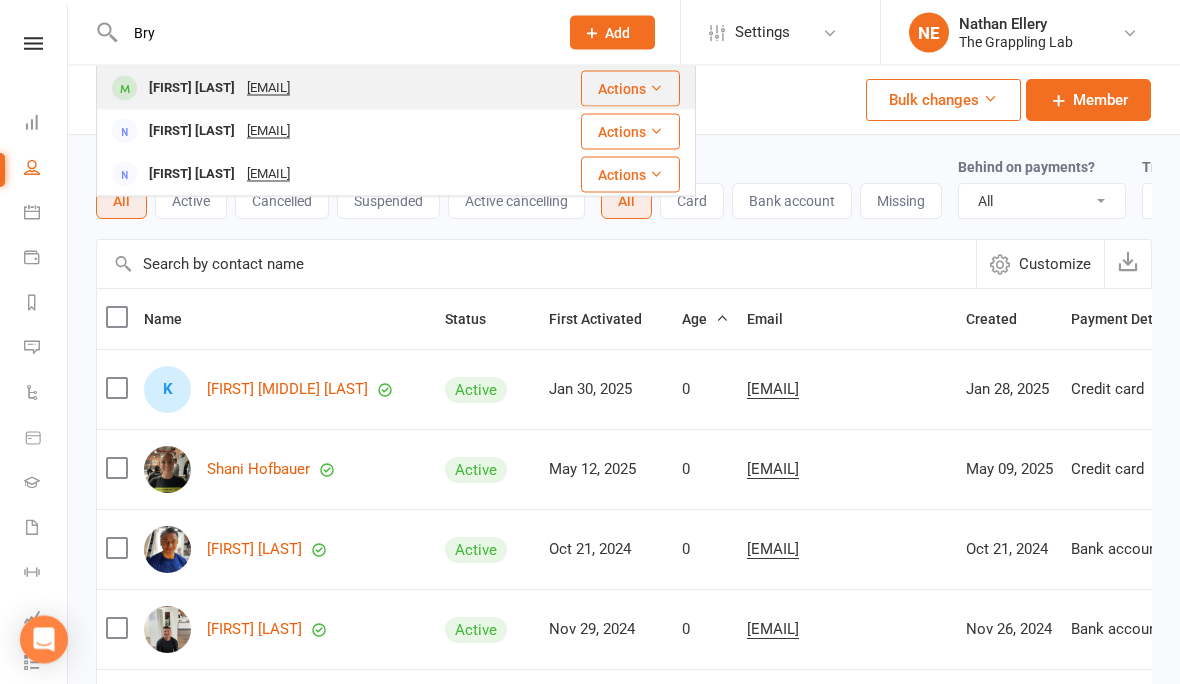 type on "Bry" 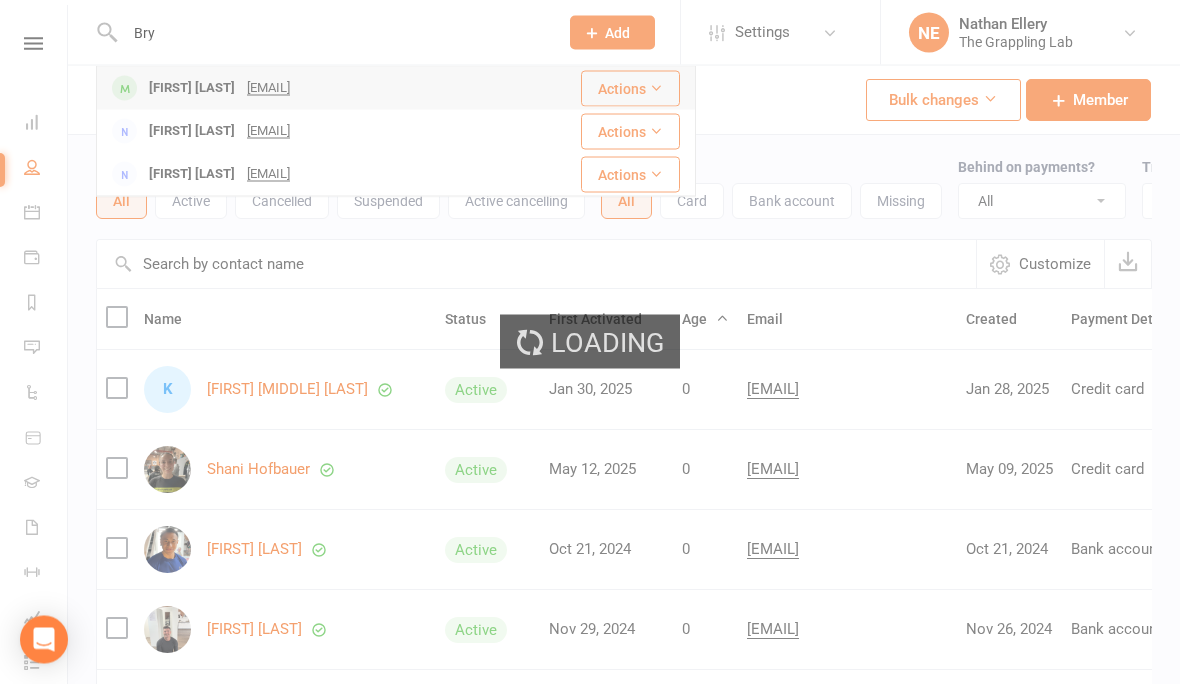 type 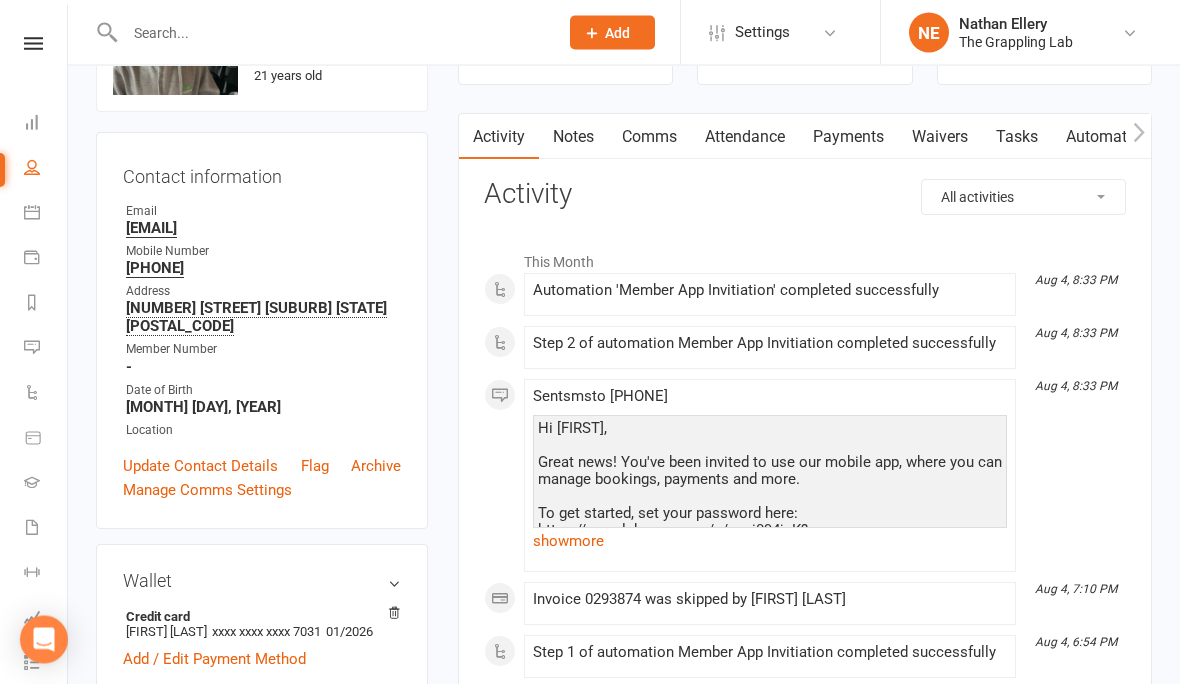scroll, scrollTop: 141, scrollLeft: 0, axis: vertical 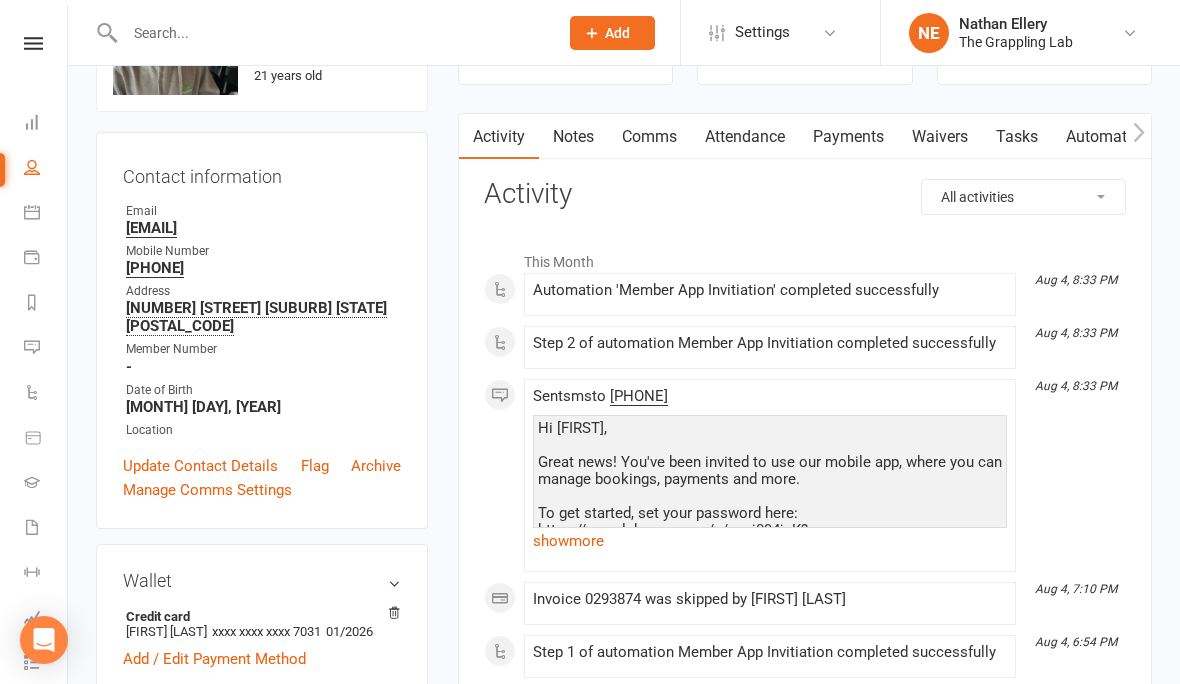 click on "Payments" at bounding box center (848, 137) 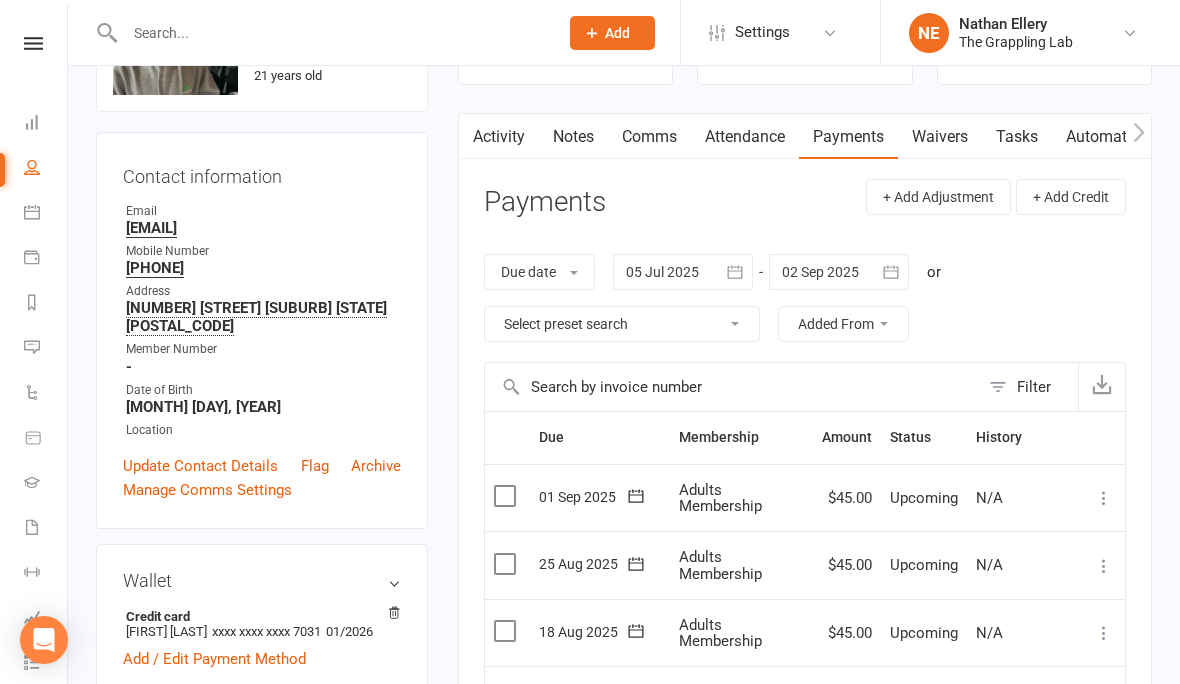click at bounding box center [1104, 498] 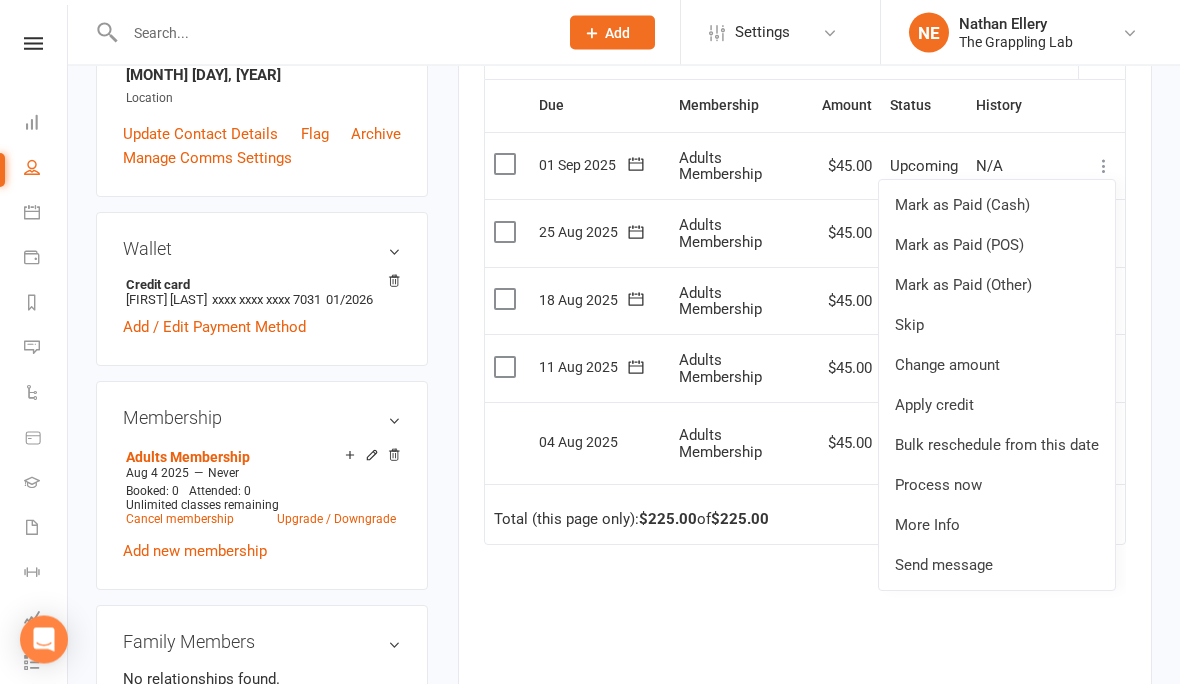scroll, scrollTop: 472, scrollLeft: 0, axis: vertical 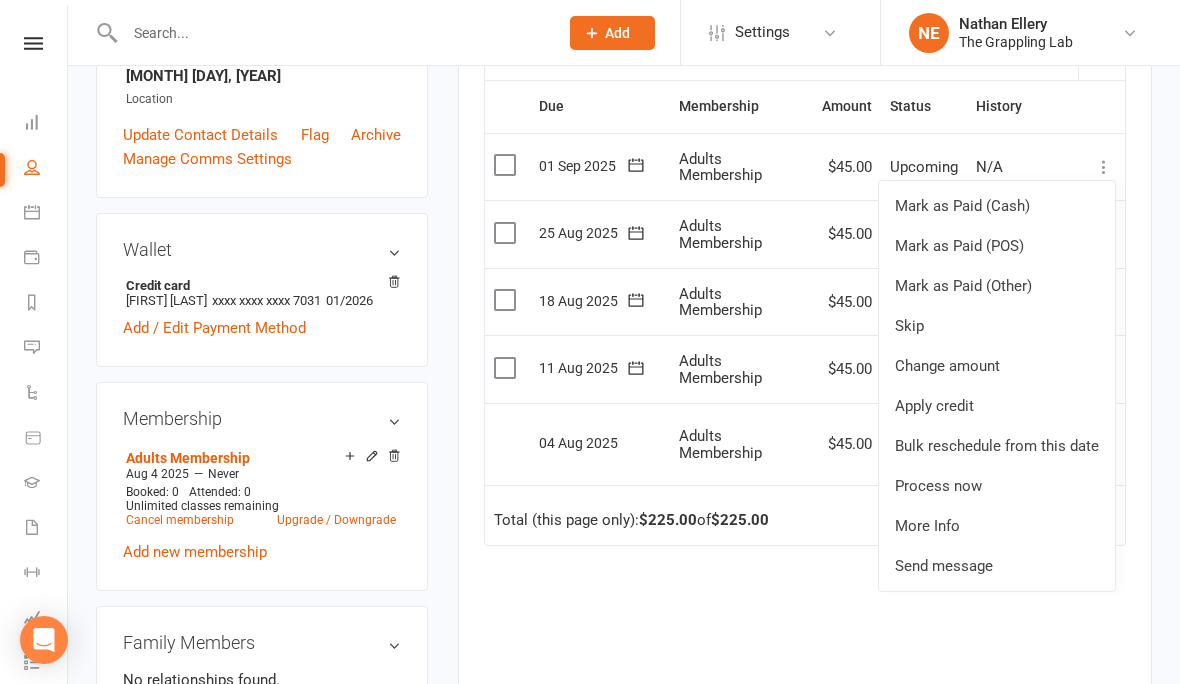 click on "Due  Contact  Membership Amount  Status History Invoice # Select this 01 Sep 2025
Bryse Besters
Adults Membership $45.00 Upcoming N/A 1034300 Mark as Paid (Cash)  Mark as Paid (POS)  Mark as Paid (Other)  Skip  Change amount  Apply credit  Bulk reschedule from this date  Process now More Info Send message Select this 25 Aug 2025
Bryse Besters
Adults Membership $45.00 Upcoming N/A 1693880 Mark as Paid (Cash)  Mark as Paid (POS)  Mark as Paid (Other)  Skip  Change amount  Apply credit  Bulk reschedule from this date  Process now More Info Send message Select this 18 Aug 2025
Bryse Besters
Adults Membership $45.00 Upcoming N/A 6847527 Mark as Paid (Cash)  Mark as Paid (POS)  Mark as Paid (Other)  Skip  Change amount  Apply credit  Bulk reschedule from this date  Process now More Info Send message Select this 11 Aug 2025
Bryse Besters
Adults Membership $45.00 Upcoming N/A 7027700 Mark as Paid (Cash)  Mark as Paid (POS)  Mark as Paid (Other)  Skip  Change amount  Process now" at bounding box center (805, 441) 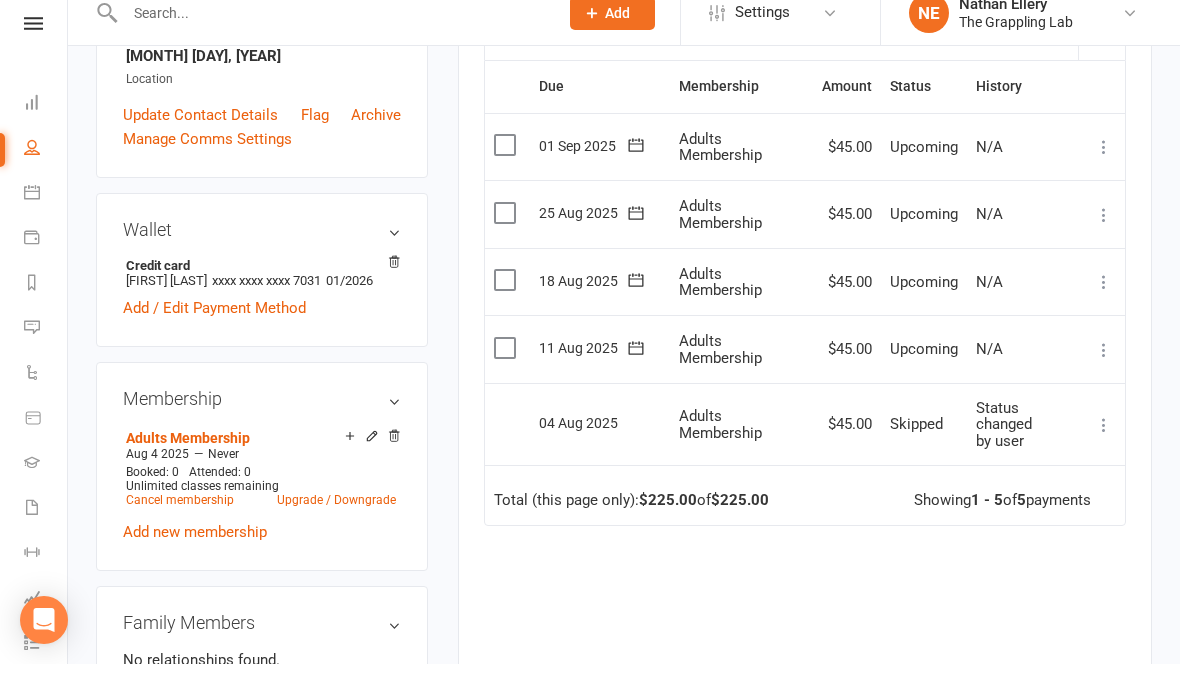 click at bounding box center (1104, 445) 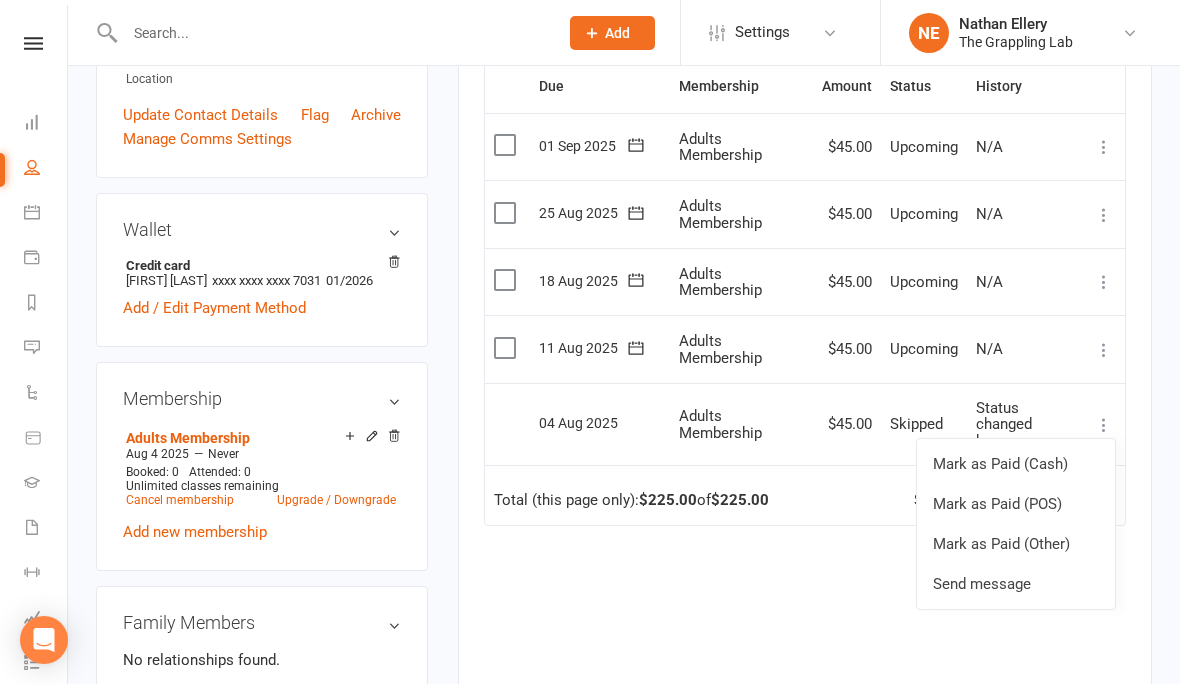 scroll, scrollTop: 498, scrollLeft: 0, axis: vertical 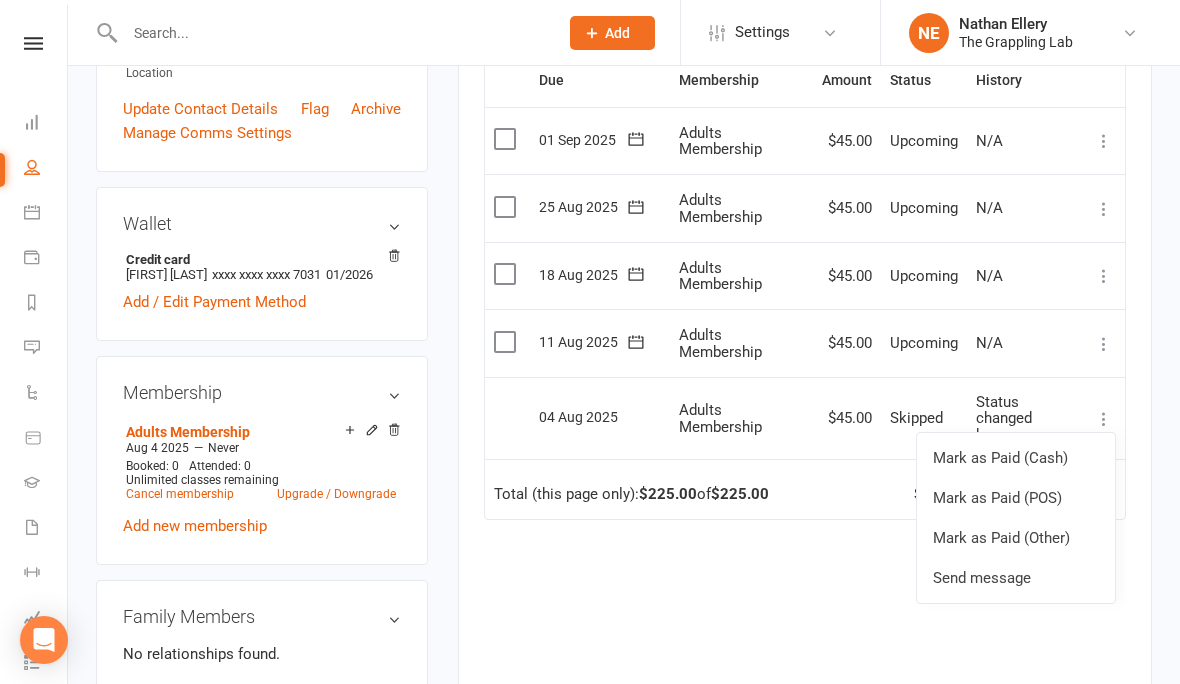 click on "Due  Contact  Membership Amount  Status History Invoice # Select this 01 Sep 2025
Bryse Besters
Adults Membership $45.00 Upcoming N/A 1034300 Mark as Paid (Cash)  Mark as Paid (POS)  Mark as Paid (Other)  Skip  Change amount  Apply credit  Bulk reschedule from this date  Process now More Info Send message Select this 25 Aug 2025
Bryse Besters
Adults Membership $45.00 Upcoming N/A 1693880 Mark as Paid (Cash)  Mark as Paid (POS)  Mark as Paid (Other)  Skip  Change amount  Apply credit  Bulk reschedule from this date  Process now More Info Send message Select this 18 Aug 2025
Bryse Besters
Adults Membership $45.00 Upcoming N/A 6847527 Mark as Paid (Cash)  Mark as Paid (POS)  Mark as Paid (Other)  Skip  Change amount  Apply credit  Bulk reschedule from this date  Process now More Info Send message Select this 11 Aug 2025
Bryse Besters
Adults Membership $45.00 Upcoming N/A 7027700 Mark as Paid (Cash)  Mark as Paid (POS)  Mark as Paid (Other)  Skip  Change amount  Process now" at bounding box center (805, 415) 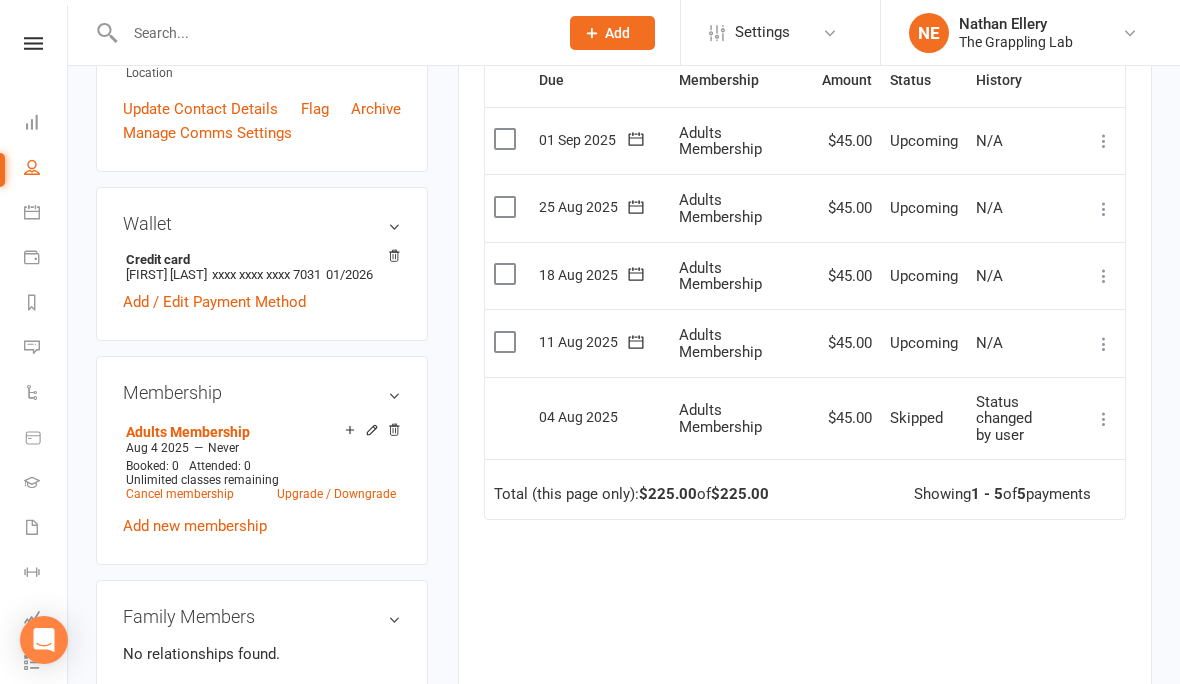 click on "Mark as Paid (Cash)  Mark as Paid (POS)  Mark as Paid (Other)  Send message" at bounding box center (1104, 418) 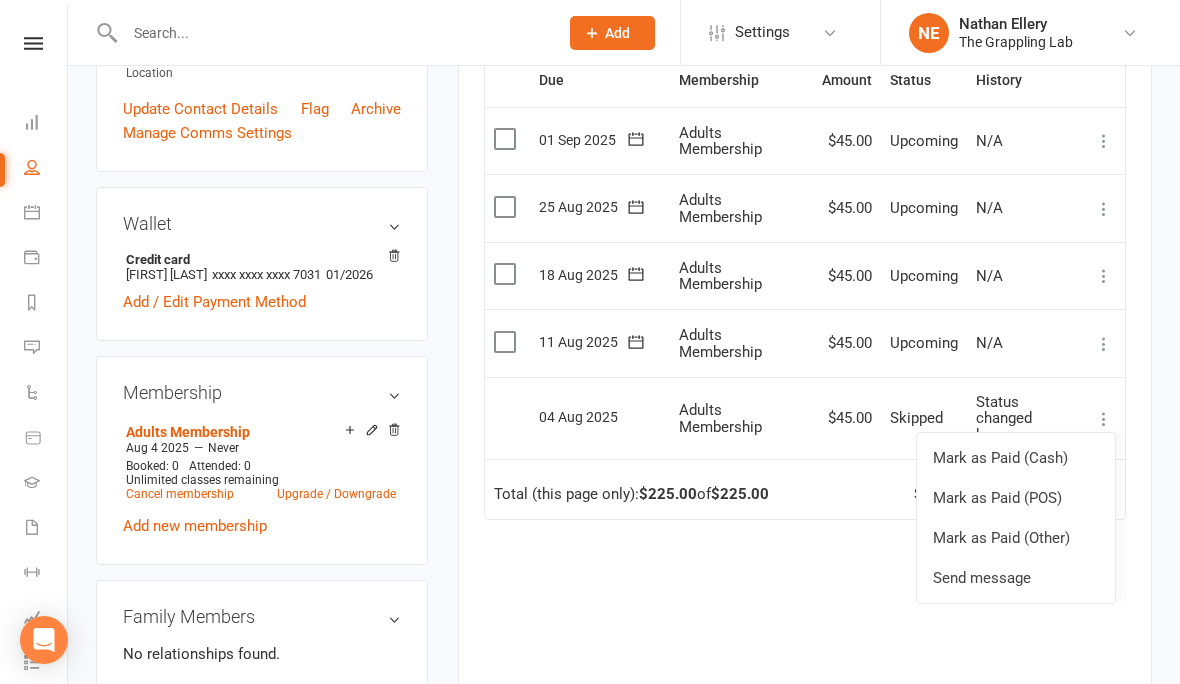 click on "upload photo change photo Bryse Besters Activated 4 August, 2025 Added 4 August, 2025   Active member 21 years old  Contact information Owner   Email  Bryse.besters69@gmail.com
Mobile Number  0435168279
Address  6 Blackwood Cr Macquarie Fields NSW 2564
Member Number  -
Date of Birth  May 24, 2004
Location
Update Contact Details Flag Archive Manage Comms Settings
Wallet Credit card Bryse besters  xxxx xxxx xxxx 7031  01/2026
Add / Edit Payment Method
Membership      Adults Membership Aug 4 2025 — Never Booked: 0 Attended: 0 Unlimited classes remaining   Cancel membership Upgrade / Downgrade Add new membership
Family Members  No relationships found. Add link to existing contact  Add link to new contact
Suspensions  No active suspensions found. Add new suspension
Email / SMS Subscriptions  edit Unsubscribed from Emails No
Unsubscribed from SMSes No
Styles & Ranks  Marketing Information  edit Emergency Contact Details  edit Mobile App  Add sections & fields Convert to NAC ✓" at bounding box center [624, 537] 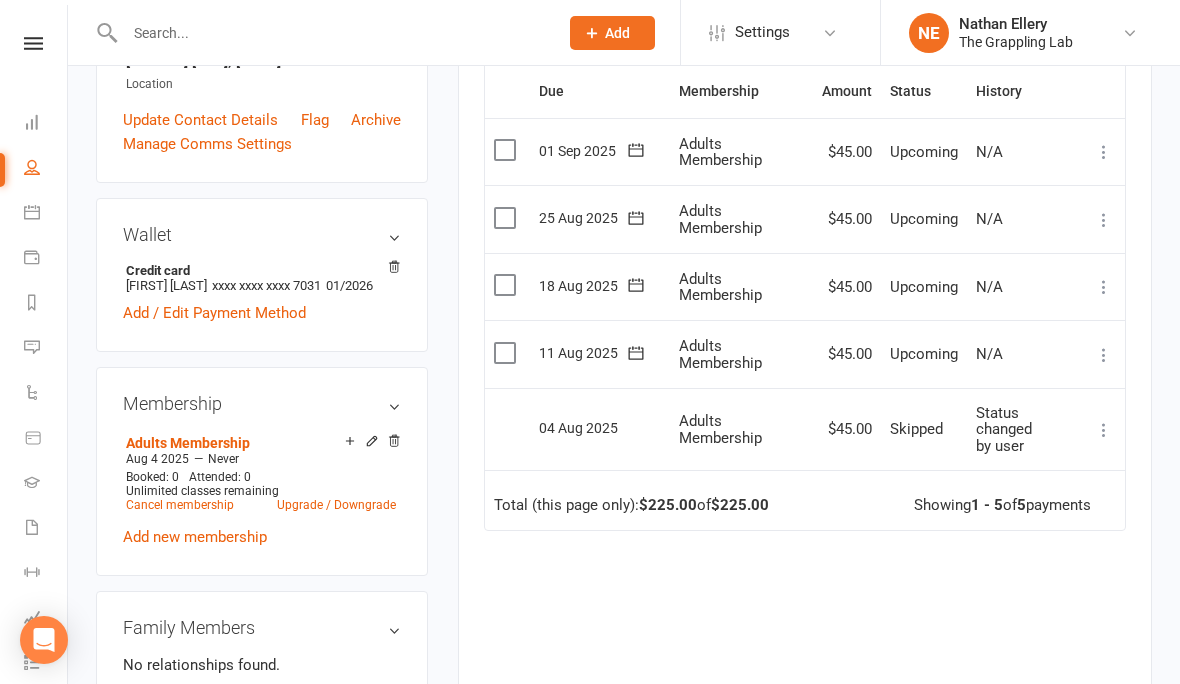 scroll, scrollTop: 512, scrollLeft: 0, axis: vertical 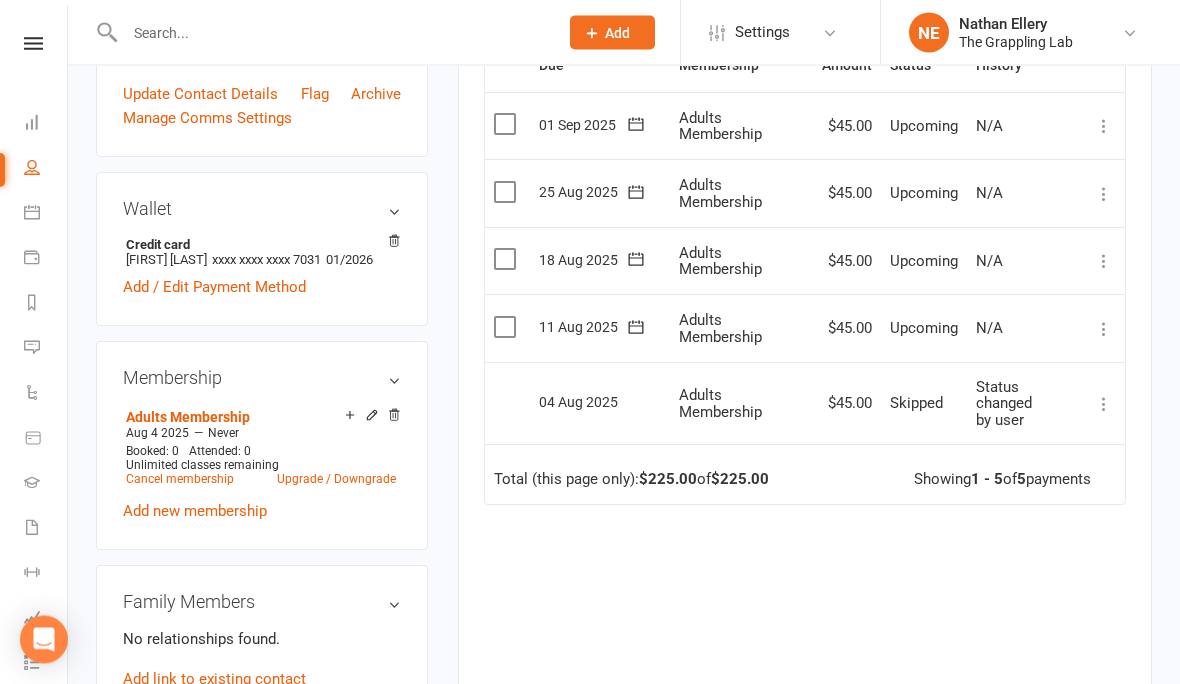 click at bounding box center [1104, 330] 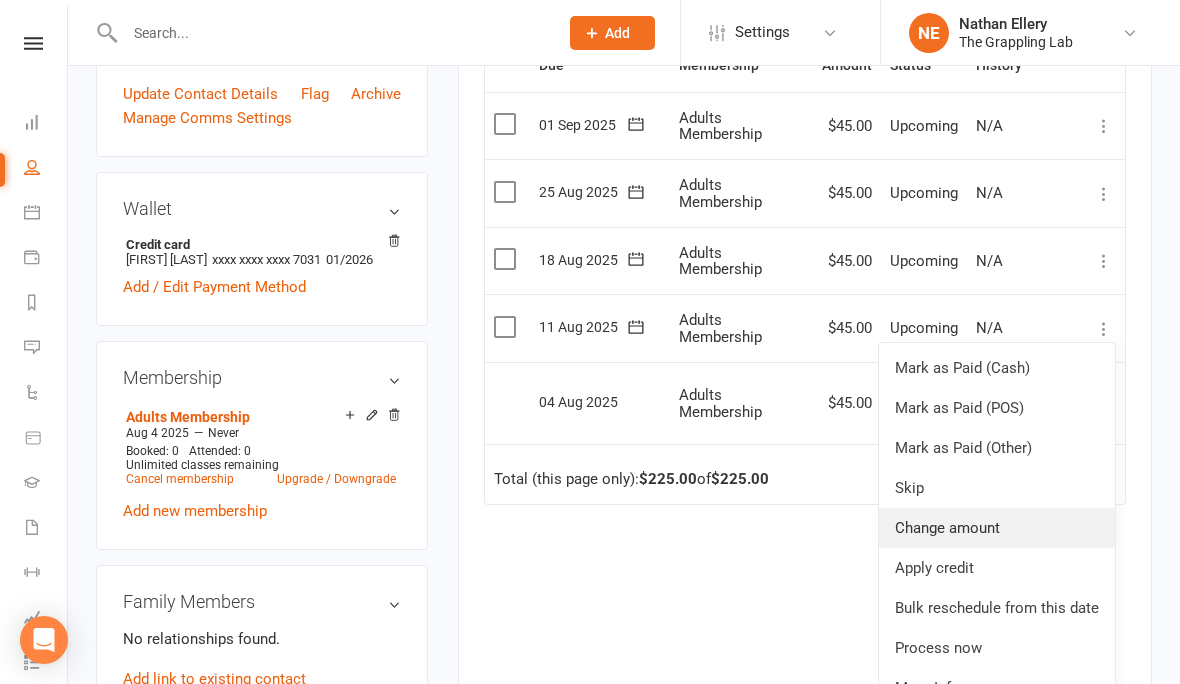click on "Change amount" at bounding box center [997, 528] 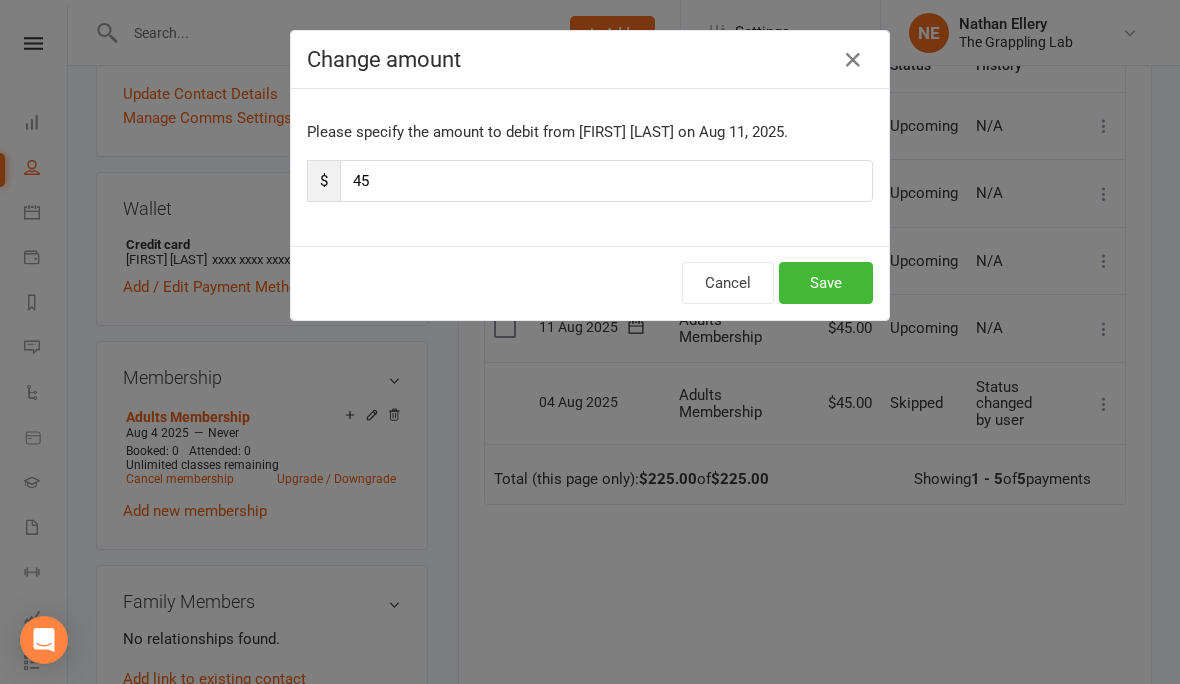 scroll, scrollTop: 512, scrollLeft: 0, axis: vertical 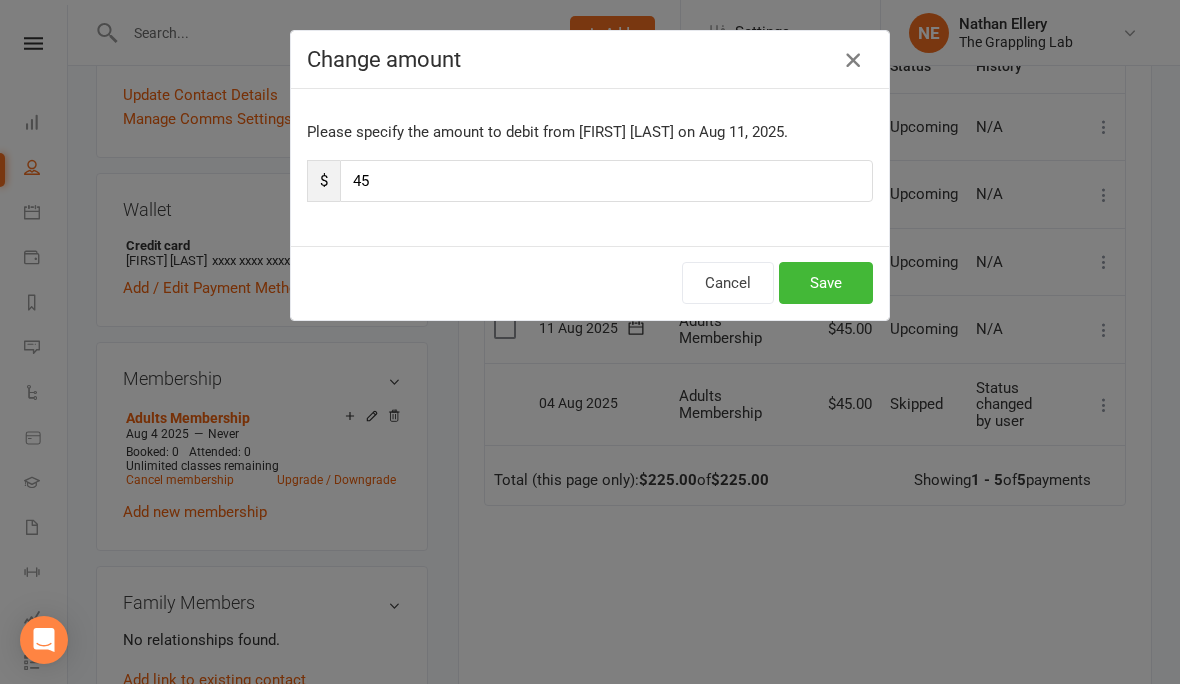 click at bounding box center [853, 60] 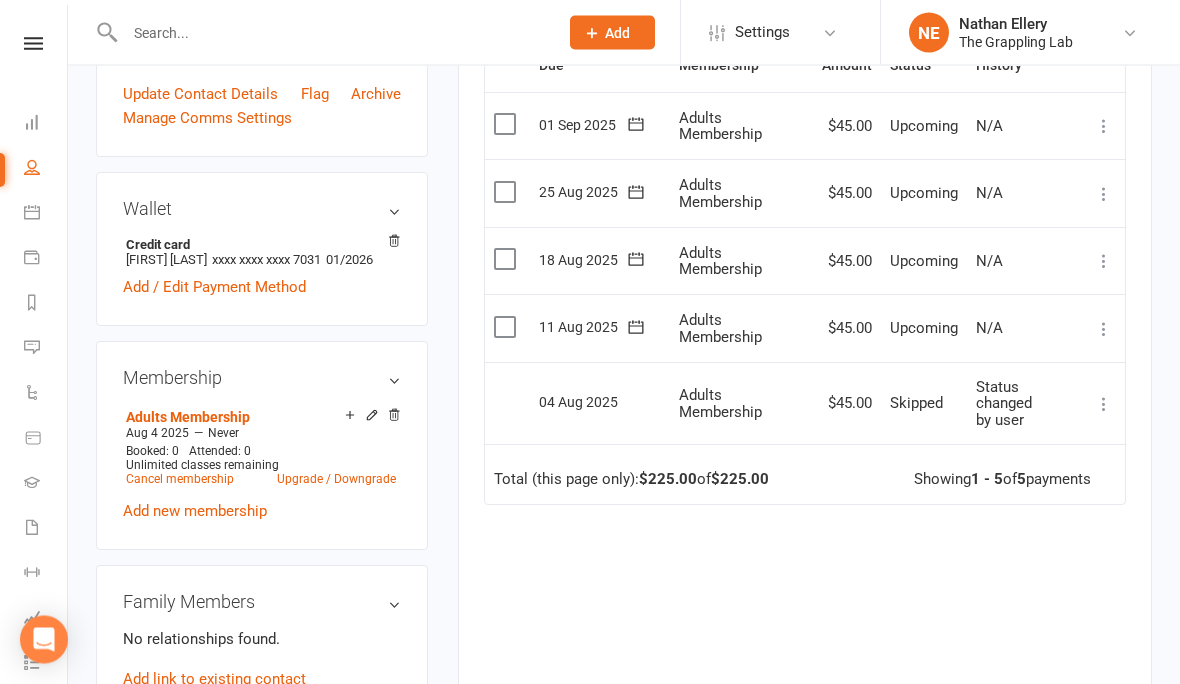 click at bounding box center [1104, 405] 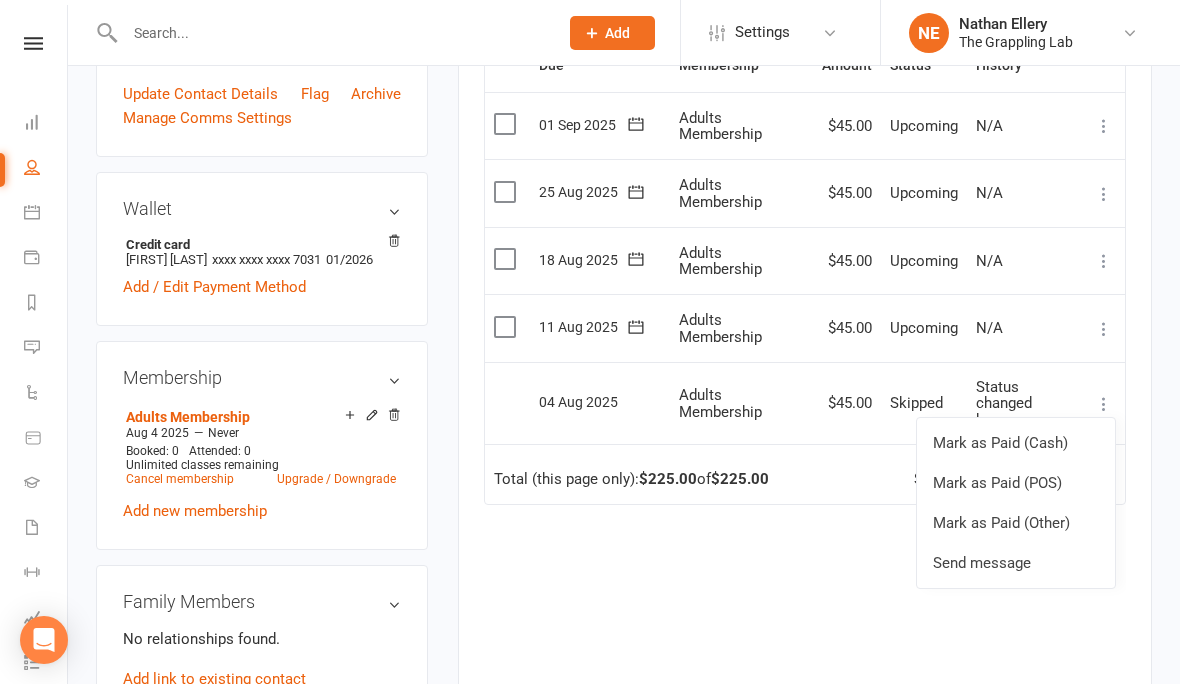 click on "Due  Contact  Membership Amount  Status History Invoice # Select this 01 Sep 2025
Bryse Besters
Adults Membership $45.00 Upcoming N/A 1034300 Mark as Paid (Cash)  Mark as Paid (POS)  Mark as Paid (Other)  Skip  Change amount  Apply credit  Bulk reschedule from this date  Process now More Info Send message Select this 25 Aug 2025
Bryse Besters
Adults Membership $45.00 Upcoming N/A 1693880 Mark as Paid (Cash)  Mark as Paid (POS)  Mark as Paid (Other)  Skip  Change amount  Apply credit  Bulk reschedule from this date  Process now More Info Send message Select this 18 Aug 2025
Bryse Besters
Adults Membership $45.00 Upcoming N/A 6847527 Mark as Paid (Cash)  Mark as Paid (POS)  Mark as Paid (Other)  Skip  Change amount  Apply credit  Bulk reschedule from this date  Process now More Info Send message Select this 11 Aug 2025
Bryse Besters
Adults Membership $45.00 Upcoming N/A 7027700 Mark as Paid (Cash)  Mark as Paid (POS)  Mark as Paid (Other)  Skip  Change amount  Process now" at bounding box center [805, 400] 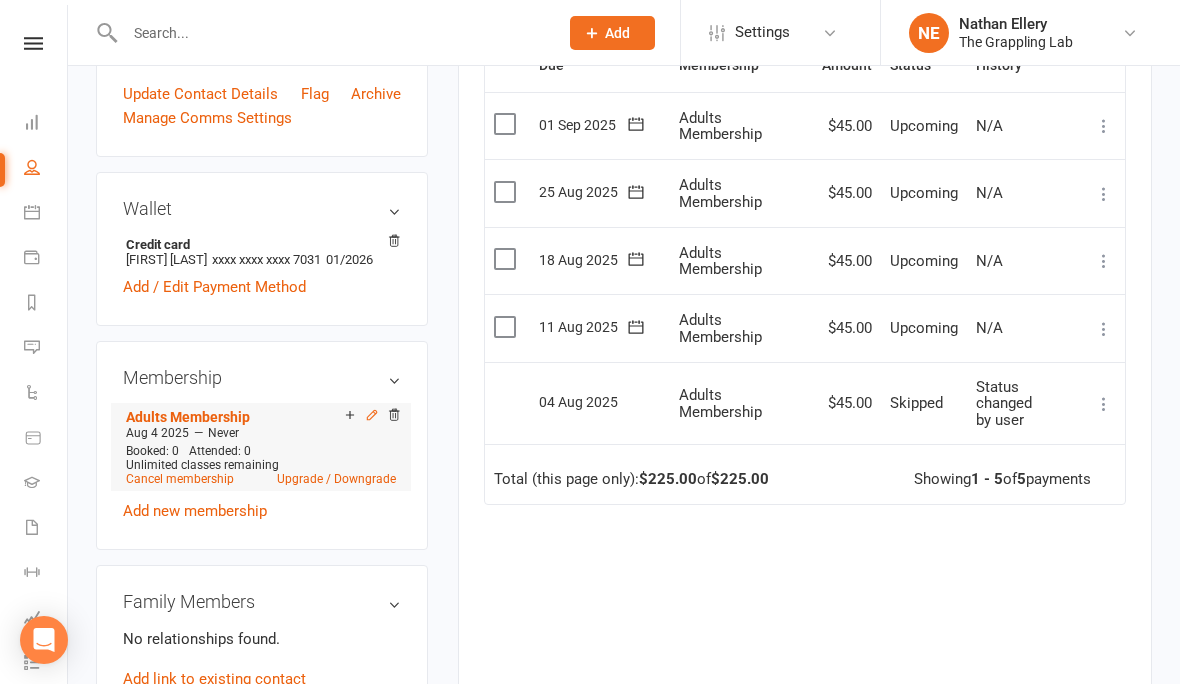 click 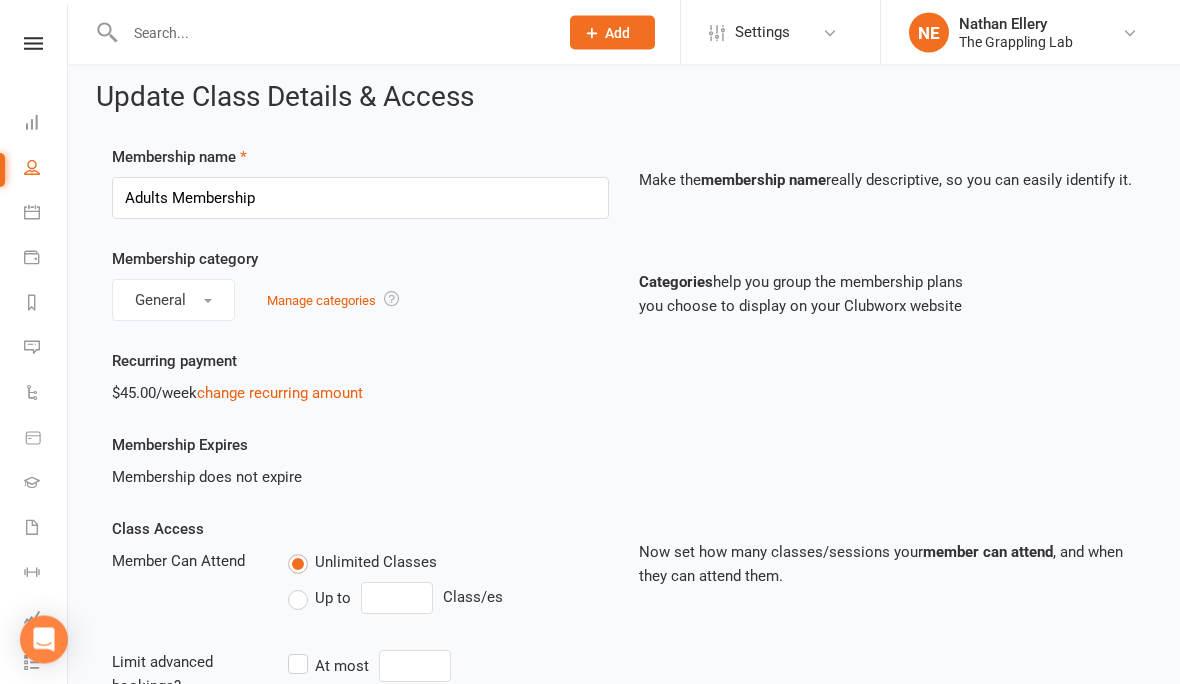 scroll, scrollTop: 0, scrollLeft: 0, axis: both 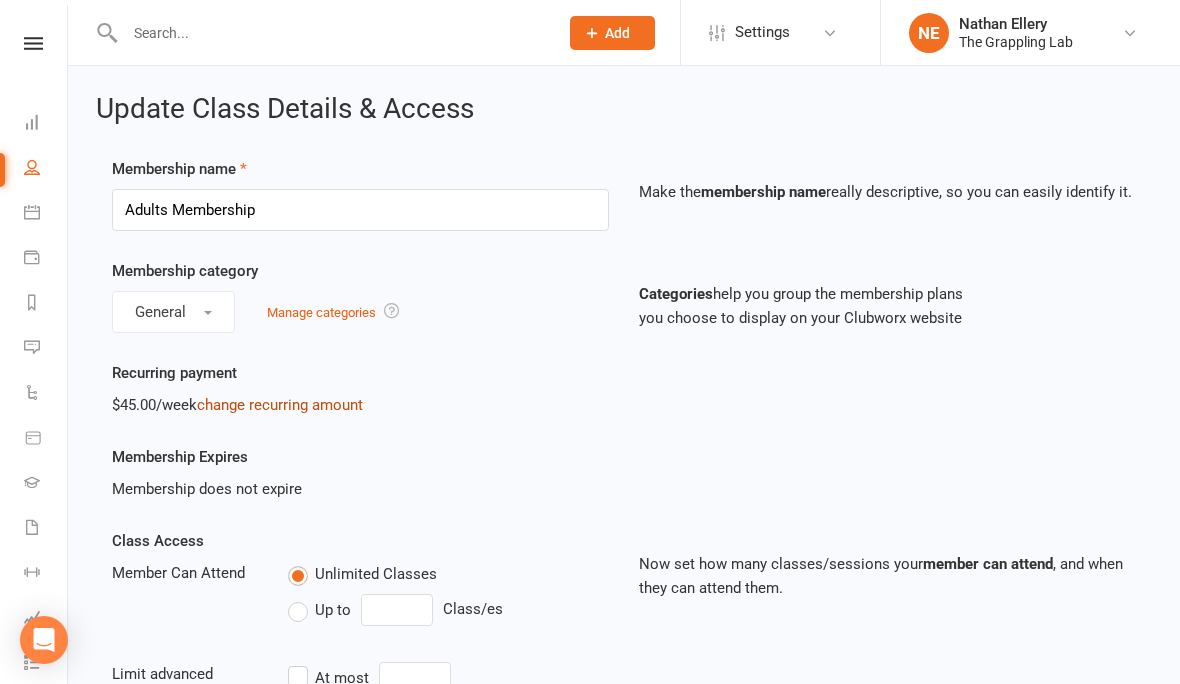 click on "change recurring amount" at bounding box center [280, 405] 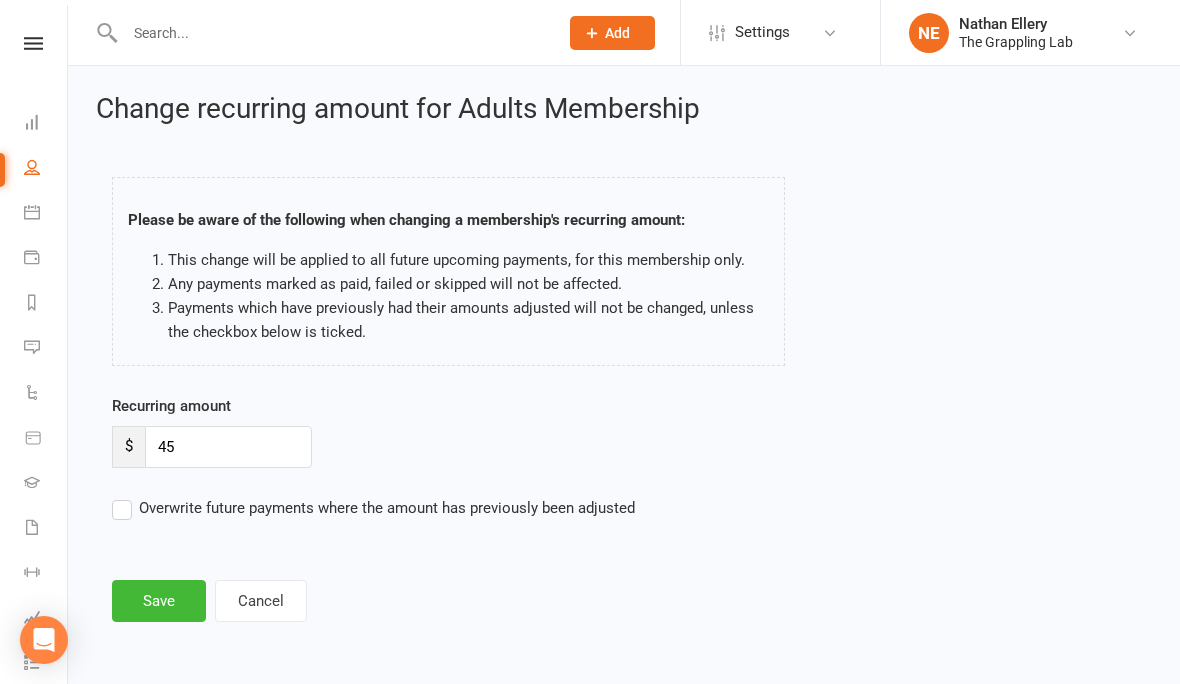 scroll, scrollTop: 15, scrollLeft: 0, axis: vertical 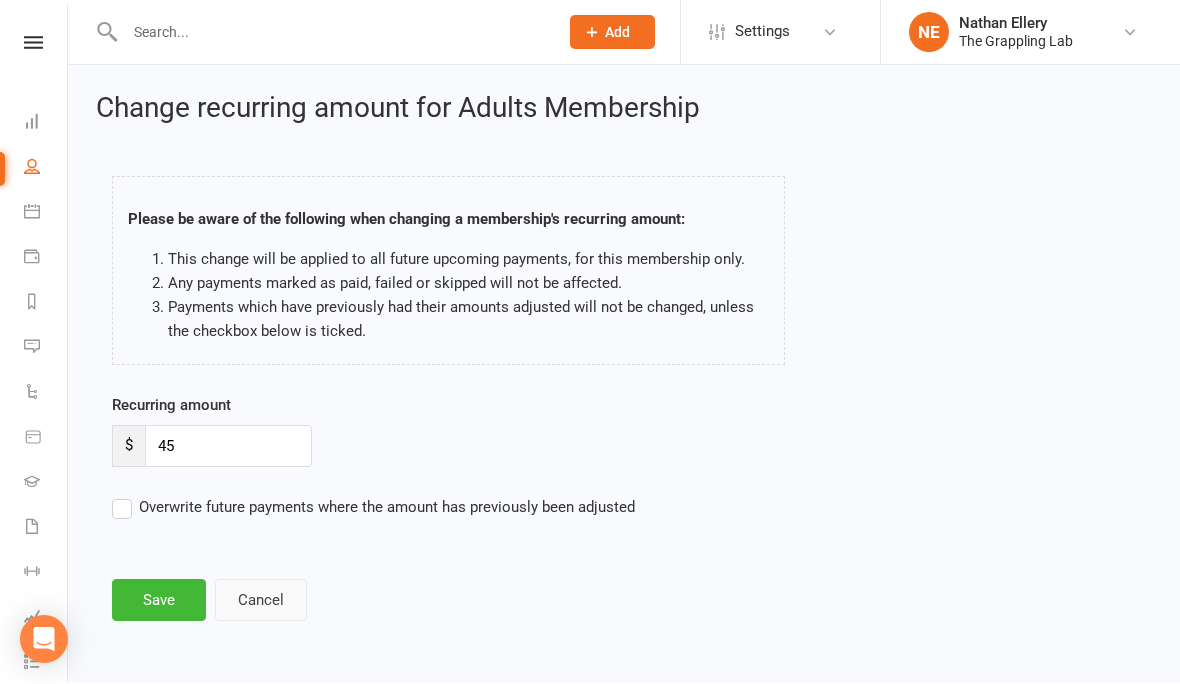 click on "Cancel" at bounding box center (261, 601) 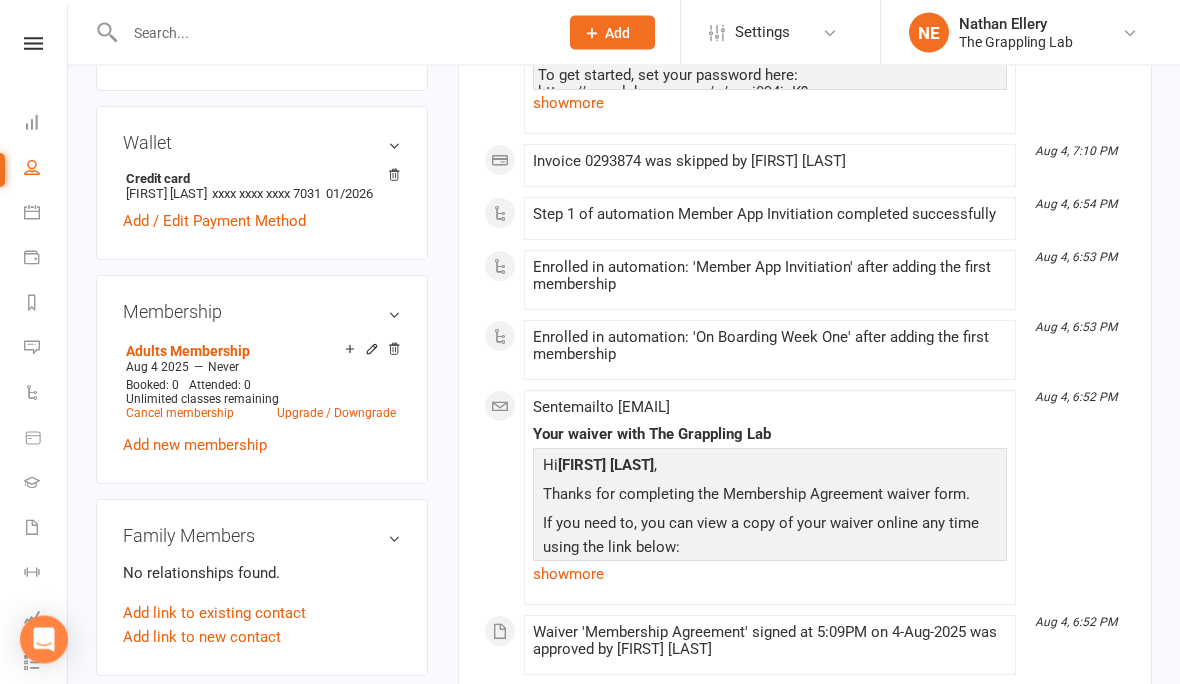 scroll, scrollTop: 601, scrollLeft: 0, axis: vertical 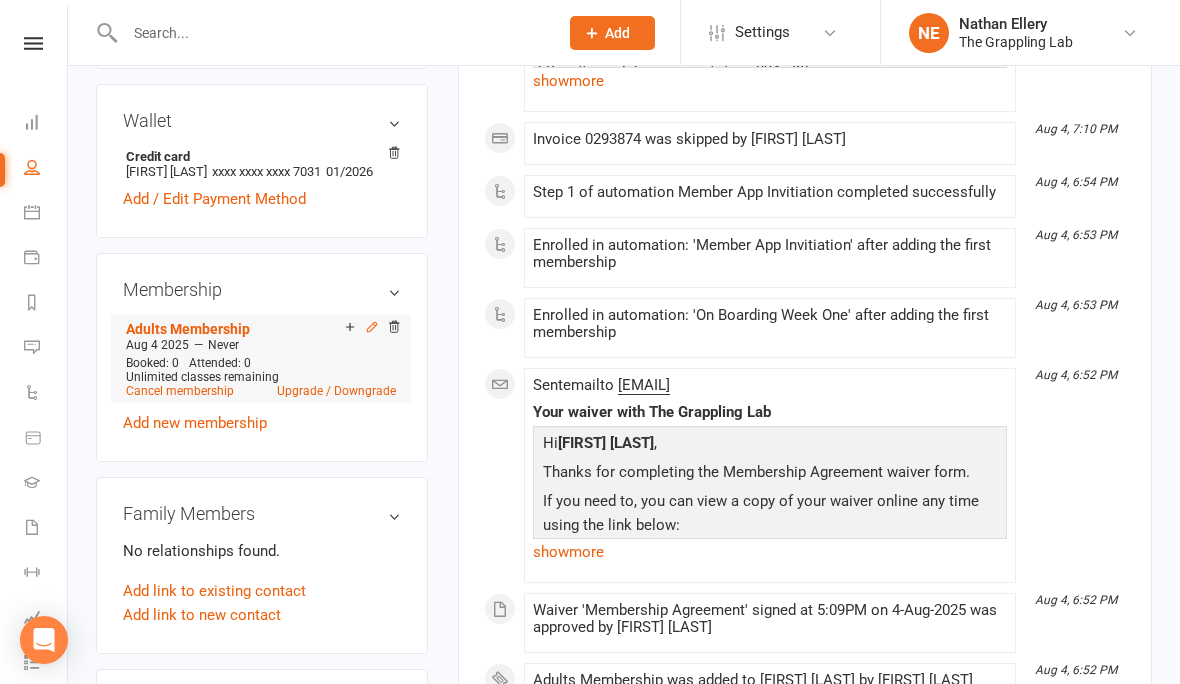 click 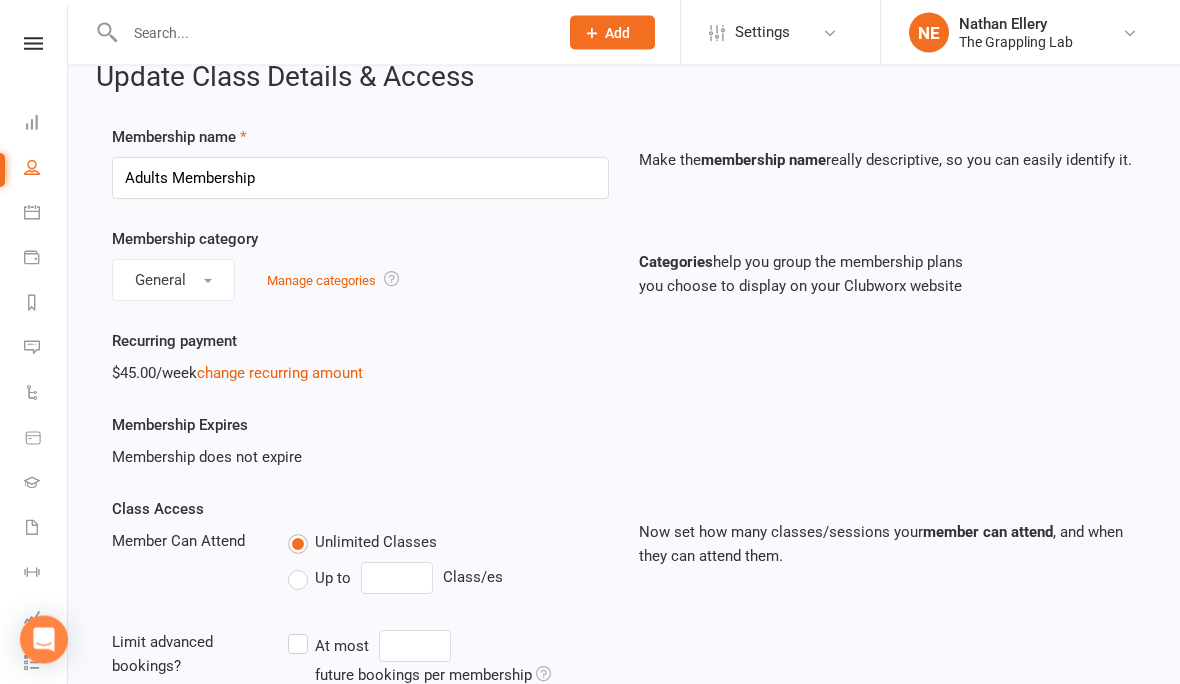 scroll, scrollTop: 0, scrollLeft: 0, axis: both 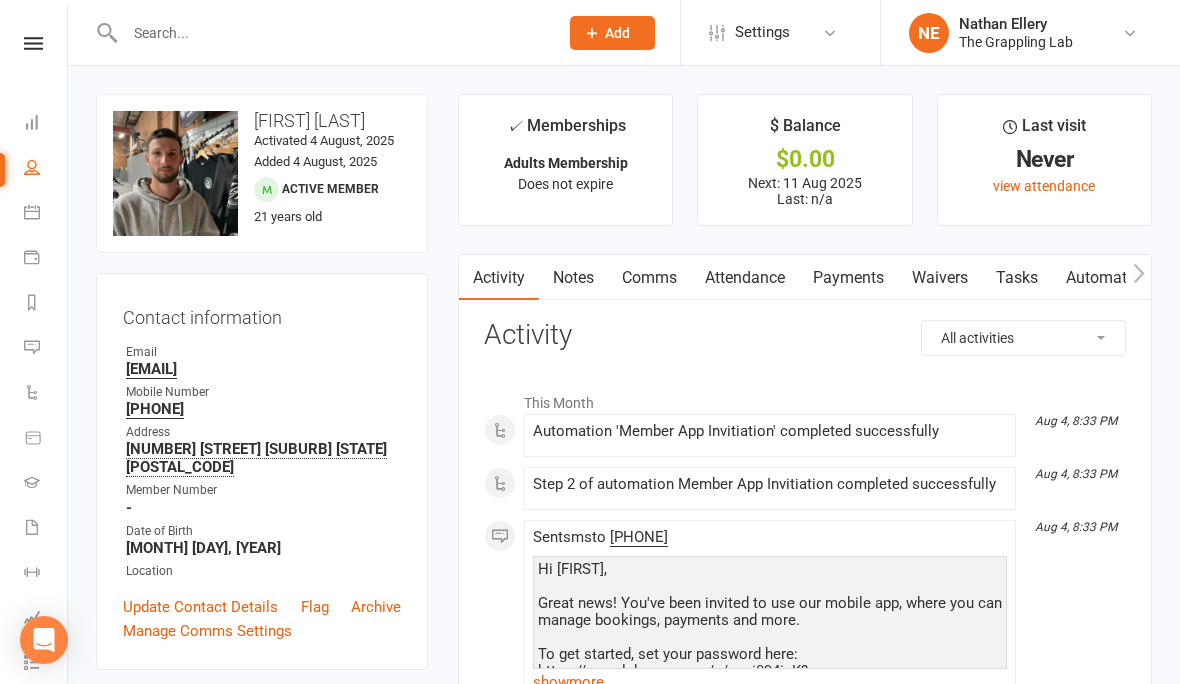 click on "Payments" at bounding box center (848, 278) 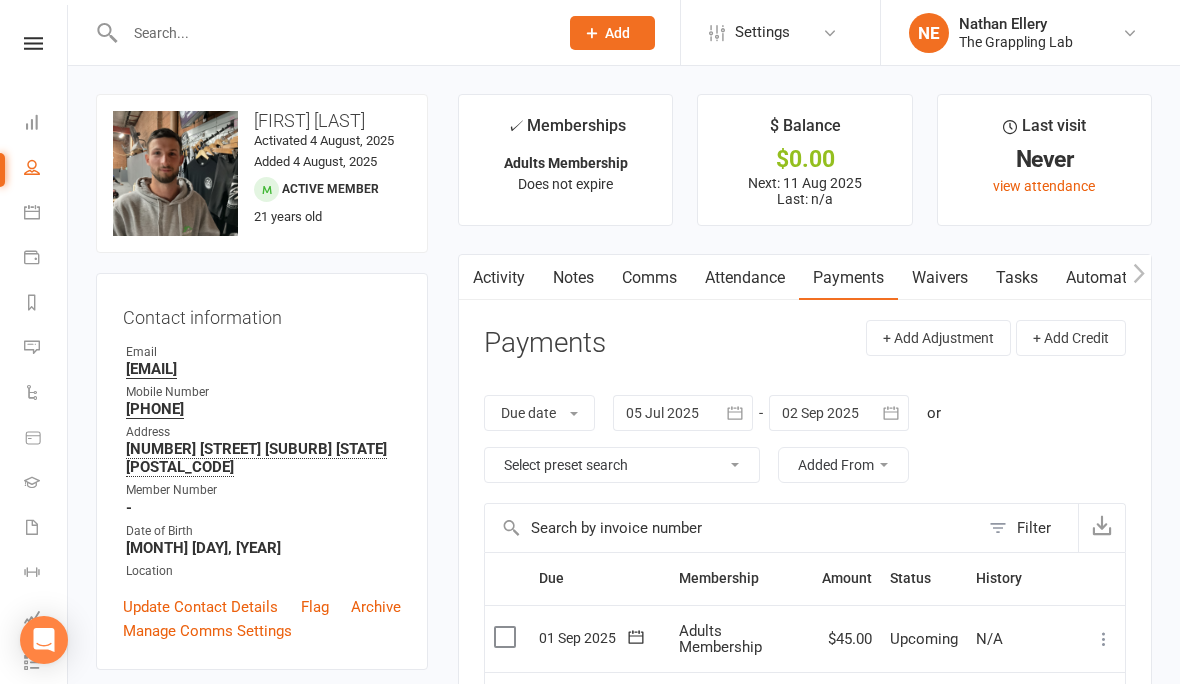 click at bounding box center (1138, 277) 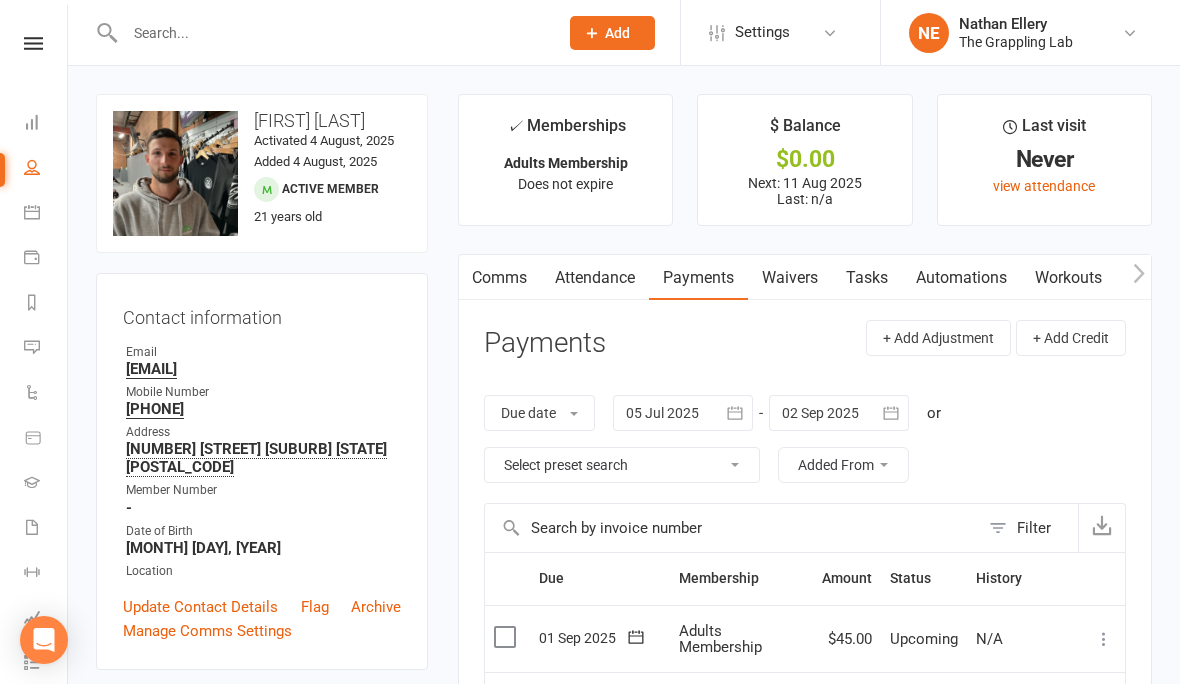scroll, scrollTop: 0, scrollLeft: 150, axis: horizontal 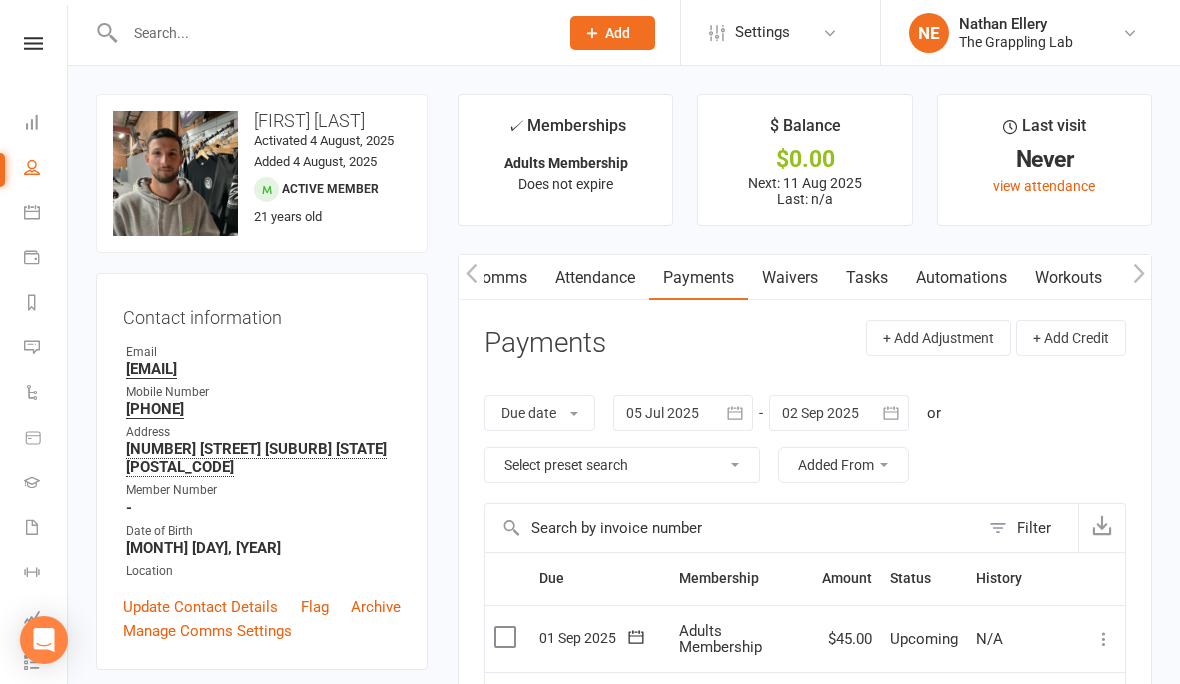 click on "Automations" at bounding box center (961, 278) 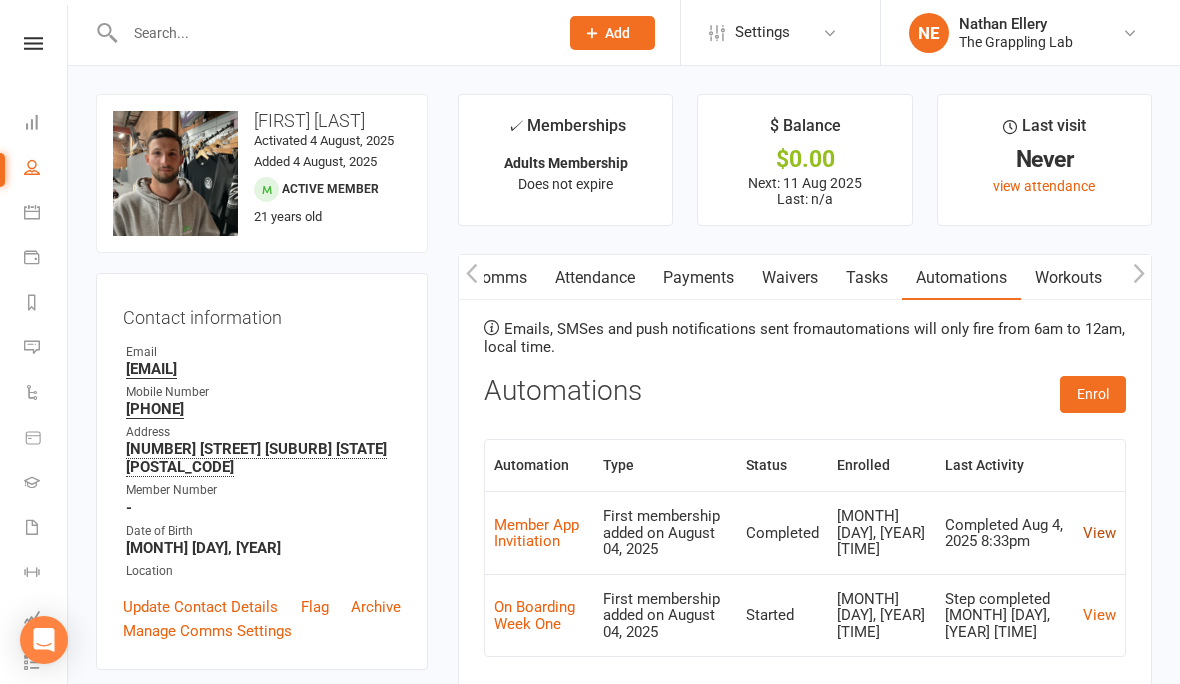 click on "View" at bounding box center (1099, 533) 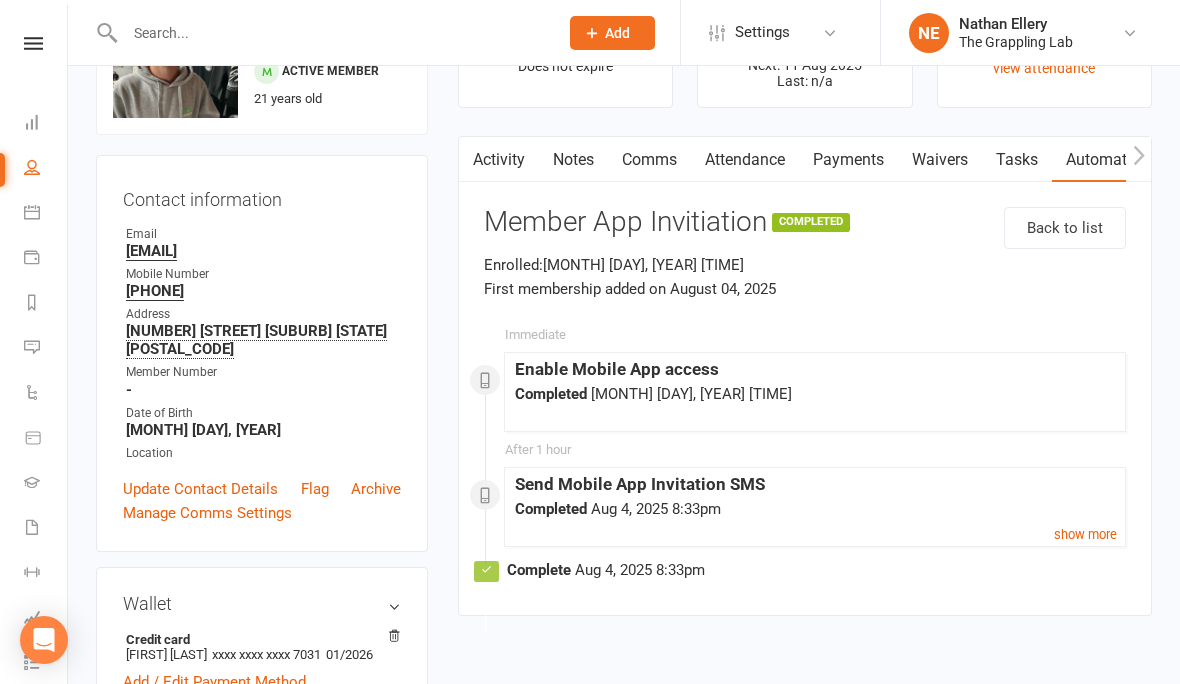 scroll, scrollTop: 144, scrollLeft: 0, axis: vertical 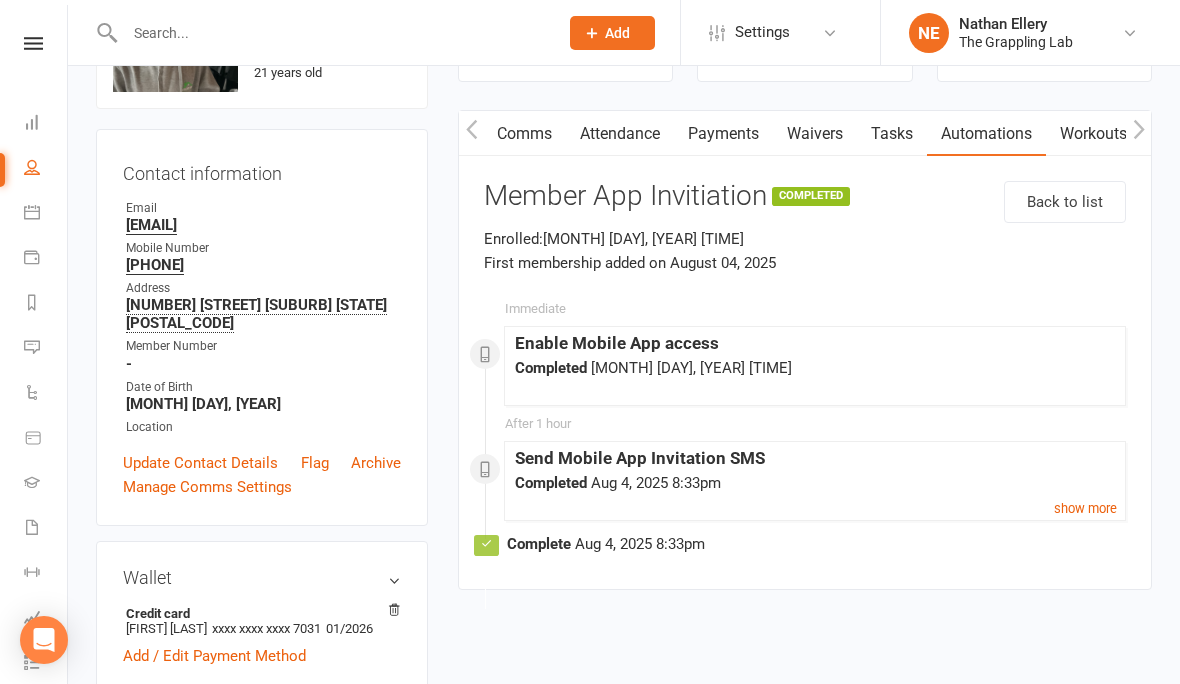 click on "Waivers" at bounding box center [815, 134] 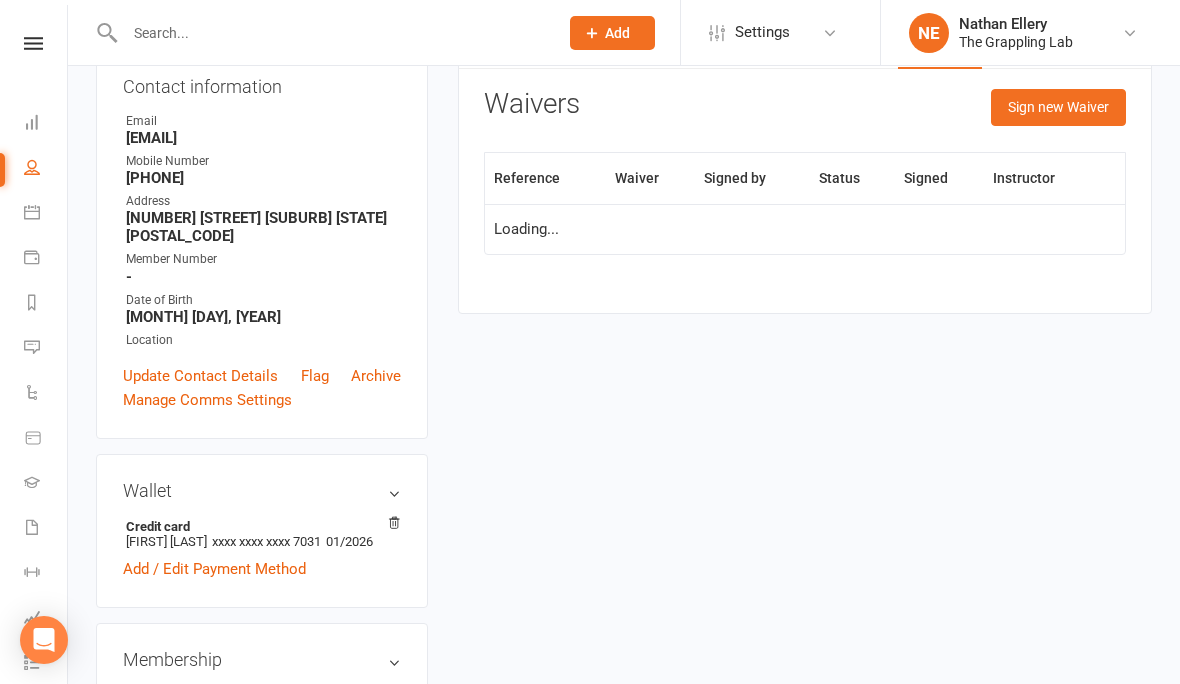 scroll, scrollTop: 0, scrollLeft: 0, axis: both 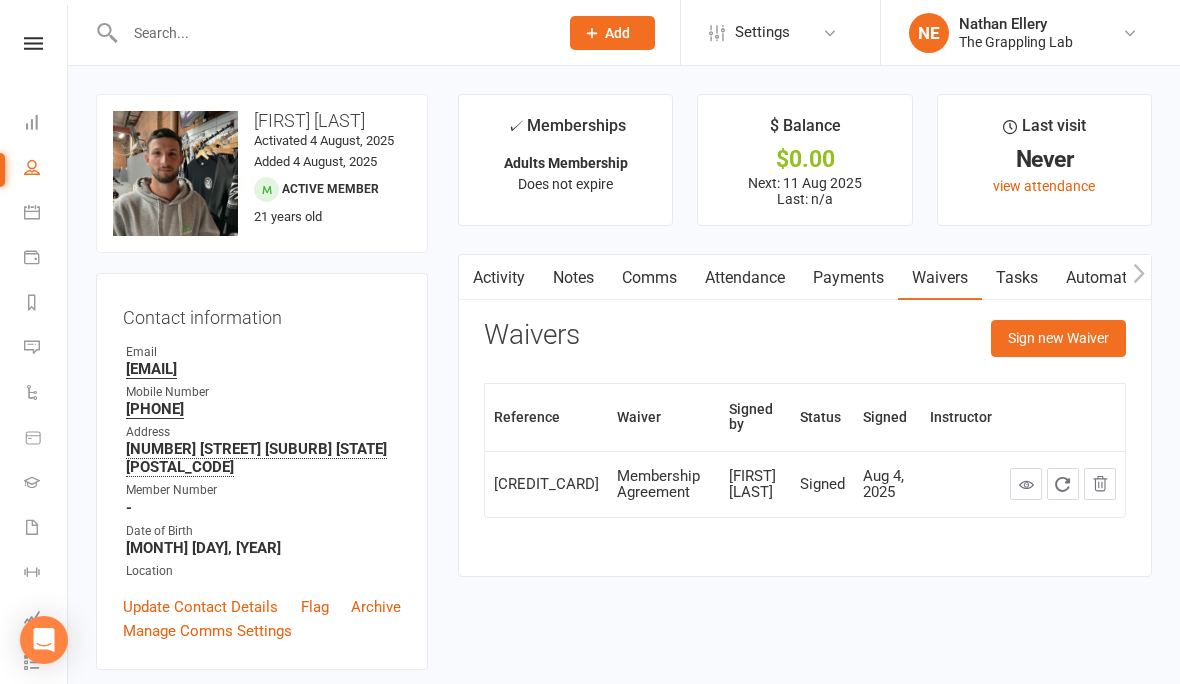 click at bounding box center (1026, 484) 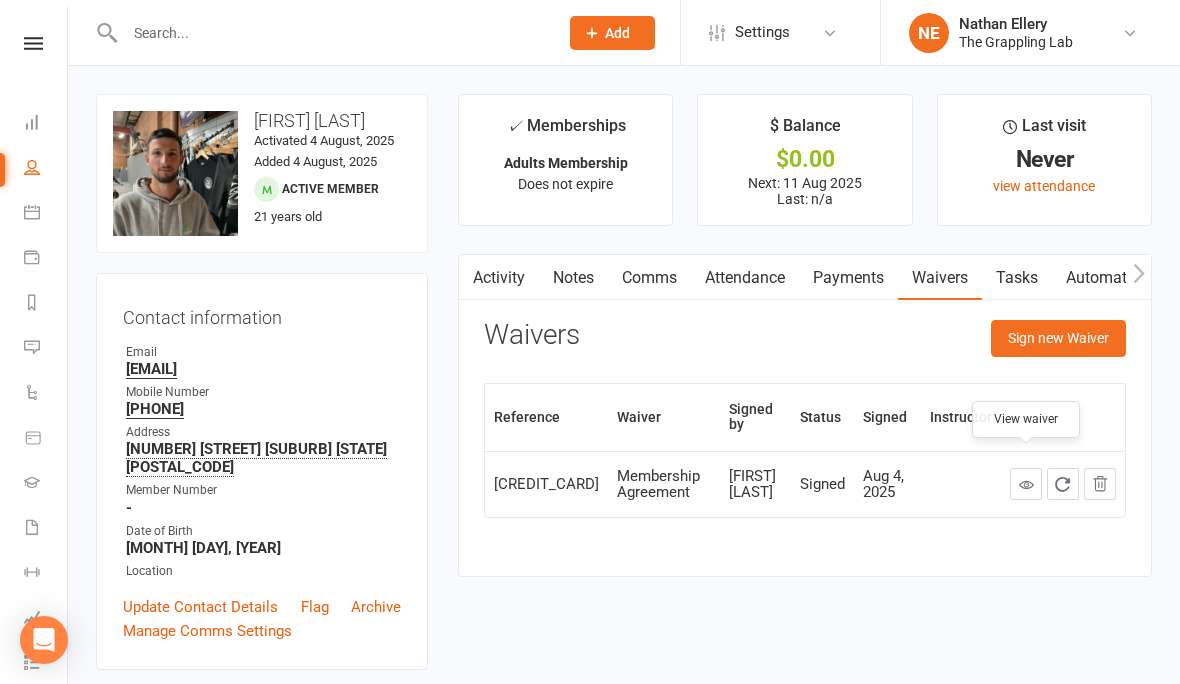 click on "Aug 4, 2025" at bounding box center (887, 484) 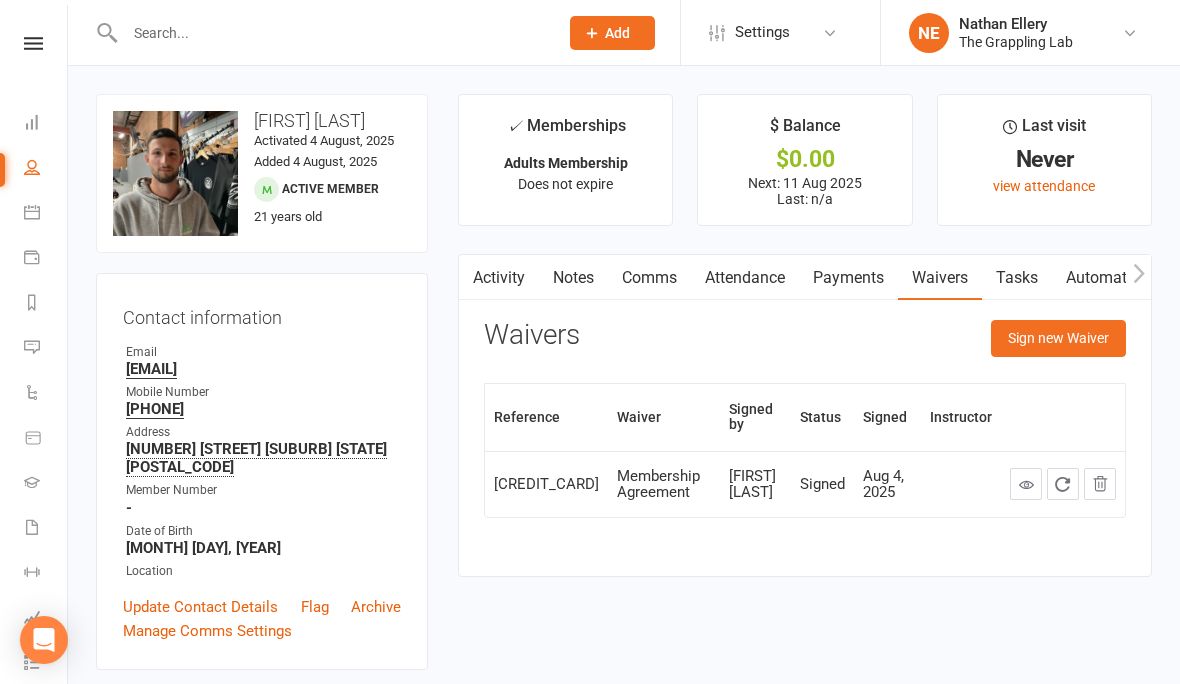 click on "Aug 4, 2025" at bounding box center [887, 484] 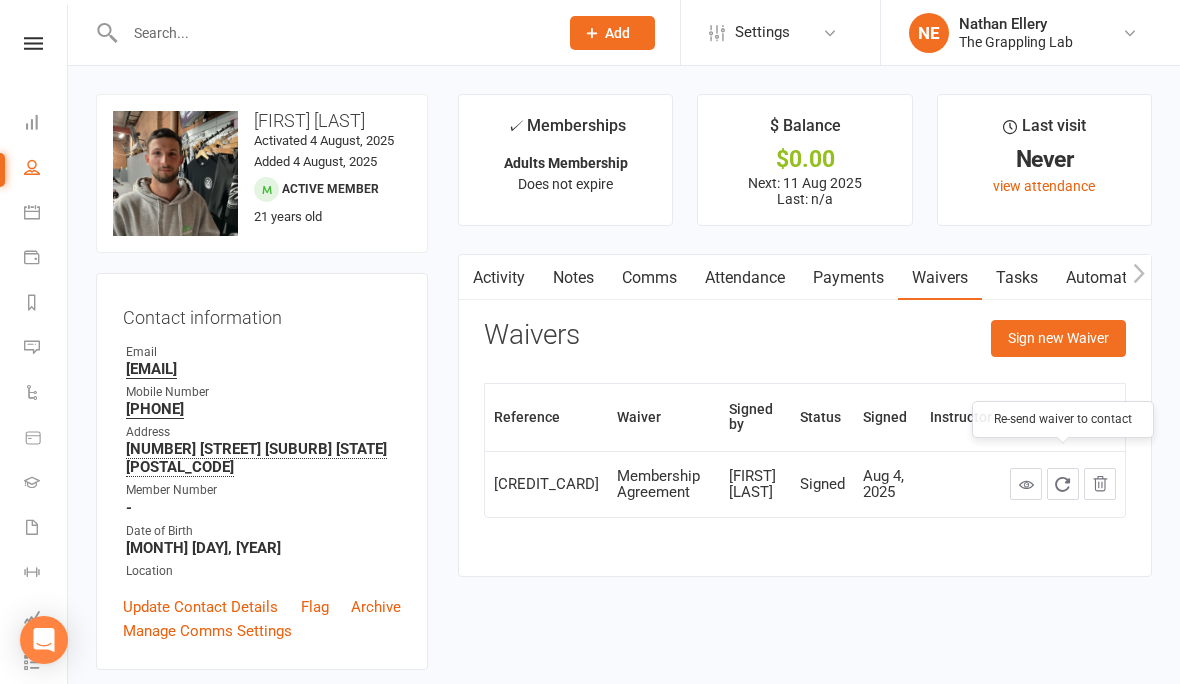 click on "Membership Agreement" at bounding box center (664, 484) 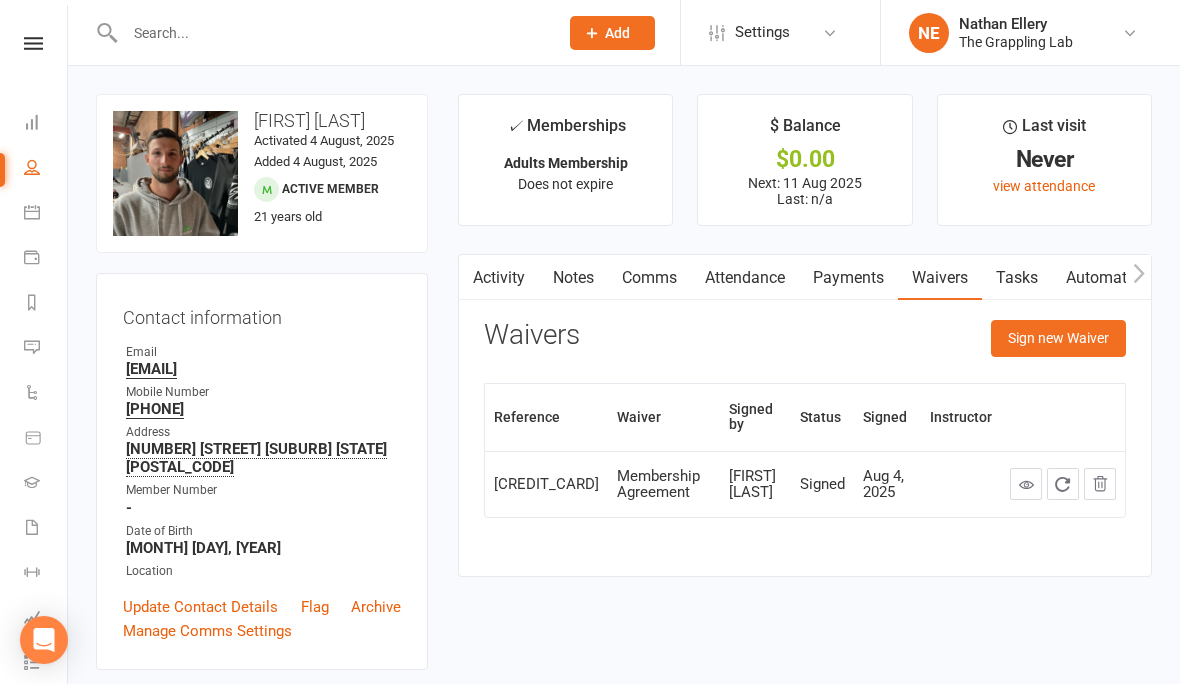 click on "Membership Agreement" at bounding box center [664, 484] 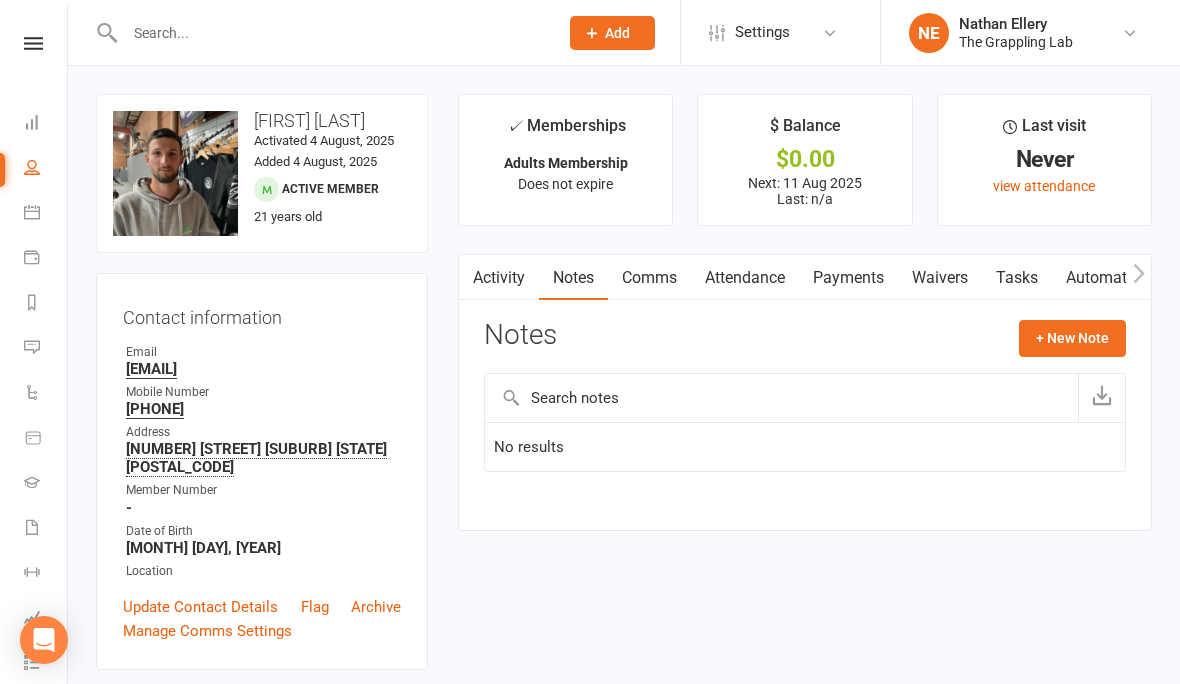 click on "Comms" at bounding box center (649, 278) 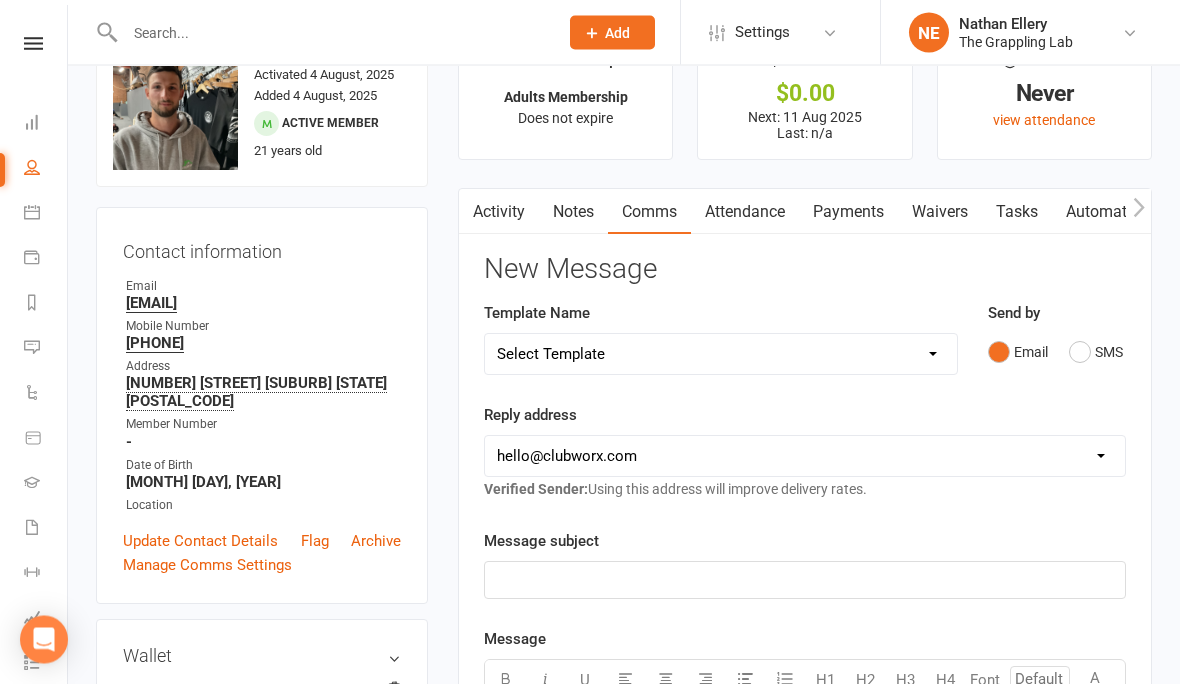 scroll, scrollTop: 29, scrollLeft: 0, axis: vertical 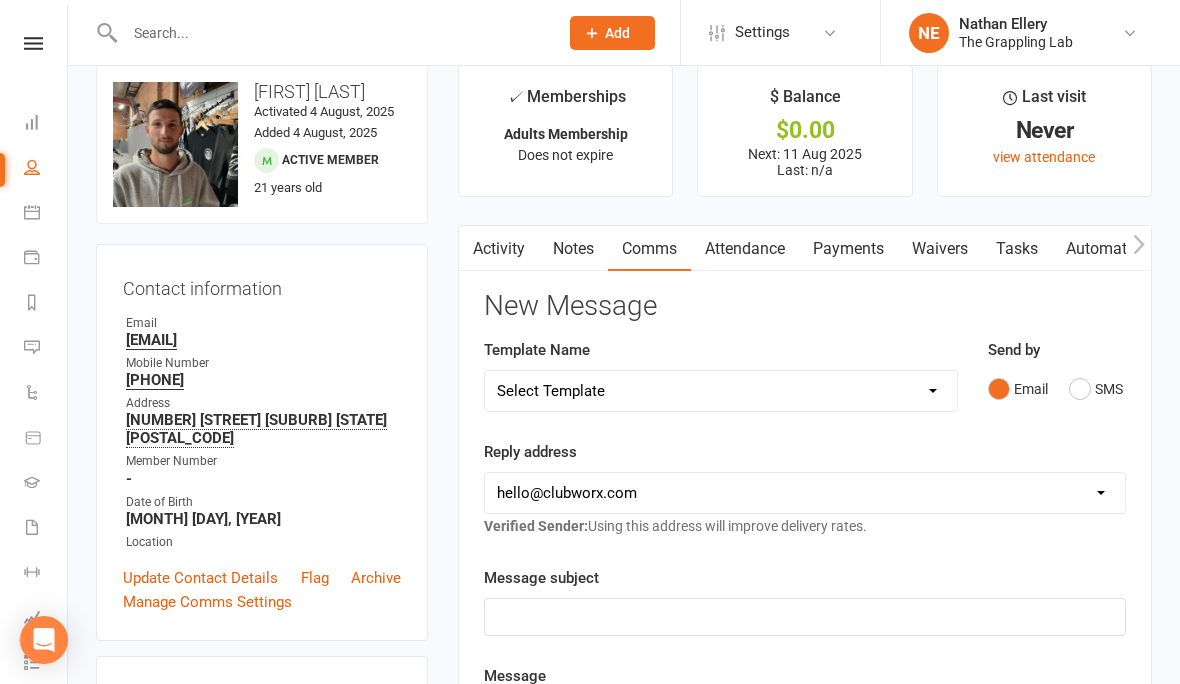 click on "Attendance" at bounding box center (745, 249) 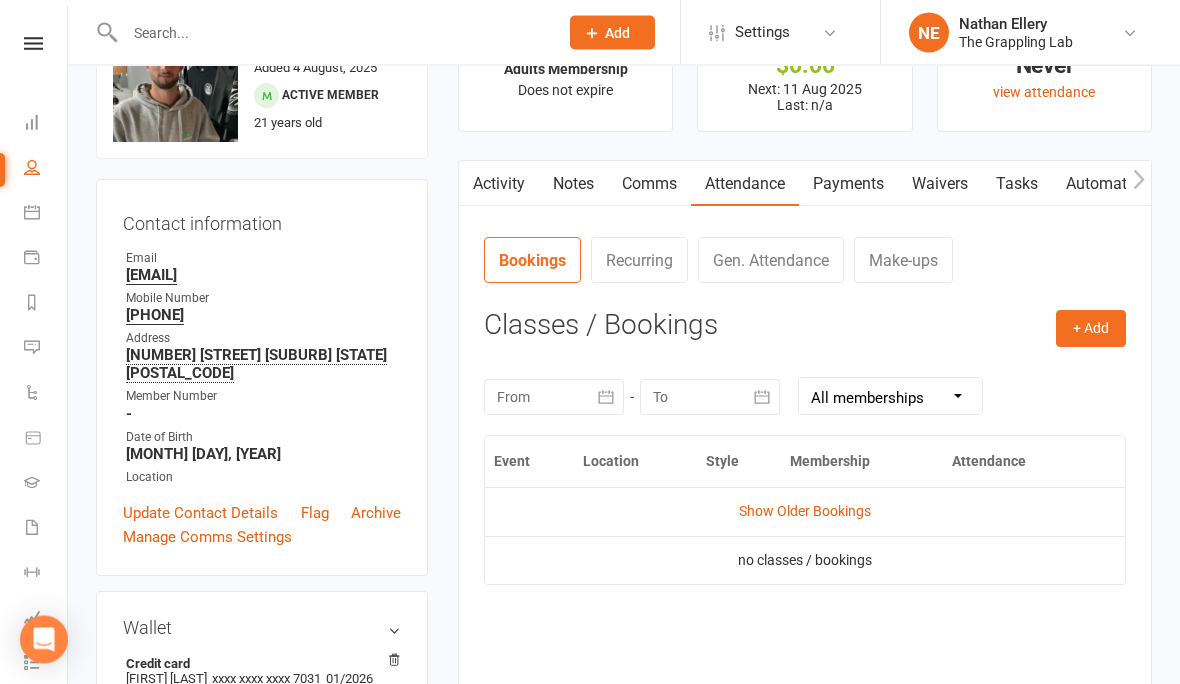 click on "Payments" at bounding box center (848, 185) 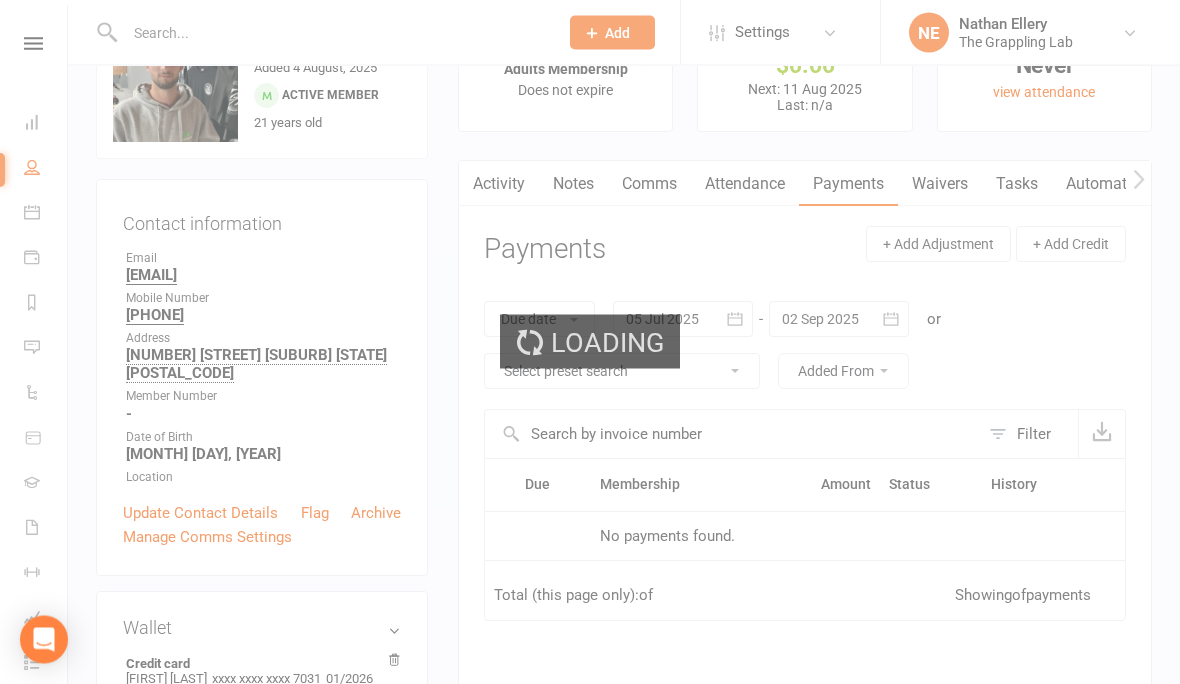 scroll, scrollTop: 94, scrollLeft: 0, axis: vertical 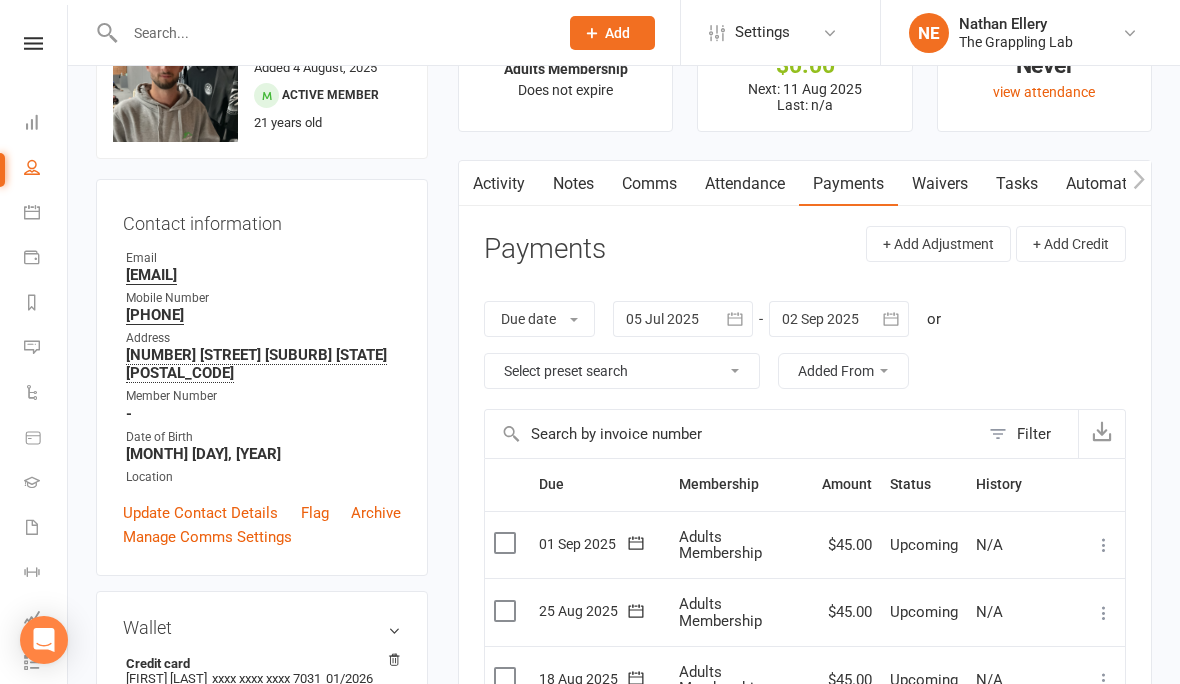 click on "Waivers" at bounding box center [940, 184] 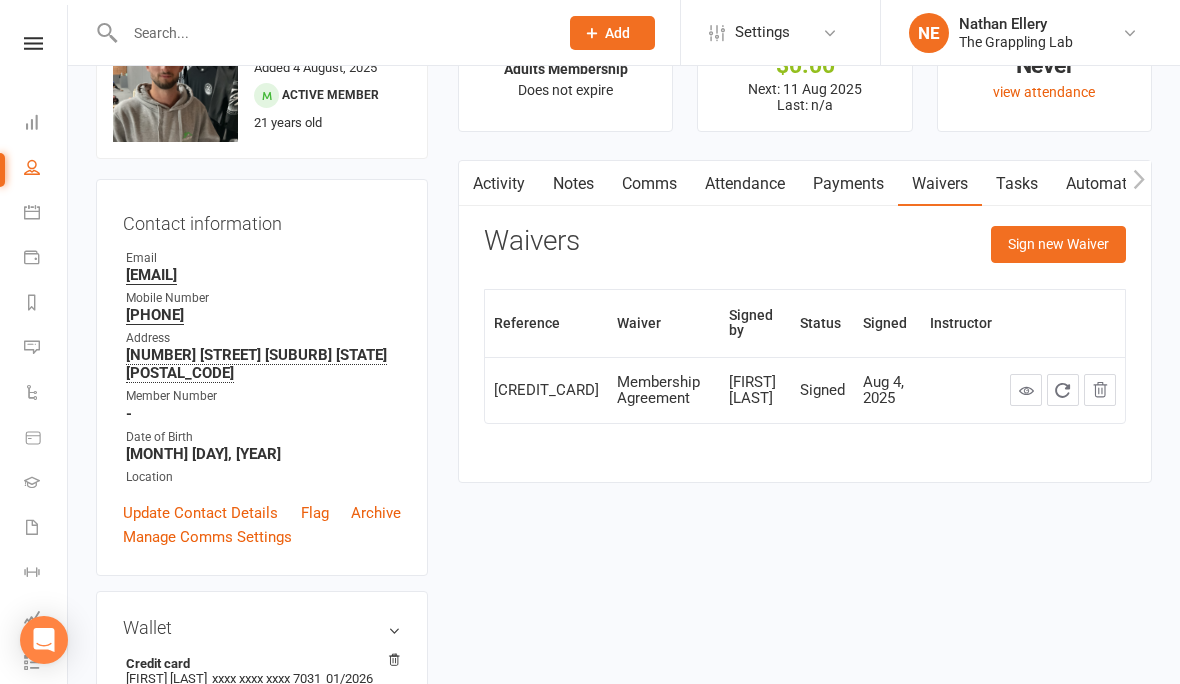 click on "Payments" at bounding box center (848, 184) 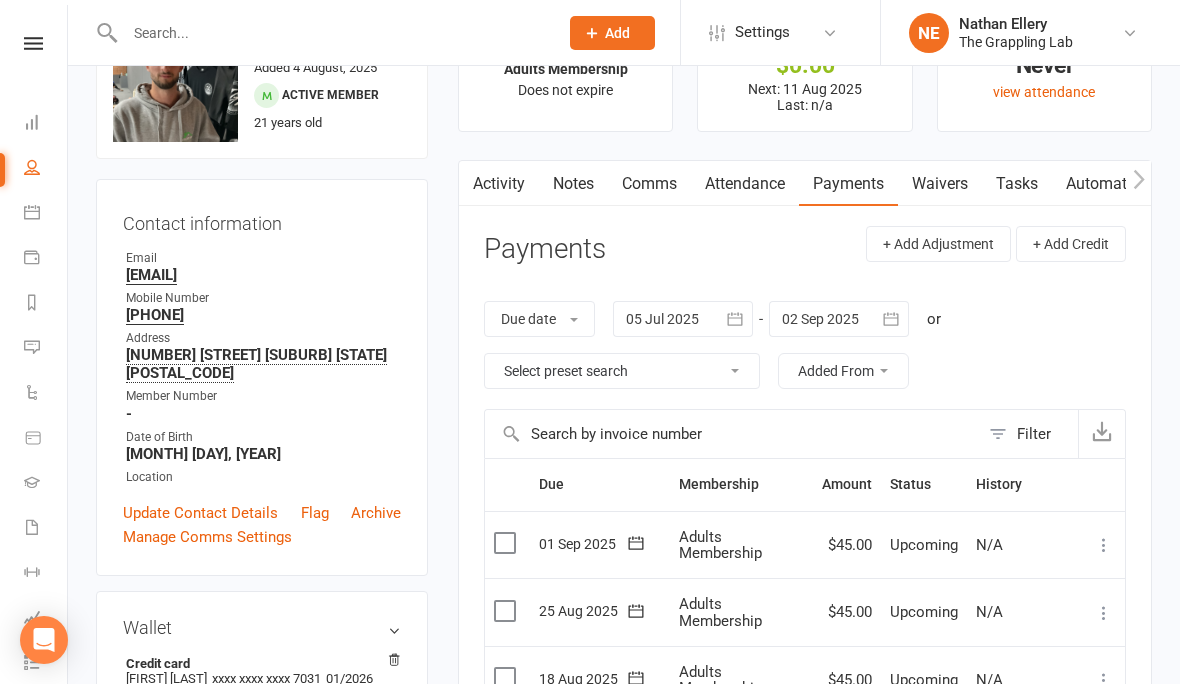 click on "Waivers" at bounding box center [940, 184] 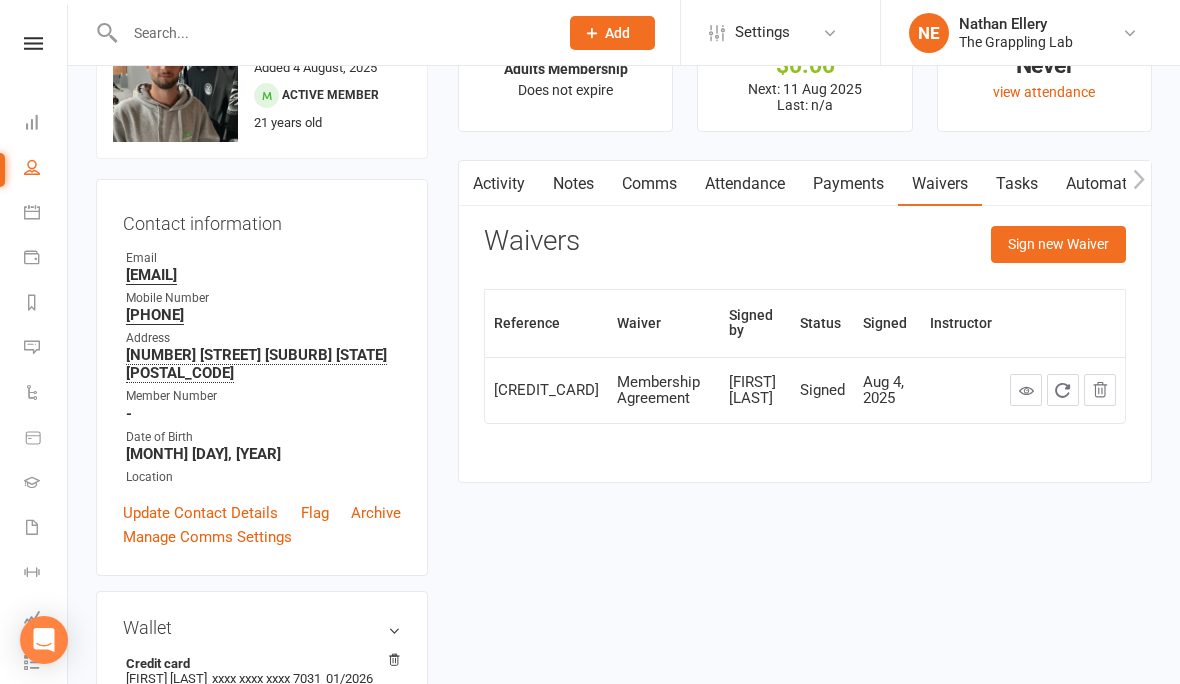 click 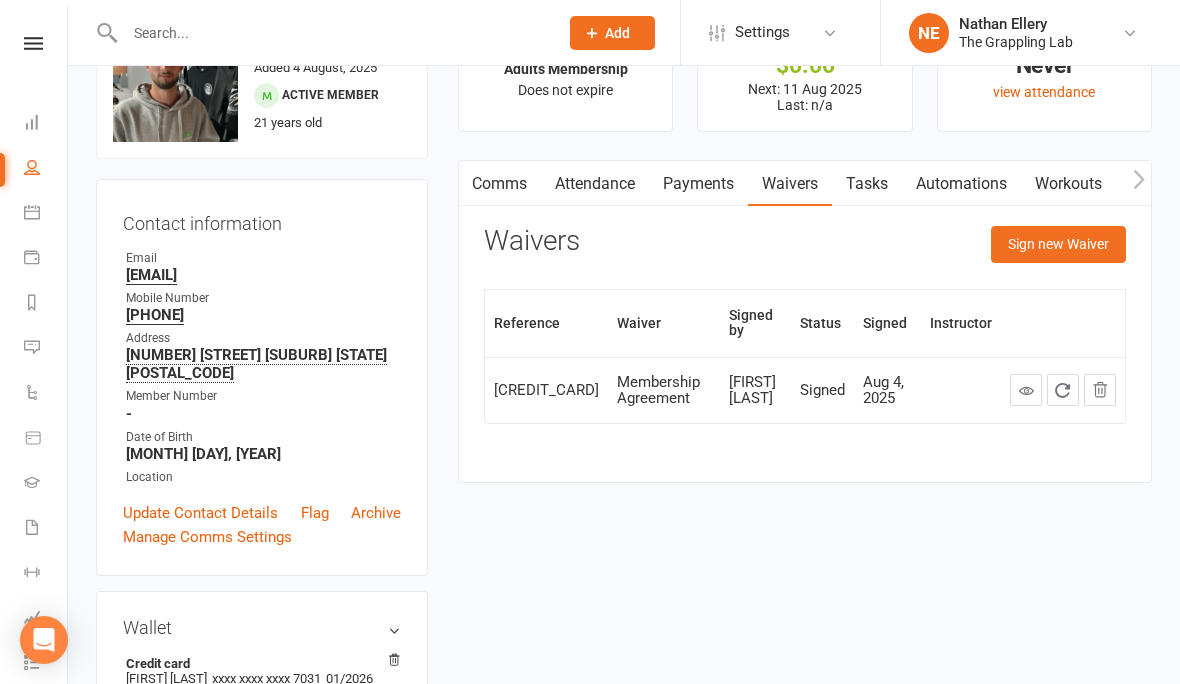 scroll, scrollTop: 0, scrollLeft: 150, axis: horizontal 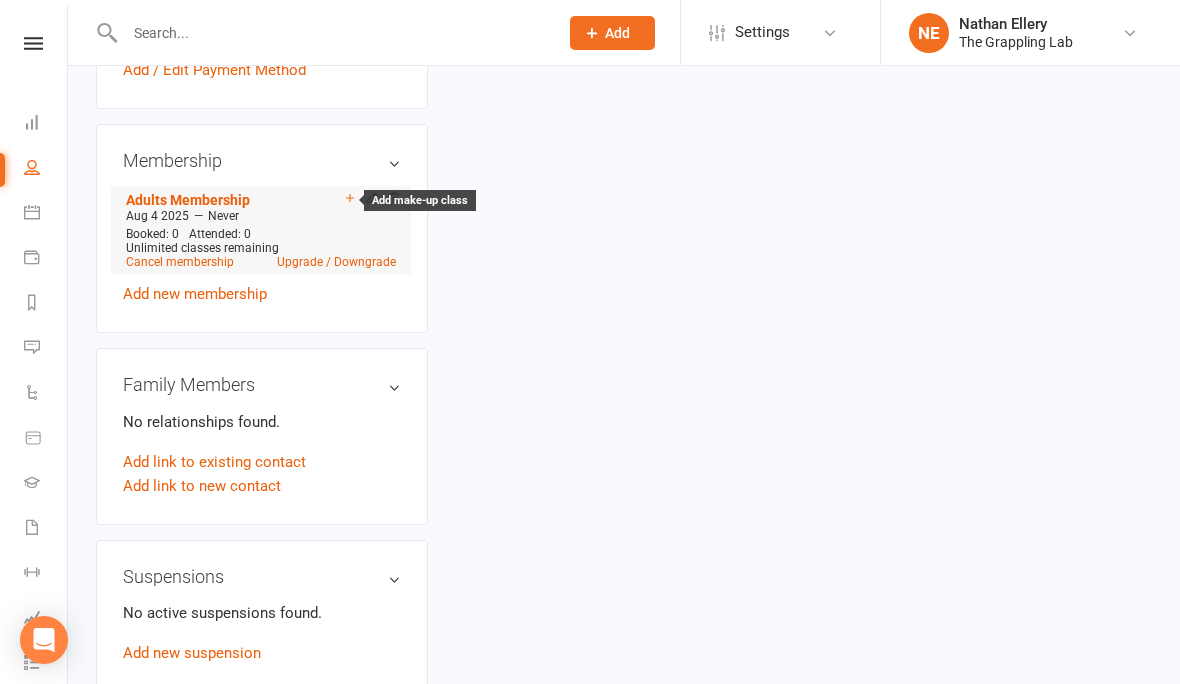 click 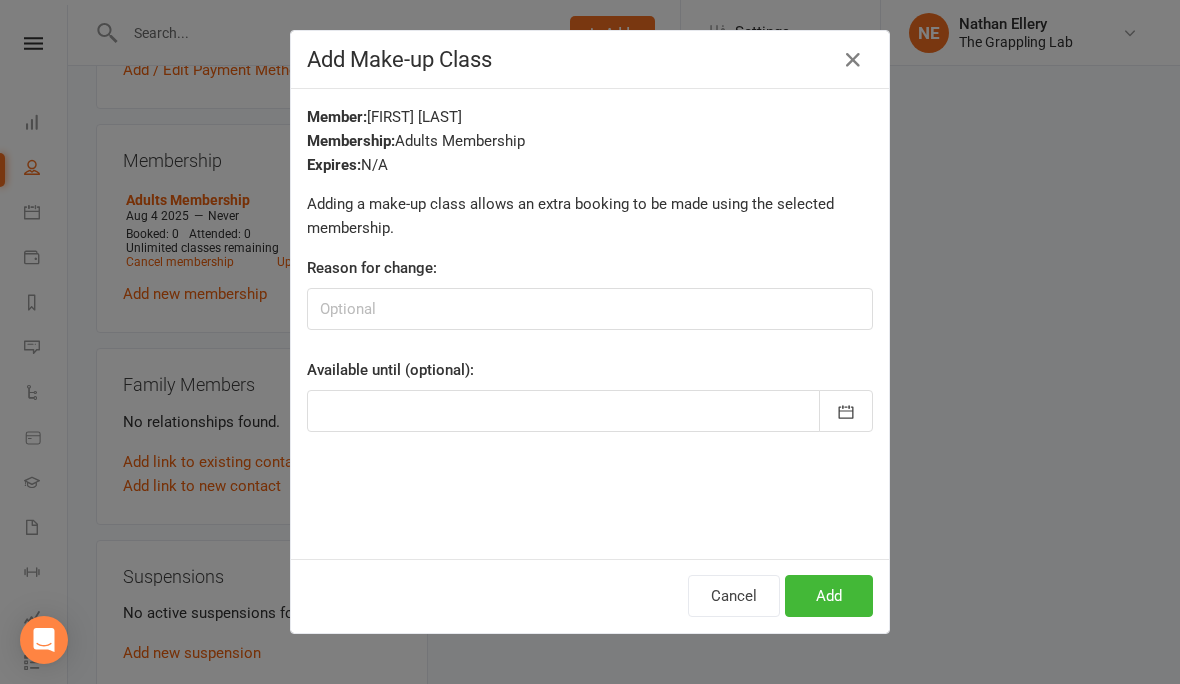 click on "Adding a make-up class allows an extra booking to be made using the selected membership." at bounding box center [590, 216] 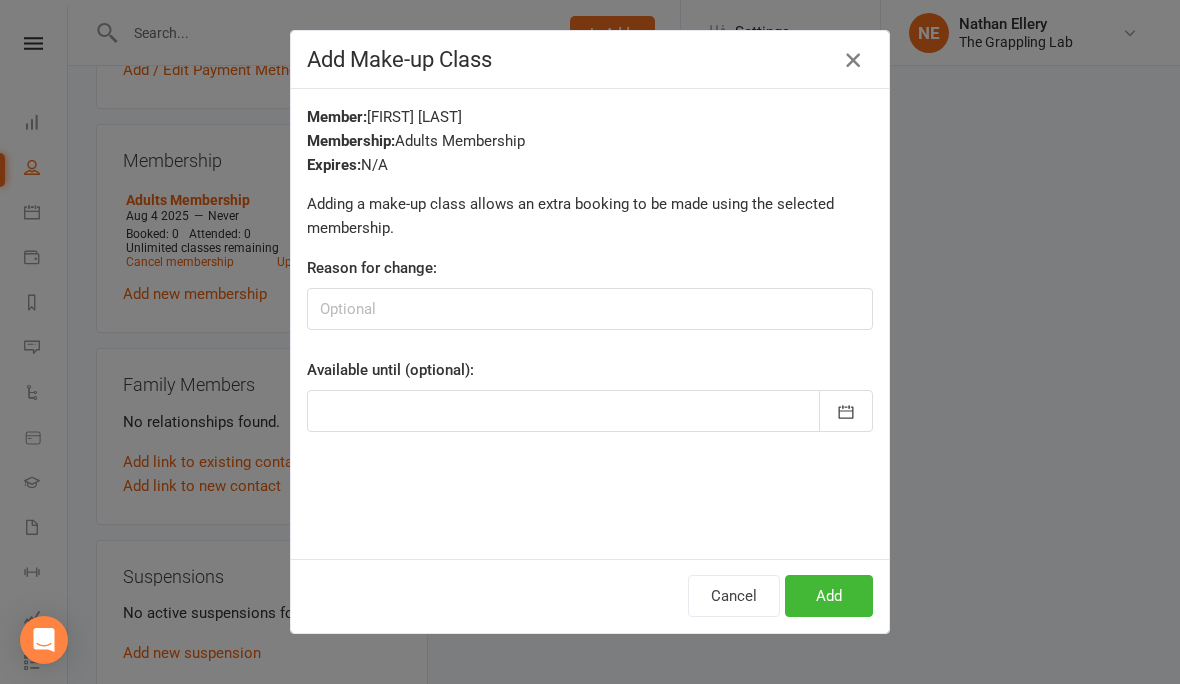 click at bounding box center (853, 60) 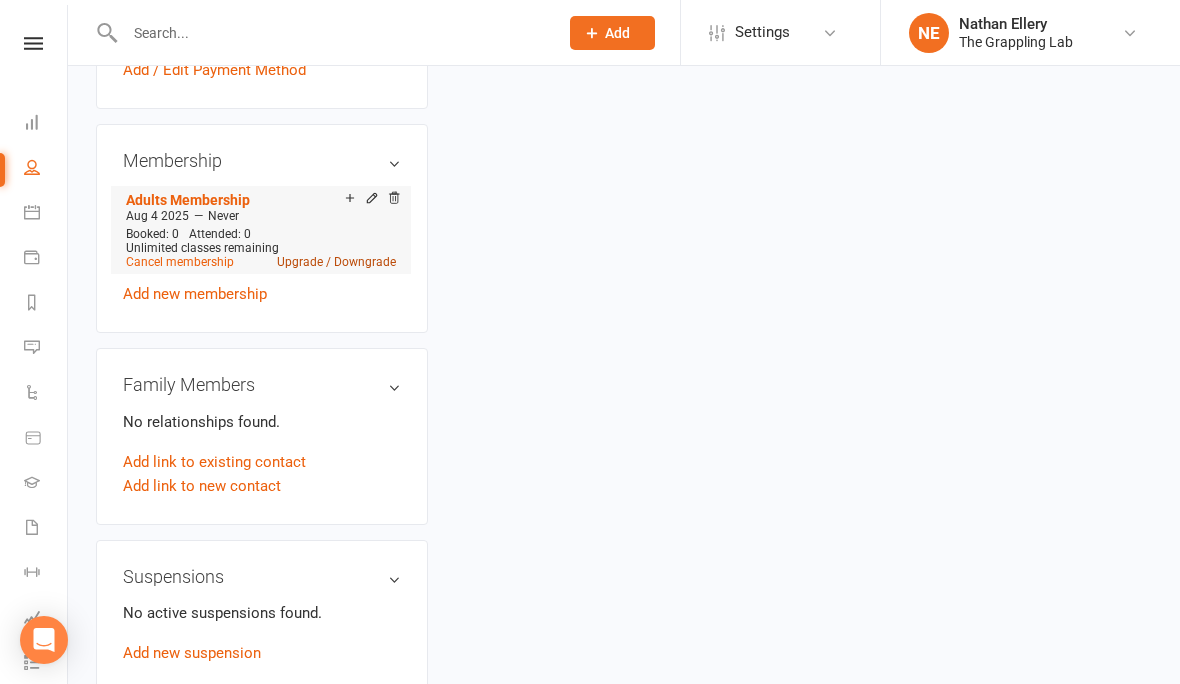 click on "Upgrade / Downgrade" at bounding box center (336, 262) 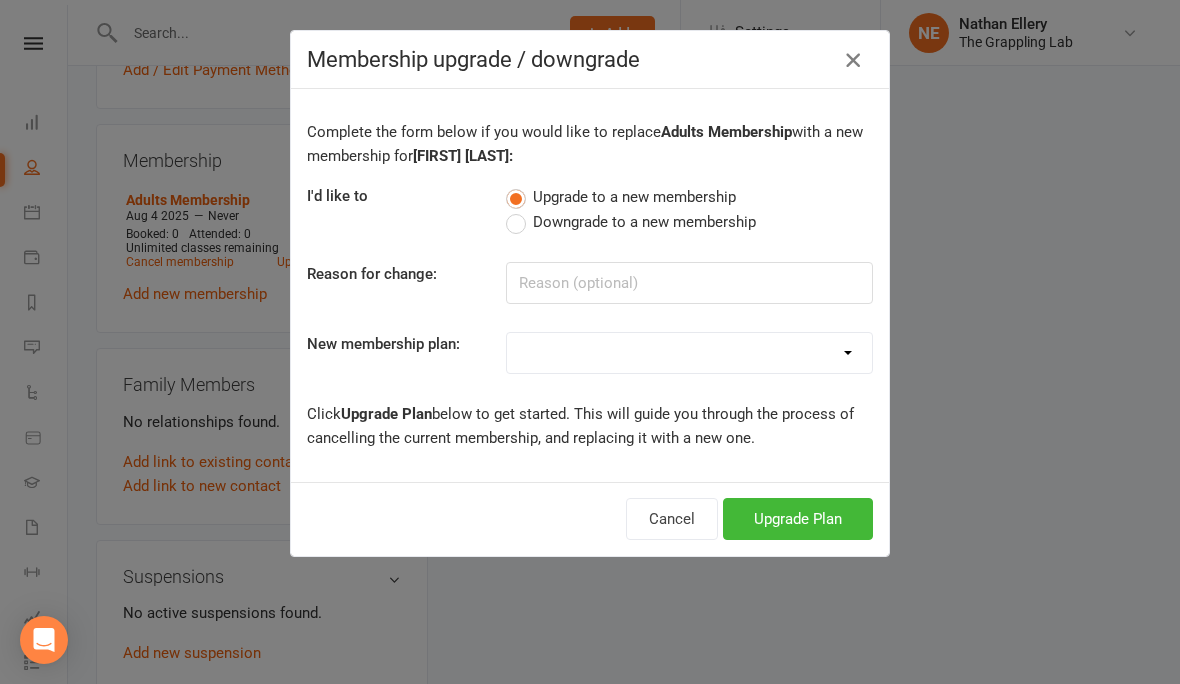 click at bounding box center [853, 60] 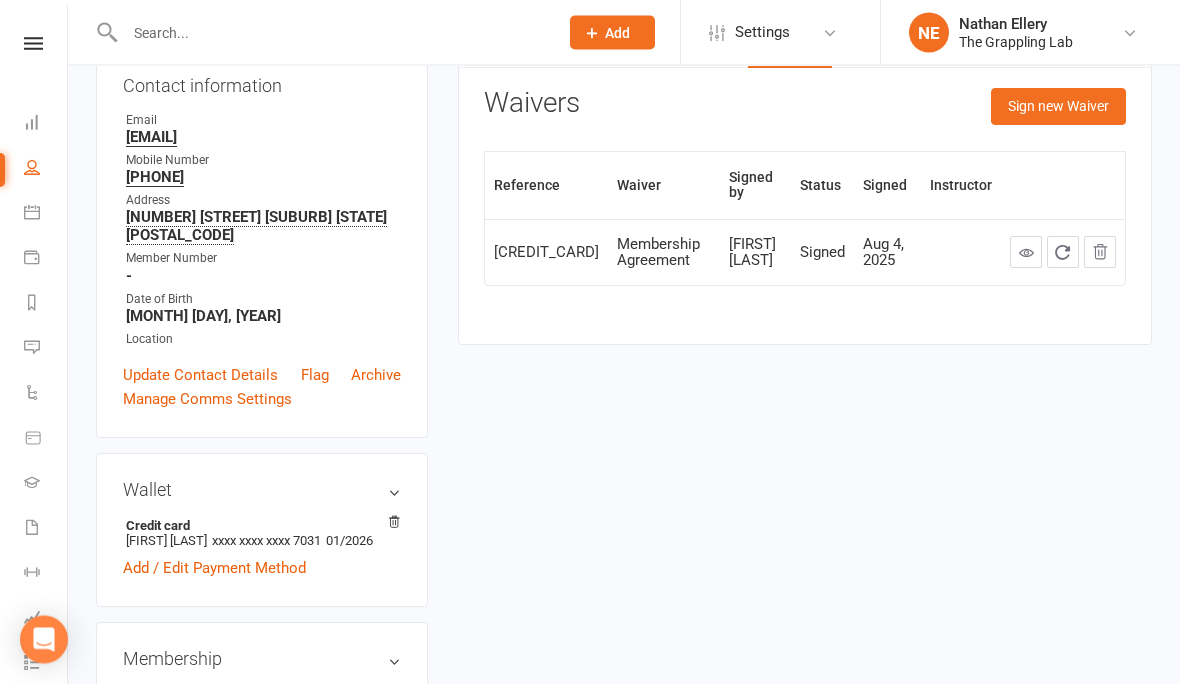 scroll, scrollTop: 199, scrollLeft: 0, axis: vertical 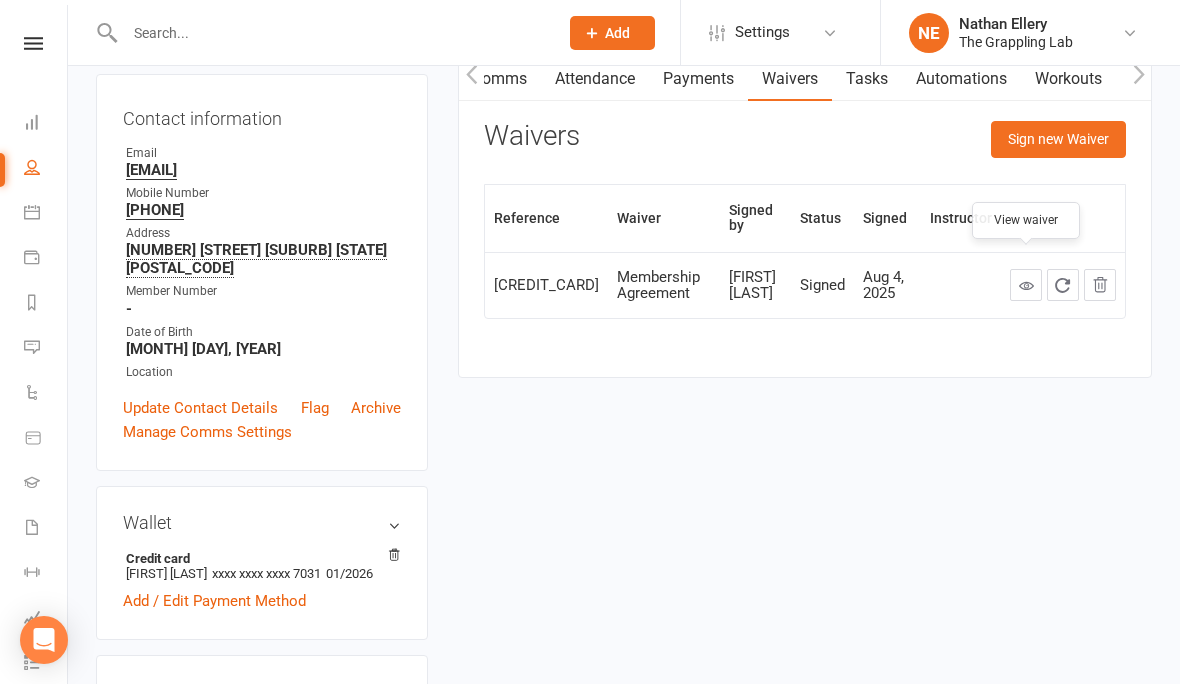 click 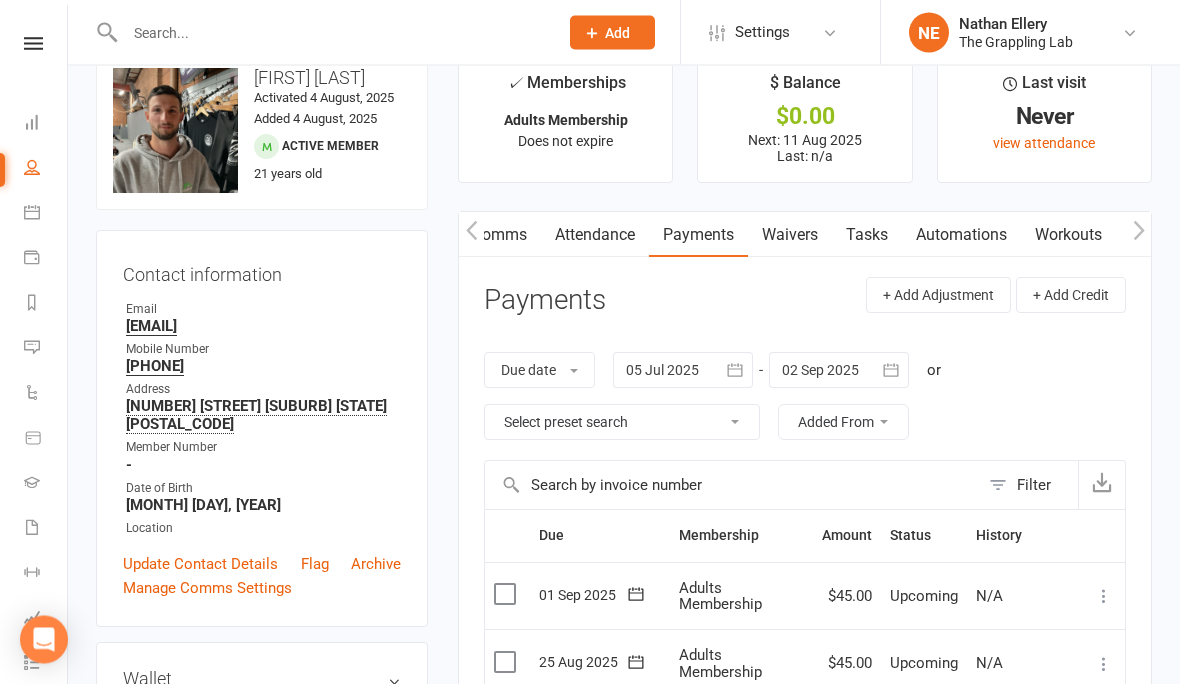 scroll, scrollTop: 0, scrollLeft: 0, axis: both 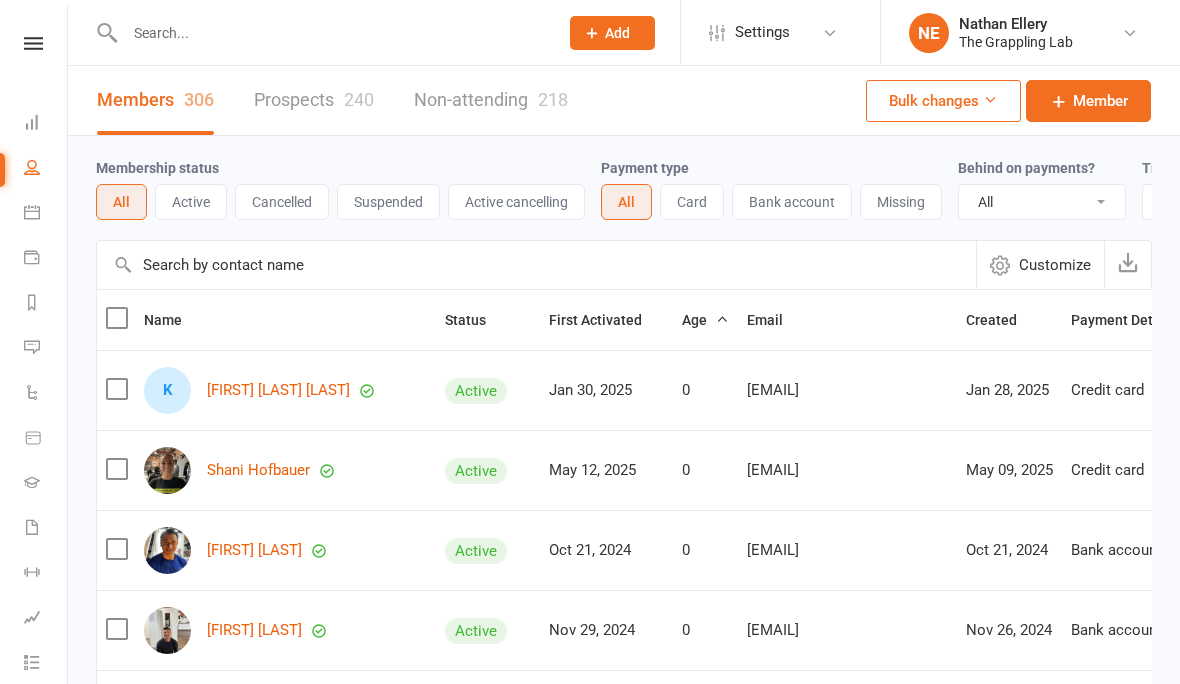select on "100" 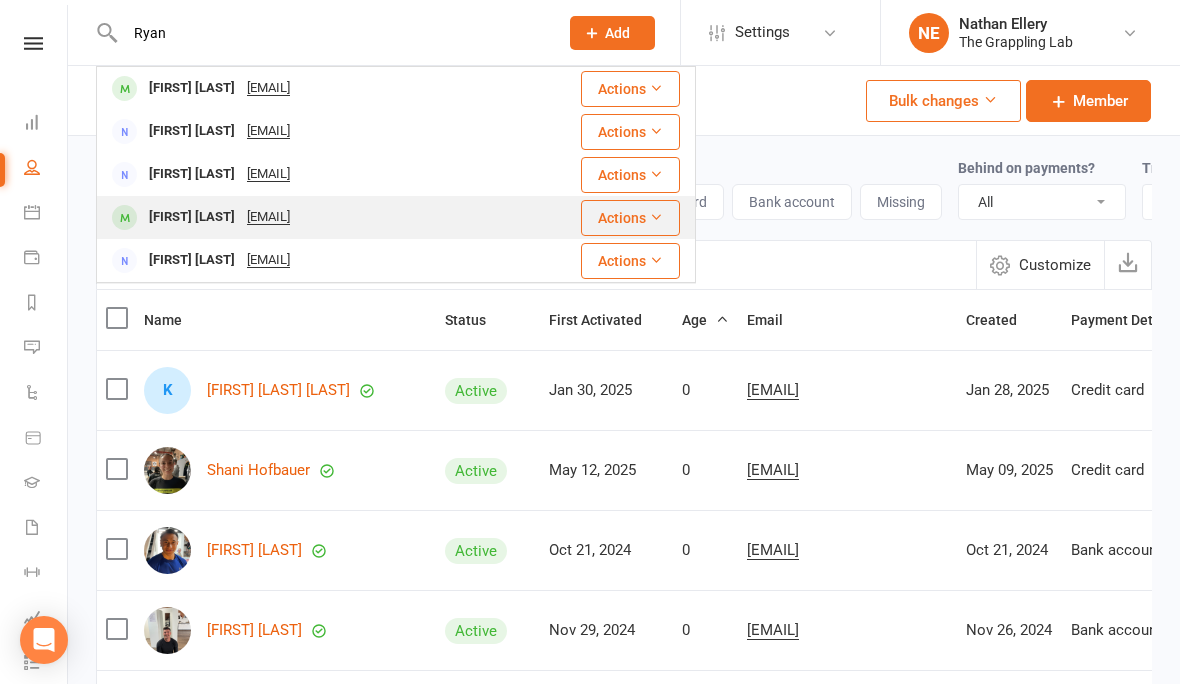 type on "Ryan" 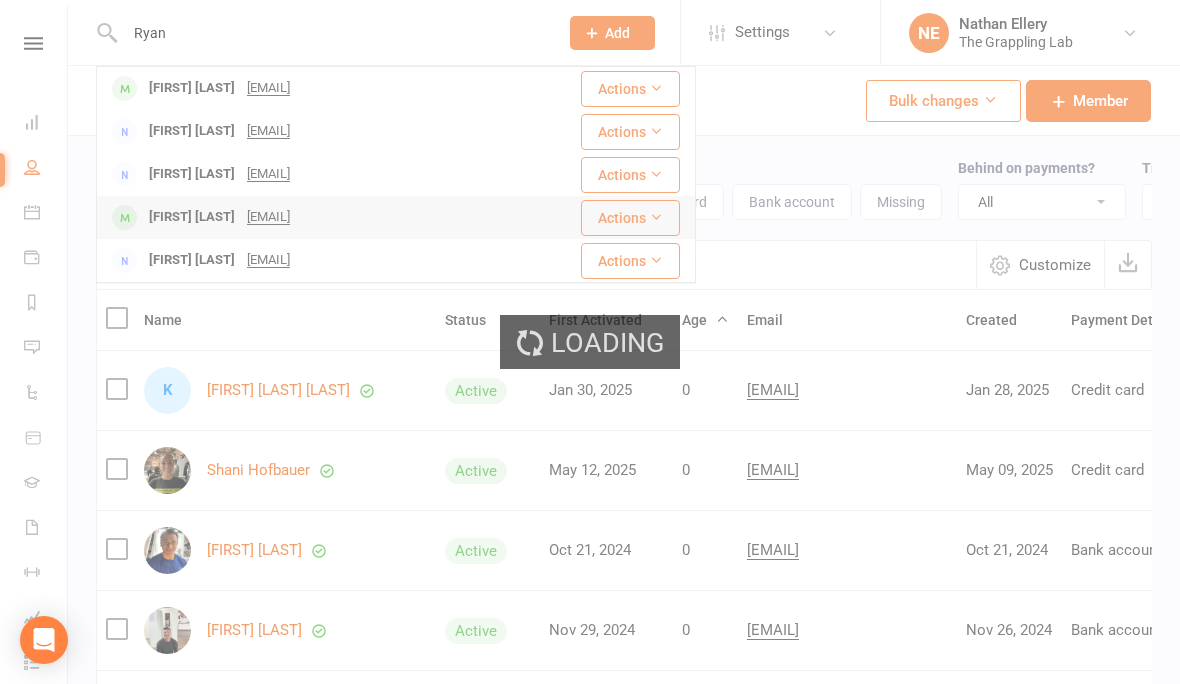 type 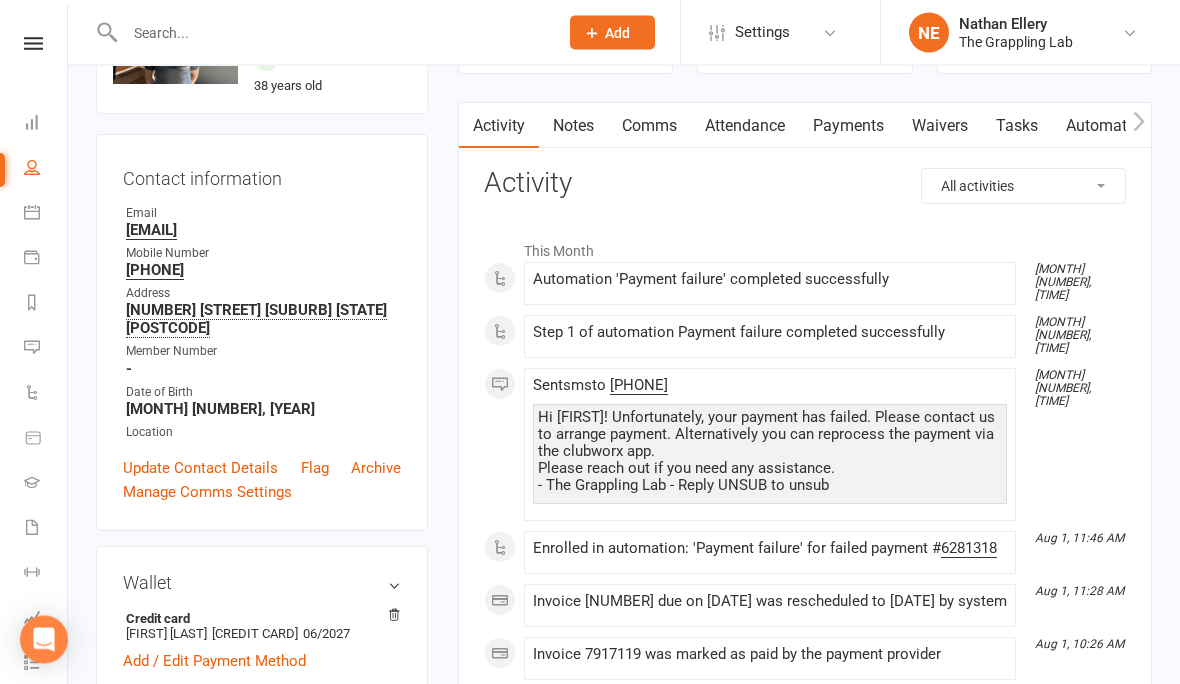 scroll, scrollTop: 88, scrollLeft: 0, axis: vertical 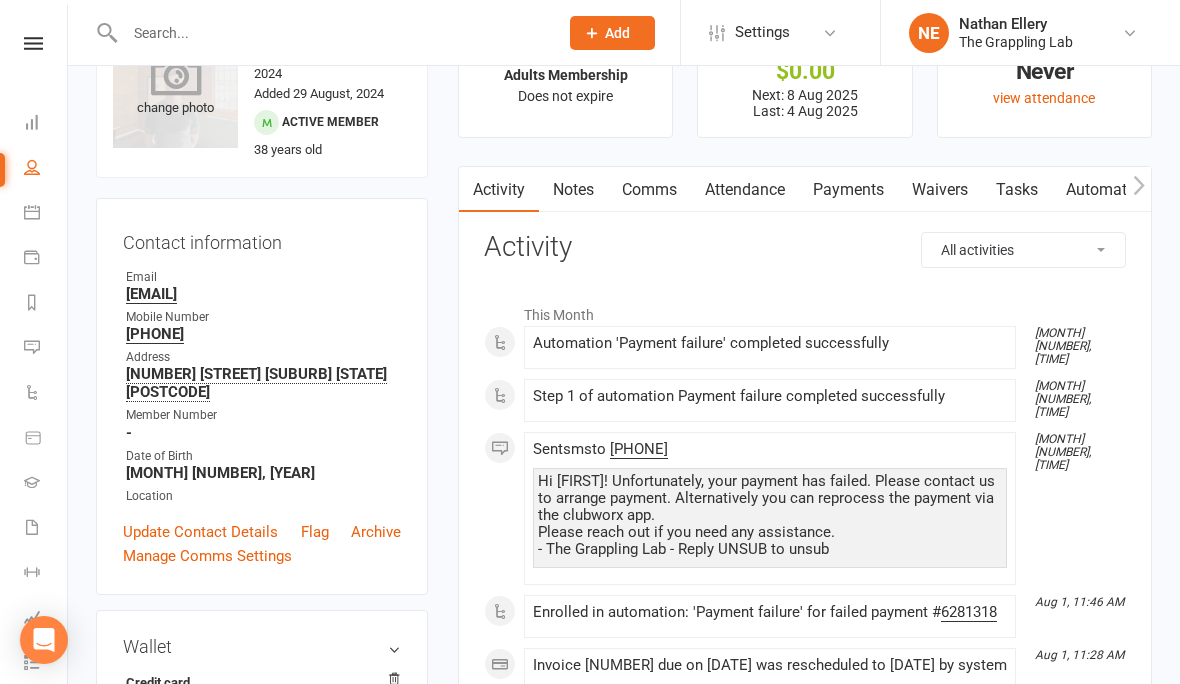 click on "change photo" at bounding box center (175, 85) 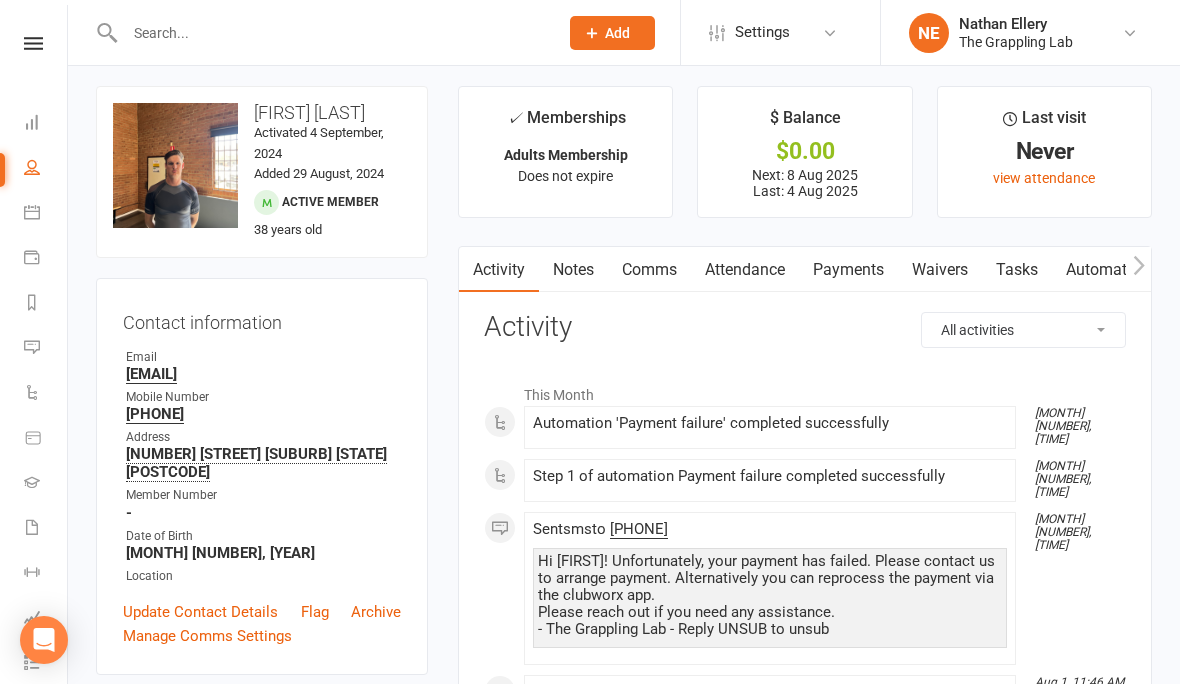 click on "Contact information" at bounding box center (262, 319) 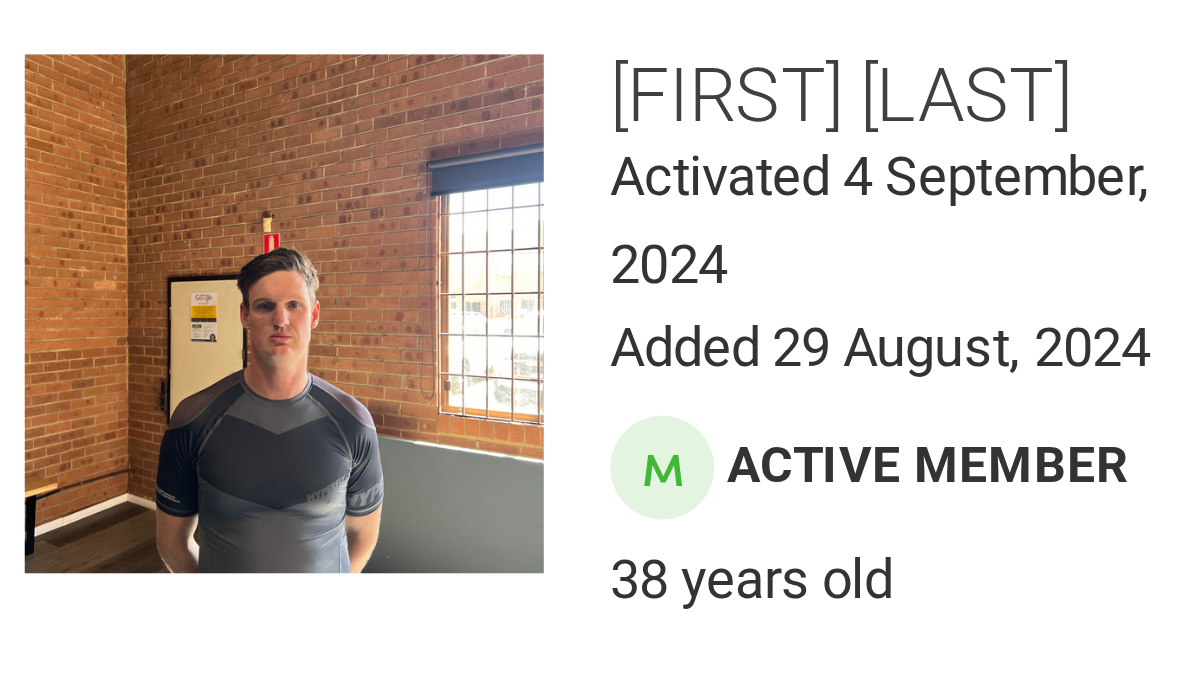 click on "upload photo change photo [FIRST] [LAST] Activated [MONTH] [NUMBER], [YEAR] Added [MONTH] [NUMBER], [YEAR] Active member [AGE] years old" at bounding box center (262, 173) 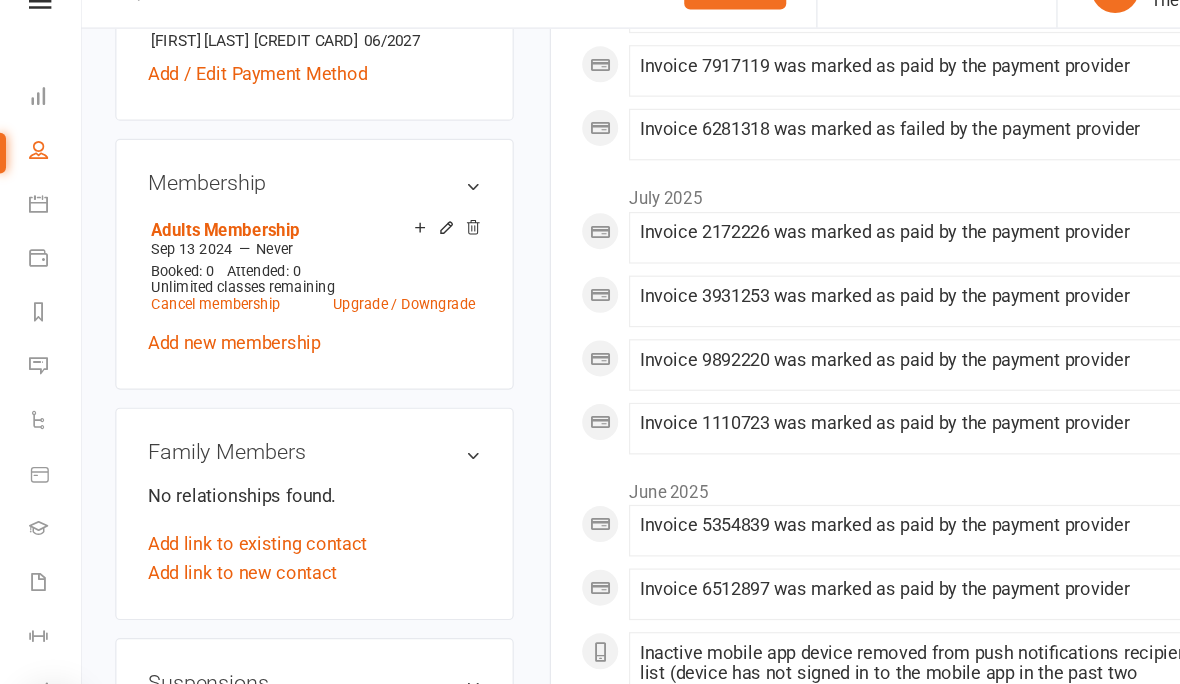 scroll, scrollTop: 710, scrollLeft: 0, axis: vertical 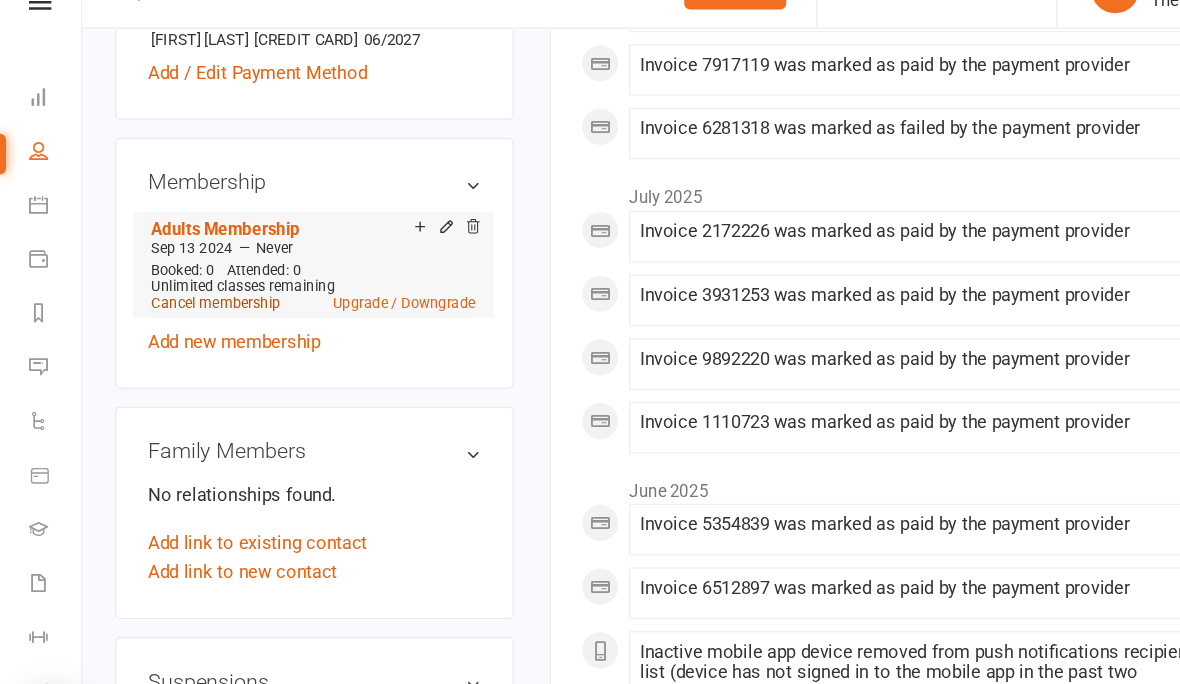 click on "Cancel membership" at bounding box center [180, 295] 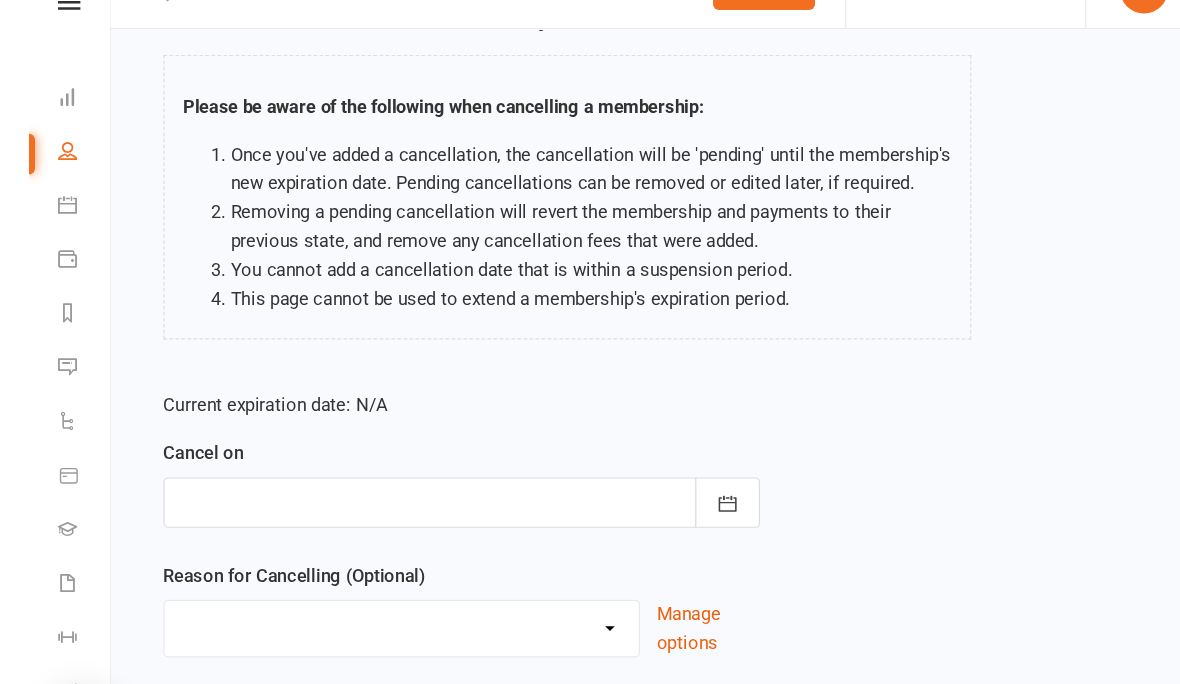 scroll, scrollTop: 196, scrollLeft: 0, axis: vertical 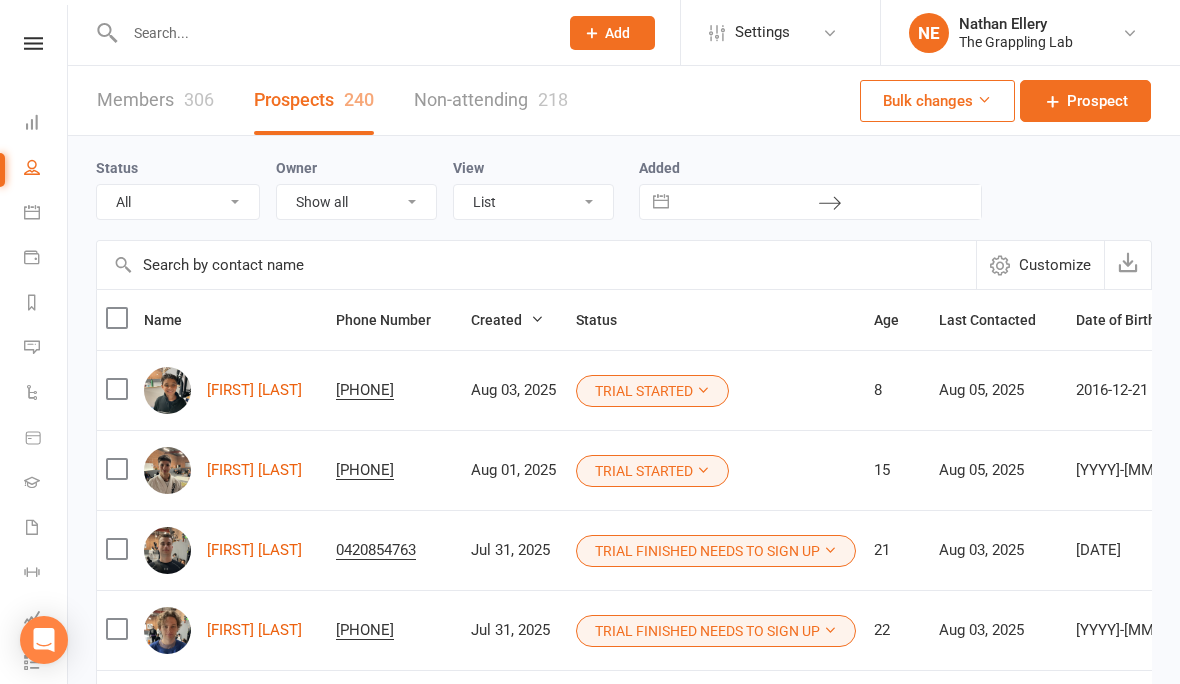 select on "100" 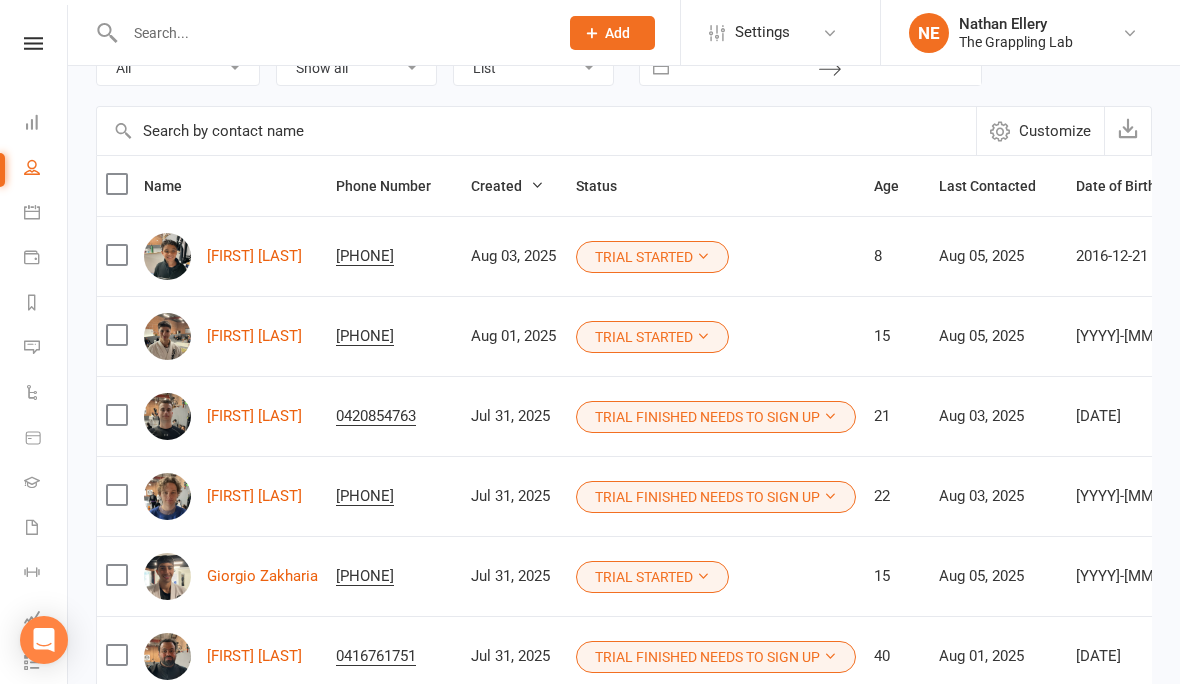scroll, scrollTop: 0, scrollLeft: 0, axis: both 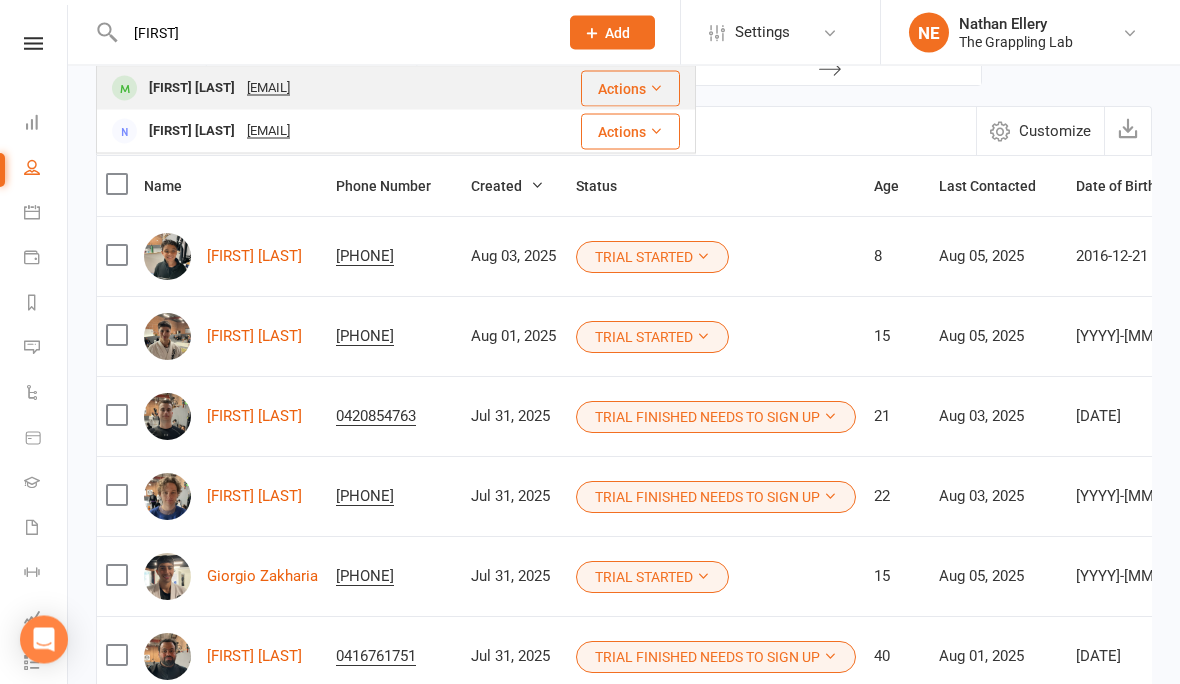 type on "[FIRST]" 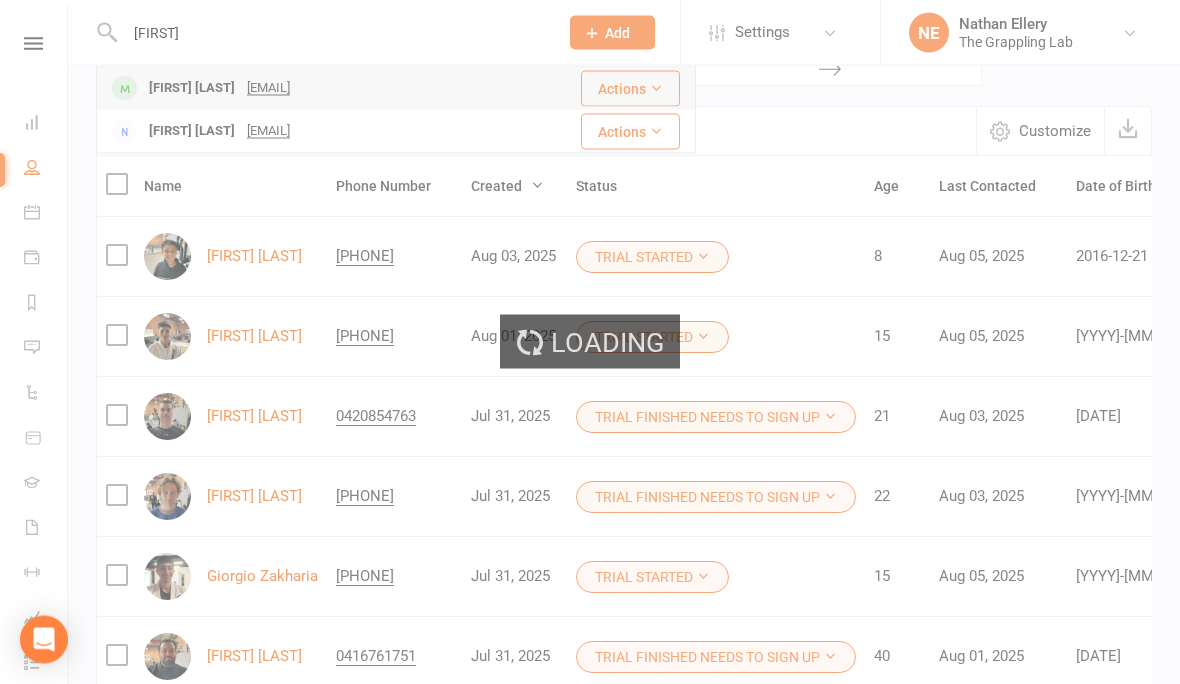 type 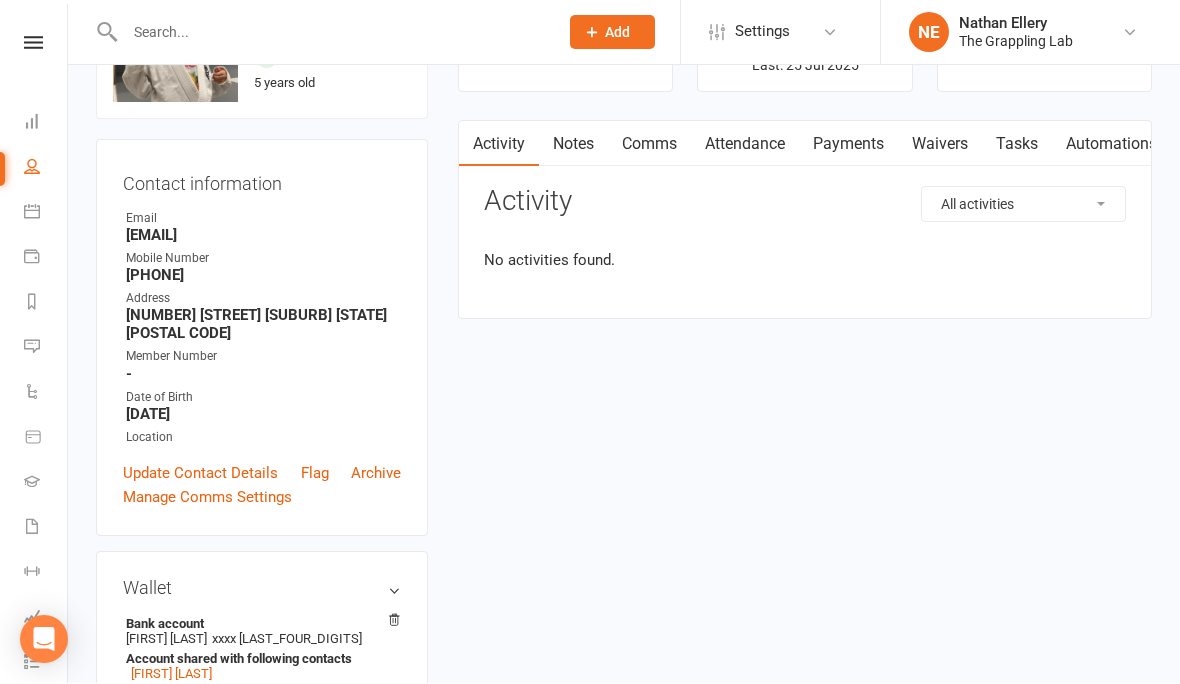 scroll, scrollTop: 0, scrollLeft: 0, axis: both 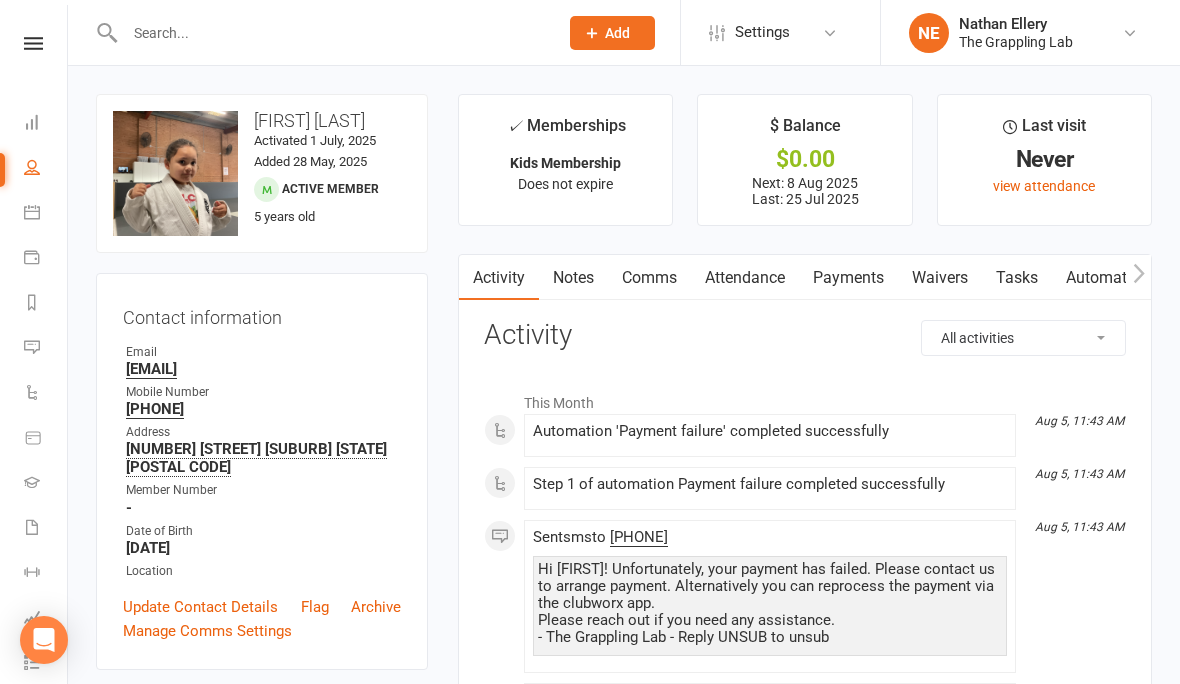 click on "Payments" at bounding box center [848, 278] 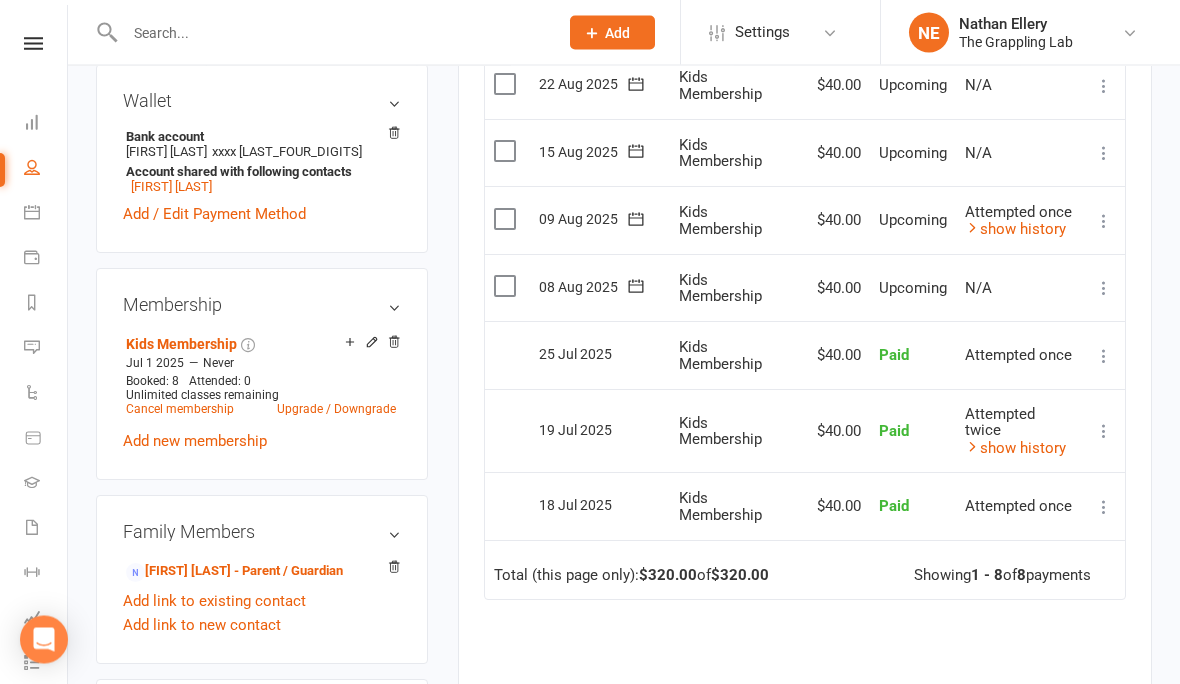 scroll, scrollTop: 606, scrollLeft: 0, axis: vertical 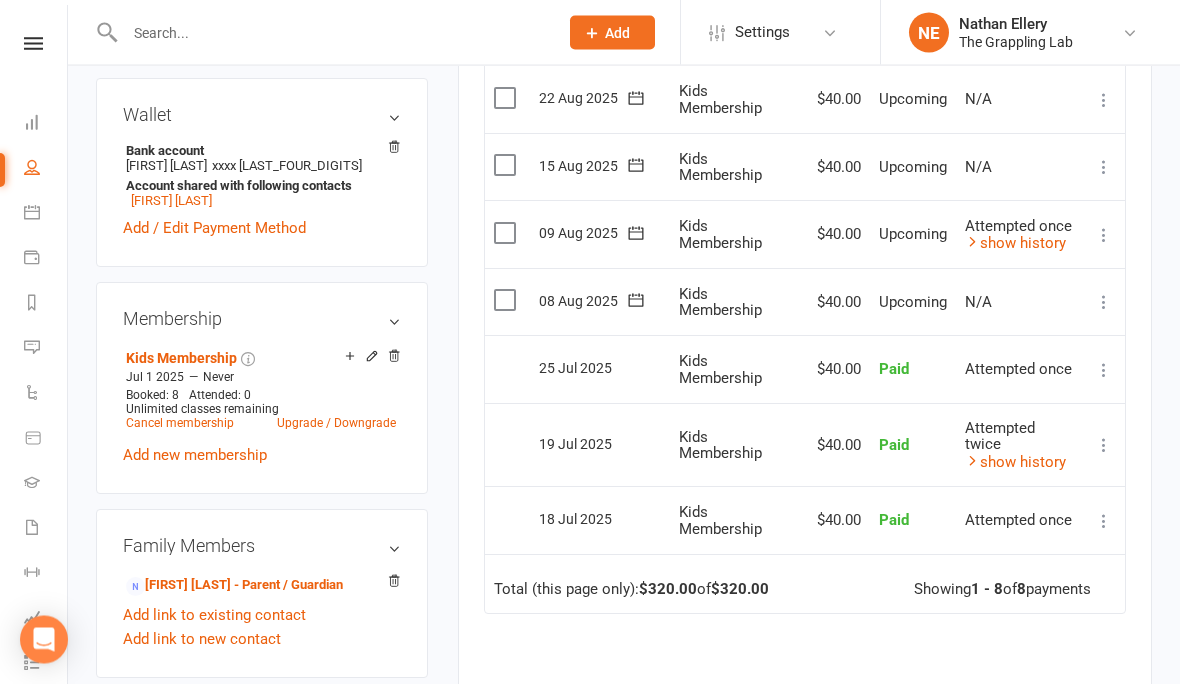 click on "N/A" at bounding box center (1019, 303) 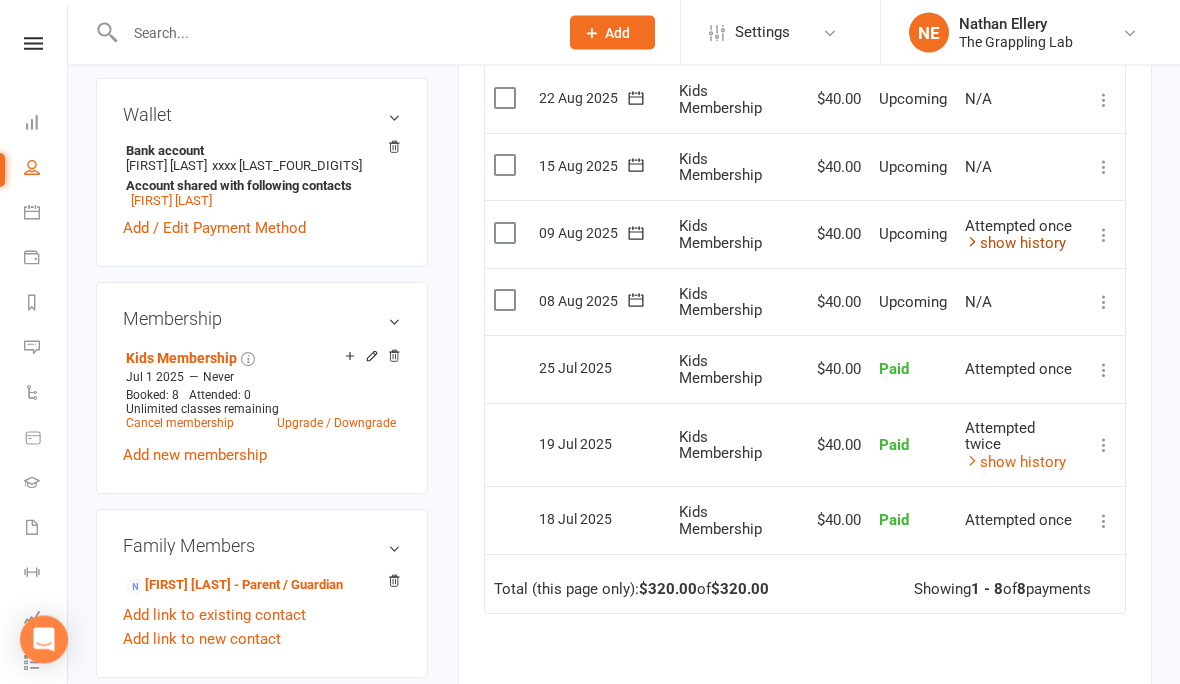 click on "show history" at bounding box center (1015, 244) 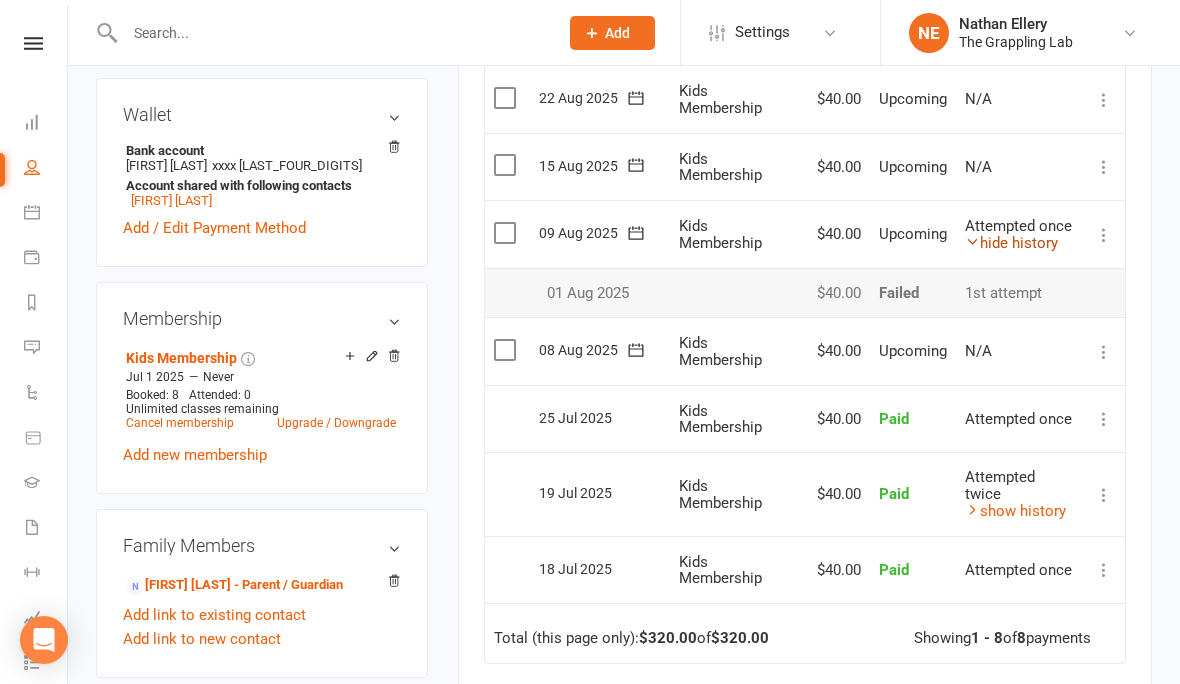 click on "hide history" at bounding box center [1011, 243] 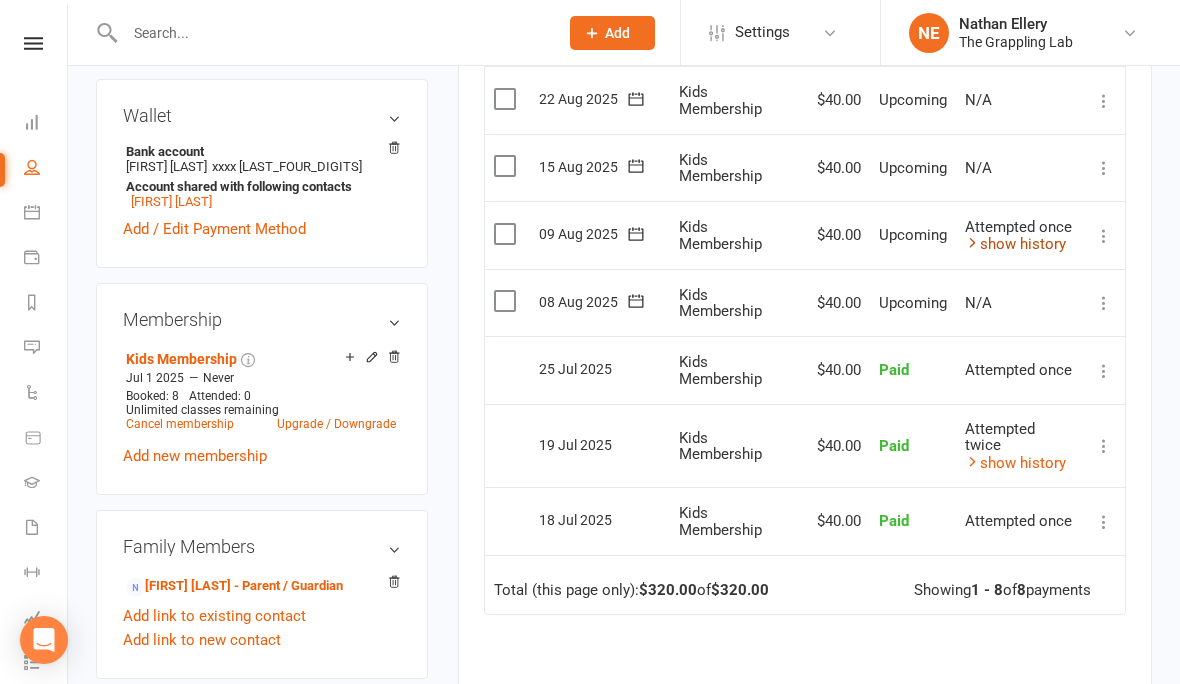 scroll, scrollTop: 605, scrollLeft: 0, axis: vertical 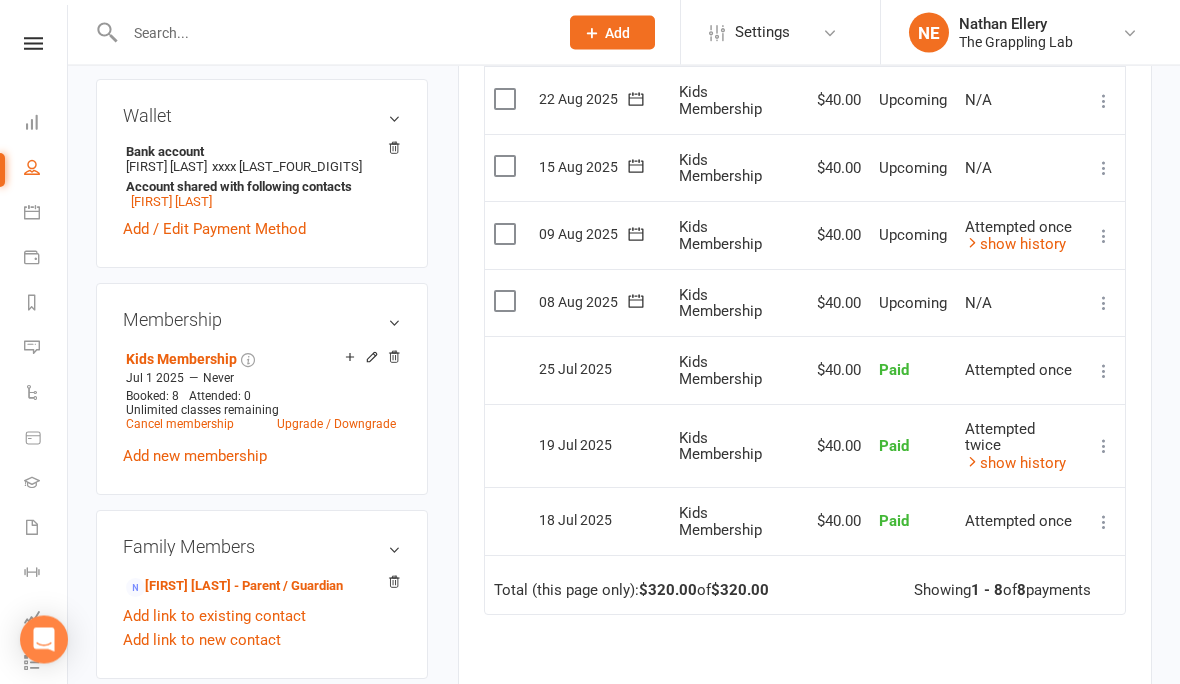 click on "N/A" at bounding box center [978, 304] 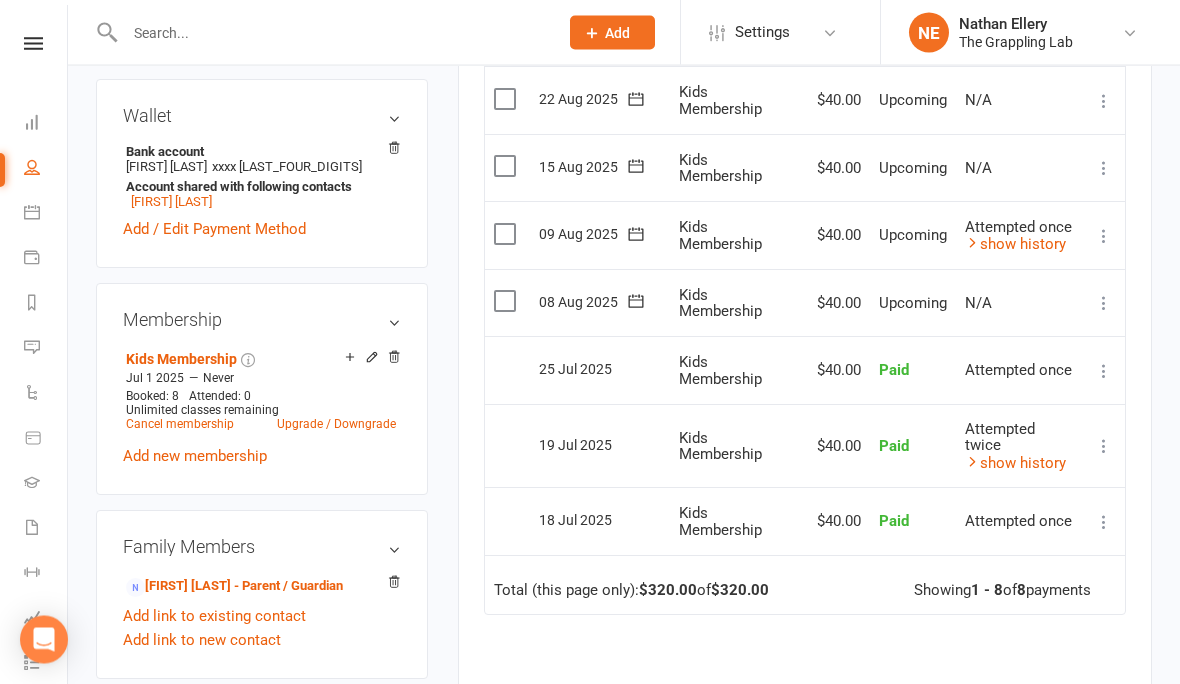 scroll, scrollTop: 606, scrollLeft: 0, axis: vertical 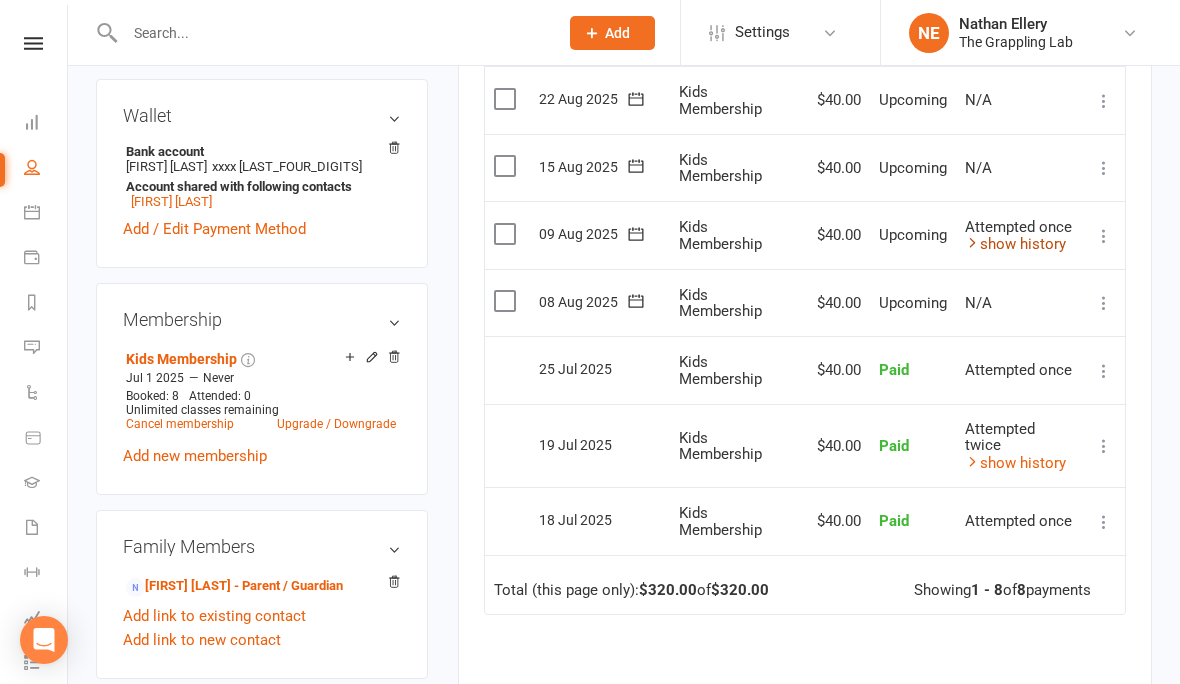 click on "show history" at bounding box center [1015, 244] 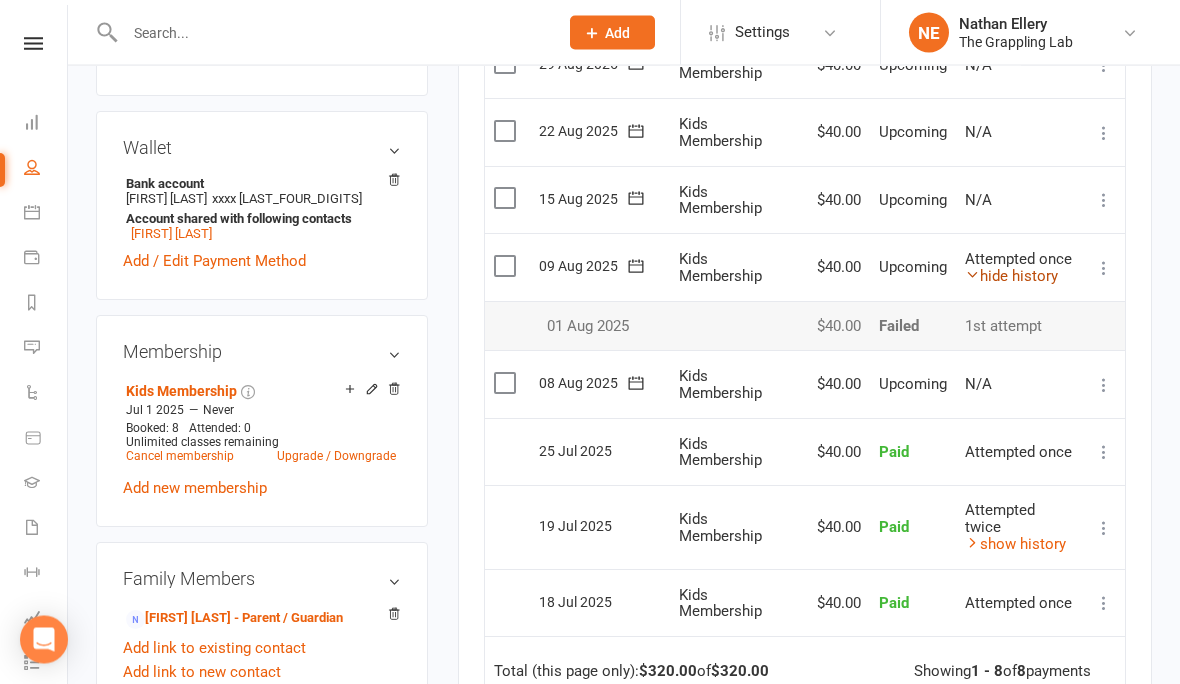 scroll, scrollTop: 545, scrollLeft: 0, axis: vertical 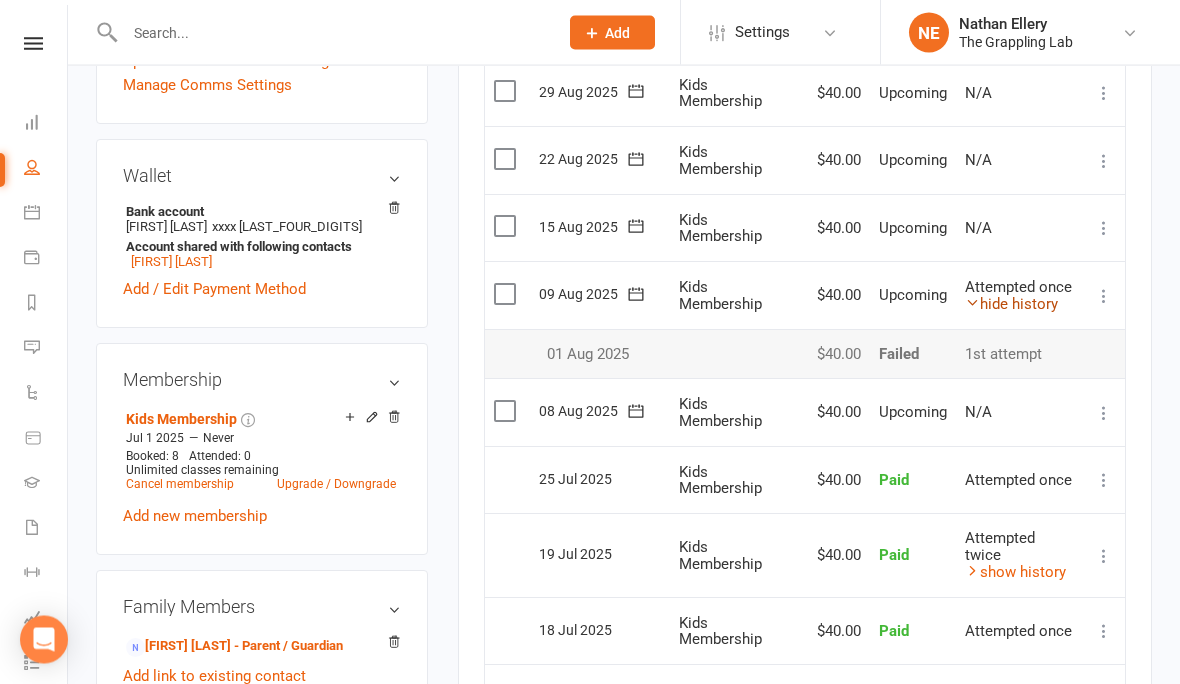 click on "hide history" at bounding box center [1011, 305] 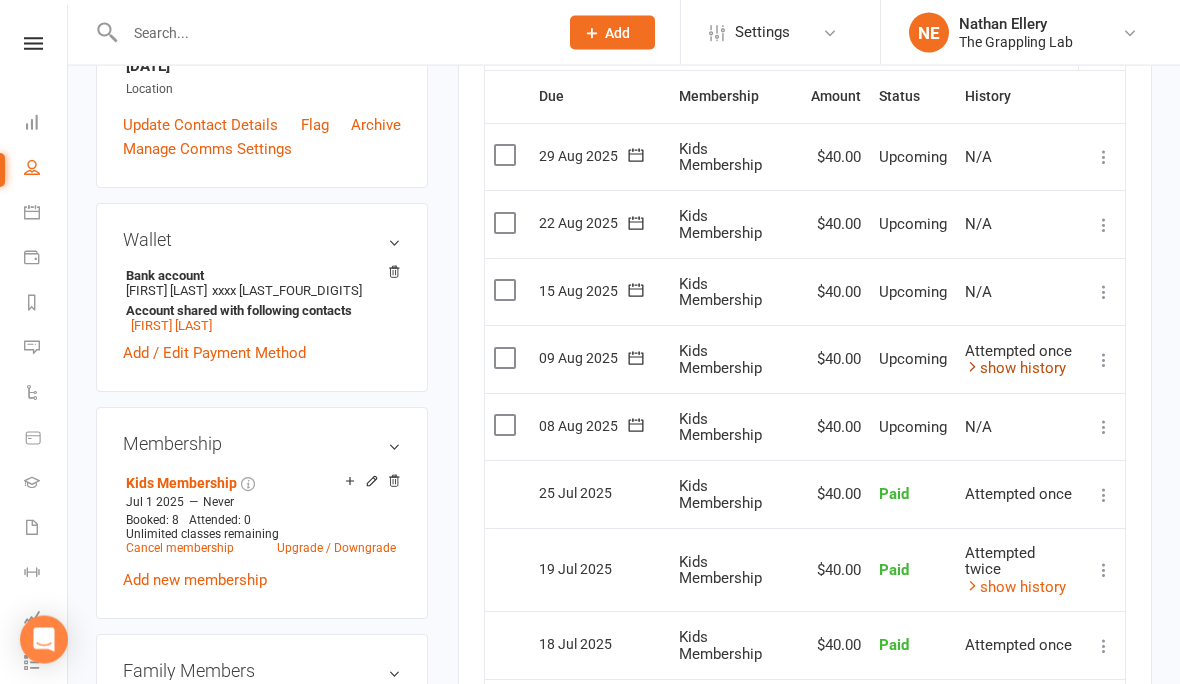 scroll, scrollTop: 482, scrollLeft: 0, axis: vertical 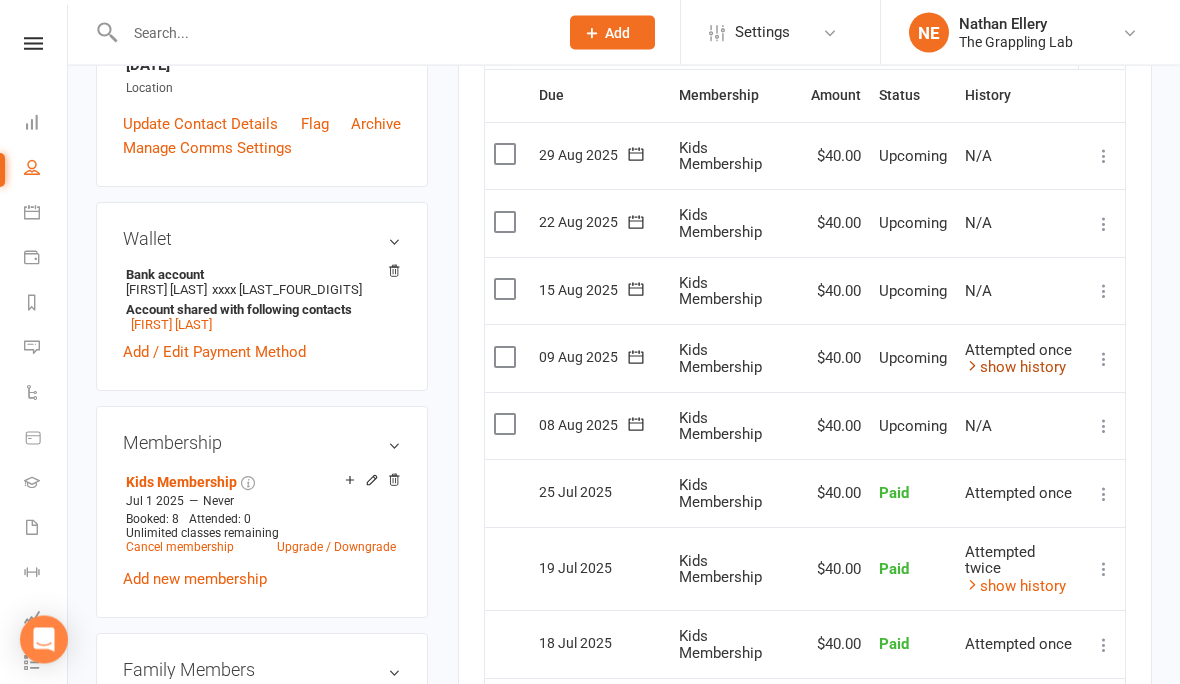 click on "show history" at bounding box center (1015, 368) 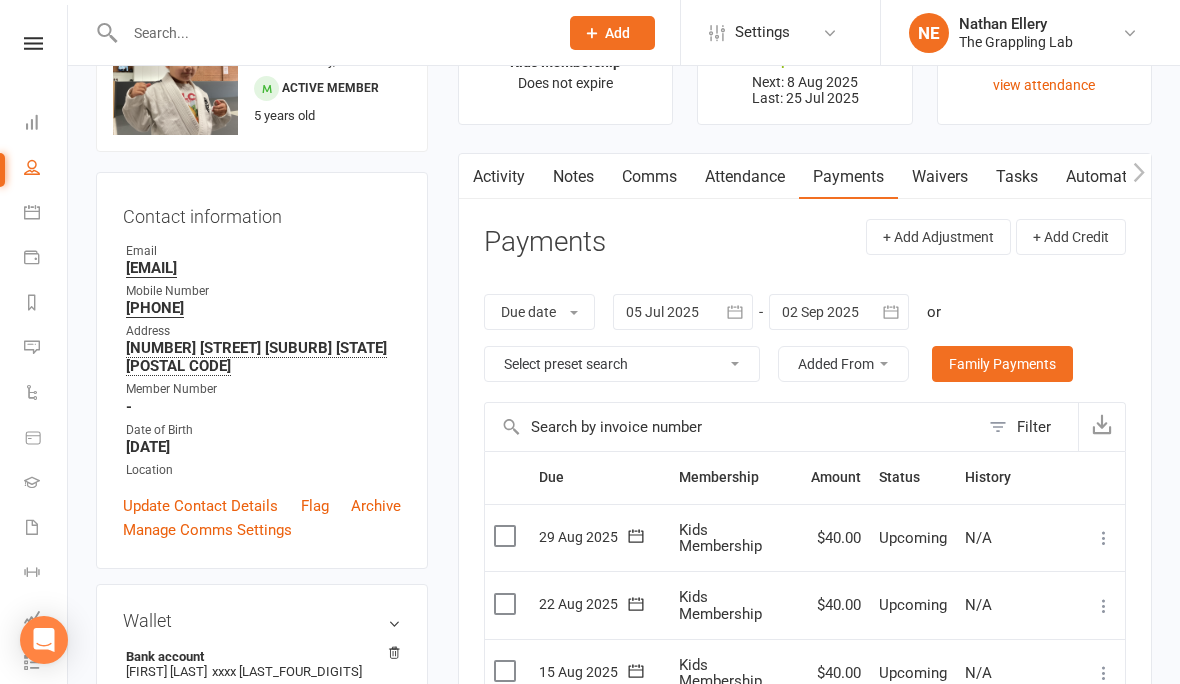 scroll, scrollTop: 0, scrollLeft: 0, axis: both 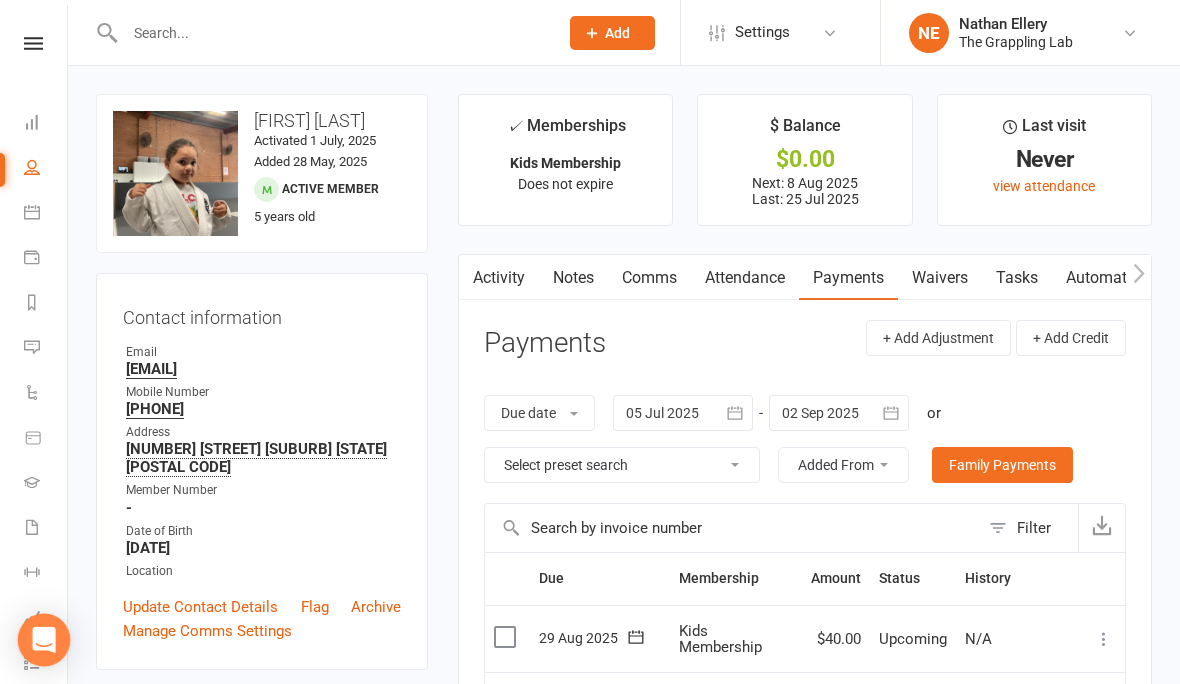 click 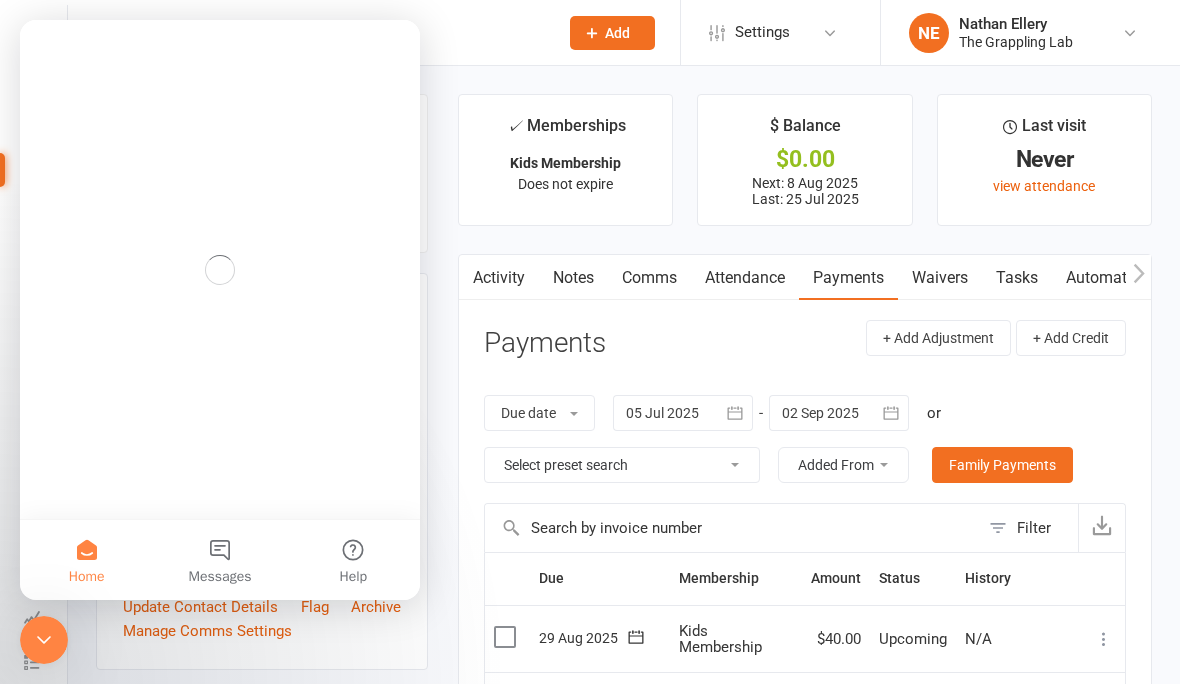 scroll, scrollTop: 0, scrollLeft: 0, axis: both 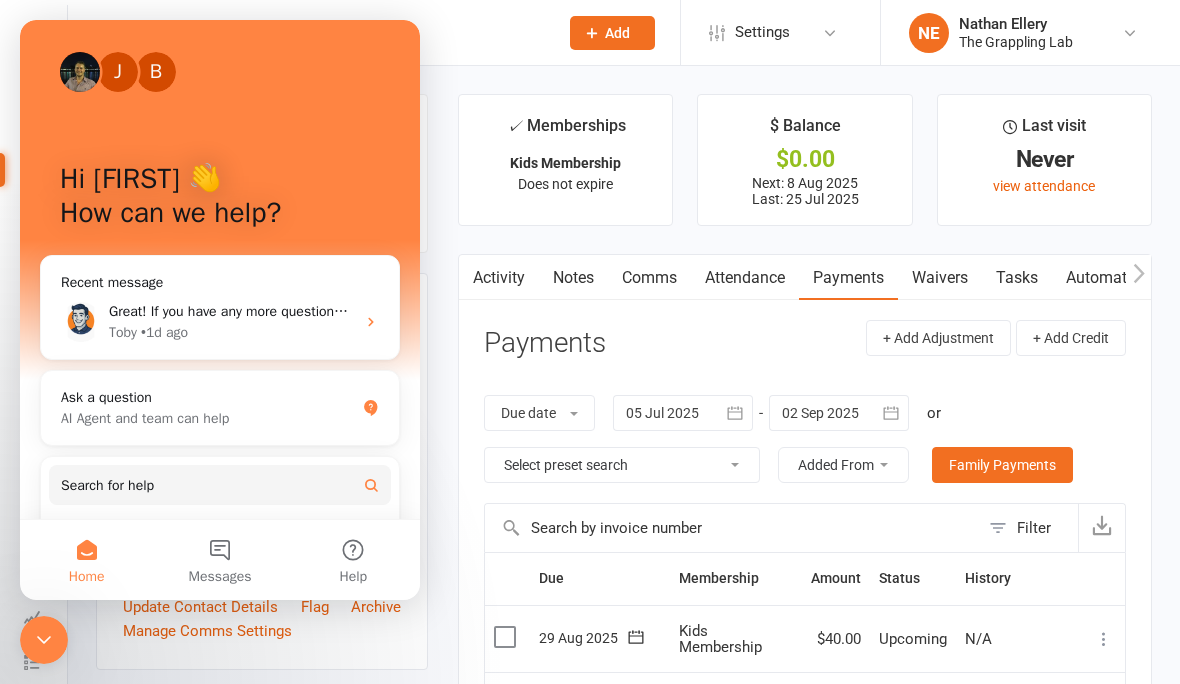 click 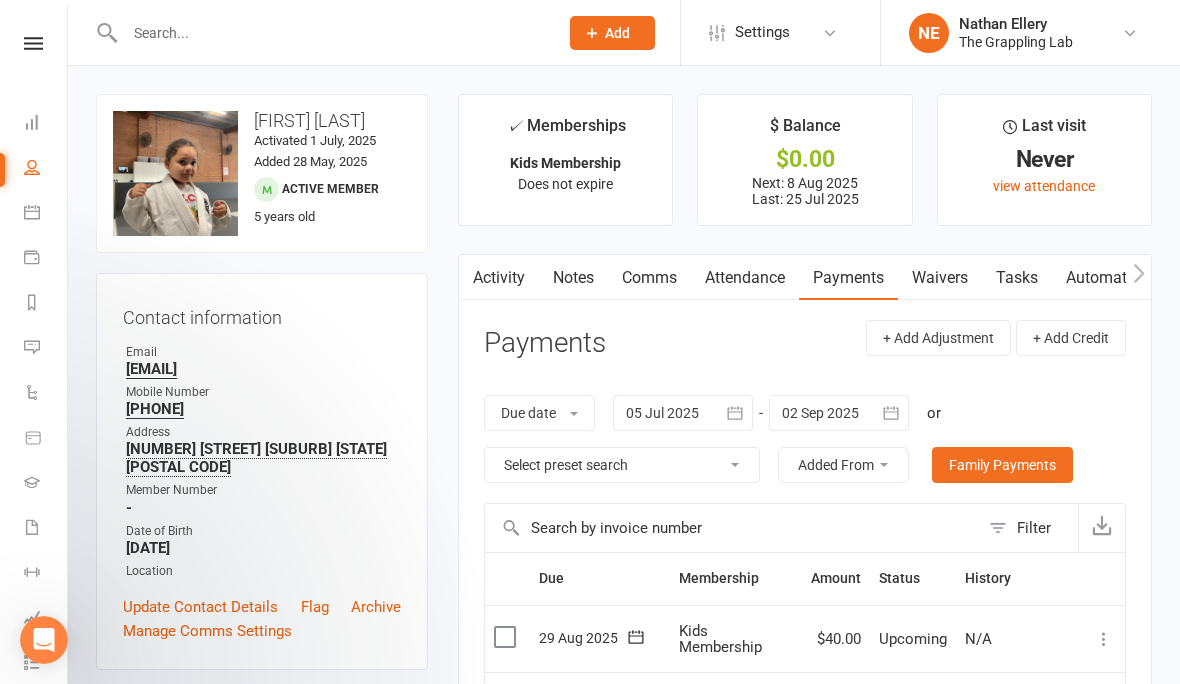 scroll, scrollTop: 0, scrollLeft: 0, axis: both 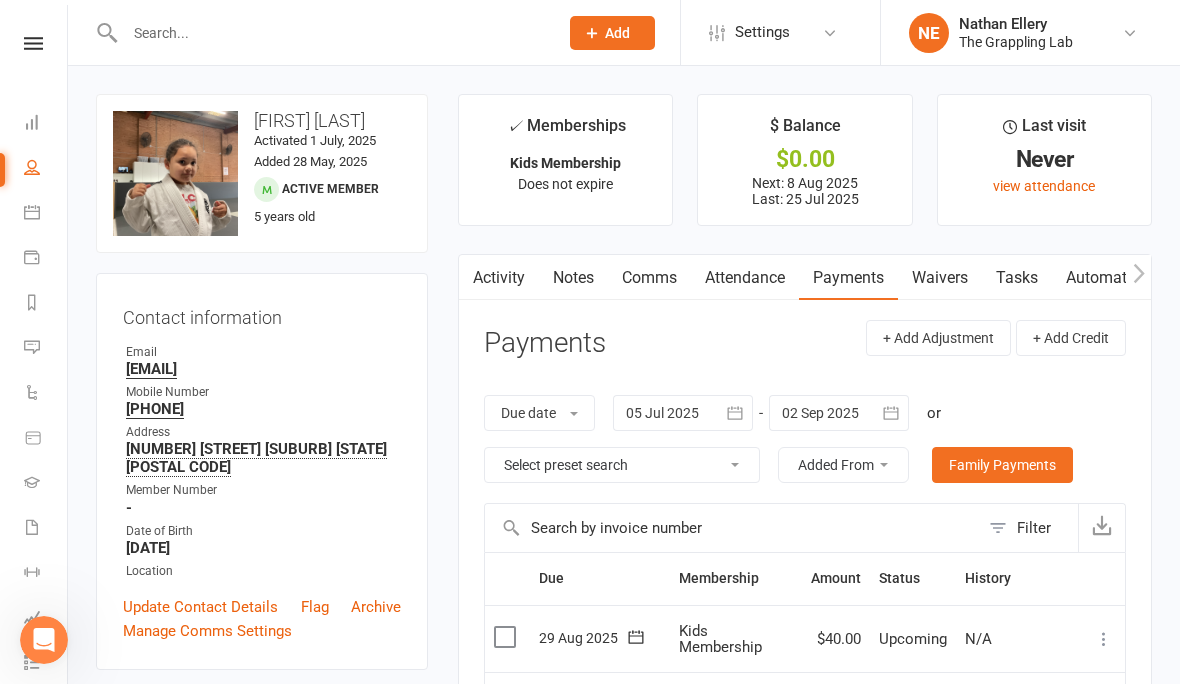 click on "Activity" at bounding box center [499, 278] 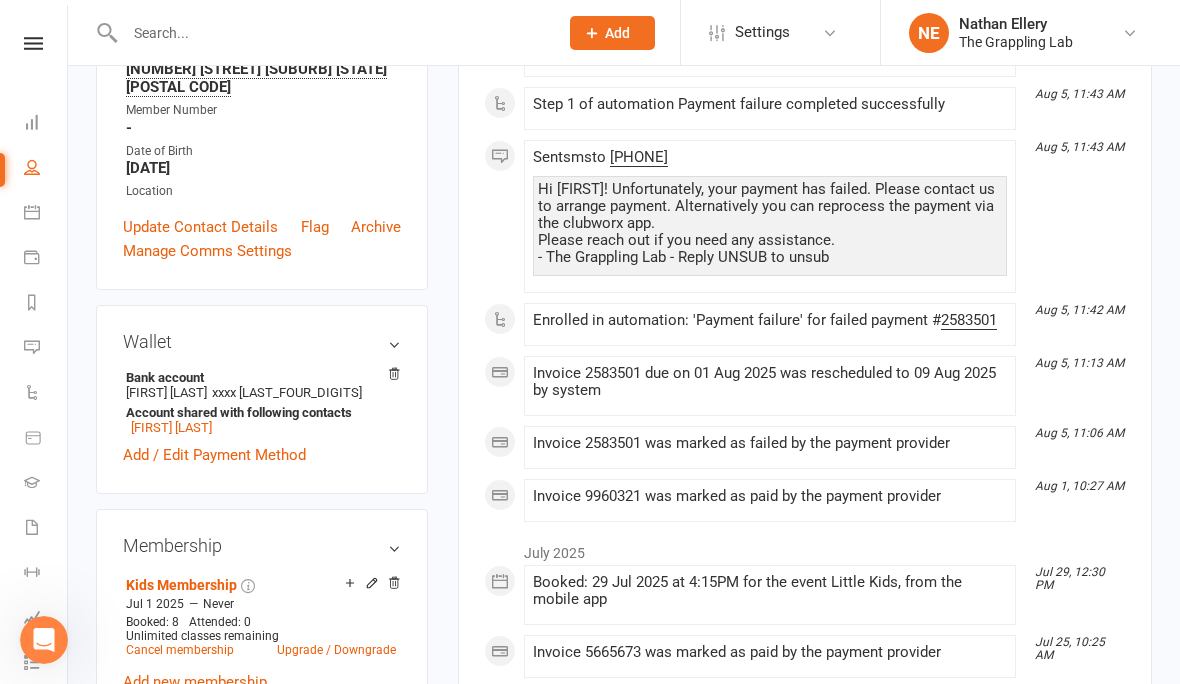 scroll, scrollTop: 381, scrollLeft: 0, axis: vertical 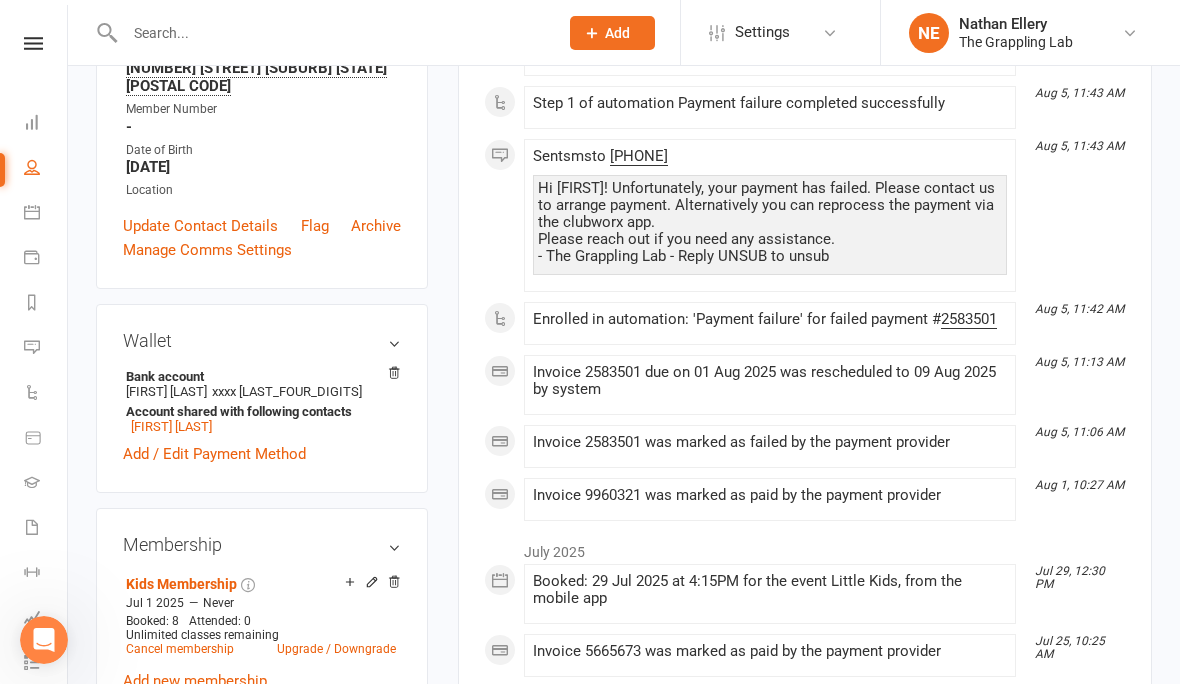 click 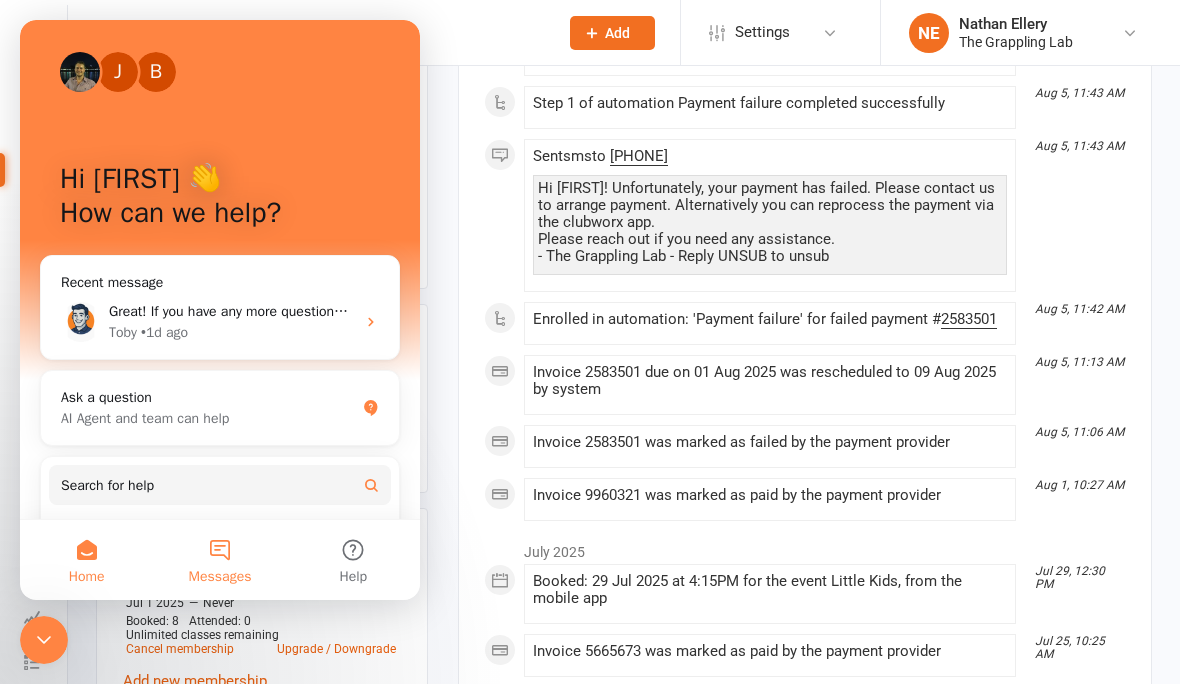 click on "Messages" at bounding box center (219, 560) 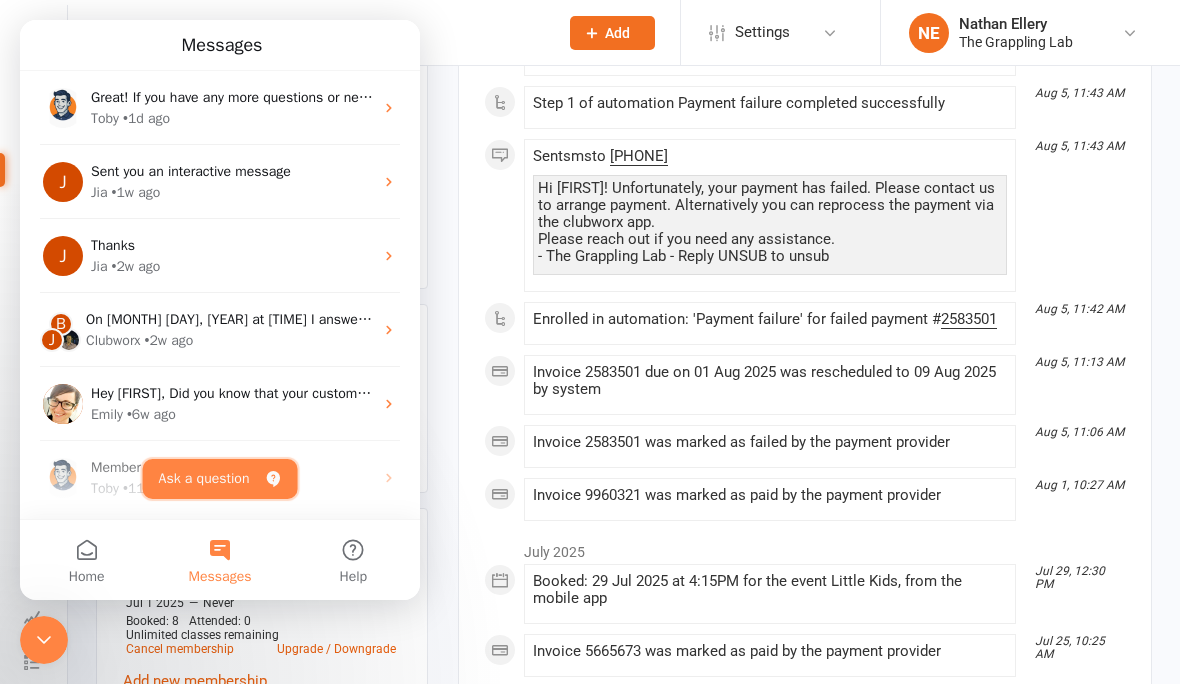 click on "Ask a question" at bounding box center (220, 479) 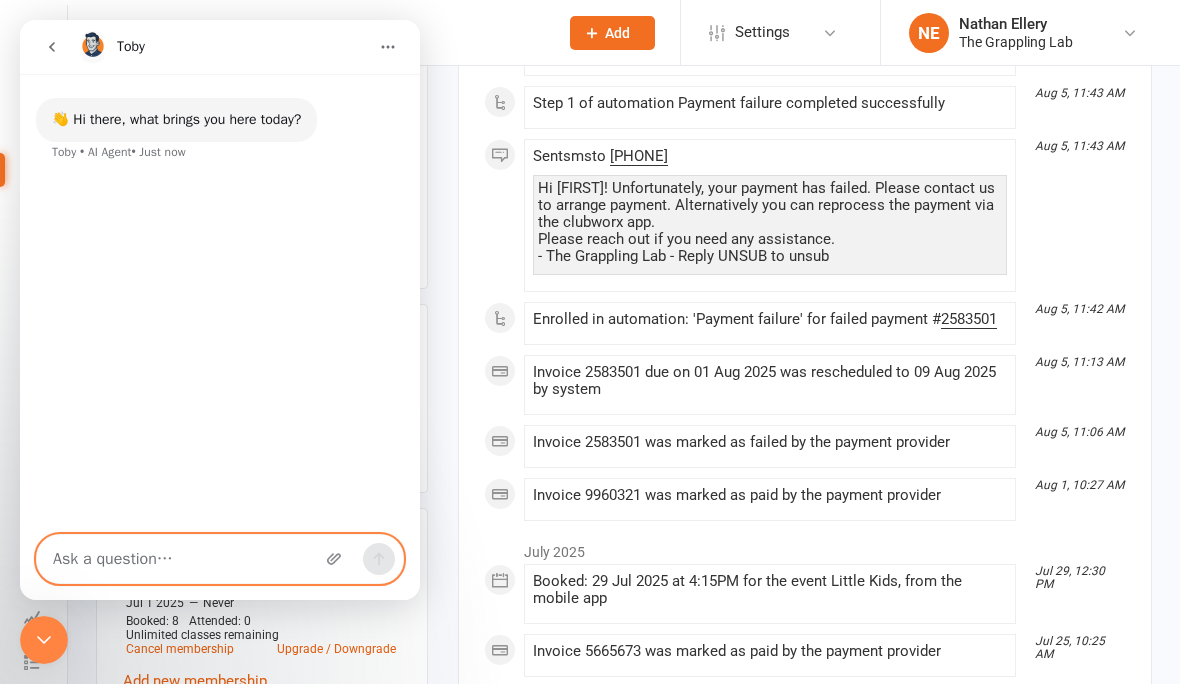 click at bounding box center [220, 559] 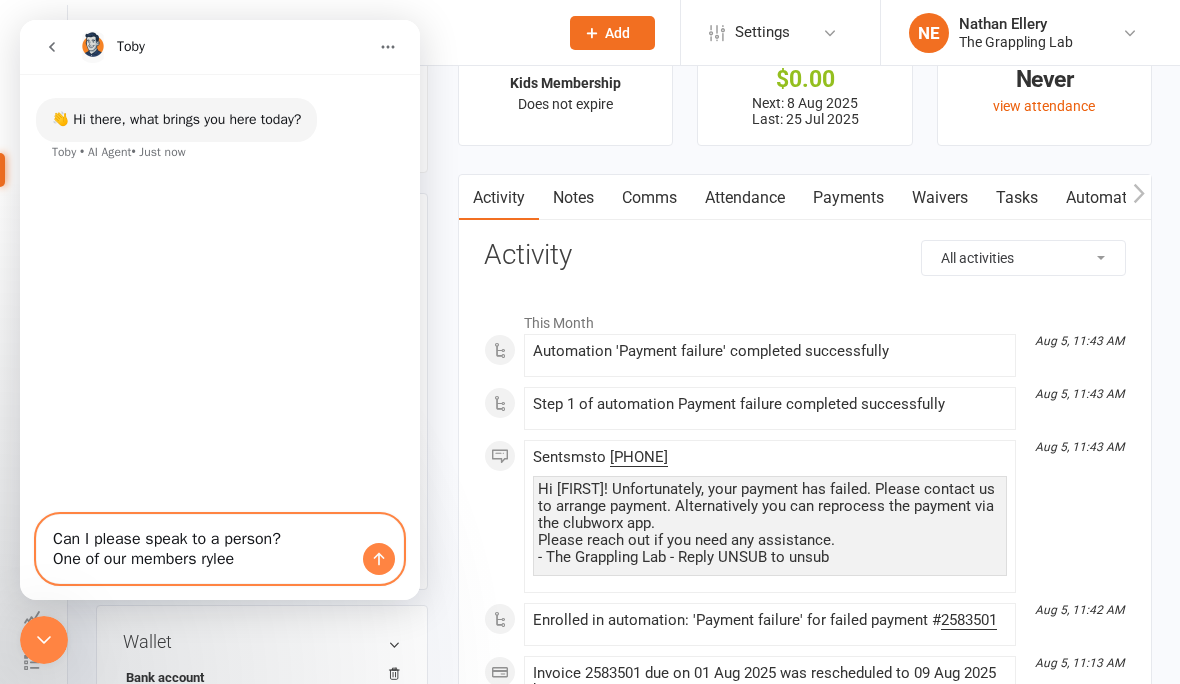 scroll, scrollTop: 0, scrollLeft: 0, axis: both 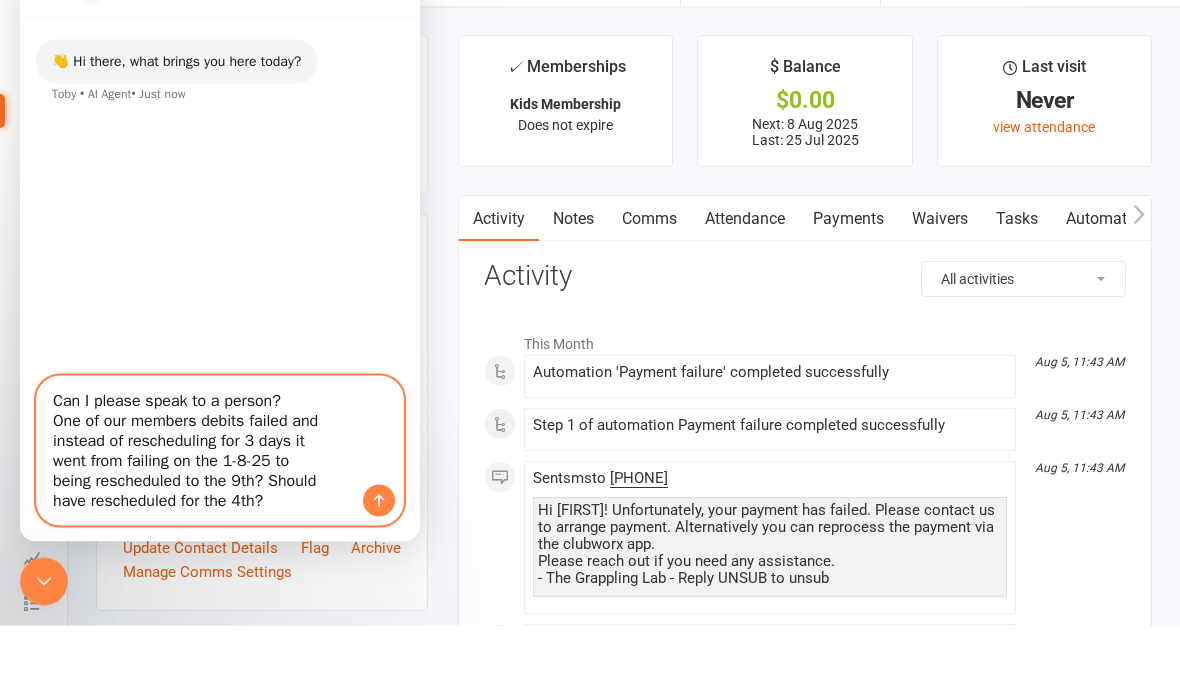 type on "Can I please speak to a person?
One of our members debits failed and instead of rescheduling for 3 days it went from failing on the 1-8-25 to being rescheduled to the 9th? Should have rescheduled for the 4th?" 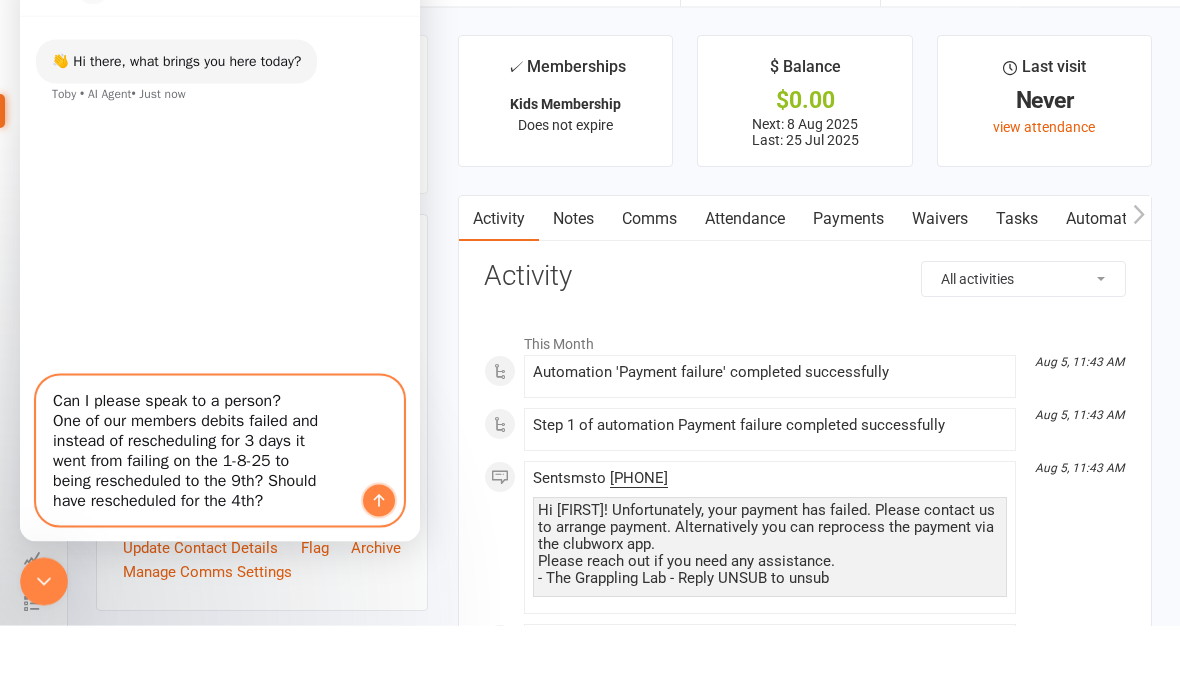 click at bounding box center [379, 501] 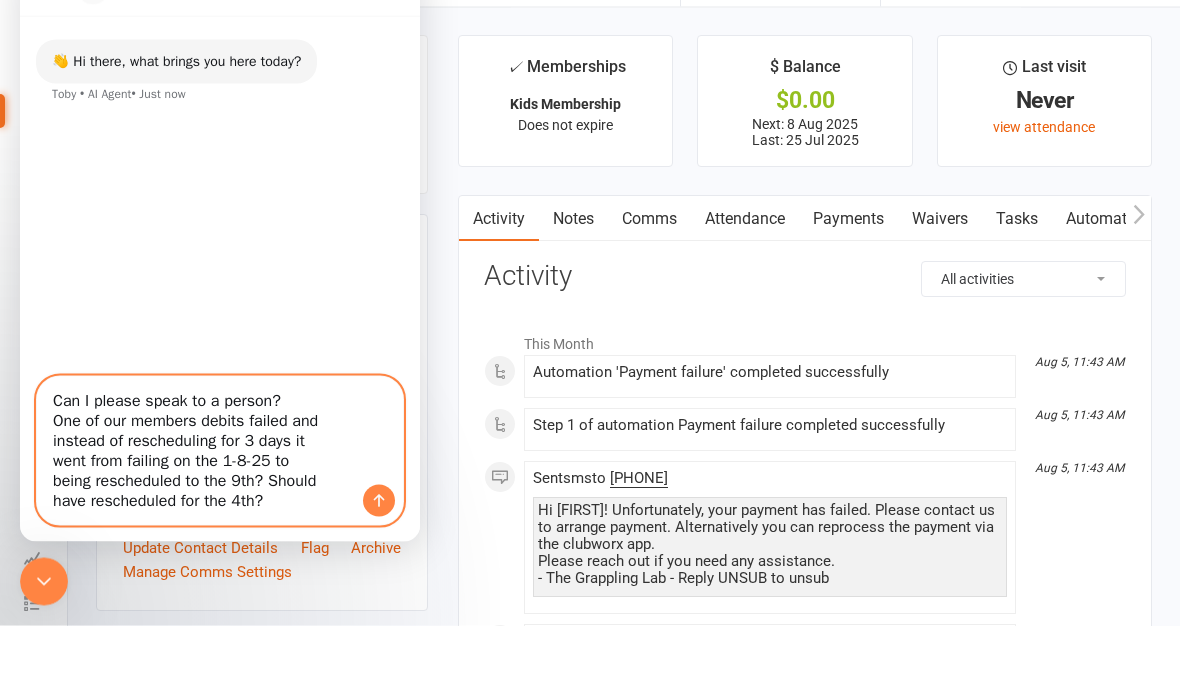 type 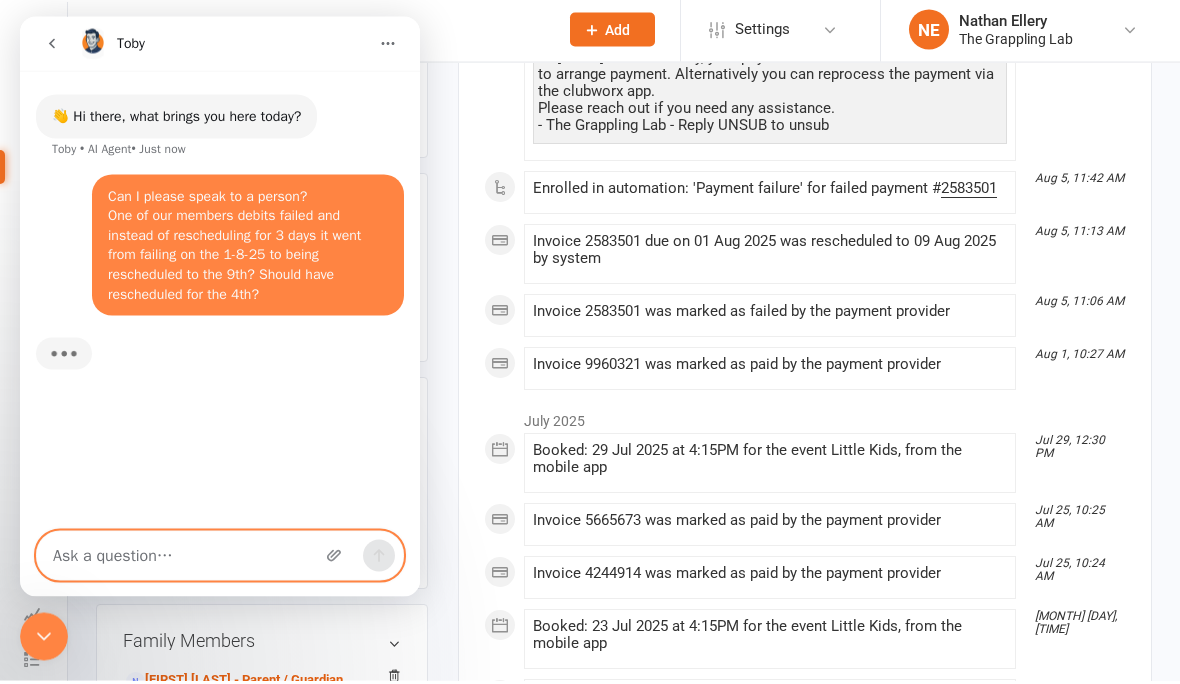 scroll, scrollTop: 492, scrollLeft: 0, axis: vertical 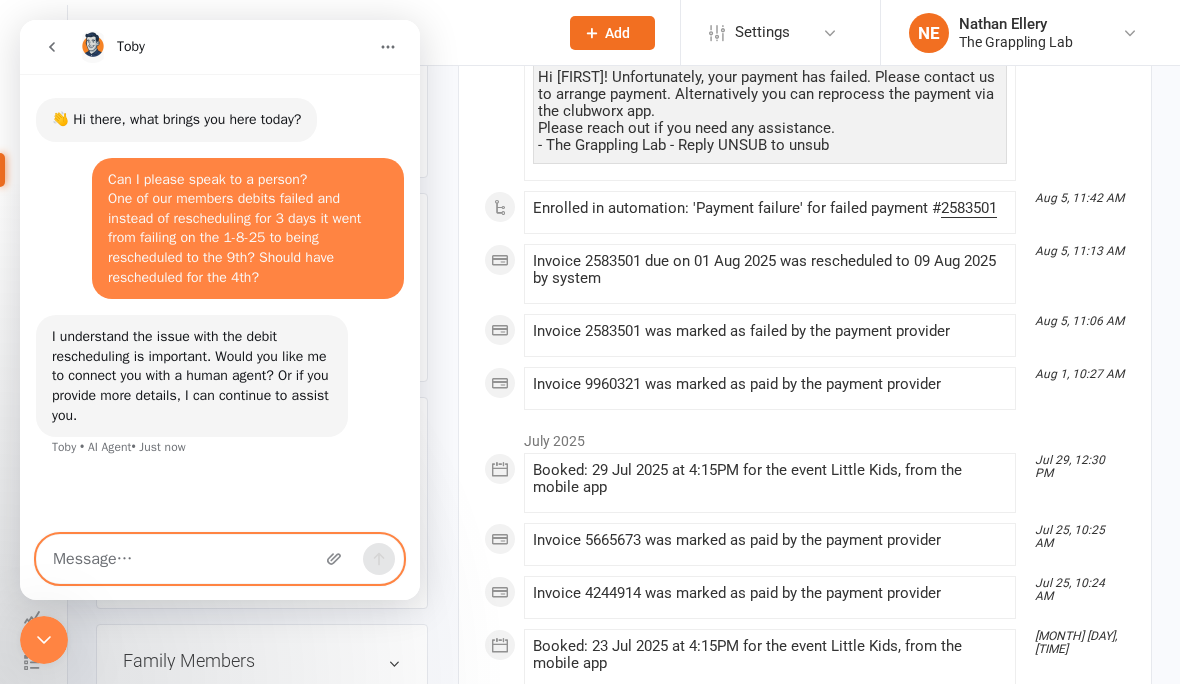 click at bounding box center [220, 559] 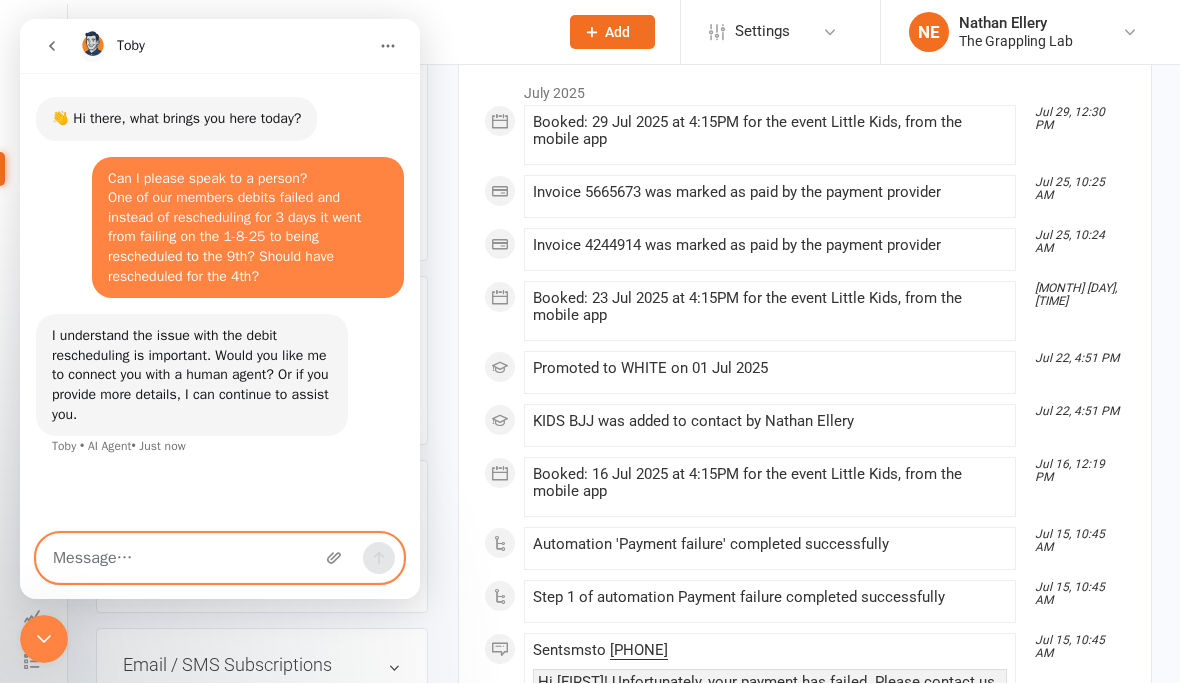 scroll, scrollTop: 1025, scrollLeft: 0, axis: vertical 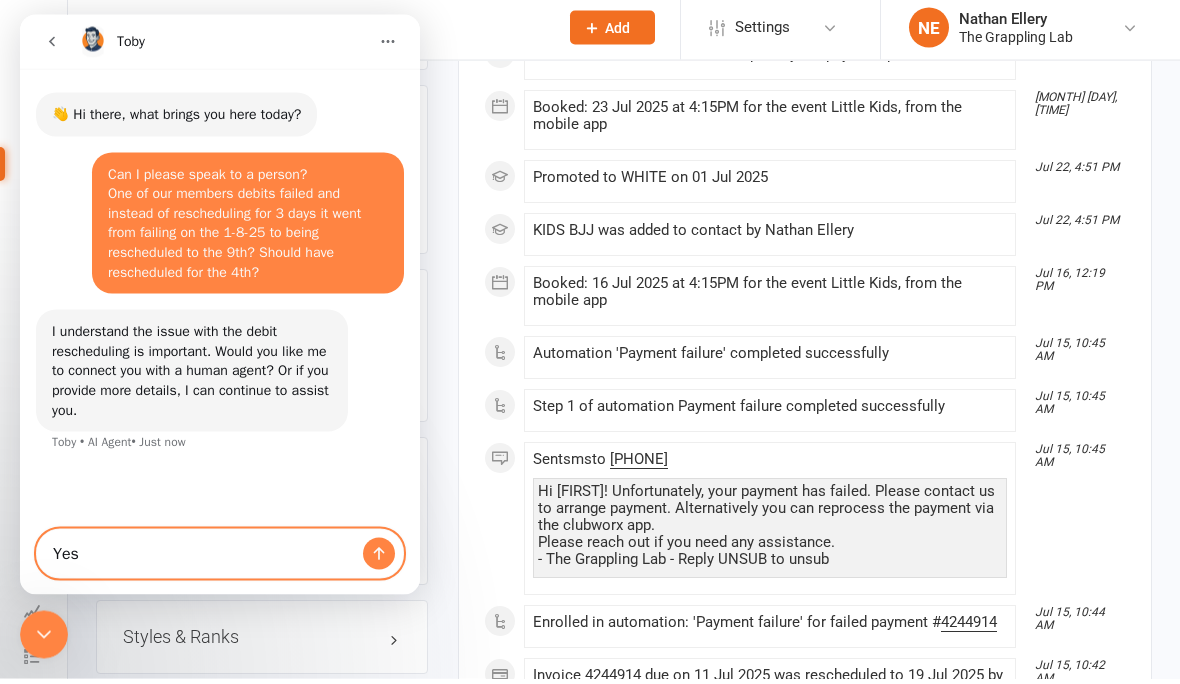 type on "Yes" 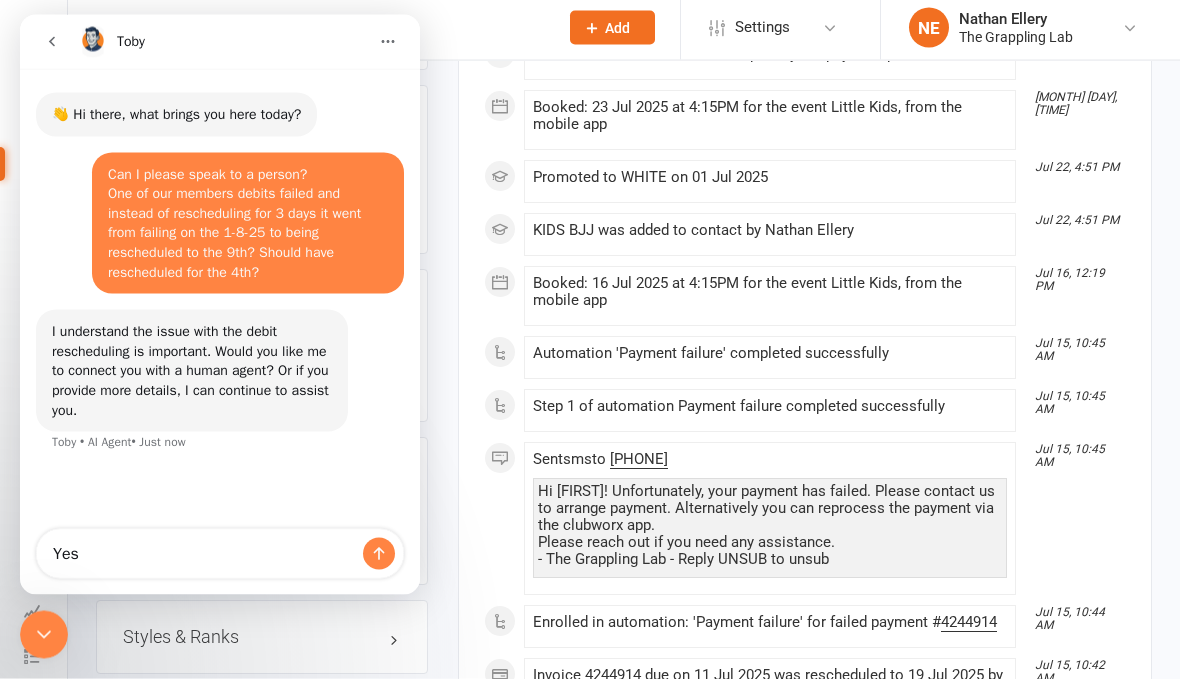 click at bounding box center [379, 553] 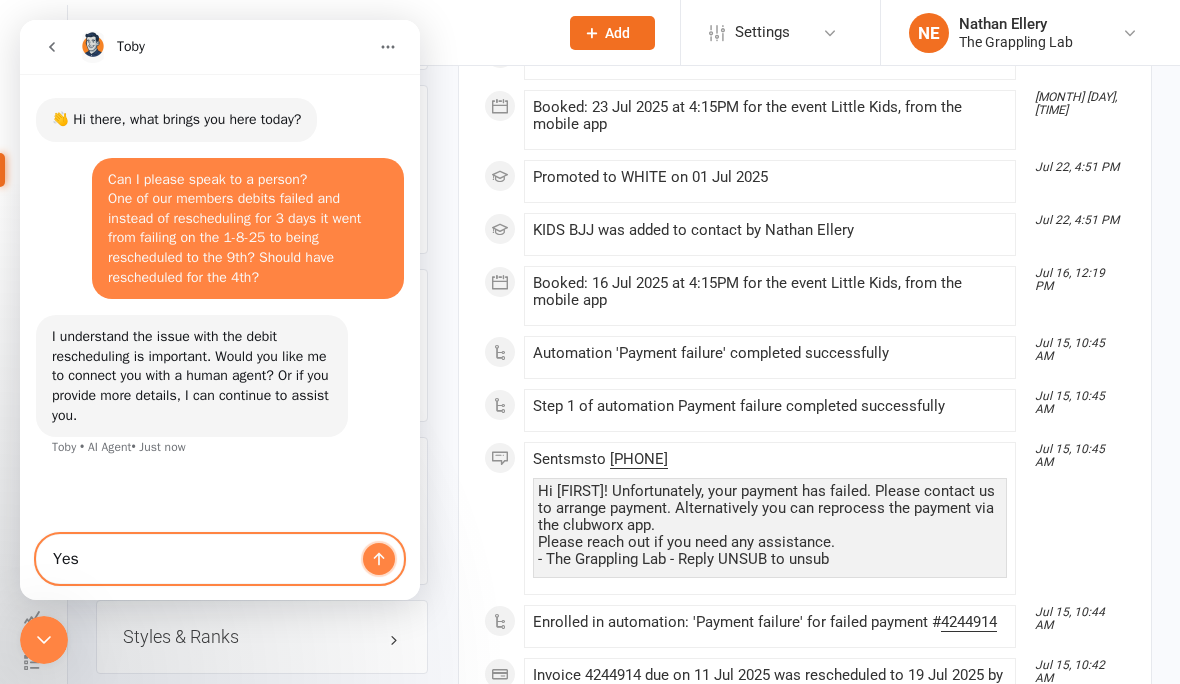 click 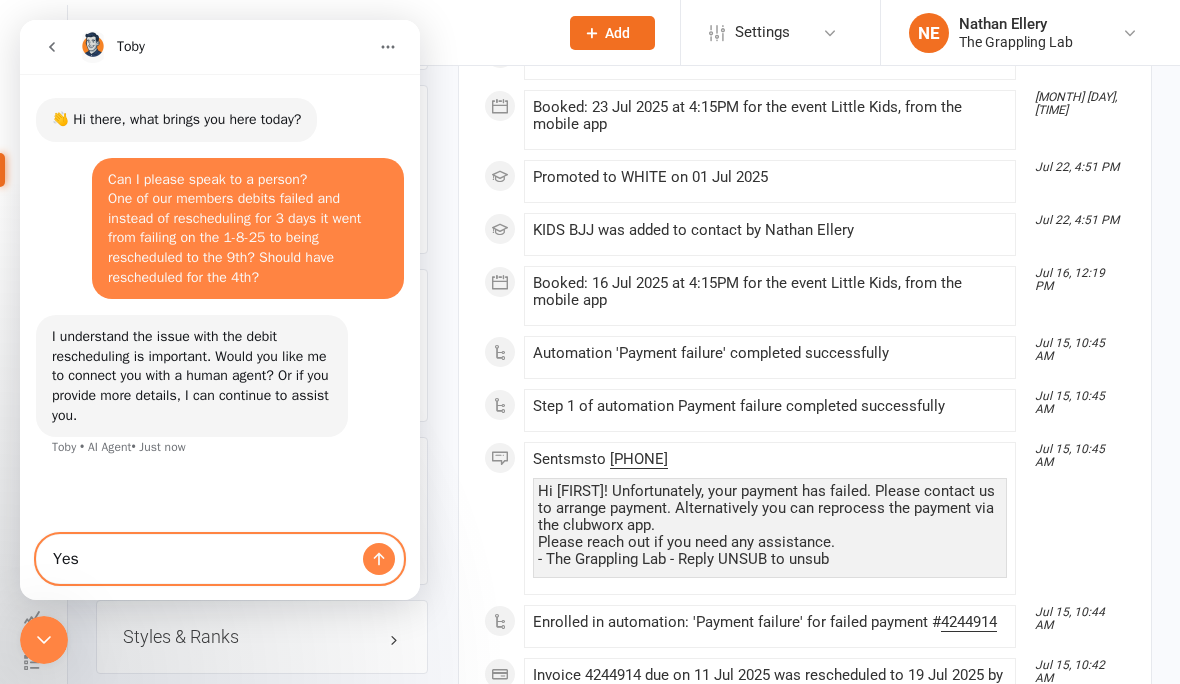 type 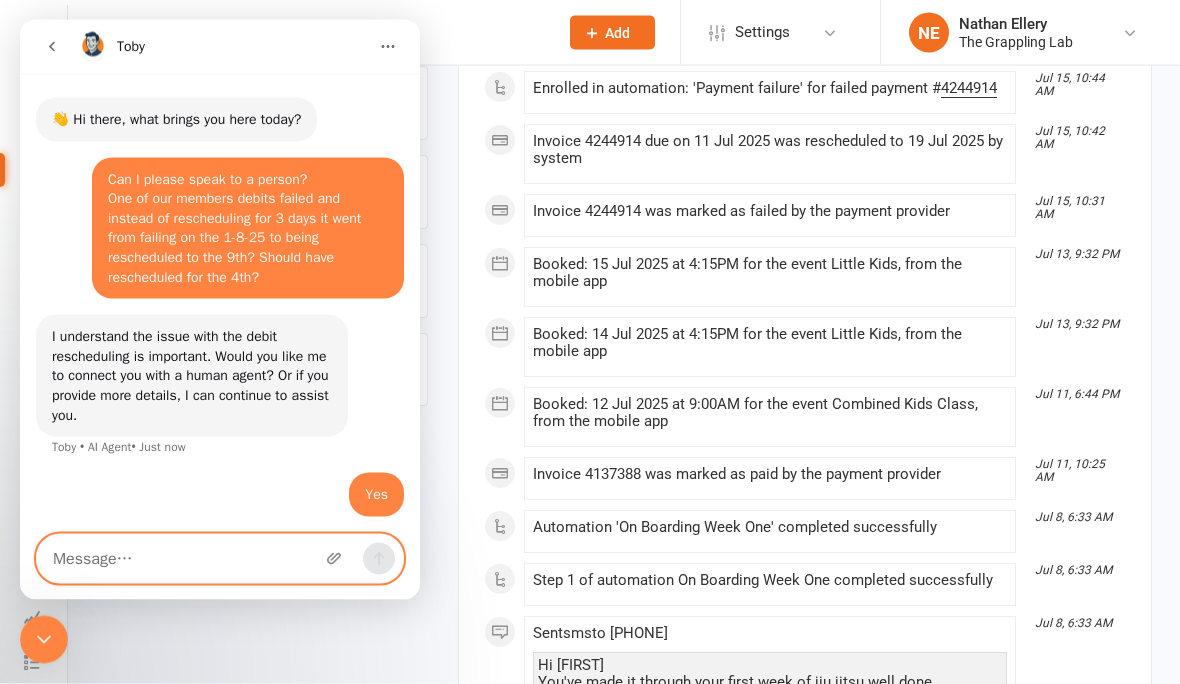 scroll, scrollTop: 1251, scrollLeft: 0, axis: vertical 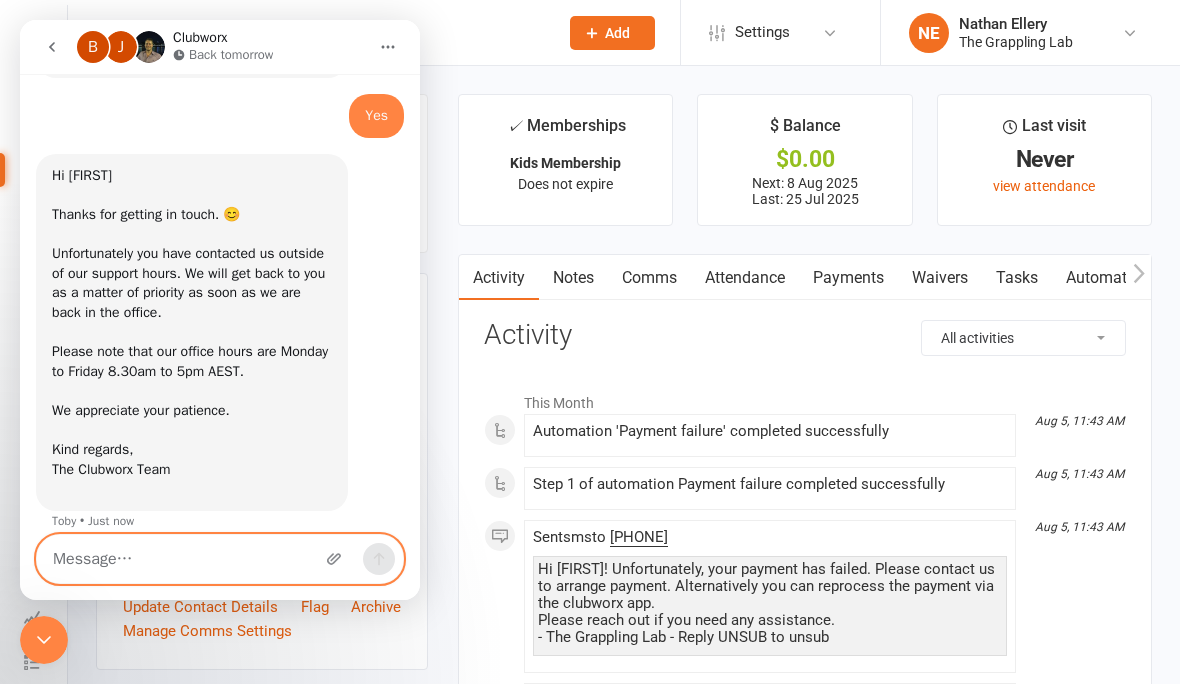 click on "Payments" at bounding box center [848, 278] 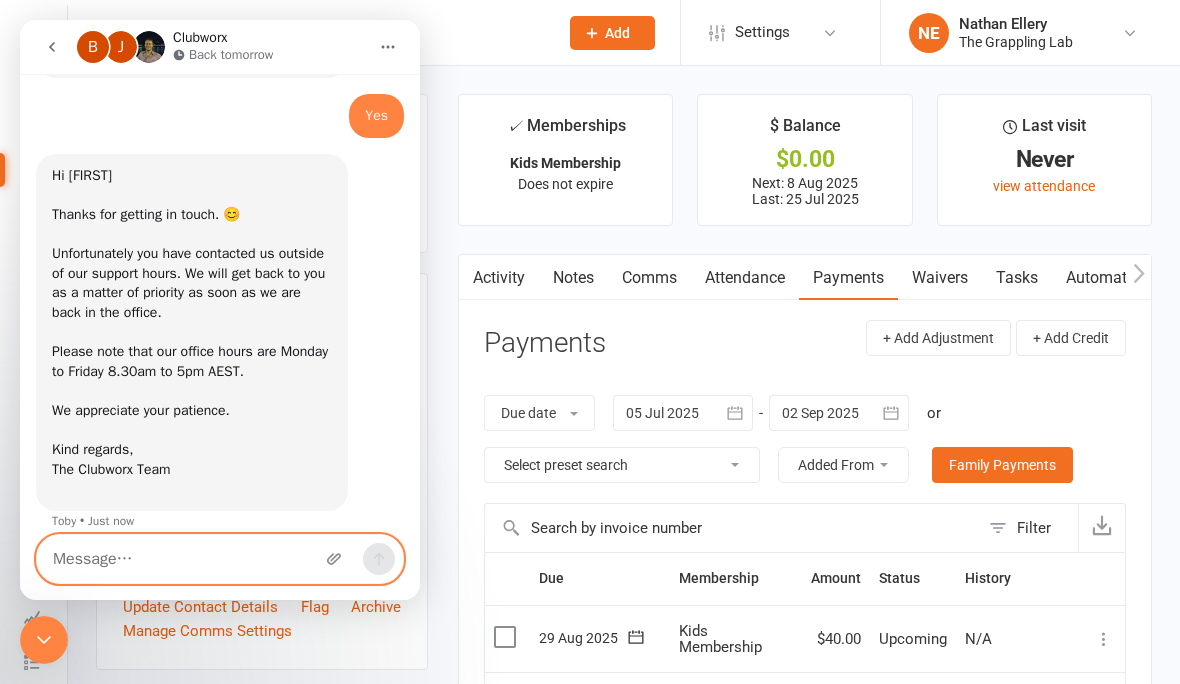 scroll, scrollTop: 272, scrollLeft: 0, axis: vertical 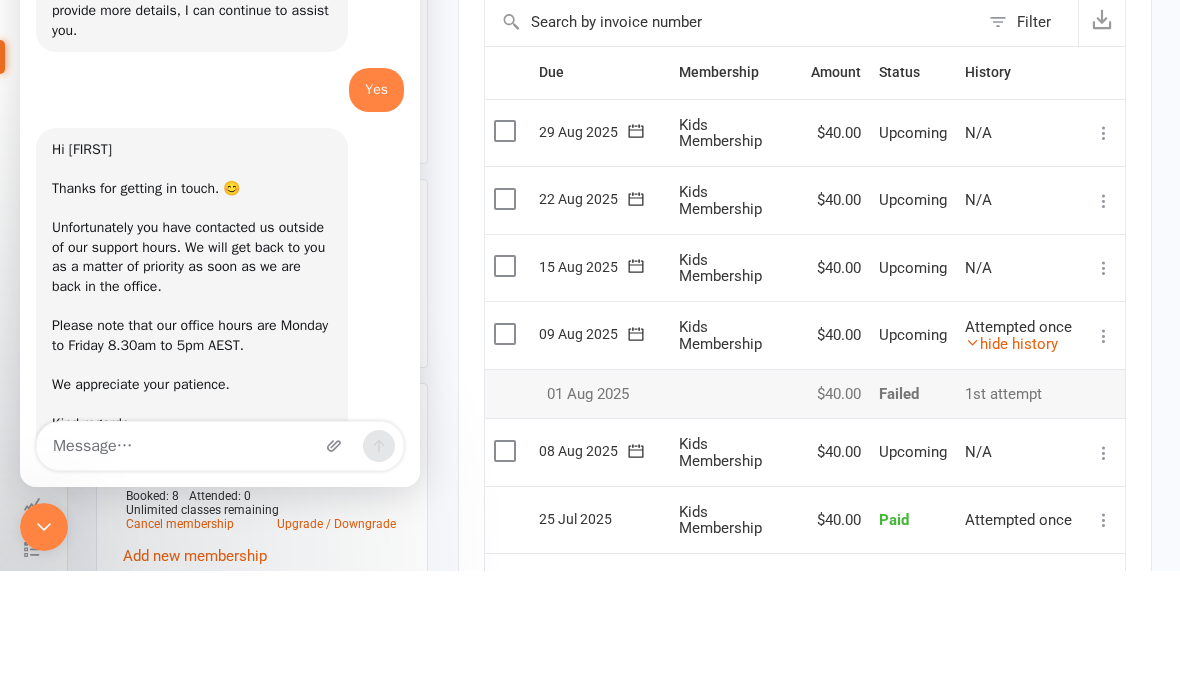 click 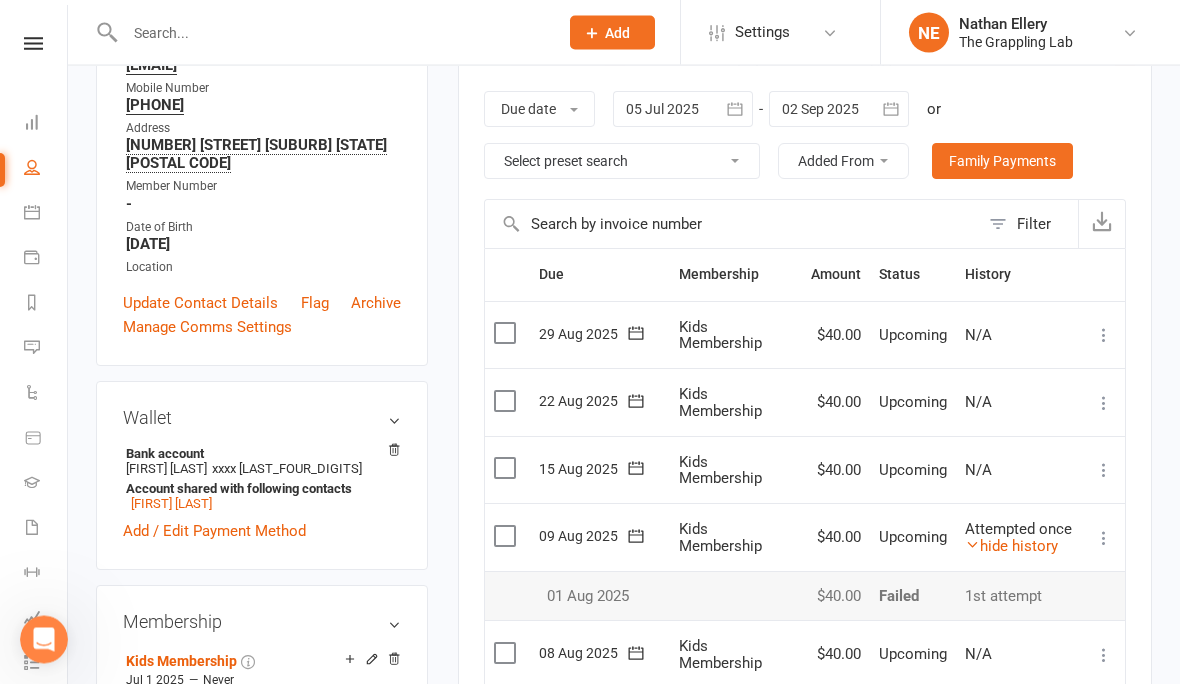 scroll, scrollTop: 0, scrollLeft: 0, axis: both 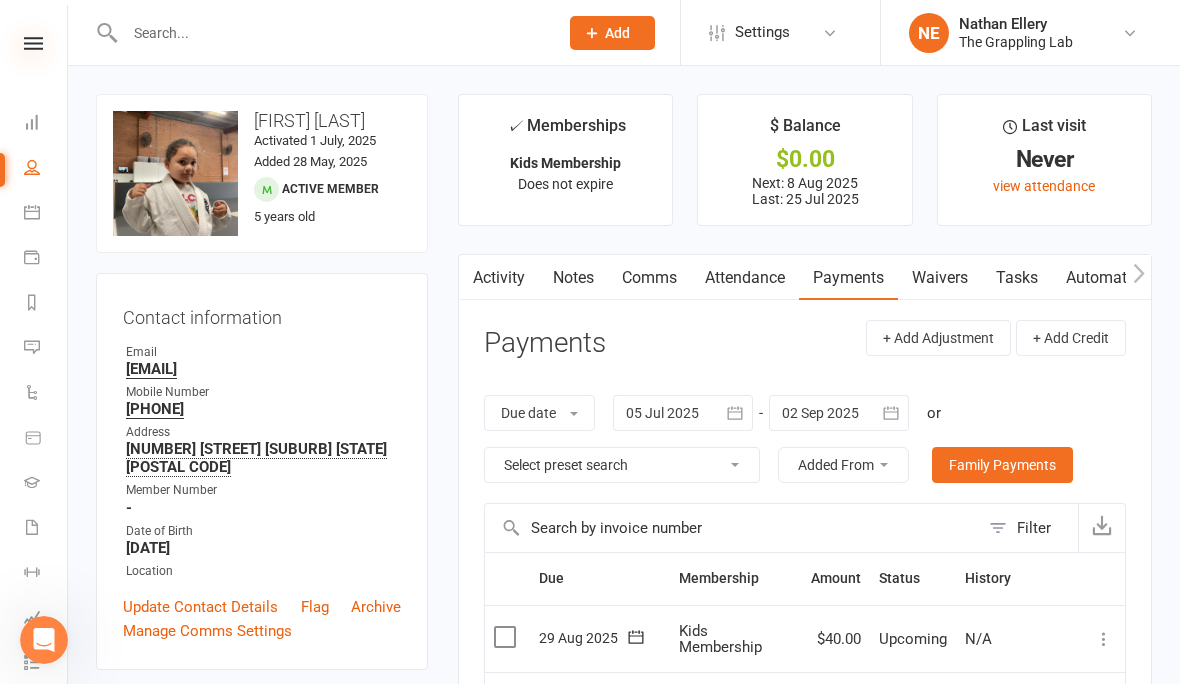 click at bounding box center [33, 43] 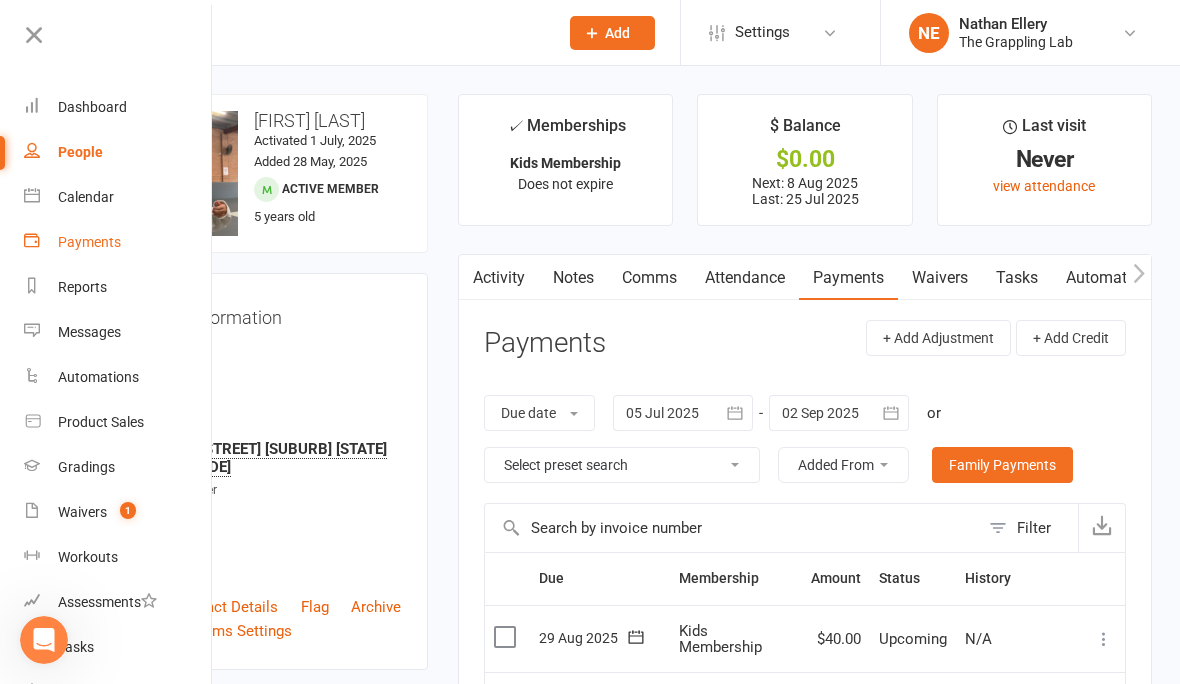 click on "Payments" at bounding box center (118, 242) 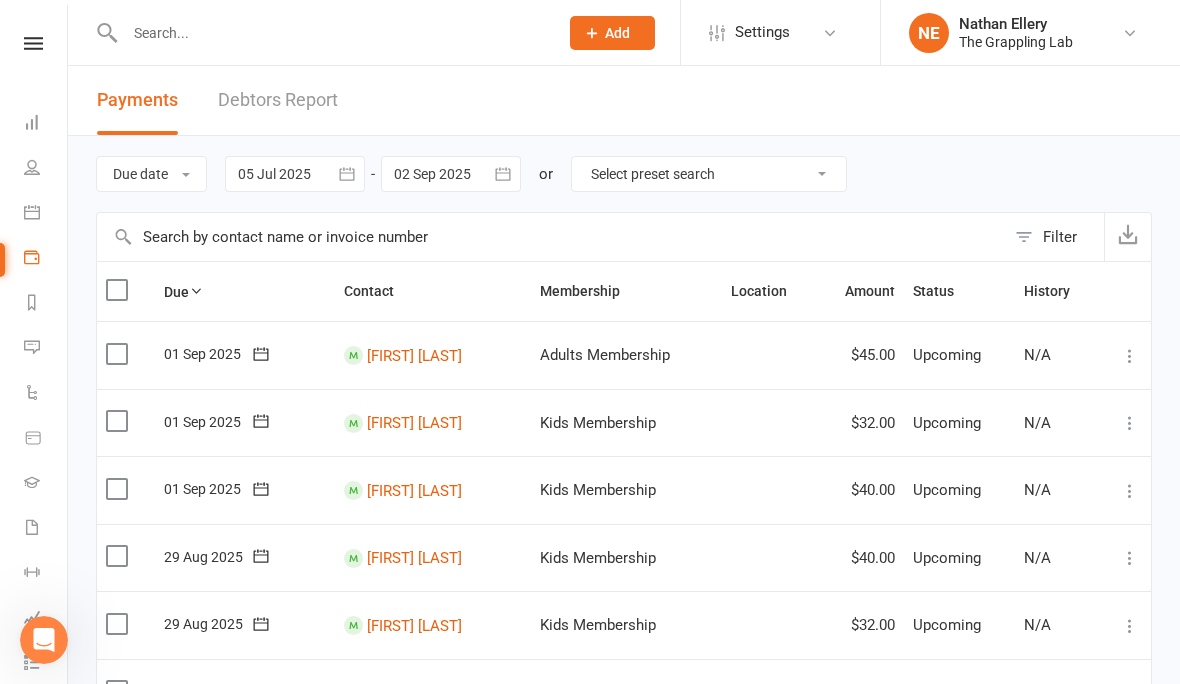 click on "Debtors Report" at bounding box center [278, 100] 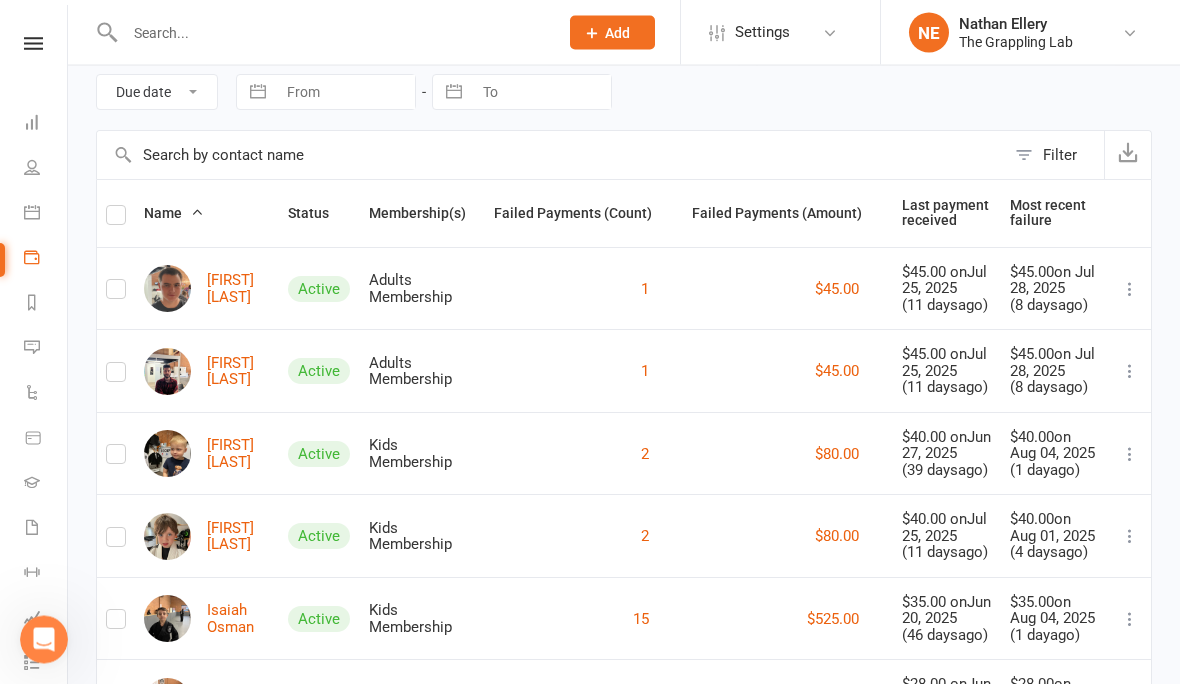 scroll, scrollTop: 0, scrollLeft: 0, axis: both 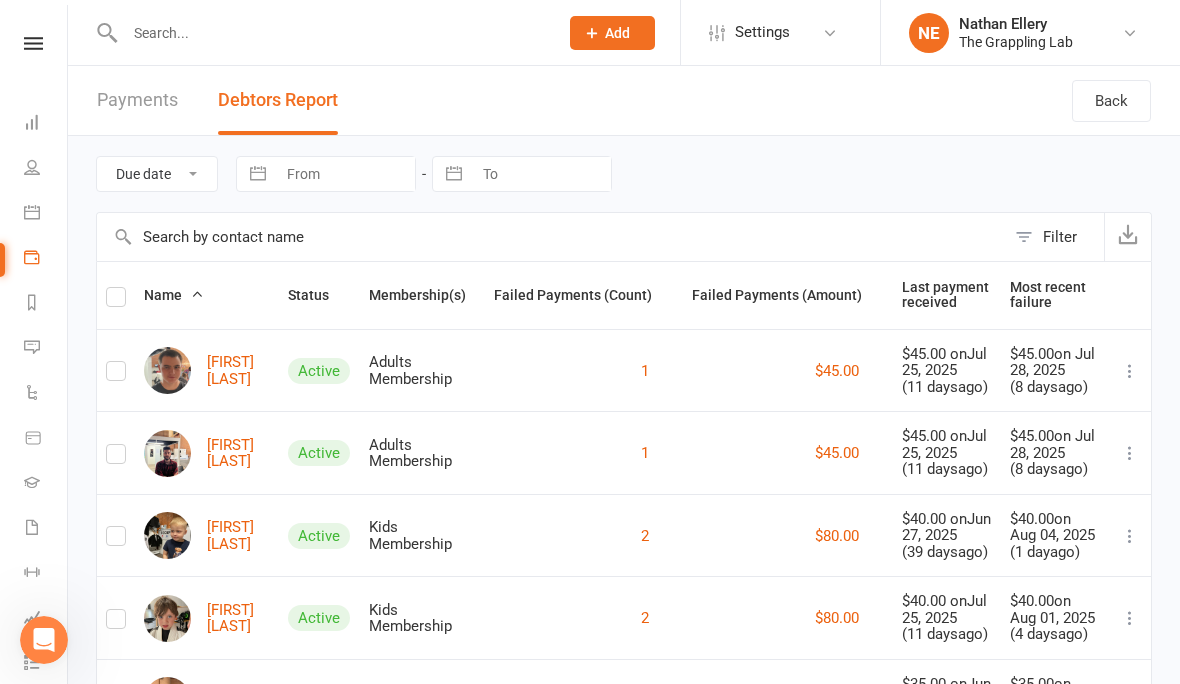click at bounding box center [33, 43] 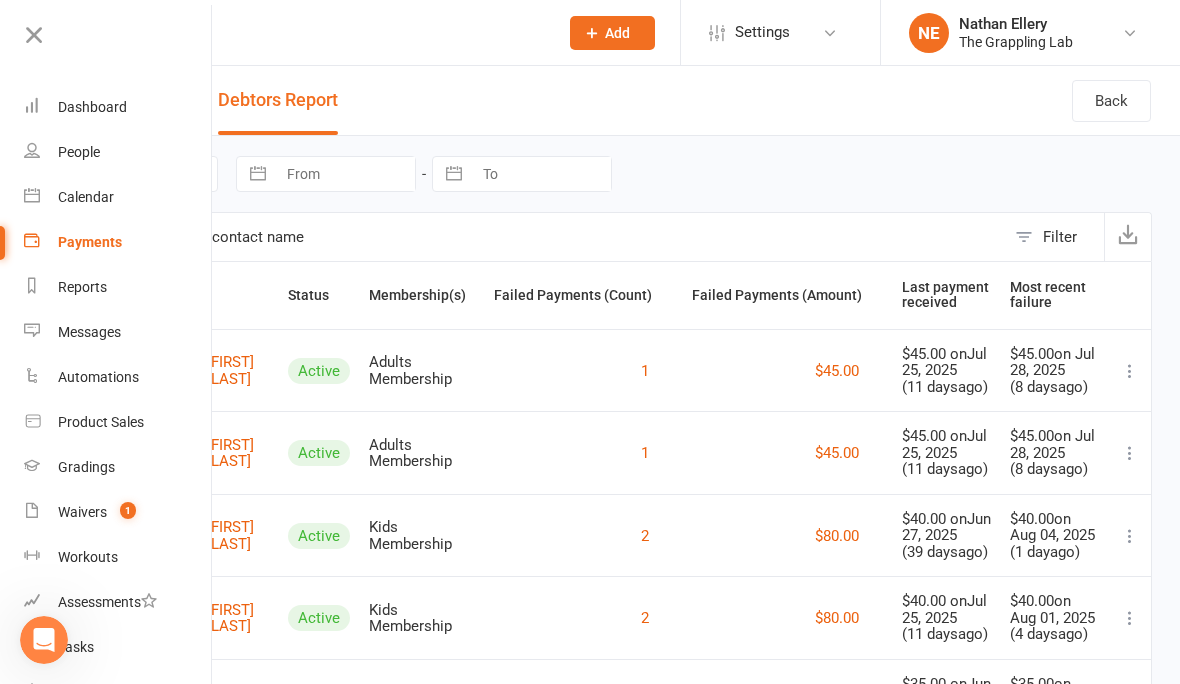click on "Payments" at bounding box center (90, 242) 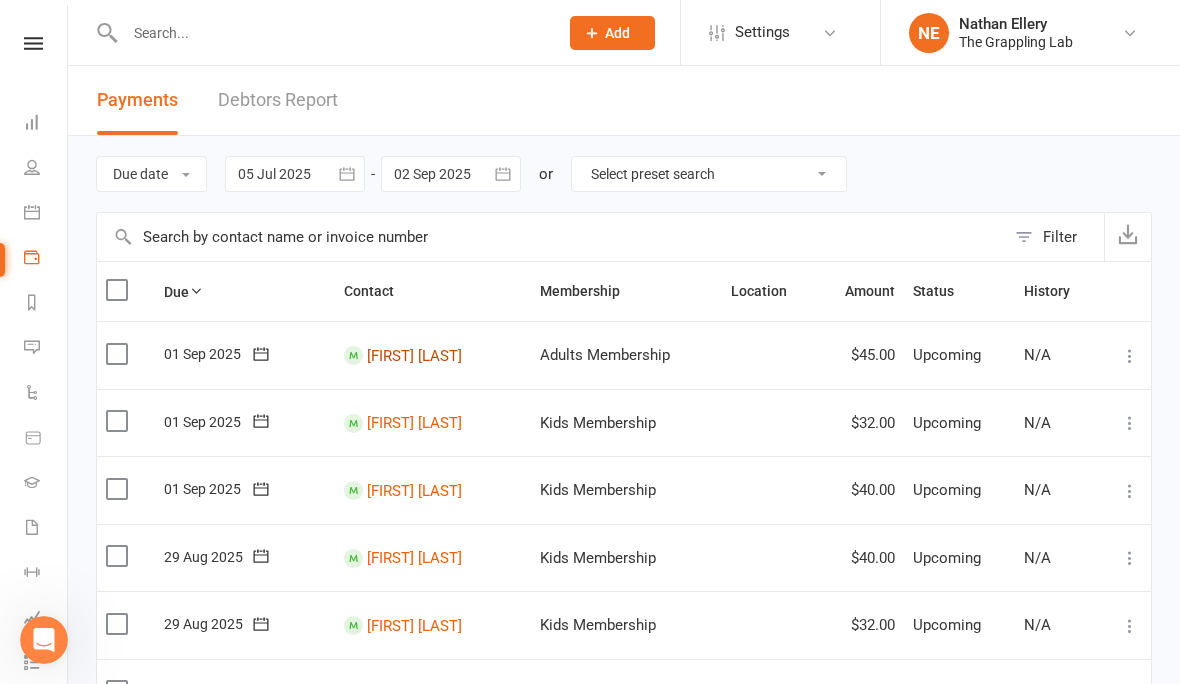 click on "Bryse Besters" at bounding box center [414, 355] 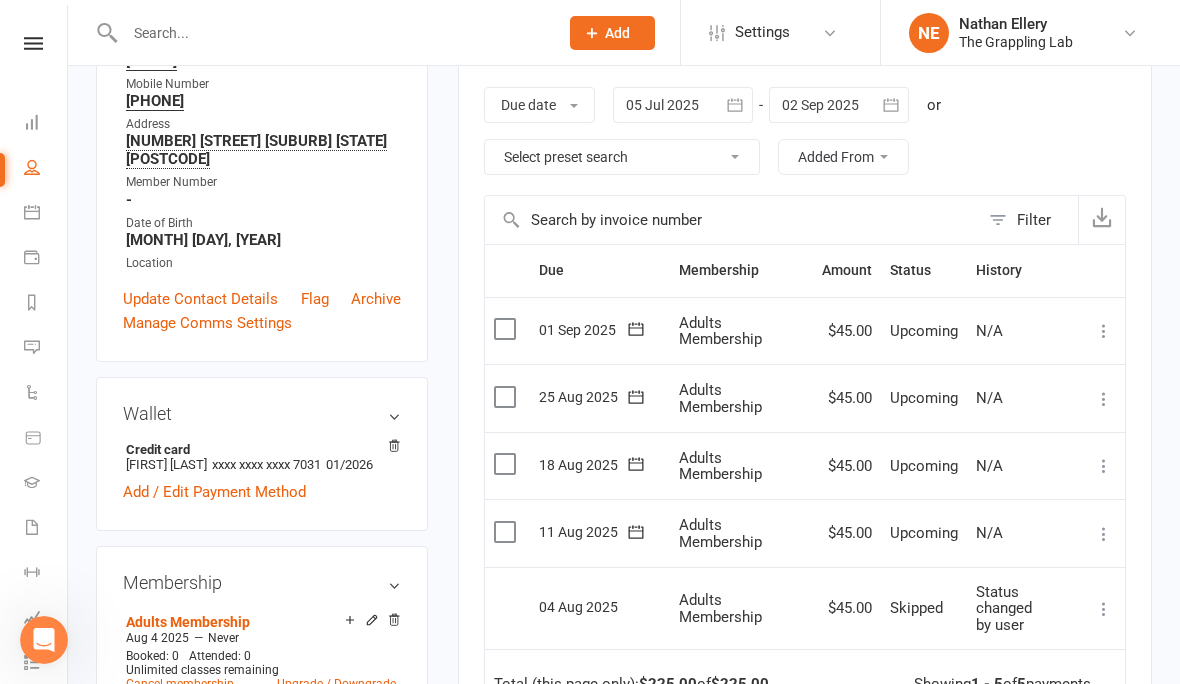 scroll, scrollTop: 324, scrollLeft: 0, axis: vertical 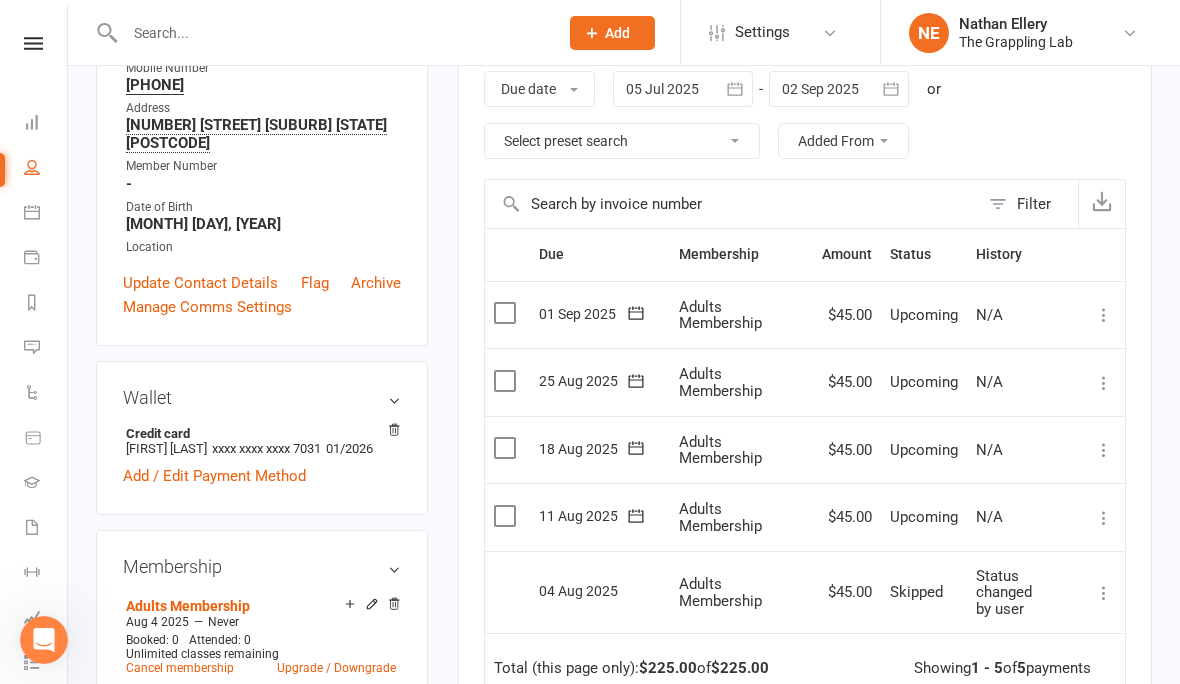 click at bounding box center [1104, 518] 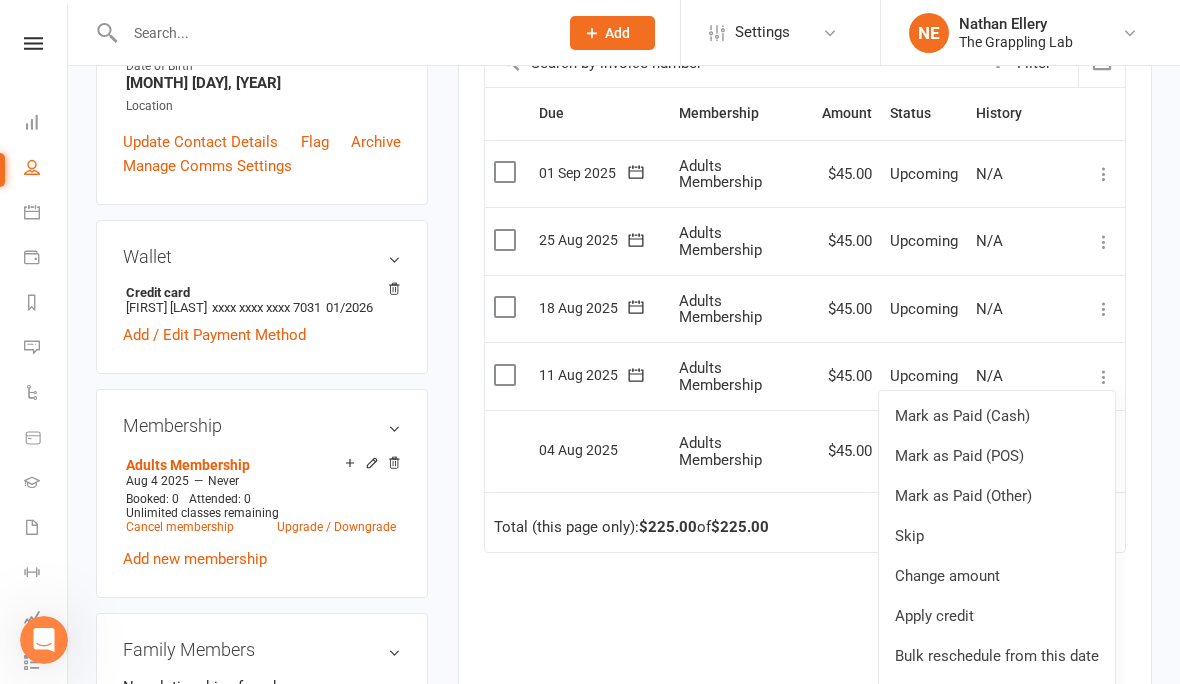 scroll, scrollTop: 469, scrollLeft: 0, axis: vertical 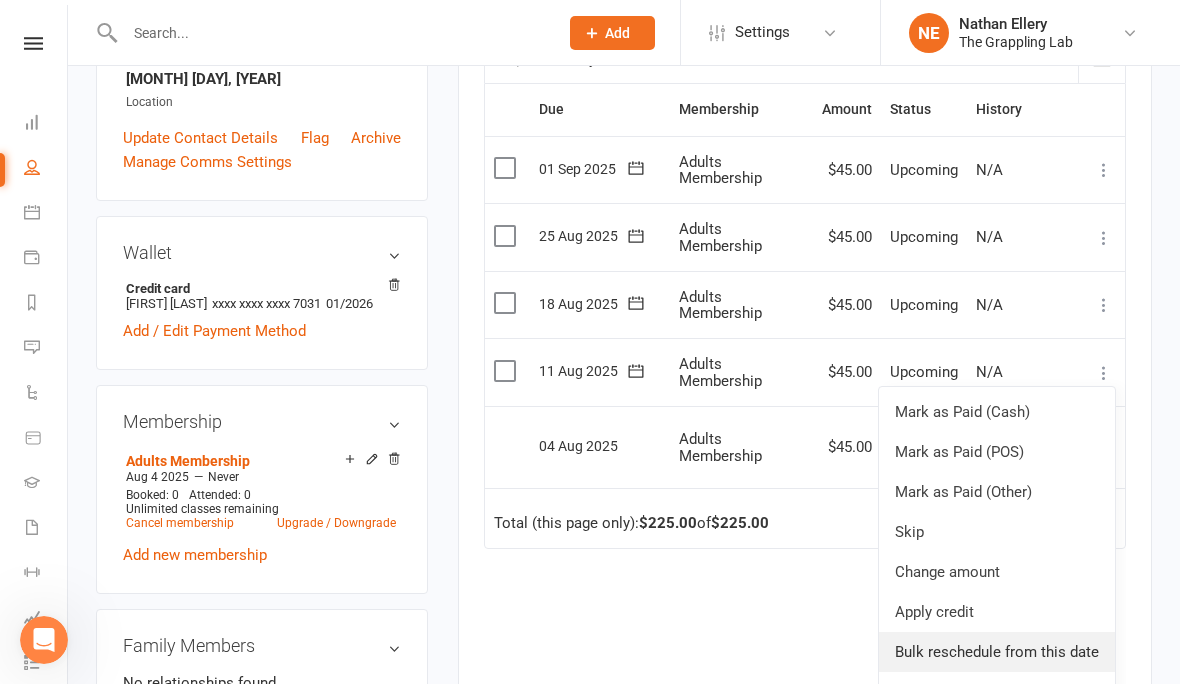 click on "Bulk reschedule from this date" at bounding box center [997, 652] 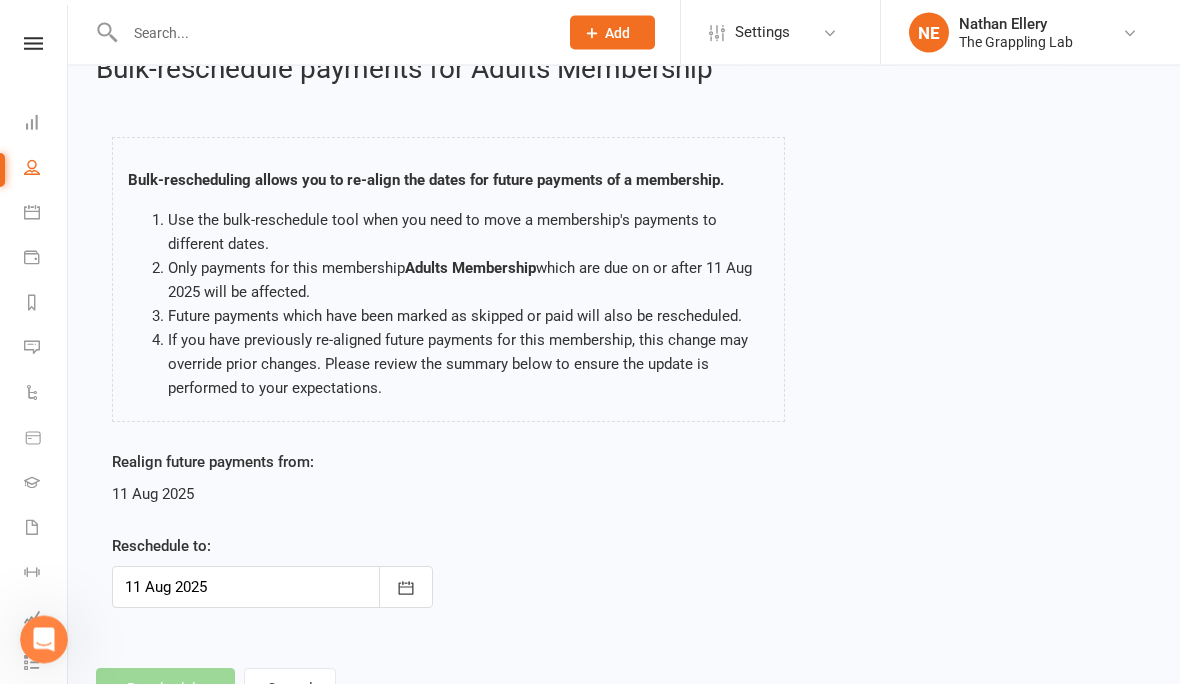 scroll, scrollTop: 139, scrollLeft: 0, axis: vertical 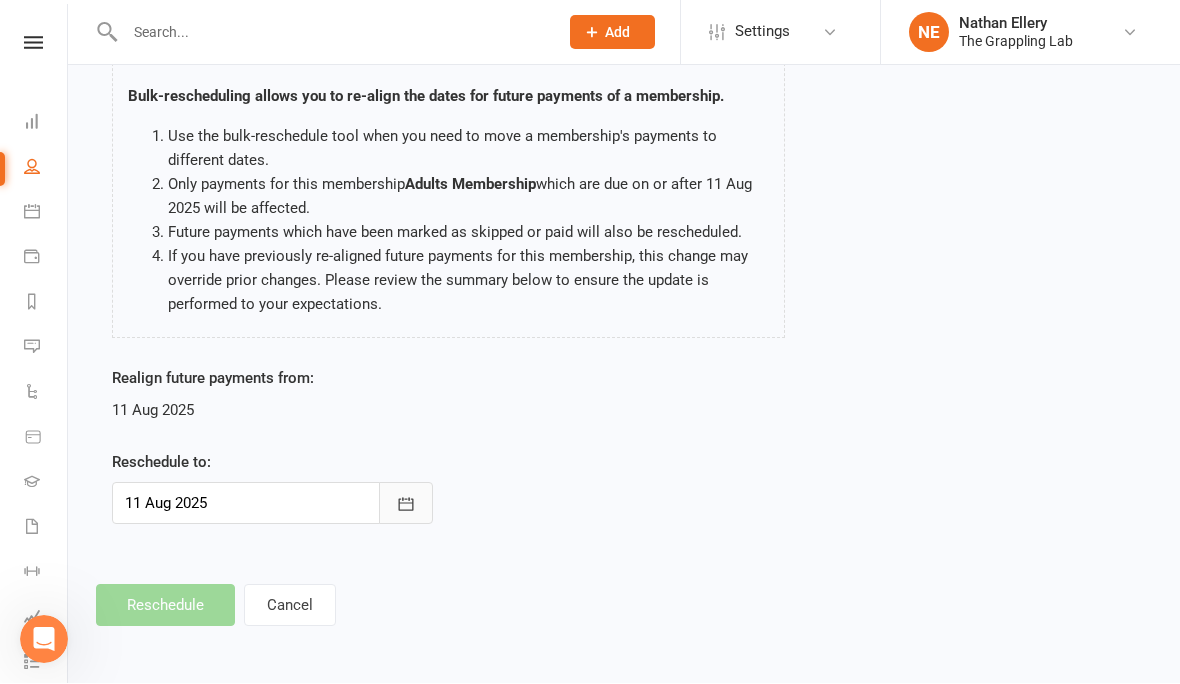 click 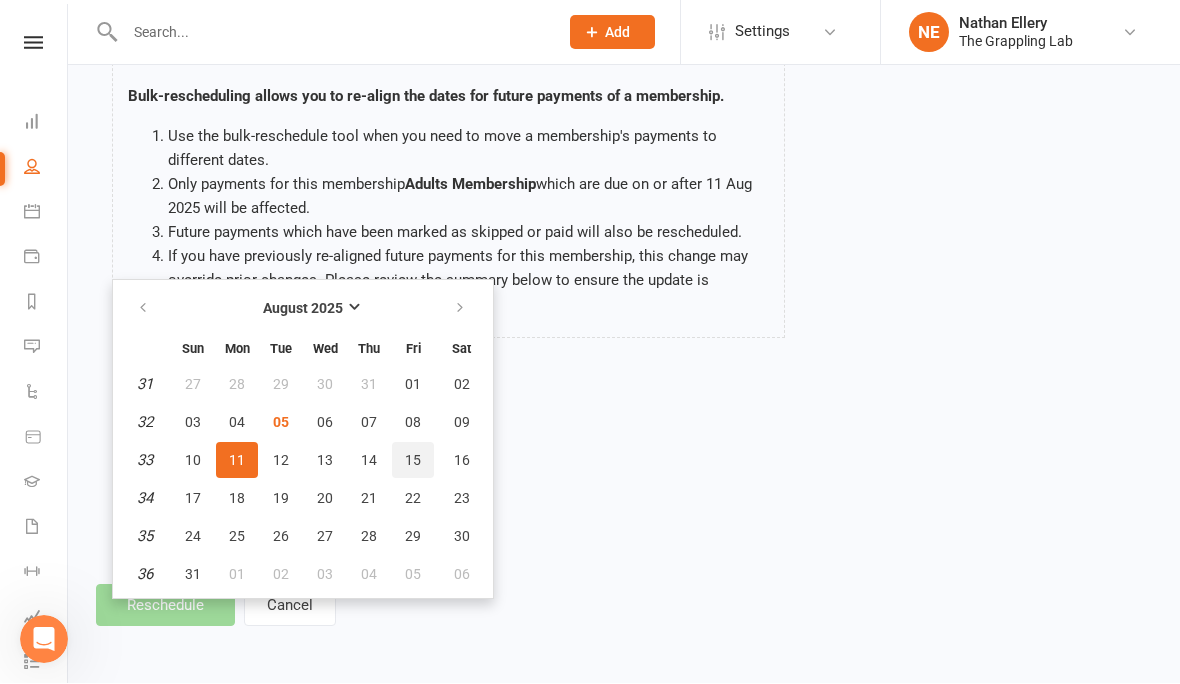 click on "15" at bounding box center (413, 461) 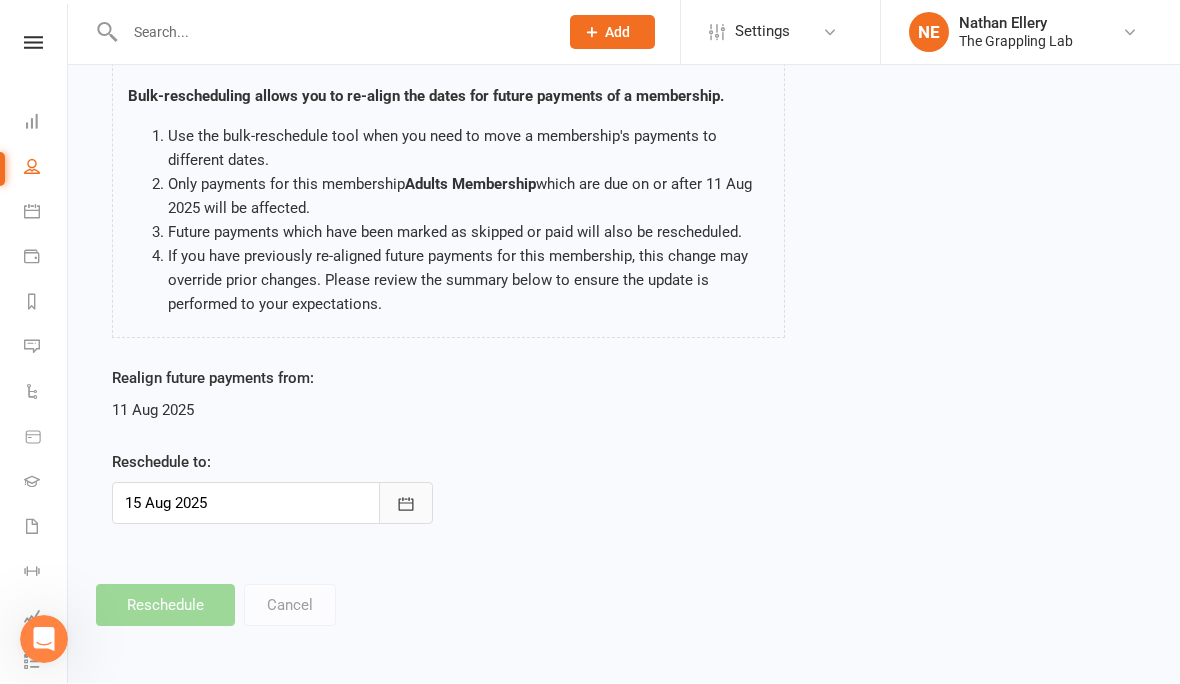 click at bounding box center [406, 504] 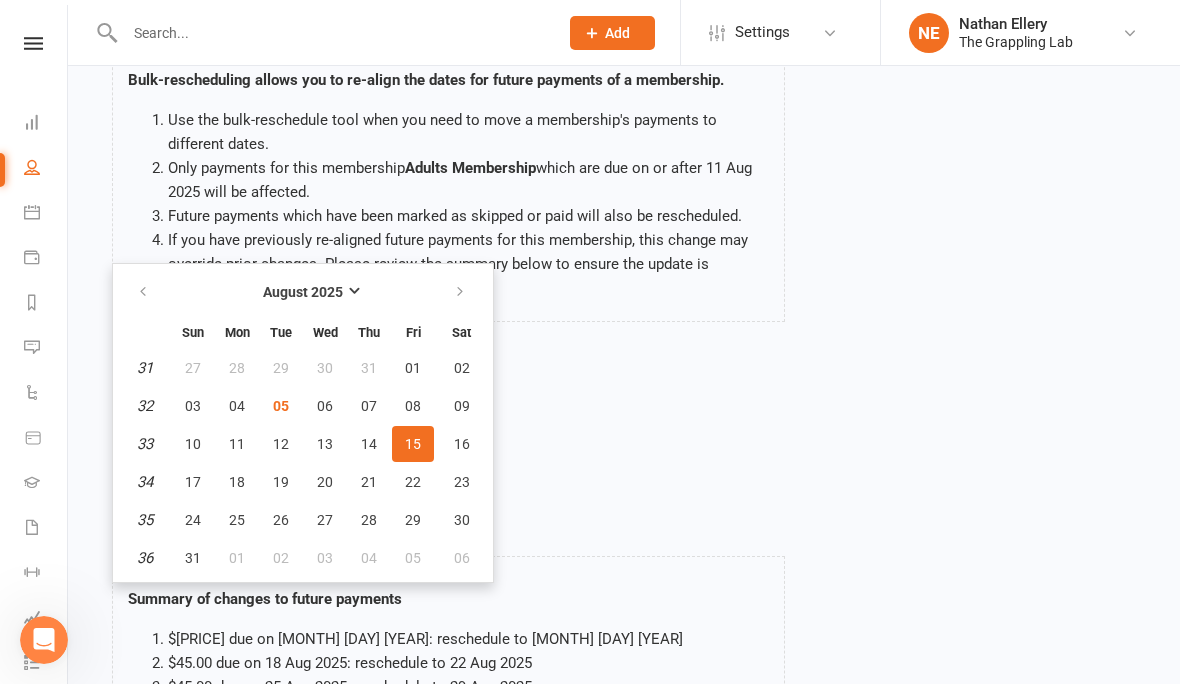 click on "Realign future payments from: 11 Aug 2025 Reschedule to: 15 Aug 2025
August 2025
Sun Mon Tue Wed Thu Fri Sat
31
27
28
29
30
31
01
02
32
03
04
05
06
07
08
09
33
10
11
12
13
14
15
16
34
17
18
19
20
21
22
23
35
24
25
26
27
28
29" at bounding box center (624, 443) 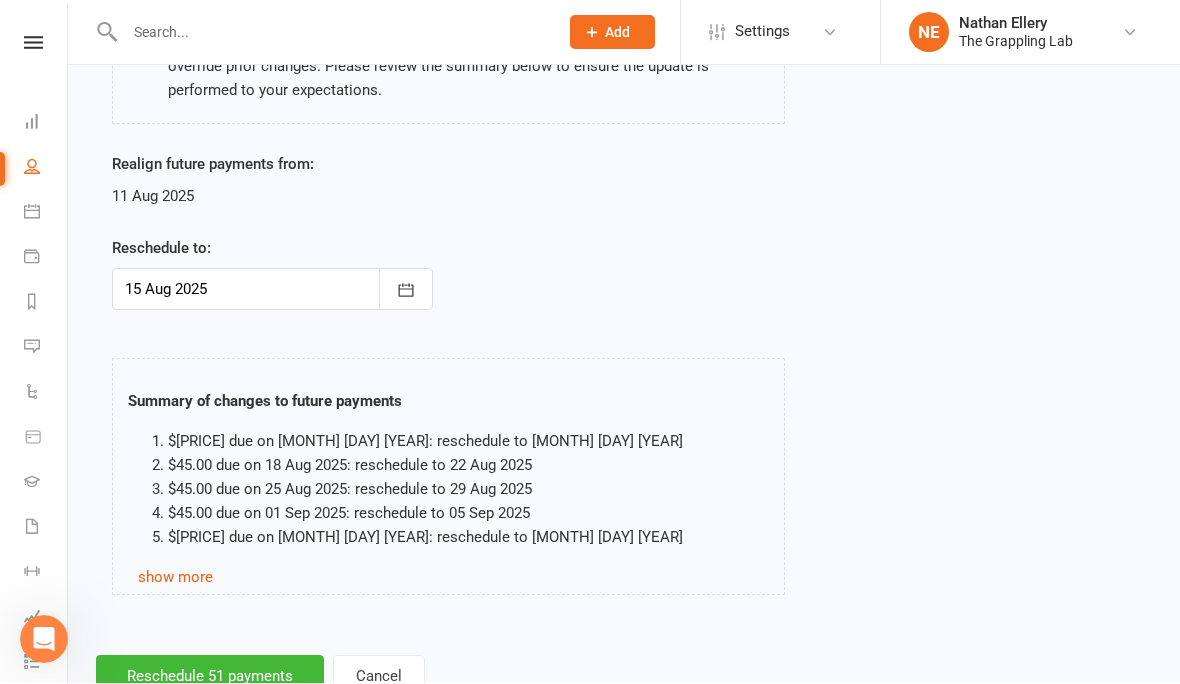 scroll, scrollTop: 337, scrollLeft: 0, axis: vertical 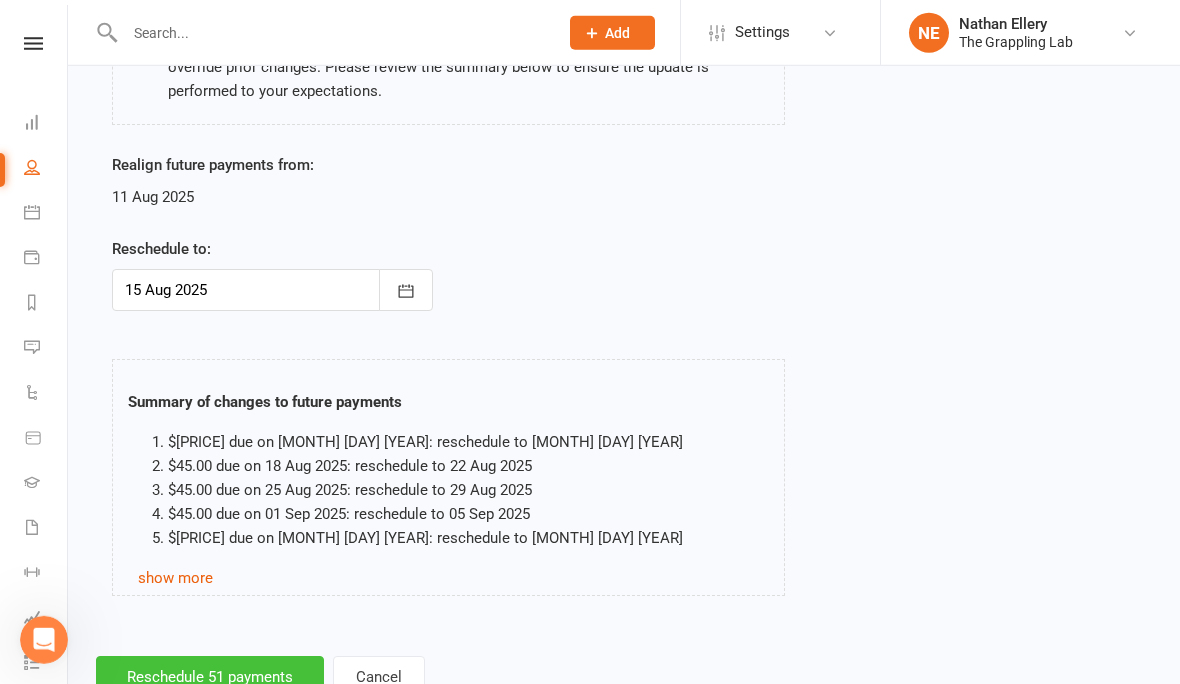 click on "Reschedule 51 payments" at bounding box center (210, 677) 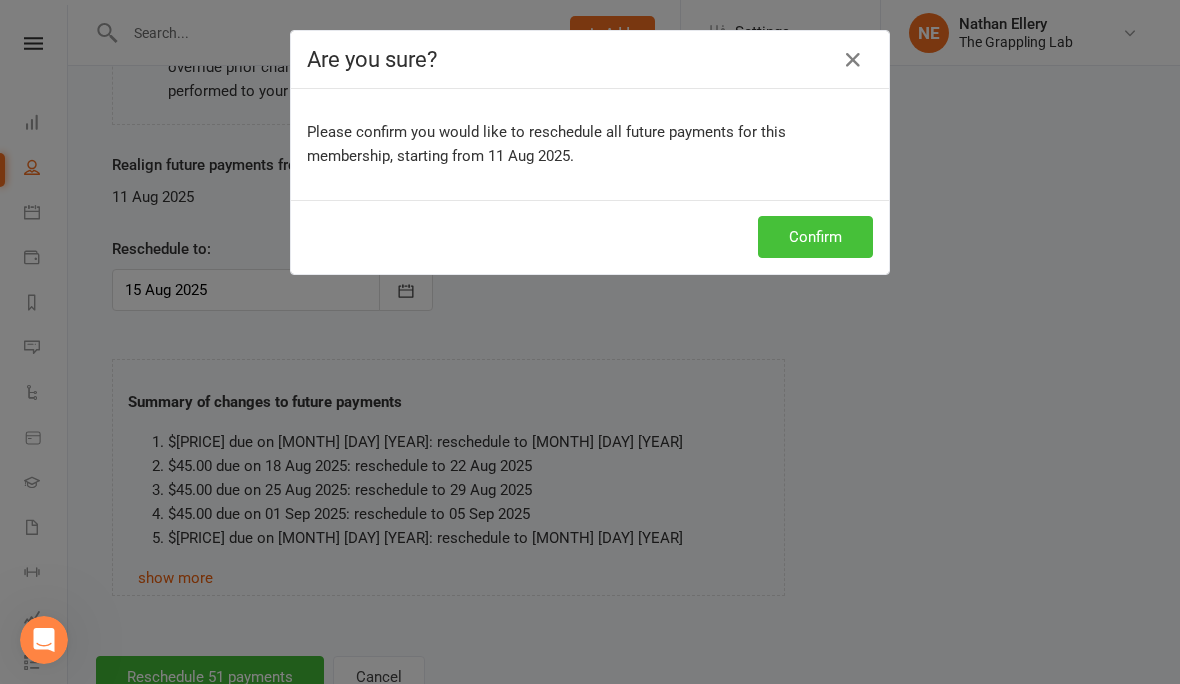 click on "Confirm" at bounding box center [815, 237] 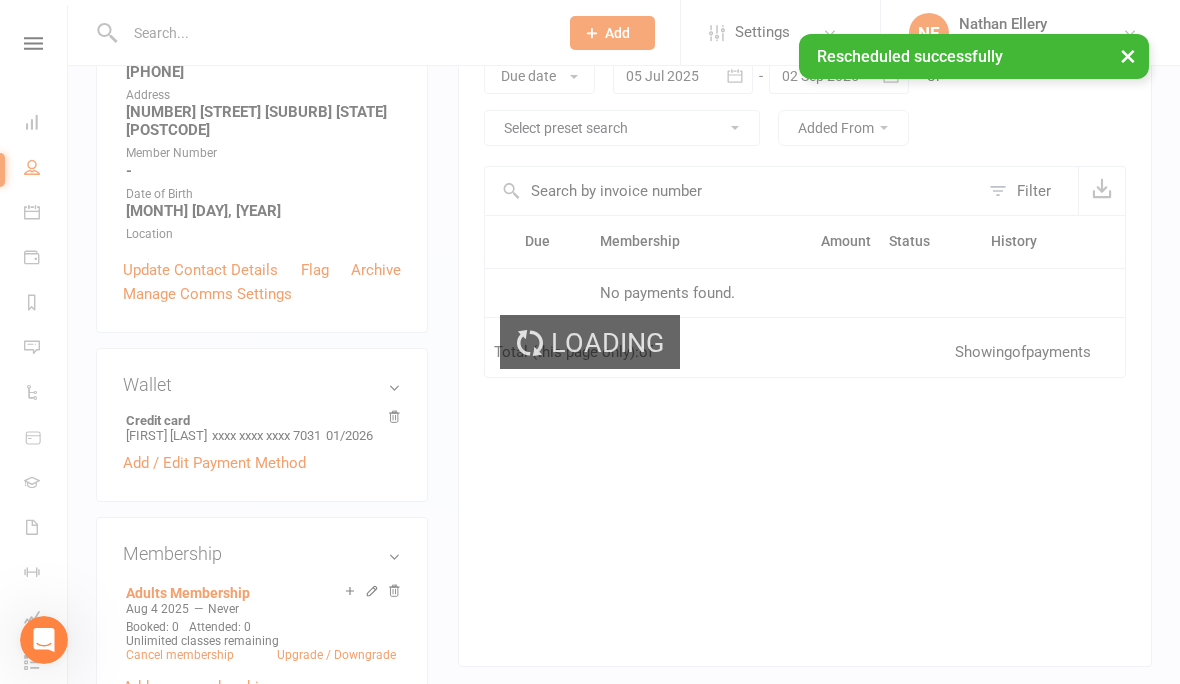 scroll, scrollTop: 0, scrollLeft: 0, axis: both 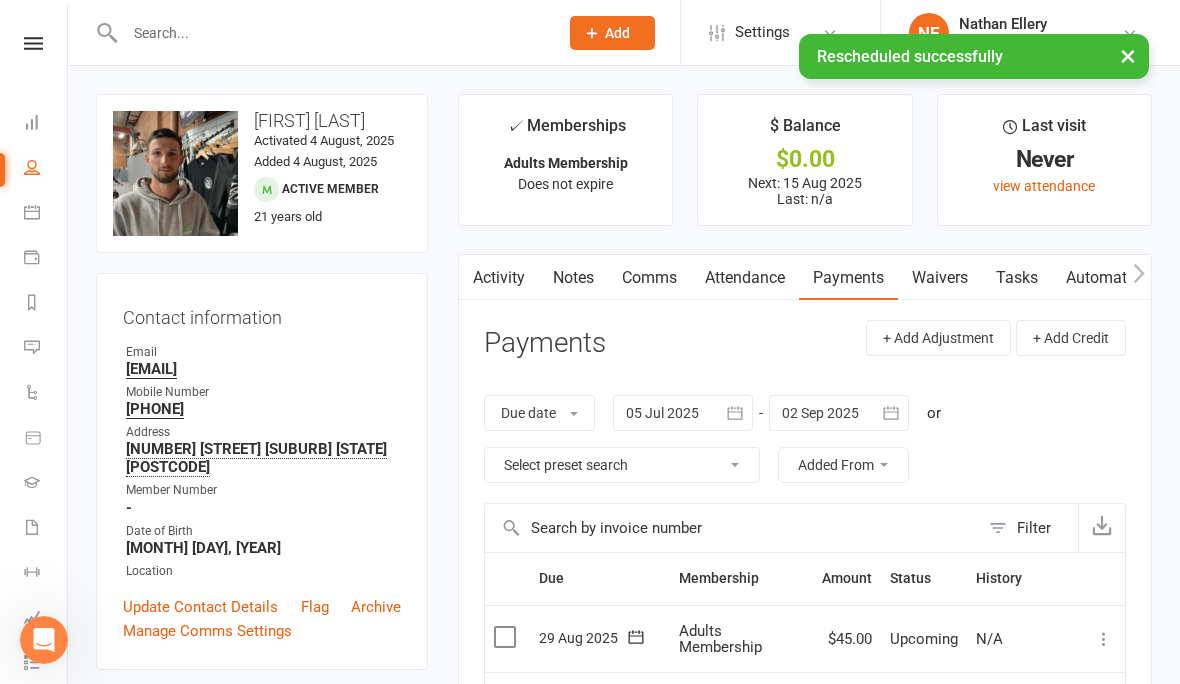 click on "Payments" at bounding box center (848, 278) 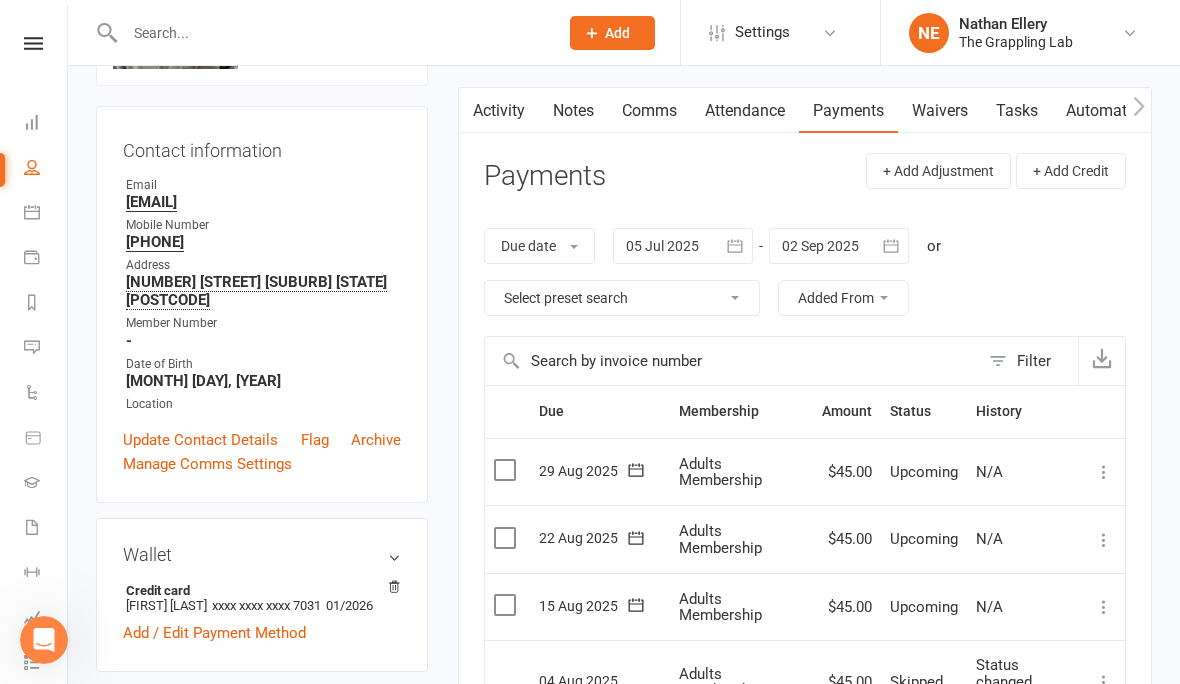 scroll, scrollTop: 0, scrollLeft: 0, axis: both 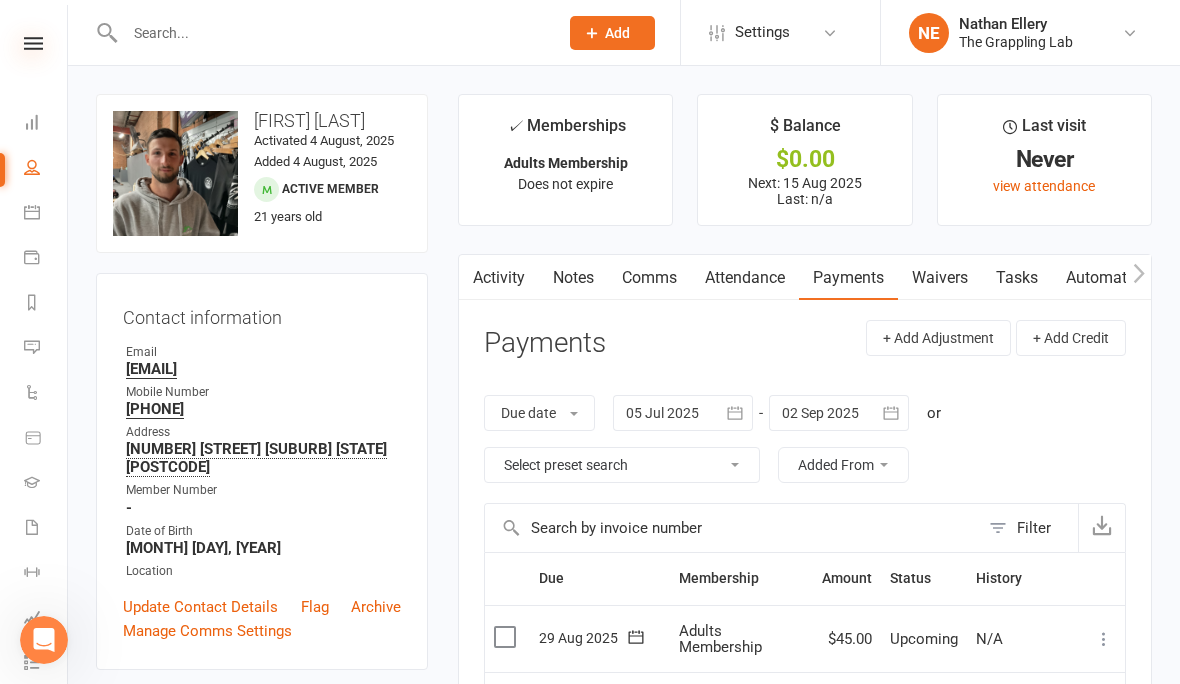 click at bounding box center [33, 43] 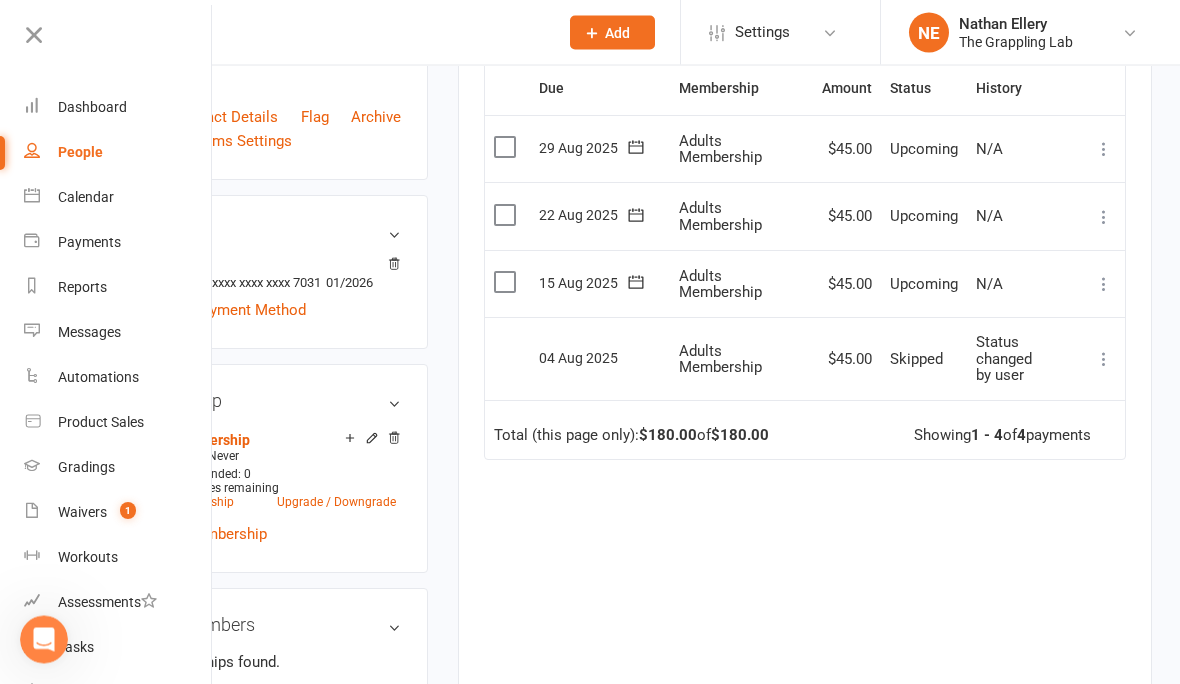 click at bounding box center [1104, 285] 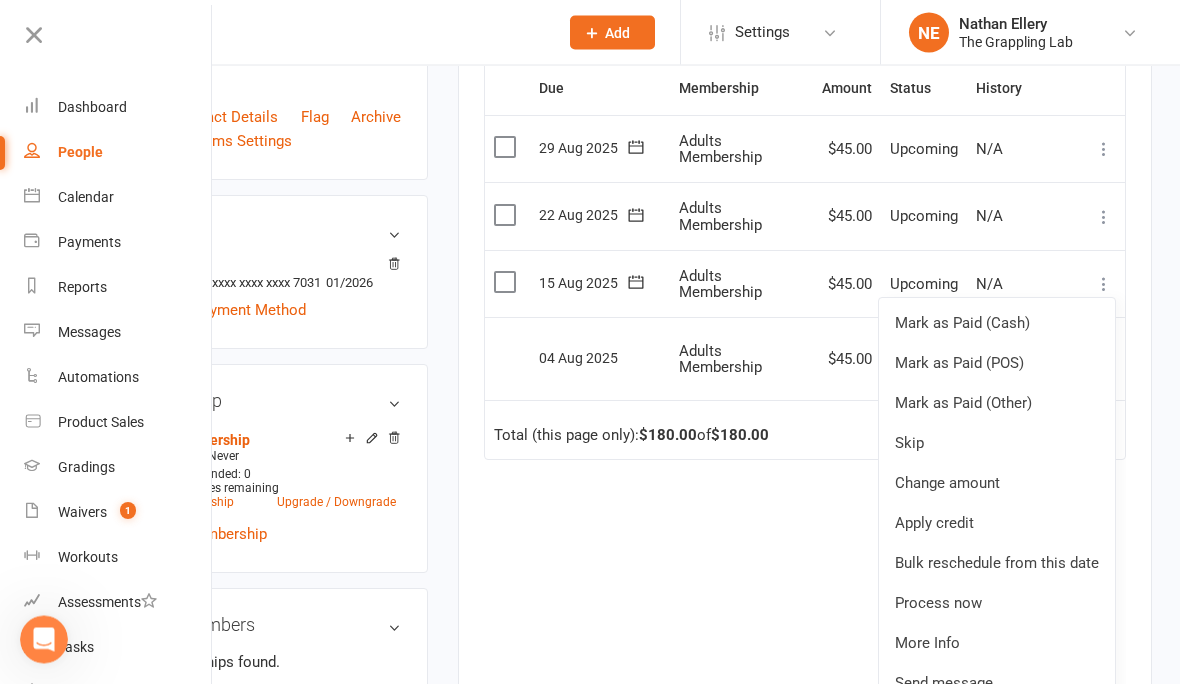 scroll, scrollTop: 490, scrollLeft: 0, axis: vertical 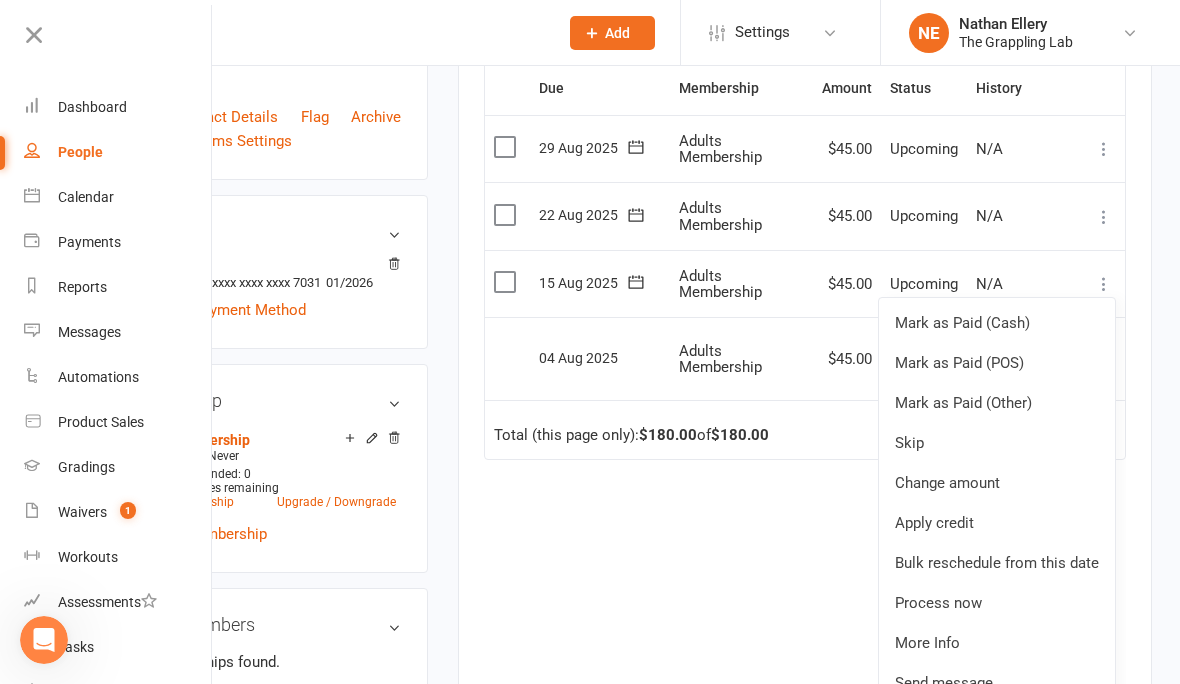 click on "upload photo change photo Bryse Besters Activated 4 August, 2025 Added 4 August, 2025   Active member 21 years old  Contact information Owner   Email  Bryse.besters69@gmail.com
Mobile Number  0435168279
Address  6 Blackwood Cr Macquarie Fields NSW 2564
Member Number  -
Date of Birth  May 24, 2004
Location
Update Contact Details Flag Archive Manage Comms Settings
Wallet Credit card Bryse besters  xxxx xxxx xxxx 7031  01/2026
Add / Edit Payment Method
Membership      Adults Membership Aug 4 2025 — Never Booked: 0 Attended: 0 Unlimited classes remaining   Cancel membership Upgrade / Downgrade Add new membership
Family Members  No relationships found. Add link to existing contact  Add link to new contact
Suspensions  No active suspensions found. Add new suspension
Email / SMS Subscriptions  edit Unsubscribed from Emails No
Unsubscribed from SMSes No
Styles & Ranks  Marketing Information  edit Emergency Contact Details  edit Mobile App  Add sections & fields Convert to NAC ✓" at bounding box center [624, 545] 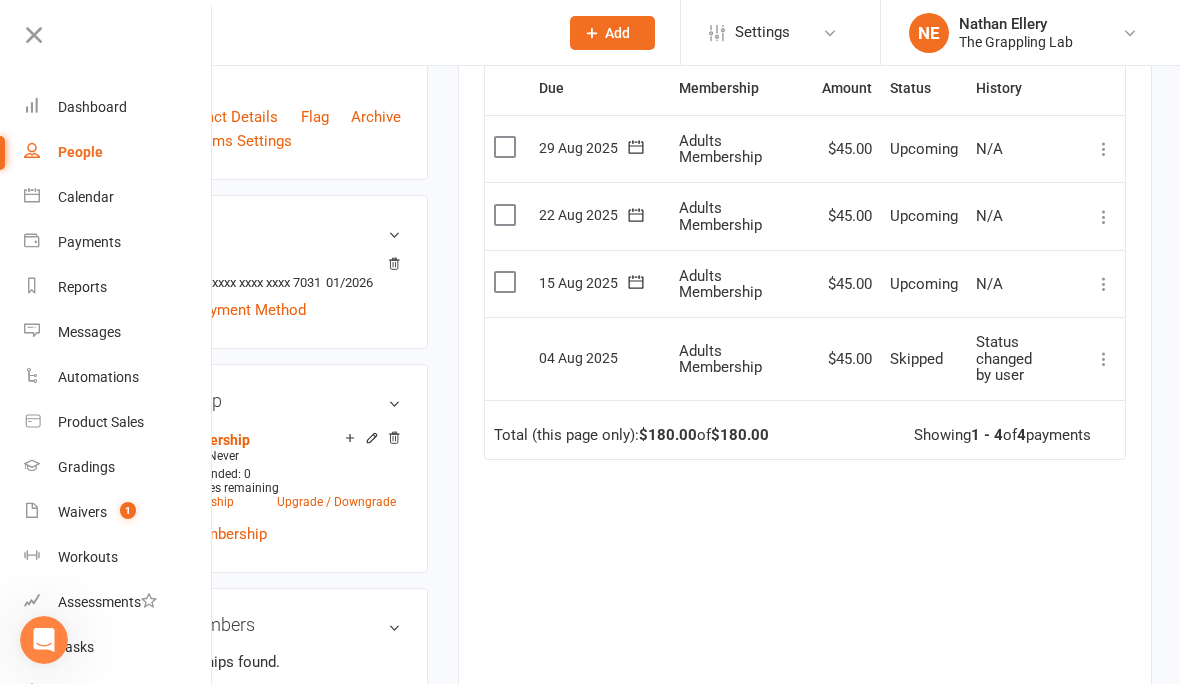 click at bounding box center [1104, 284] 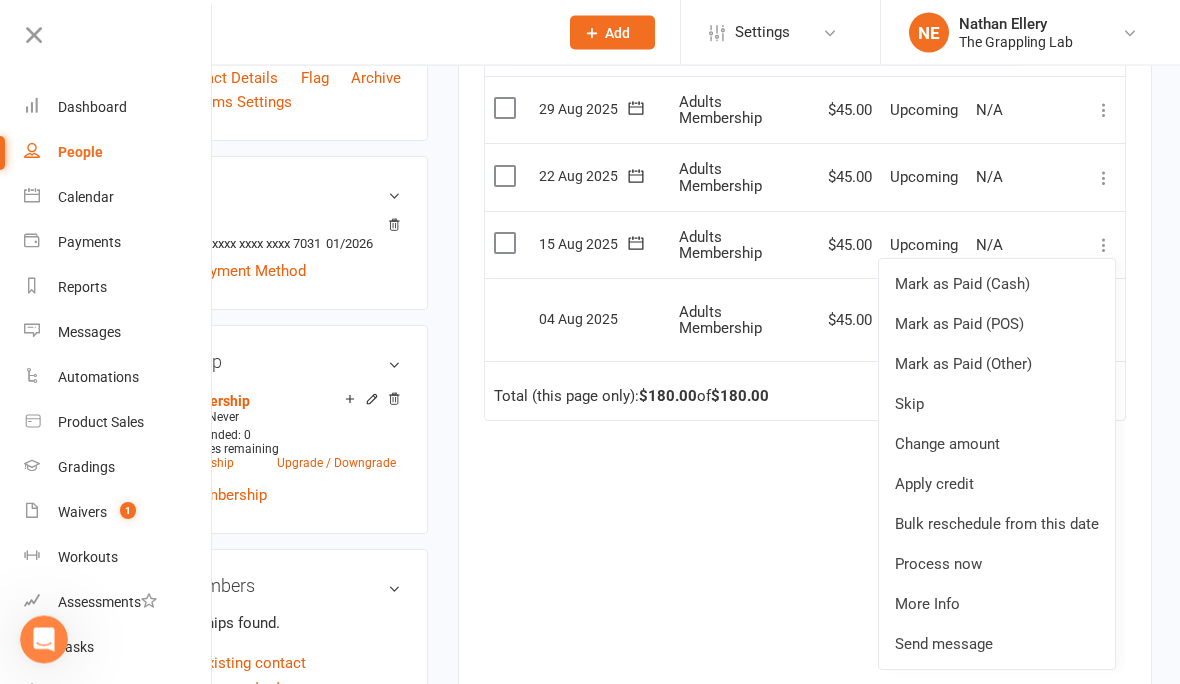scroll, scrollTop: 529, scrollLeft: 0, axis: vertical 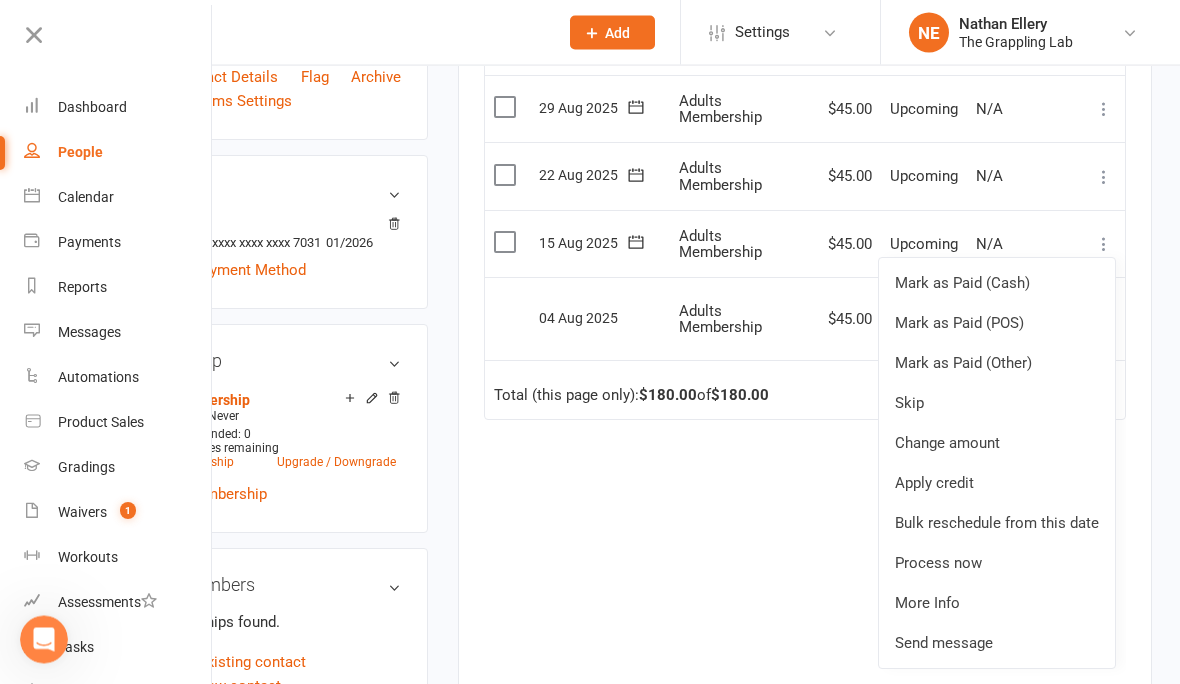click on "upload photo change photo Bryse Besters Activated 4 August, 2025 Added 4 August, 2025   Active member 21 years old  Contact information Owner   Email  Bryse.besters69@gmail.com
Mobile Number  0435168279
Address  6 Blackwood Cr Macquarie Fields NSW 2564
Member Number  -
Date of Birth  May 24, 2004
Location
Update Contact Details Flag Archive Manage Comms Settings
Wallet Credit card Bryse besters  xxxx xxxx xxxx 7031  01/2026
Add / Edit Payment Method
Membership      Adults Membership Aug 4 2025 — Never Booked: 0 Attended: 0 Unlimited classes remaining   Cancel membership Upgrade / Downgrade Add new membership
Family Members  No relationships found. Add link to existing contact  Add link to new contact
Suspensions  No active suspensions found. Add new suspension
Email / SMS Subscriptions  edit Unsubscribed from Emails No
Unsubscribed from SMSes No
Styles & Ranks  Marketing Information  edit Emergency Contact Details  edit Mobile App  Add sections & fields Convert to NAC ✓" at bounding box center (624, 506) 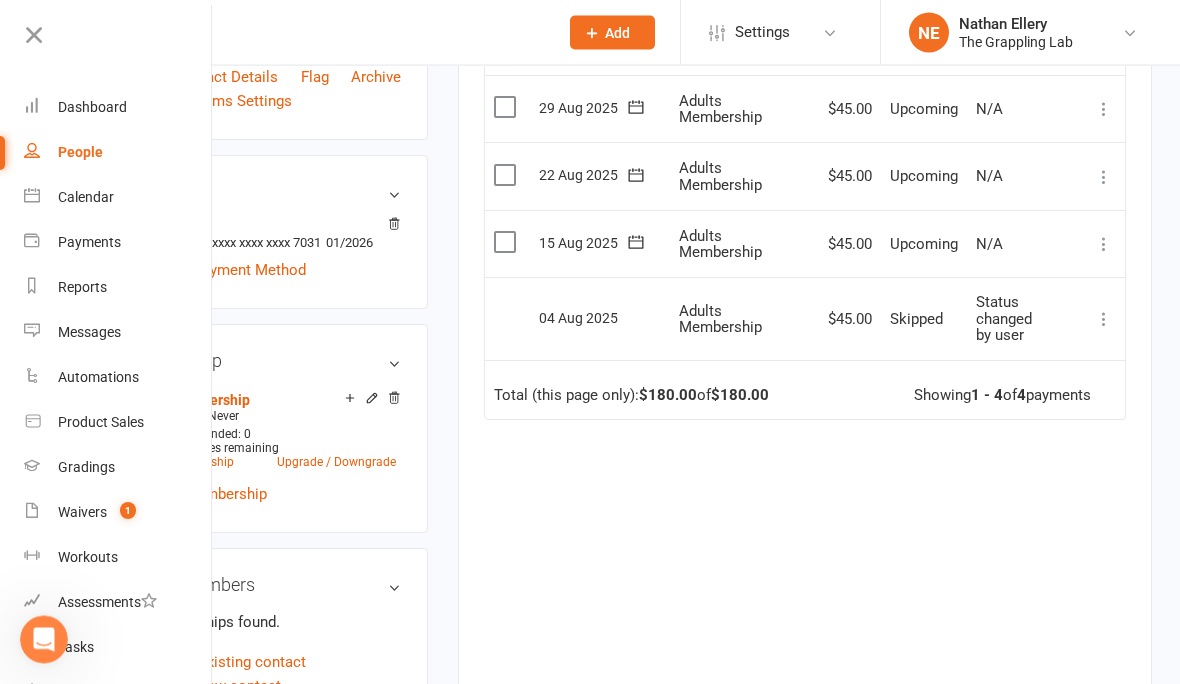 scroll, scrollTop: 530, scrollLeft: 0, axis: vertical 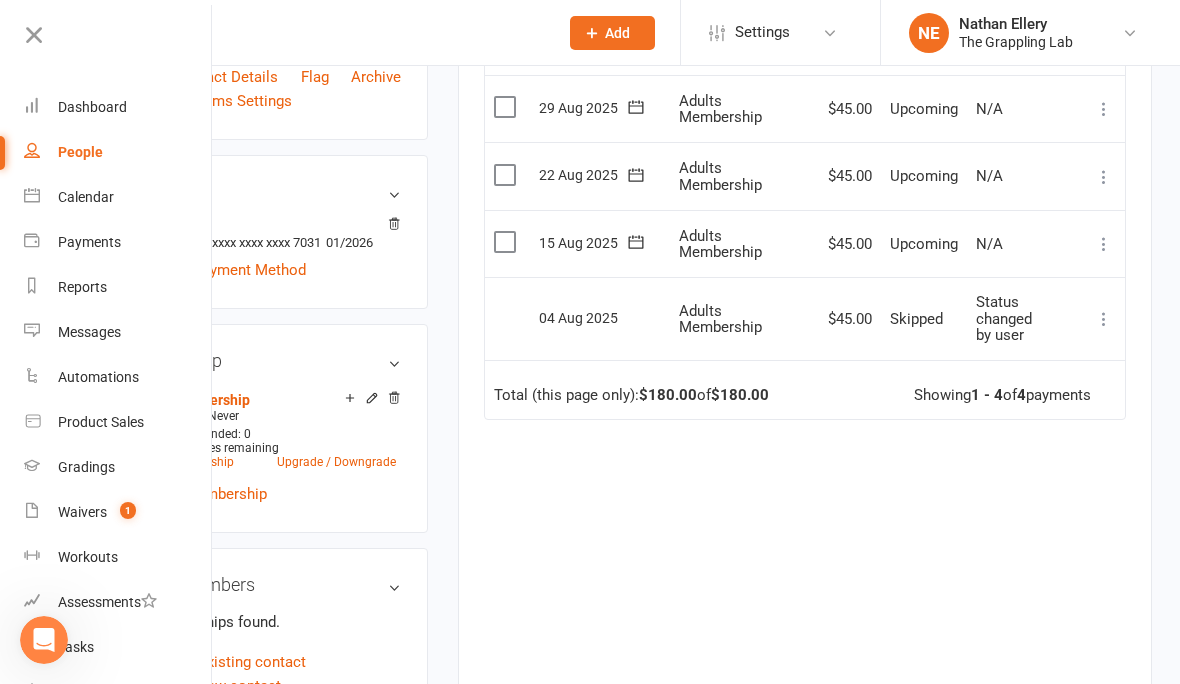 click on "✓ Memberships Adults Membership Does not expire $ Balance $0.00 Next: 15 Aug 2025 Last: n/a Last visit Never view attendance
Activity Notes Comms Attendance Payments Waivers Tasks Automations Workouts Gradings / Promotions Mobile App Credit balance
Payments + Add Adjustment + Add Credit Due date  Due date Date paid Date failed Date settled 05 Jul 2025
July 2025
Sun Mon Tue Wed Thu Fri Sat
27
29
30
01
02
03
04
05
28
06
07
08
09
10
11
12
29
13
14
15
16
17
18
19
30
20" at bounding box center [805, 146] 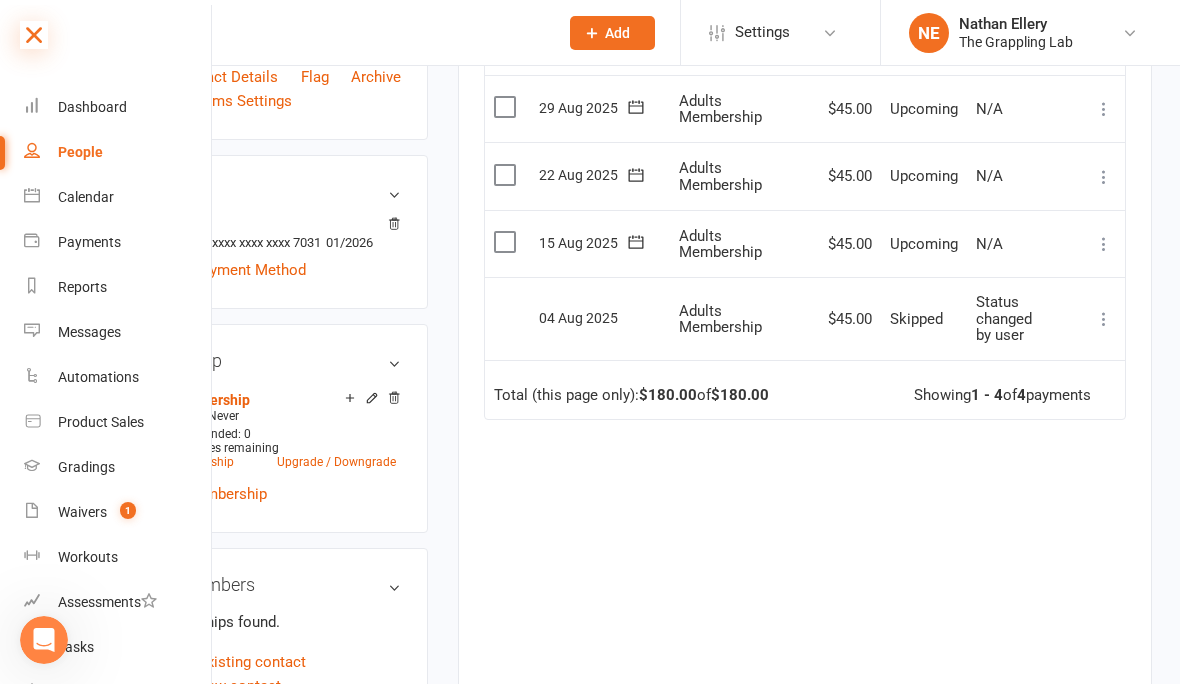 click at bounding box center (34, 35) 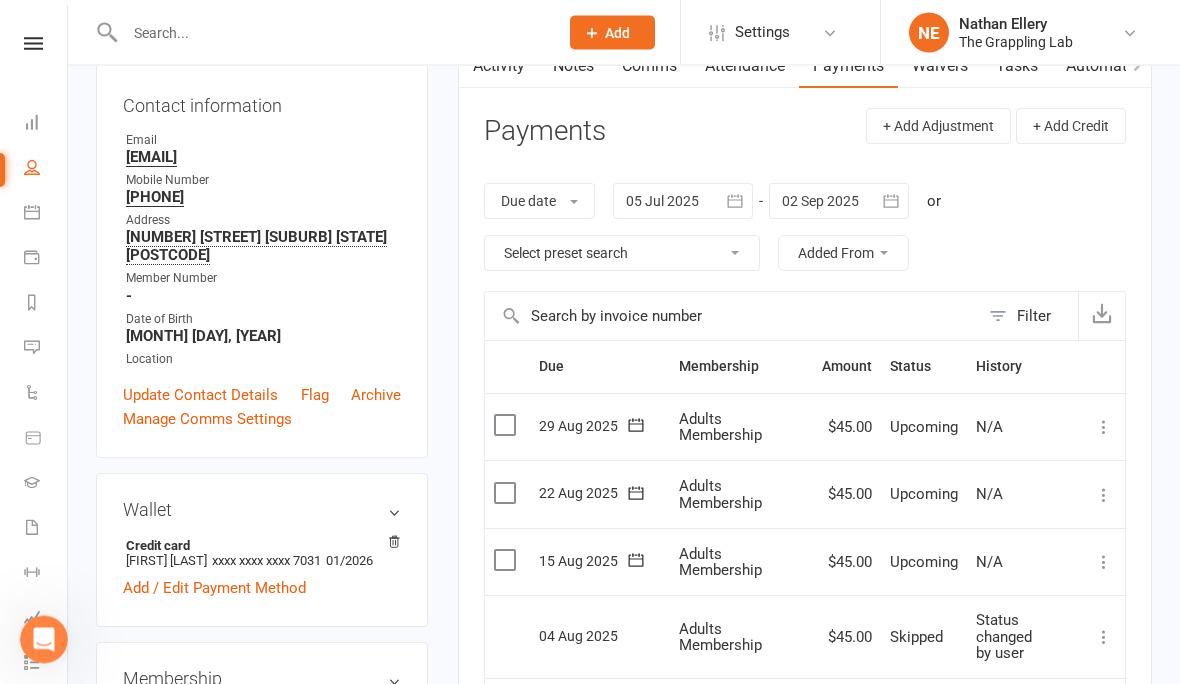 scroll, scrollTop: 0, scrollLeft: 0, axis: both 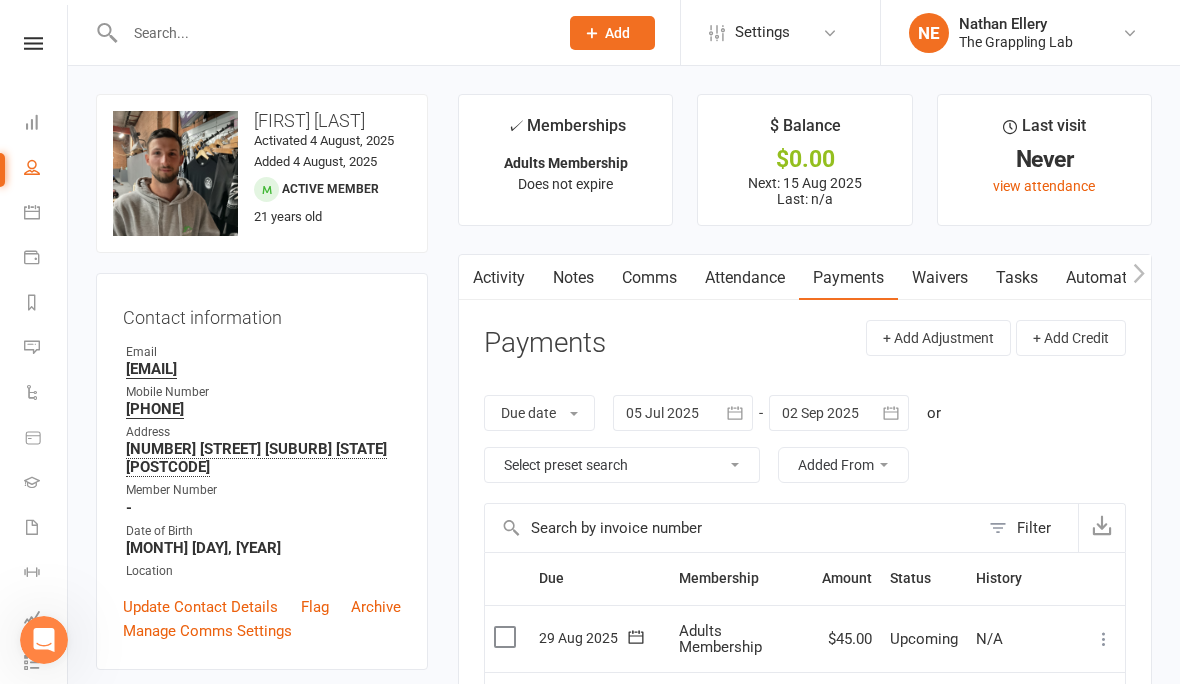 click at bounding box center (331, 33) 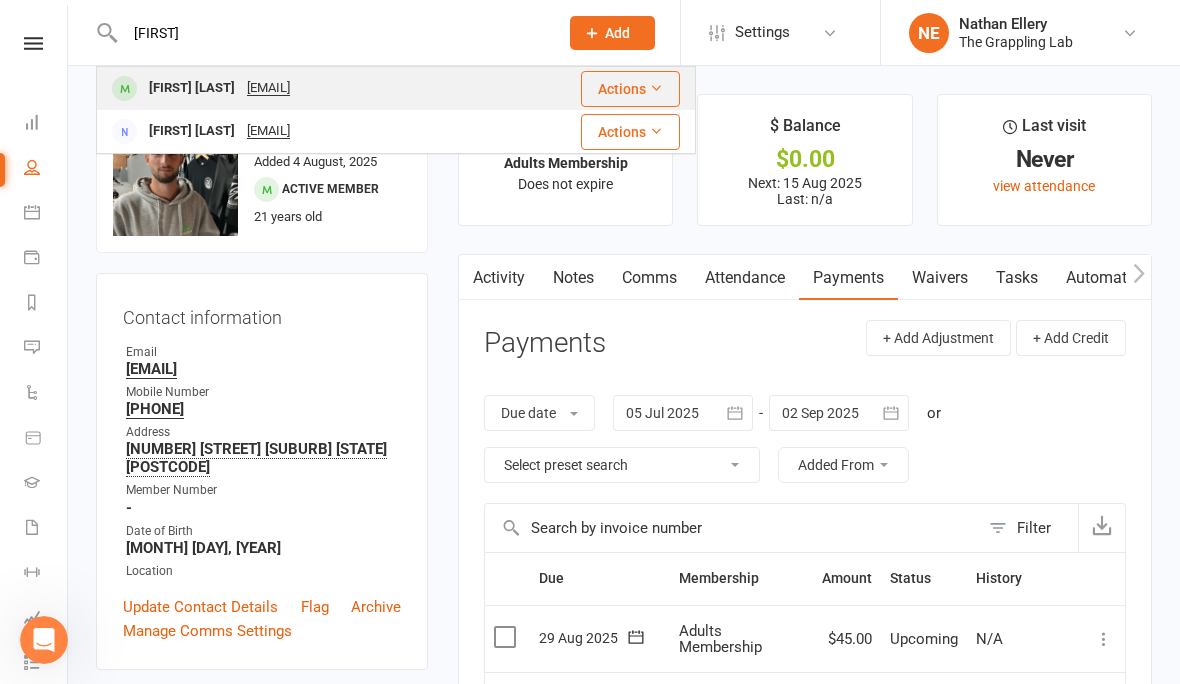 type on "Rylee" 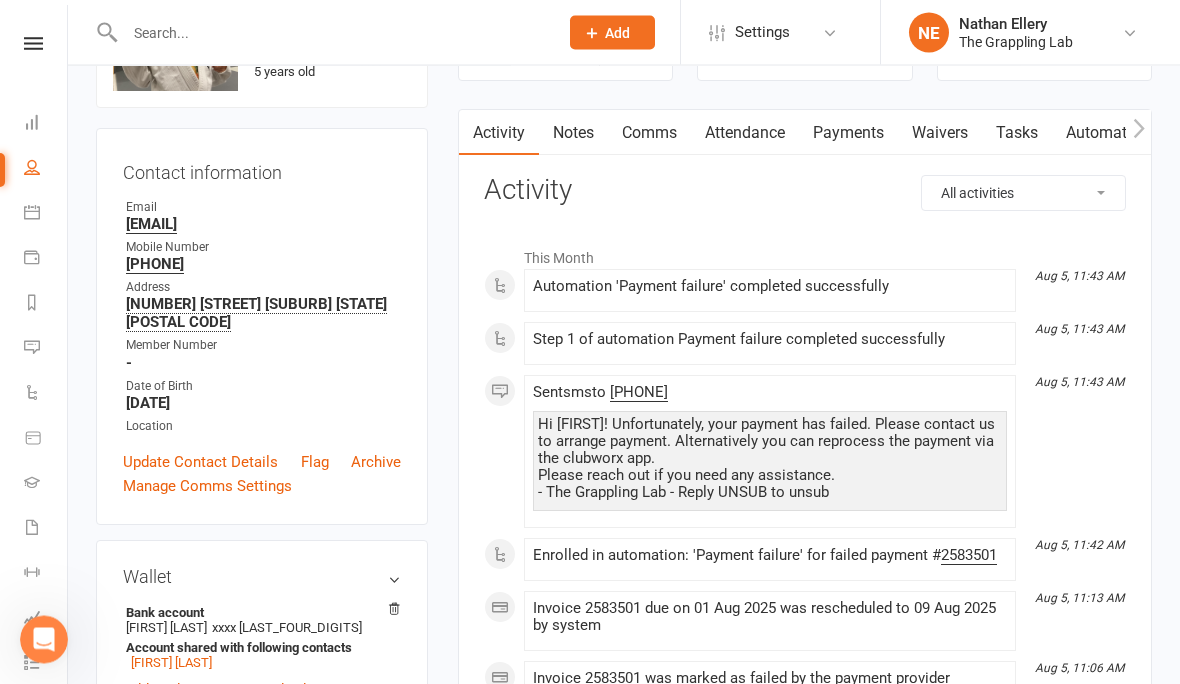 scroll, scrollTop: 68, scrollLeft: 0, axis: vertical 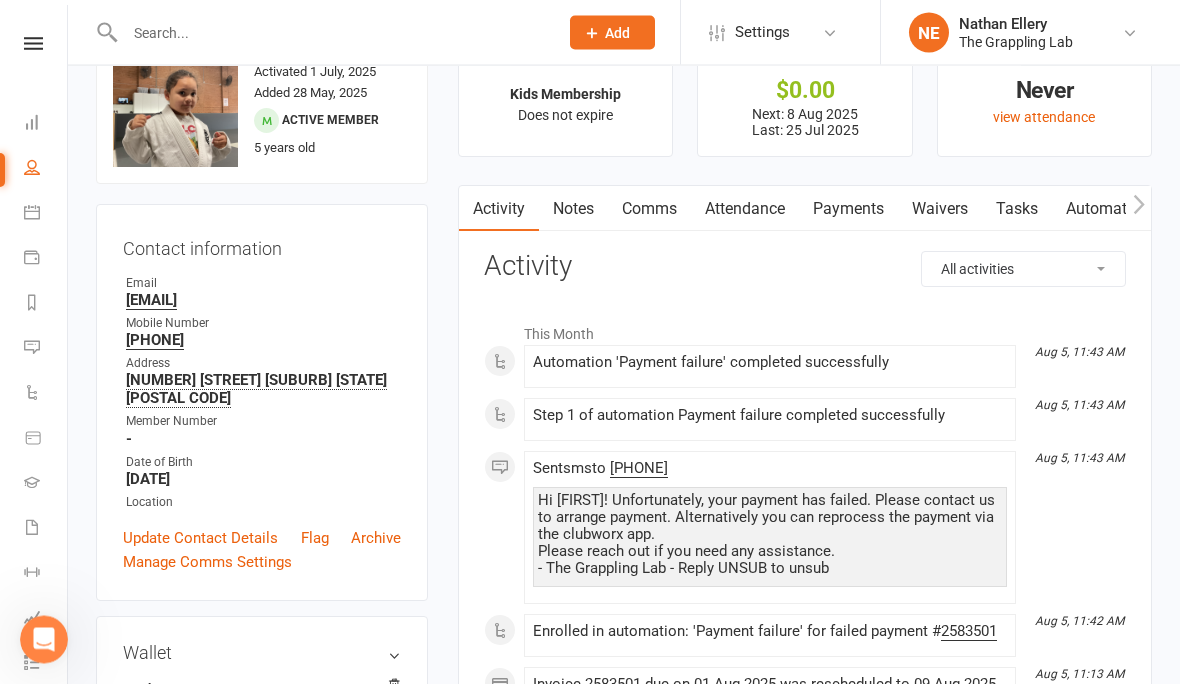 click on "Payments" at bounding box center (848, 210) 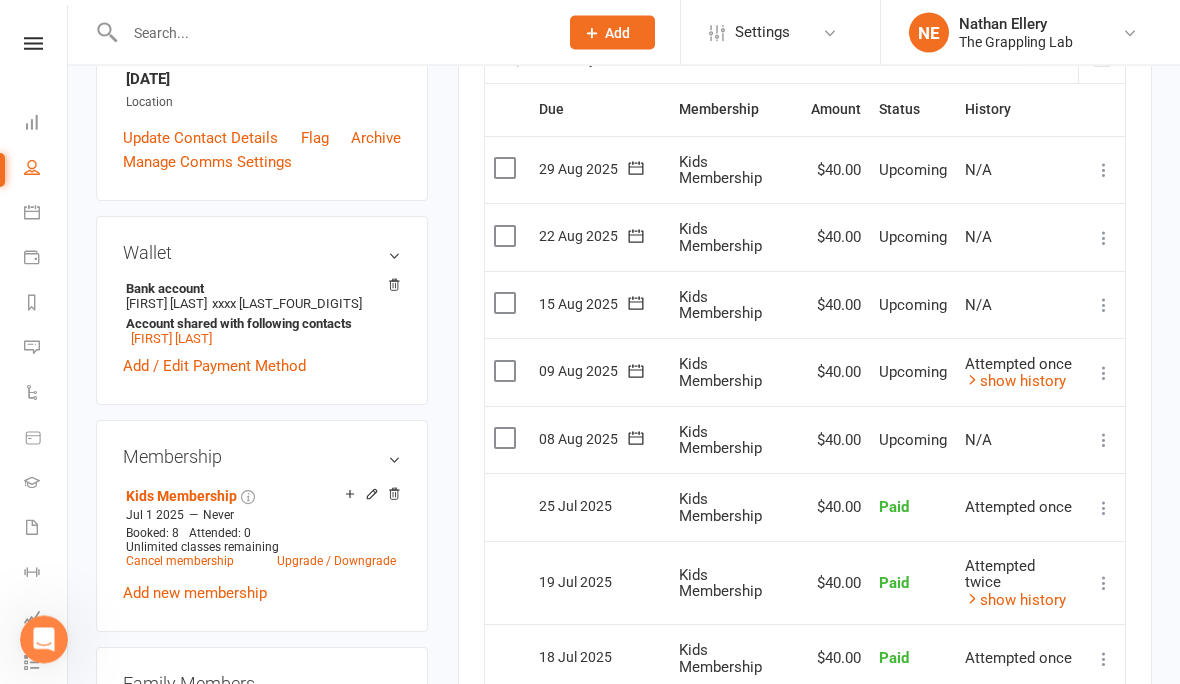 scroll, scrollTop: 469, scrollLeft: 0, axis: vertical 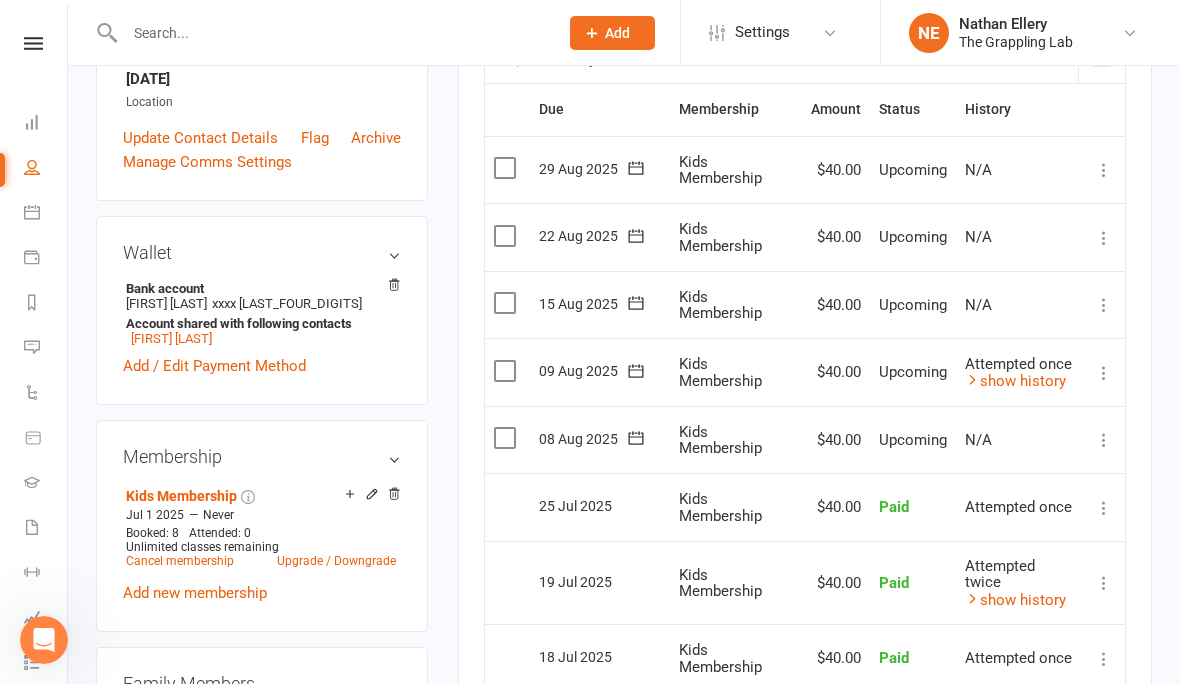 click 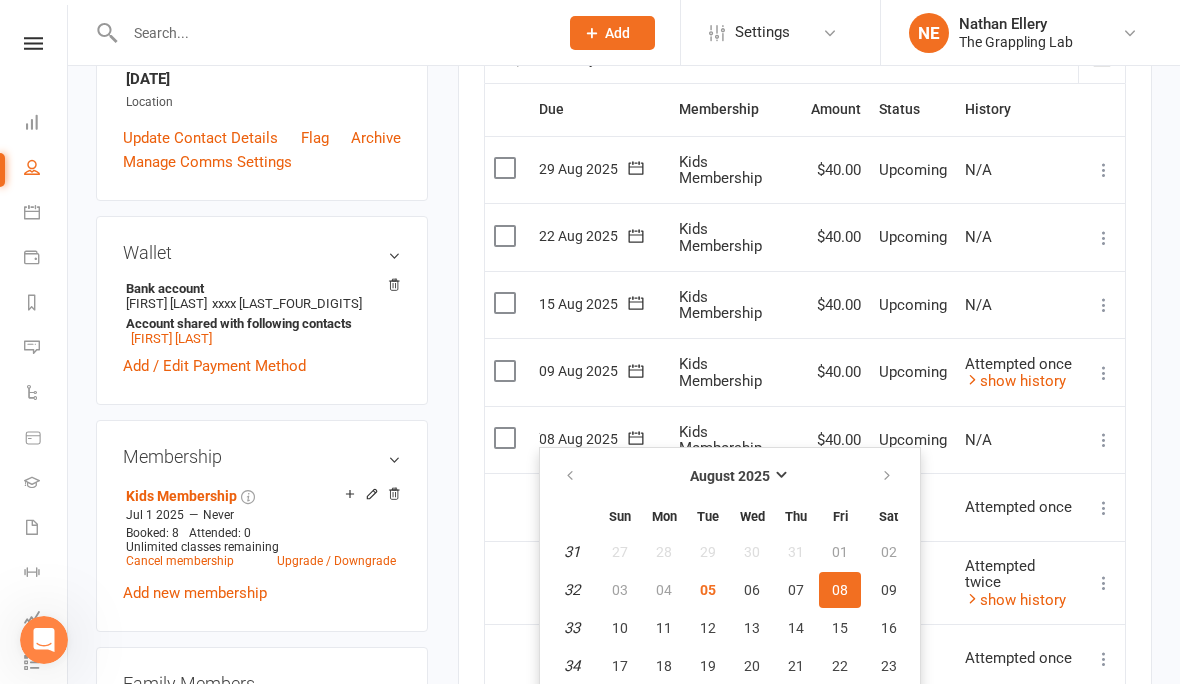 click on "upload photo change photo Rylee Fasavalu Activated 1 July, 2025 Added 28 May, 2025   Active member 5 years old  Contact information Owner   Email  allysdunn@gmail.com
Mobile Number  0431110276
Address  235 seventh ave Austral Nsw 2179
Member Number  -
Date of Birth  April 19, 2020
Location
Update Contact Details Flag Archive Manage Comms Settings
Wallet Bank account Allison Dunn  xxxx 8945  Account shared with following contacts Allison Dunn
Add / Edit Payment Method
Membership      Kids Membership Jul 1 2025 — Never Booked: 8 Attended: 0 Unlimited classes remaining   Cancel membership Upgrade / Downgrade Add new membership
Family Members   Allison Dunn - Parent / Guardian Add link to existing contact  Add link to new contact
Suspensions  No active suspensions found. Add new suspension
Email / SMS Subscriptions  edit Unsubscribed from Emails No
Unsubscribed from SMSes No
Styles & Ranks  Marketing Information  edit Emergency Contact Details  edit Mobile App  Convert to NAC ✓" at bounding box center [624, 581] 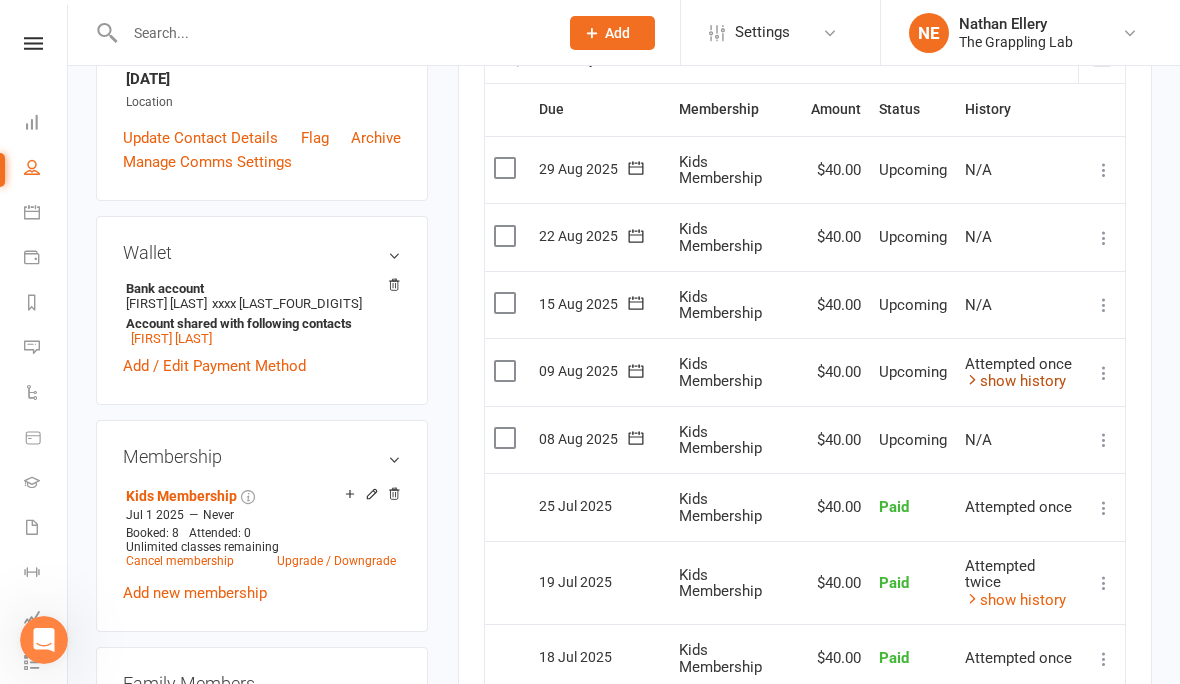 click on "show history" at bounding box center (1015, 381) 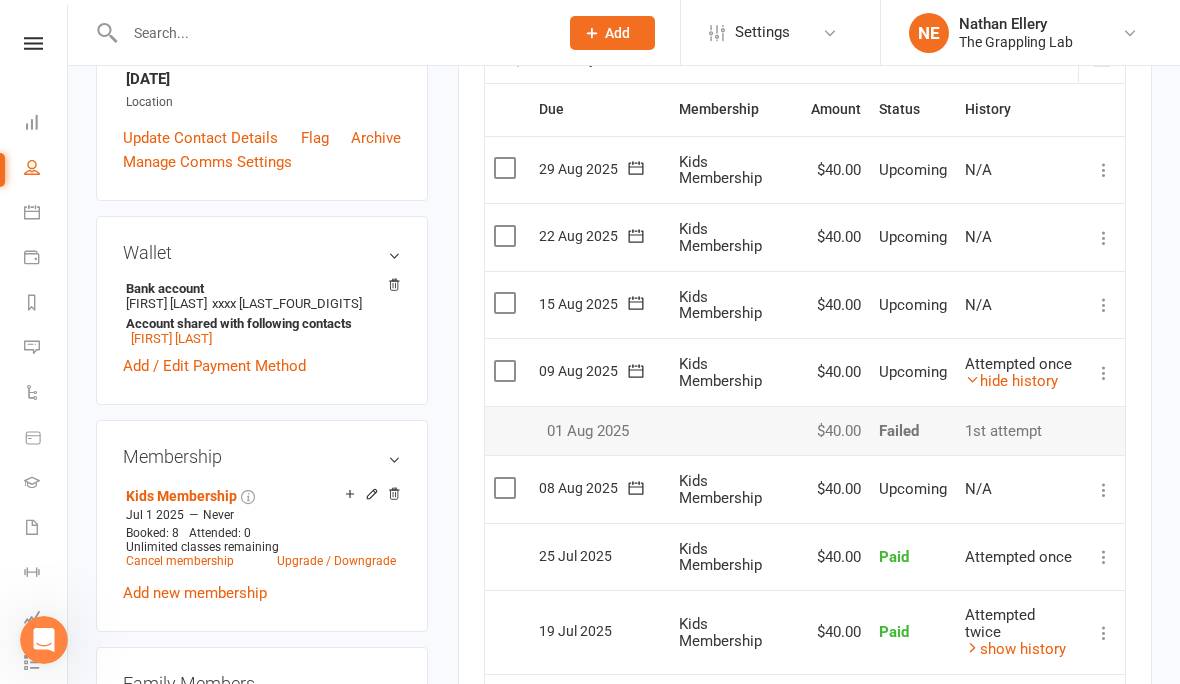 click at bounding box center (1104, 373) 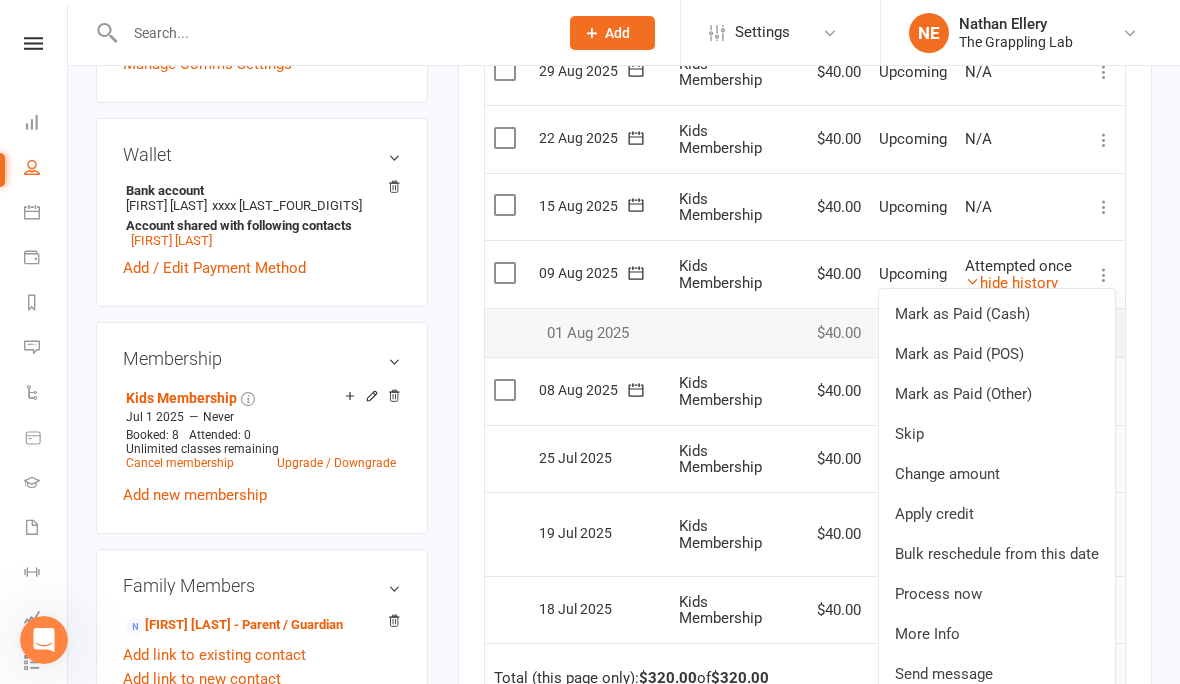 scroll, scrollTop: 568, scrollLeft: 0, axis: vertical 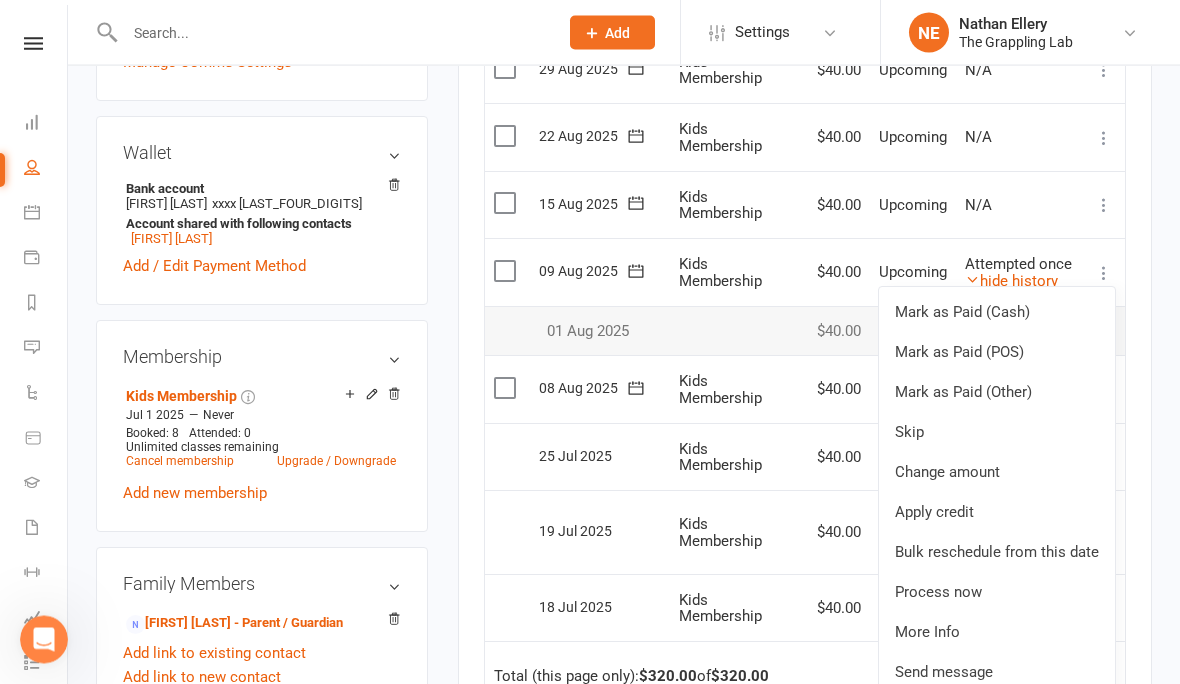 click on "upload photo change photo Rylee Fasavalu Activated 1 July, 2025 Added 28 May, 2025   Active member 5 years old  Contact information Owner   Email  allysdunn@gmail.com
Mobile Number  0431110276
Address  235 seventh ave Austral Nsw 2179
Member Number  -
Date of Birth  April 19, 2020
Location
Update Contact Details Flag Archive Manage Comms Settings
Wallet Bank account Allison Dunn  xxxx 8945  Account shared with following contacts Allison Dunn
Add / Edit Payment Method
Membership      Kids Membership Jul 1 2025 — Never Booked: 8 Attended: 0 Unlimited classes remaining   Cancel membership Upgrade / Downgrade Add new membership
Family Members   Allison Dunn - Parent / Guardian Add link to existing contact  Add link to new contact
Suspensions  No active suspensions found. Add new suspension
Email / SMS Subscriptions  edit Unsubscribed from Emails No
Unsubscribed from SMSes No
Styles & Ranks  Marketing Information  edit Emergency Contact Details  edit Mobile App  Convert to NAC ✓" at bounding box center (624, 482) 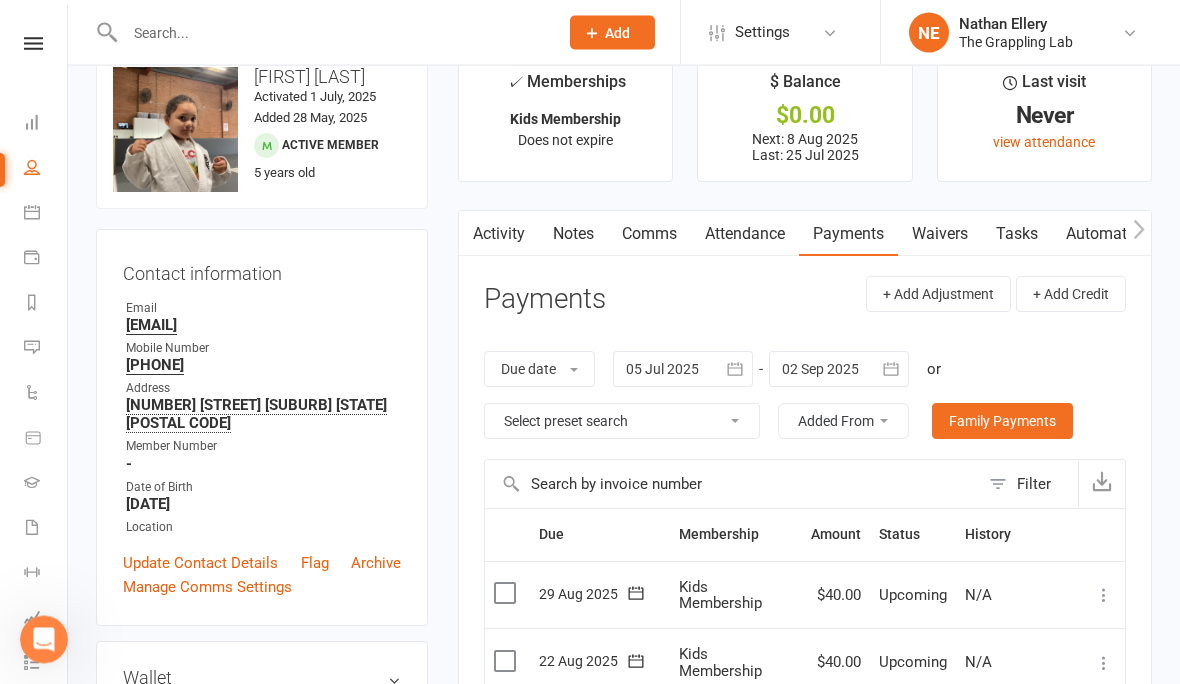 scroll, scrollTop: 0, scrollLeft: 0, axis: both 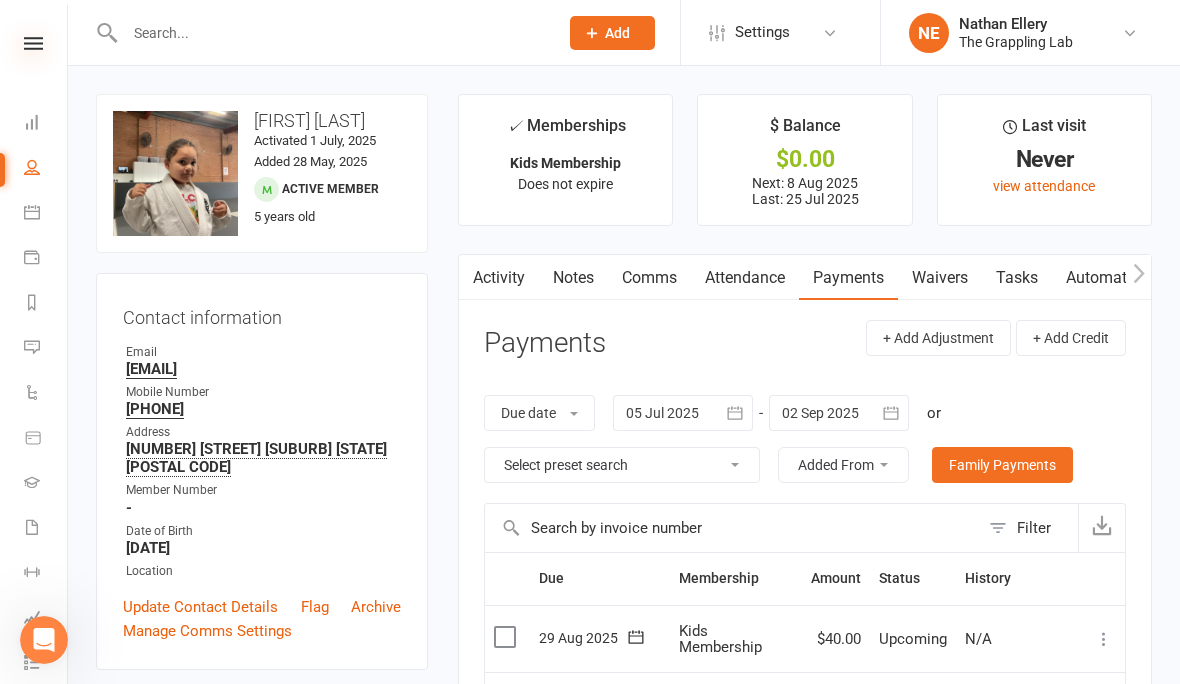 click at bounding box center (33, 43) 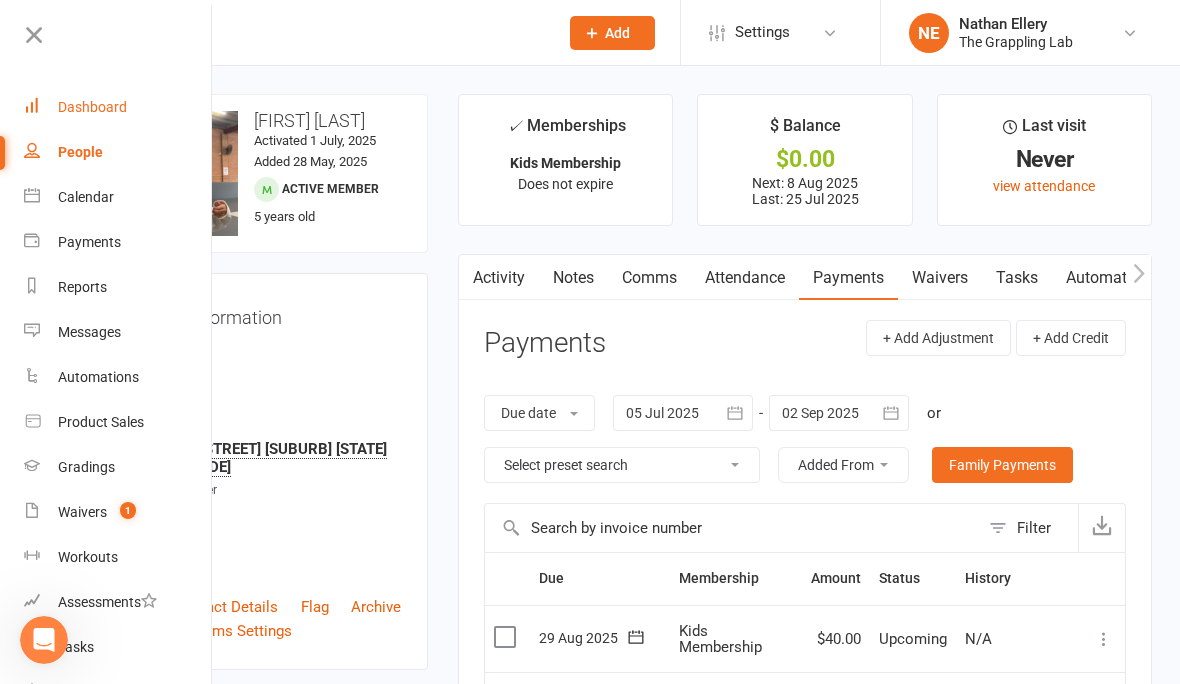 click on "Dashboard" at bounding box center (92, 107) 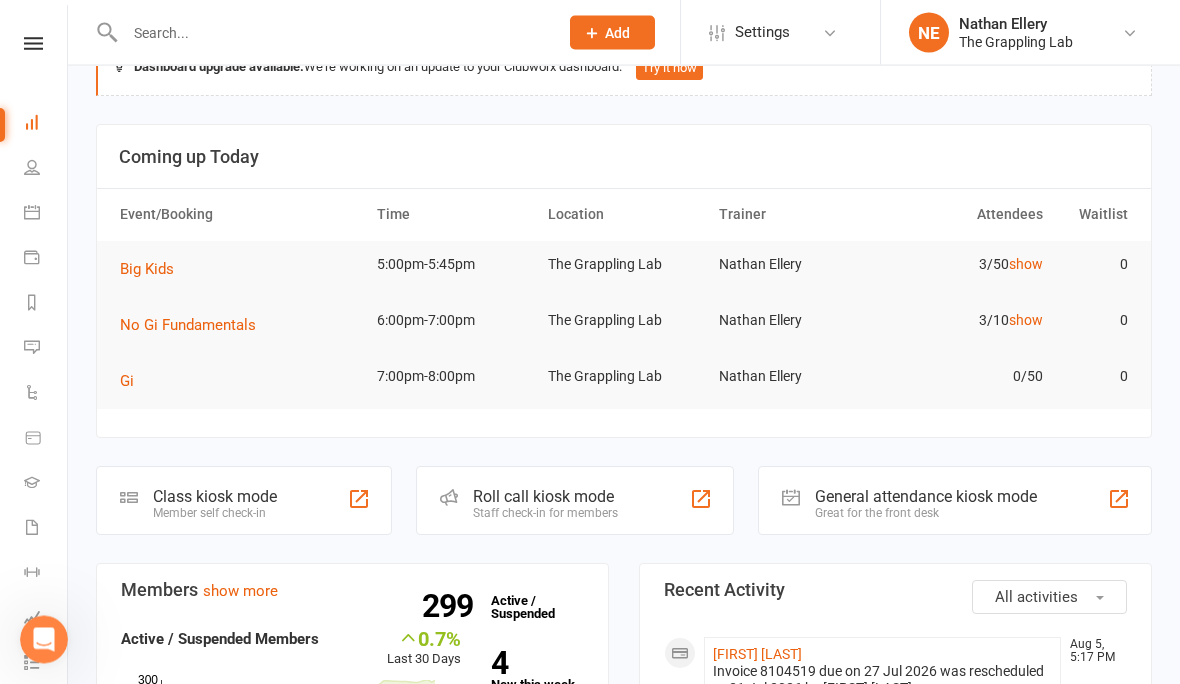scroll, scrollTop: 0, scrollLeft: 0, axis: both 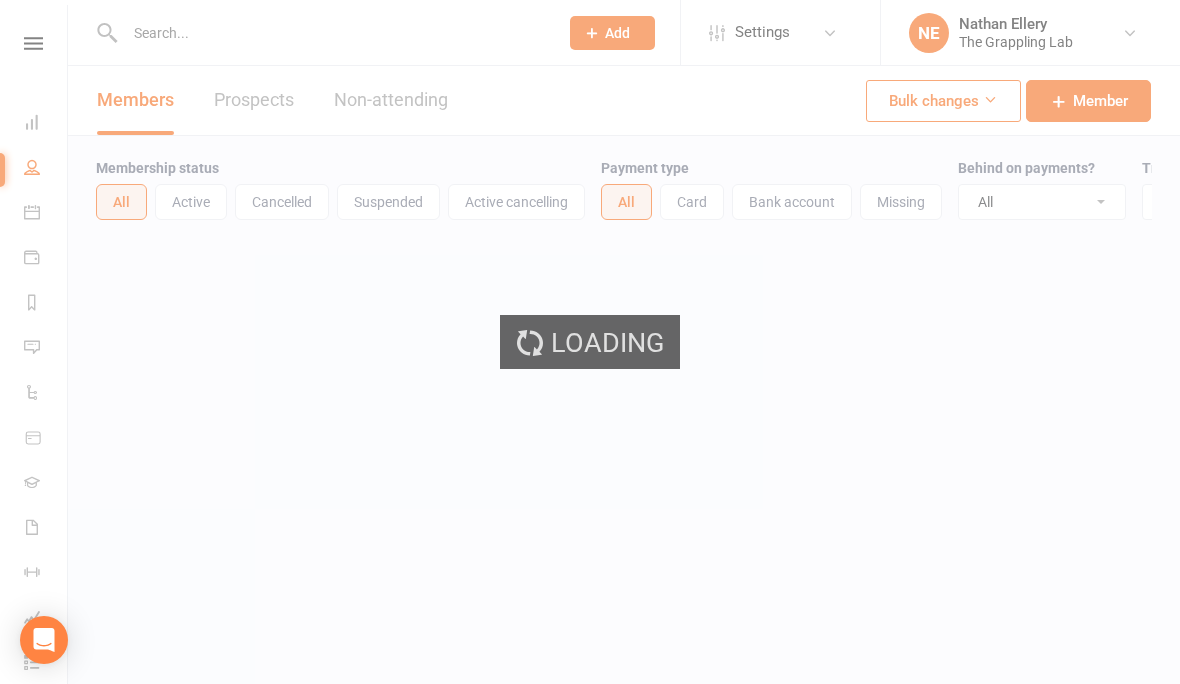 select on "100" 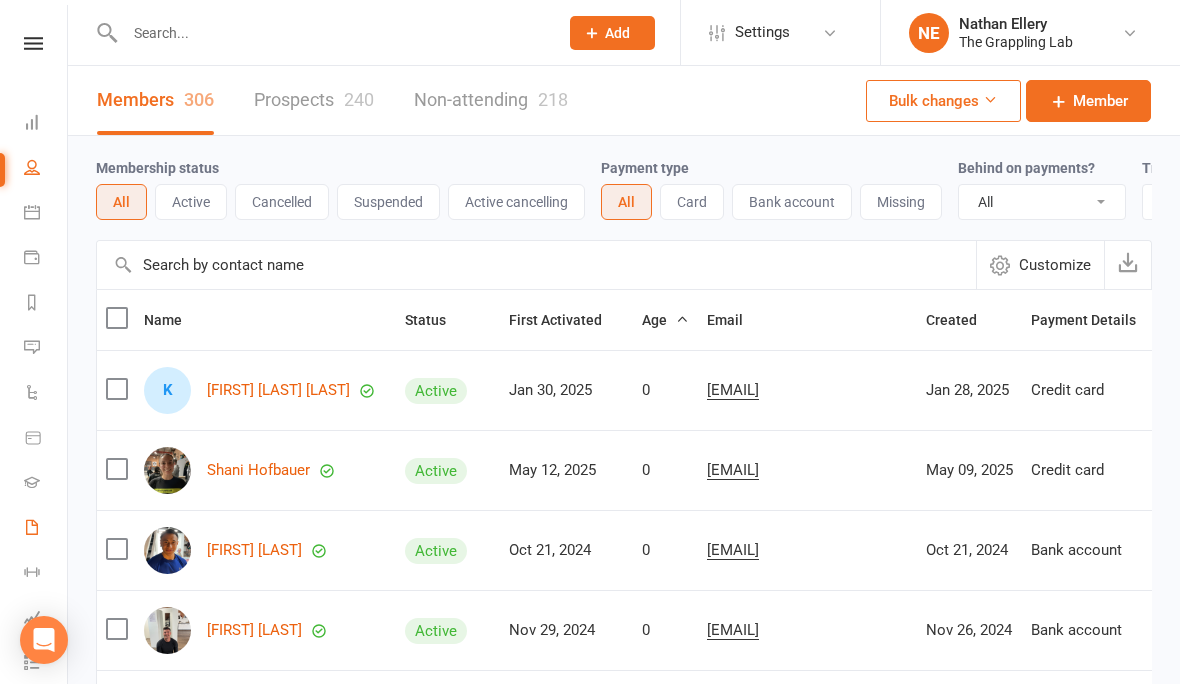 click on "Waivers   3" at bounding box center (46, 529) 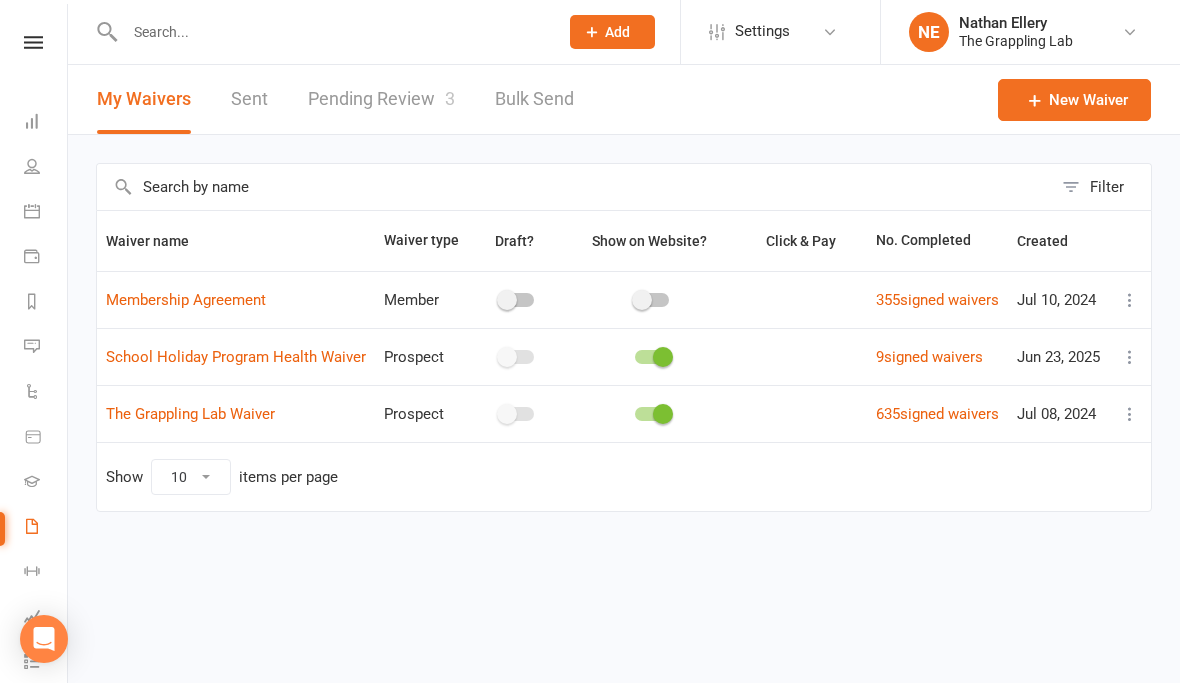 click on "Pending Review 3" at bounding box center (381, 100) 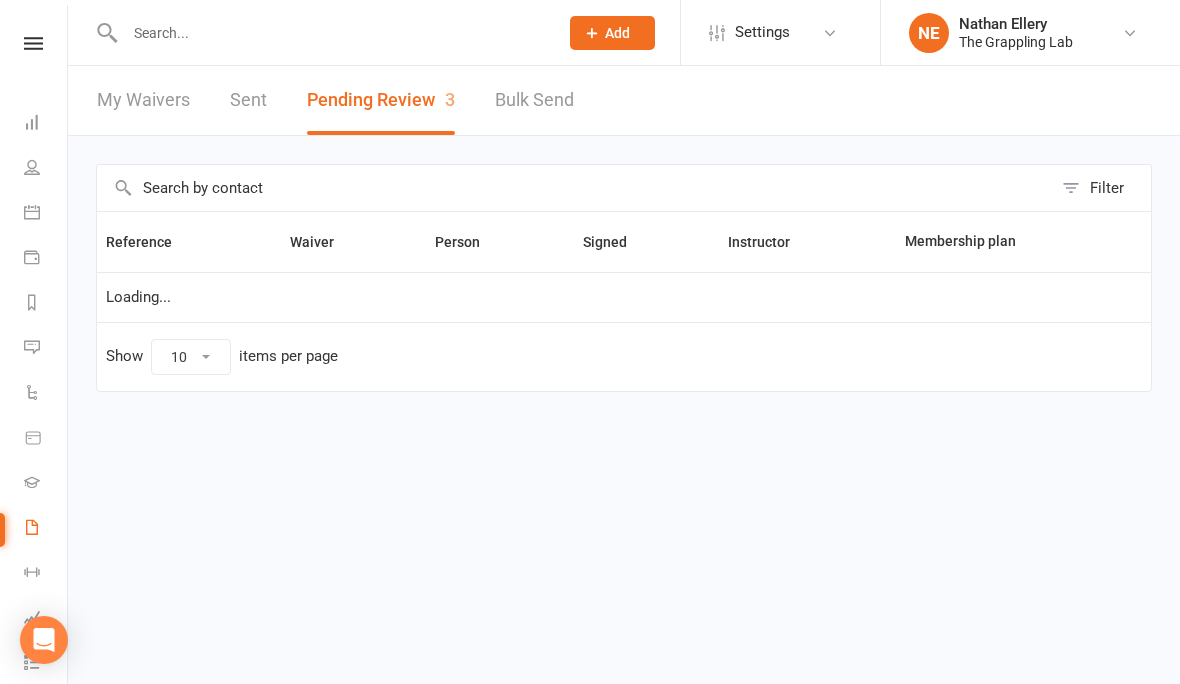 select on "25" 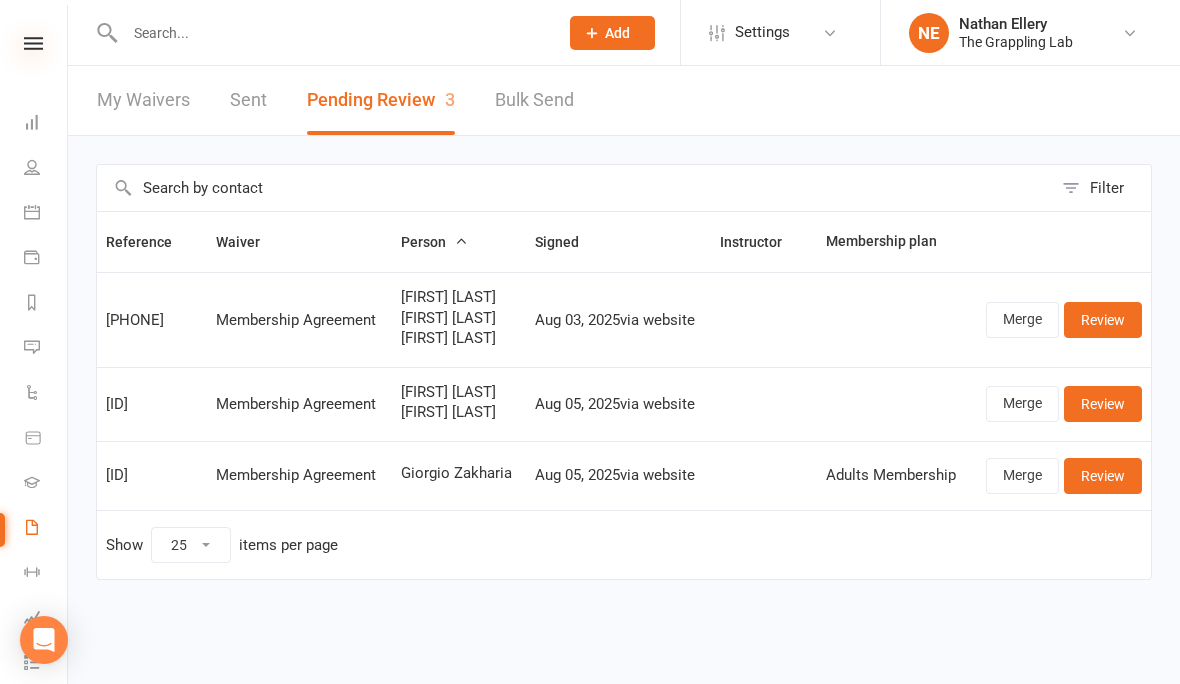click at bounding box center (33, 43) 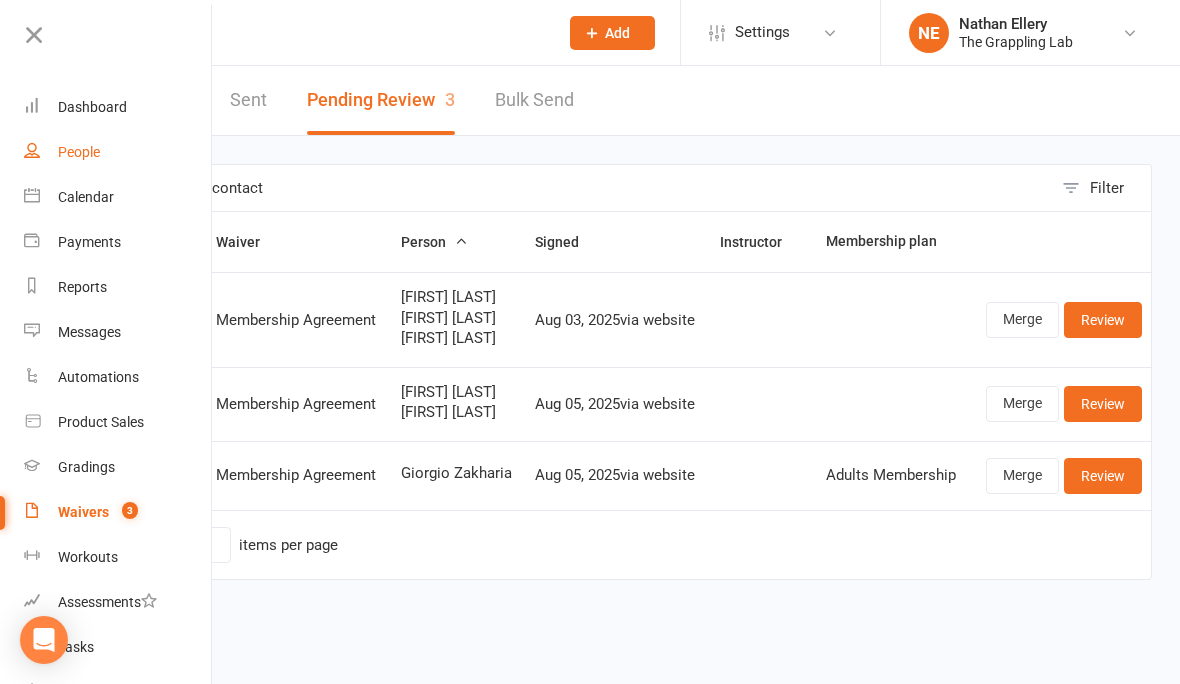 click on "People" at bounding box center [79, 152] 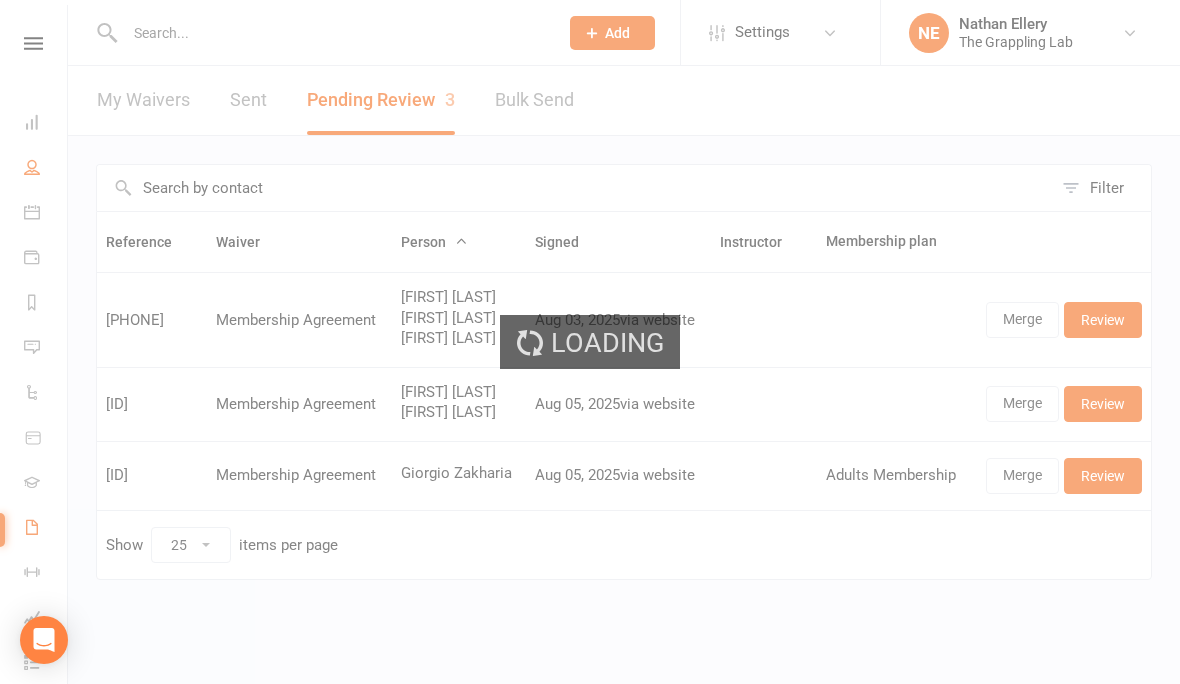 select on "100" 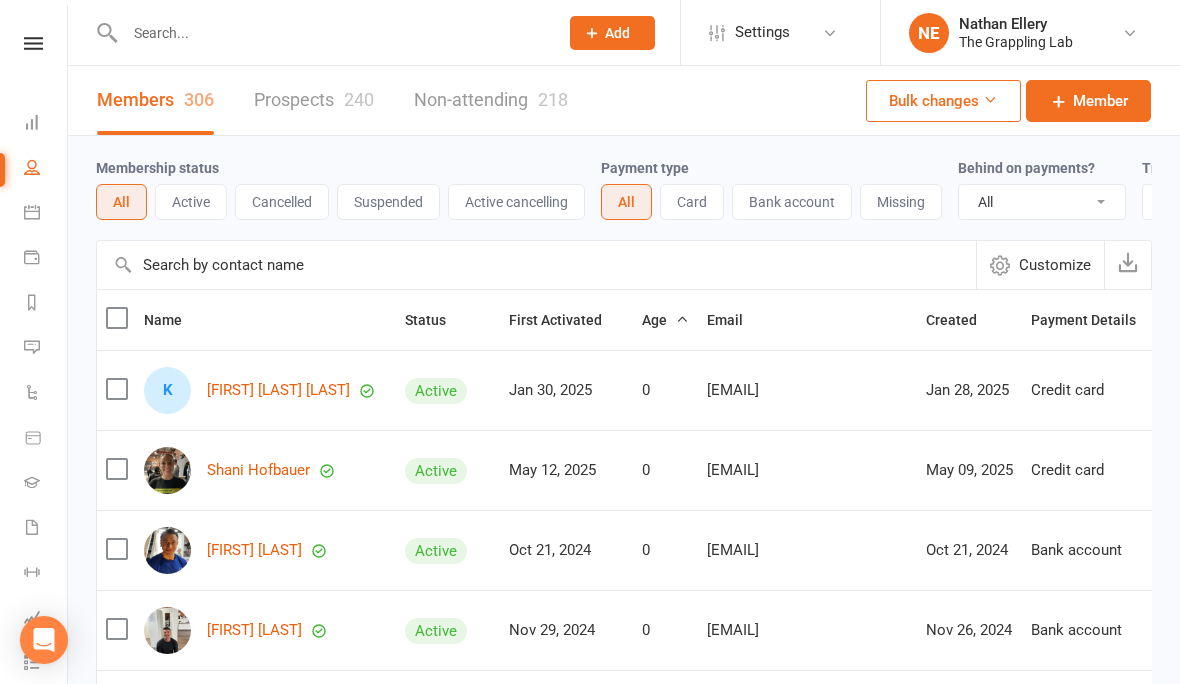 click on "Prospects 240" at bounding box center [314, 100] 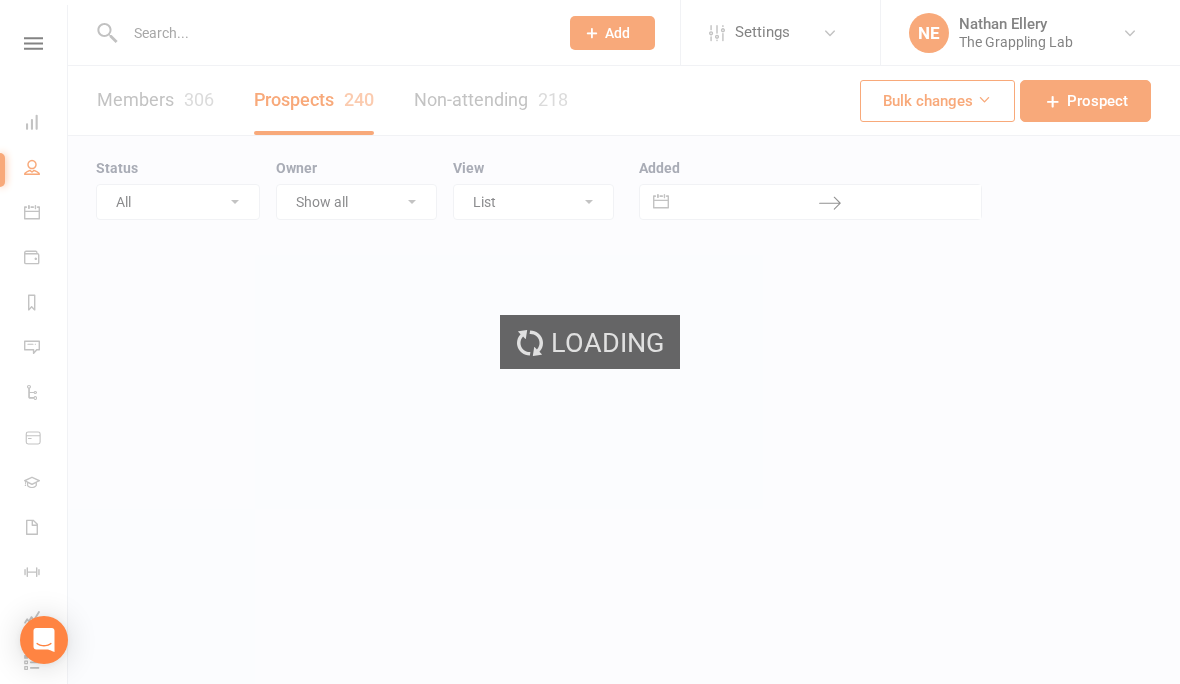 select on "100" 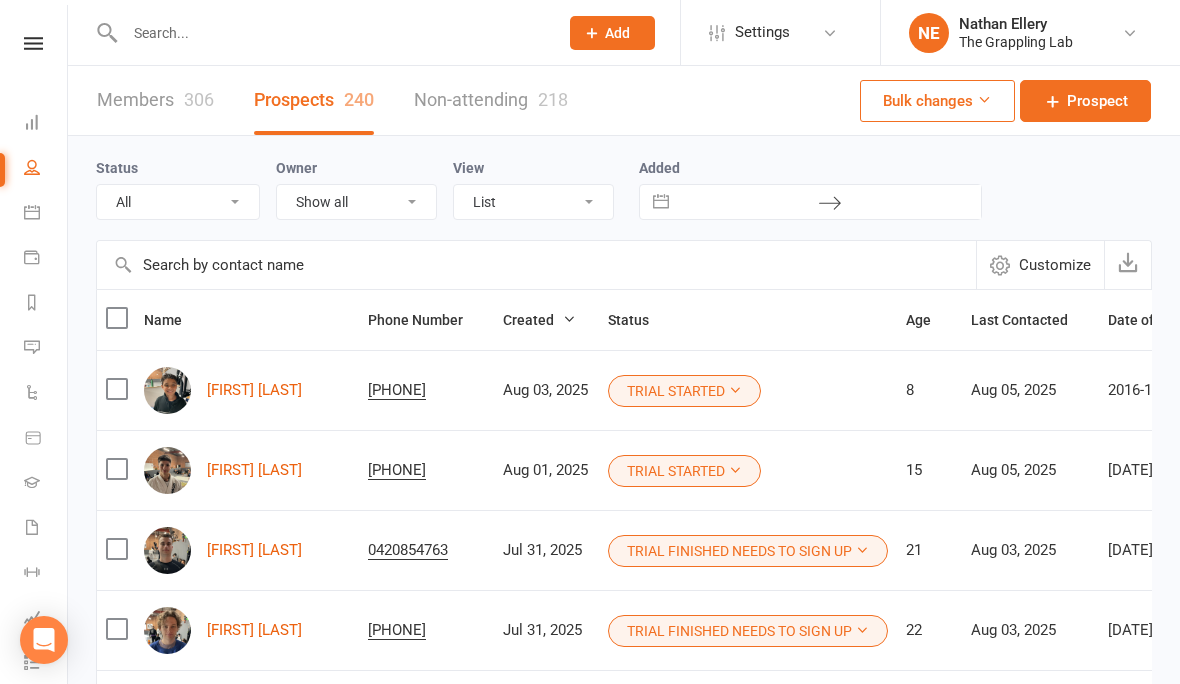 click at bounding box center [167, 470] 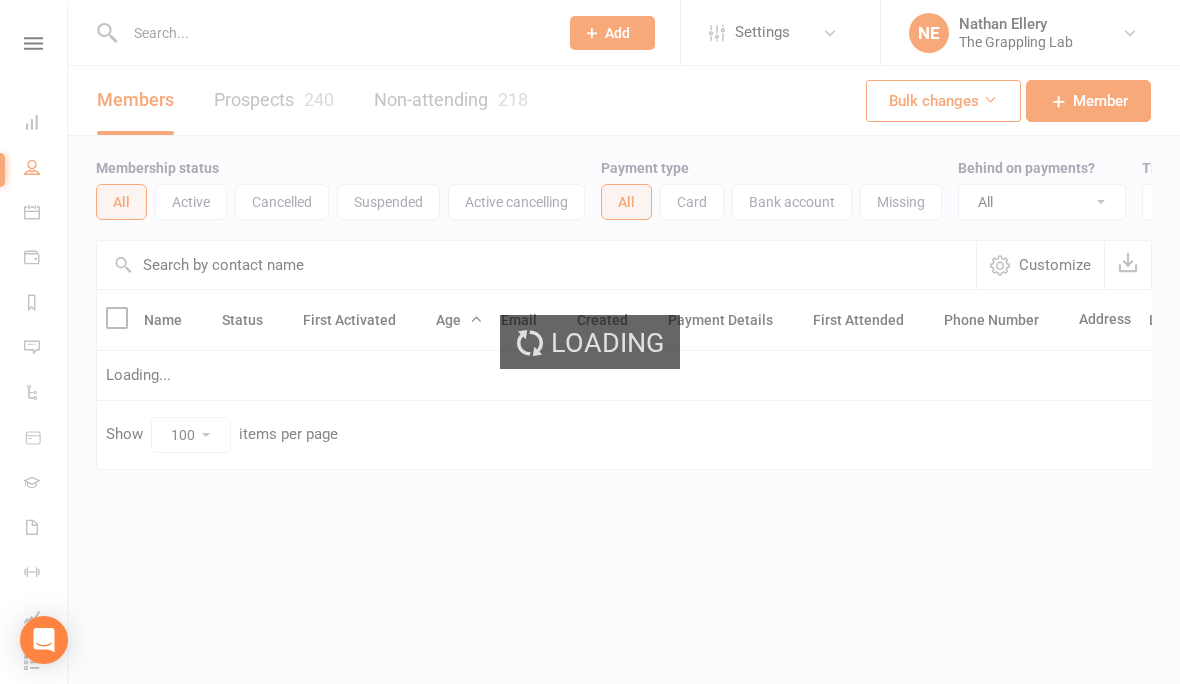 select on "100" 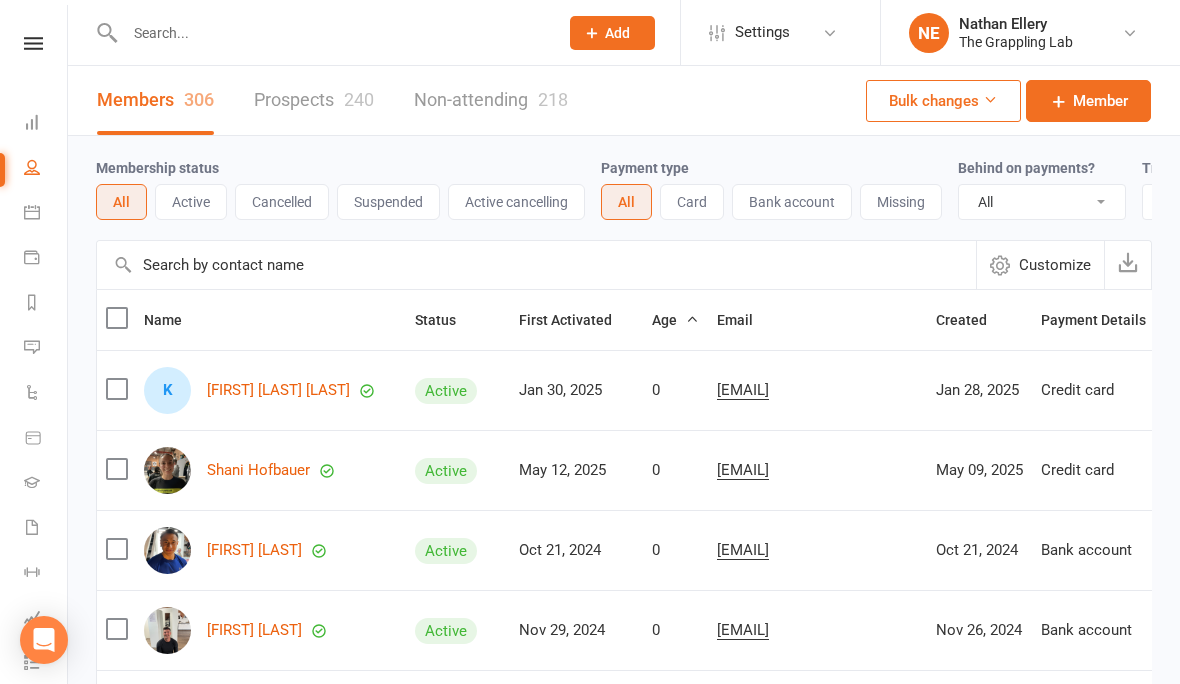scroll, scrollTop: 0, scrollLeft: 0, axis: both 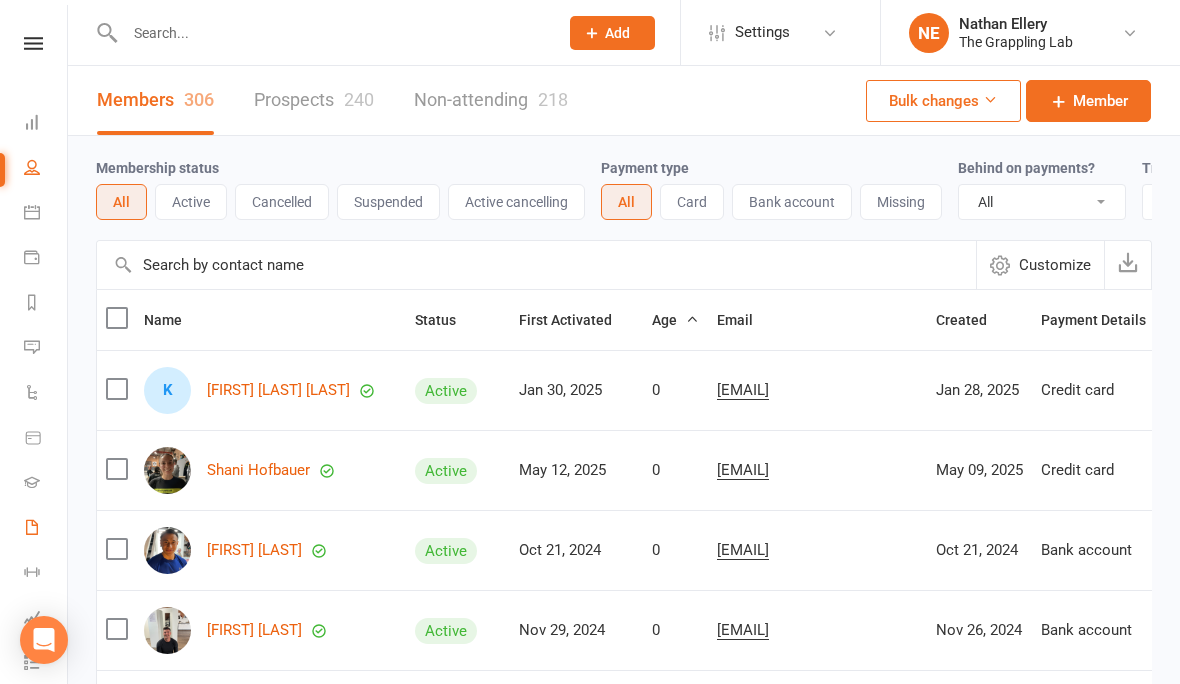 click on "Waivers   3" at bounding box center (46, 529) 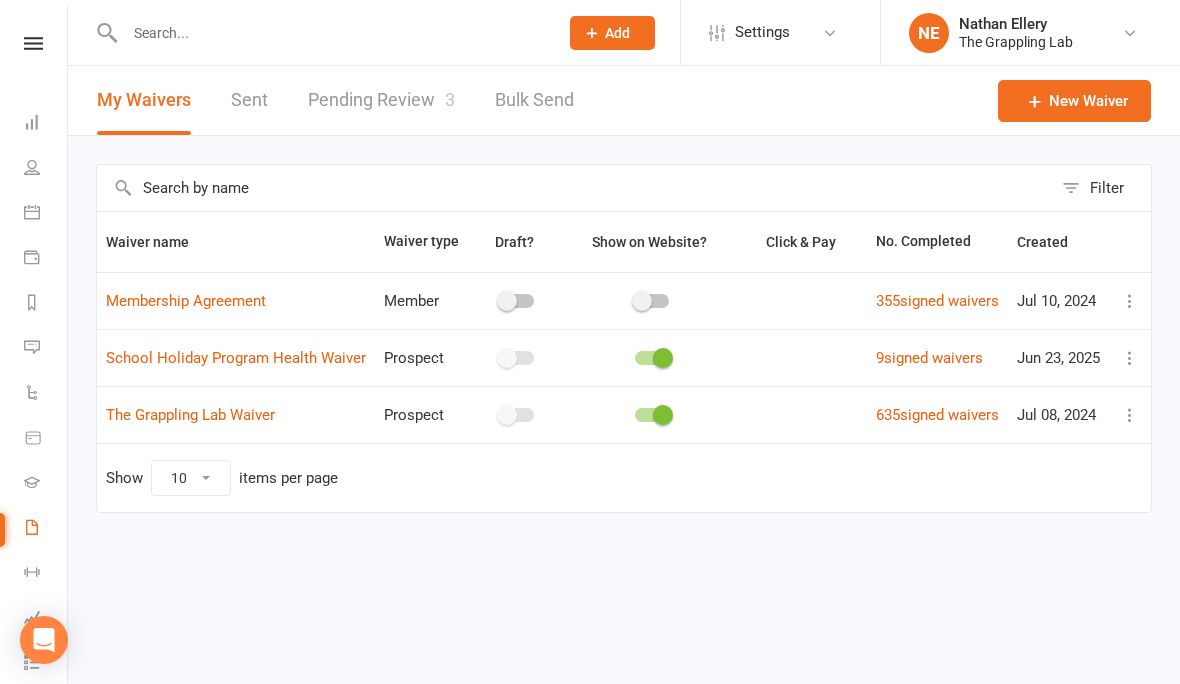 click on "Pending Review 3" at bounding box center (381, 100) 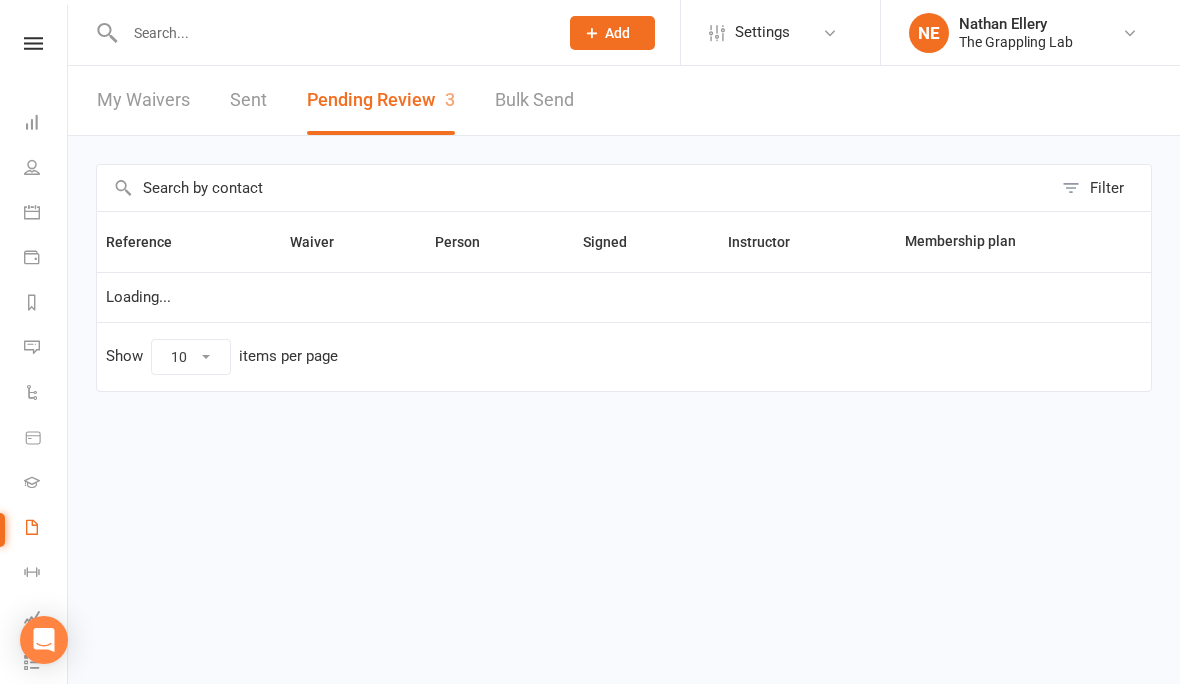 select on "25" 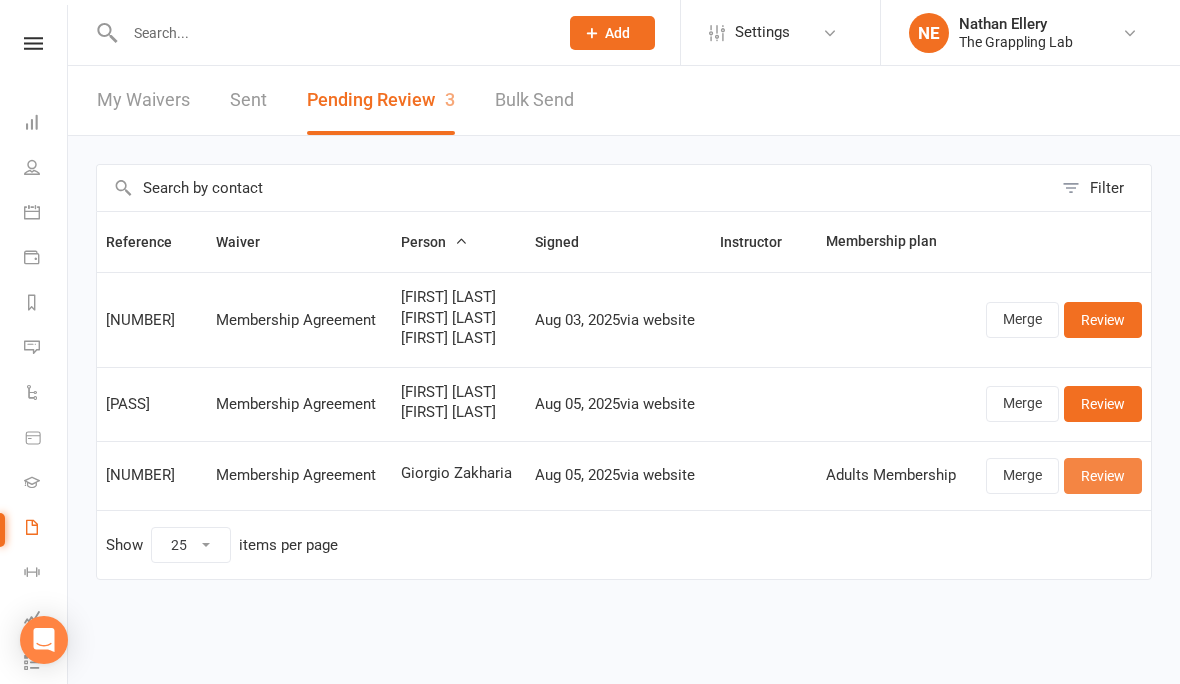 click on "Review" at bounding box center (1103, 476) 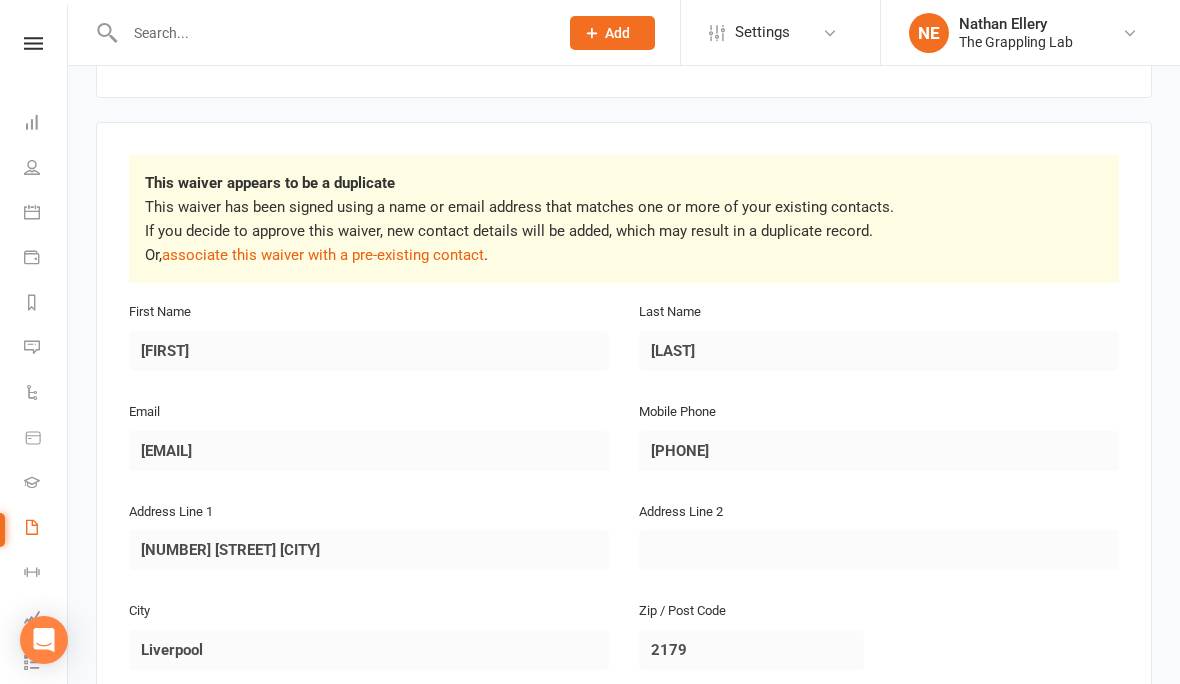 scroll, scrollTop: 286, scrollLeft: 0, axis: vertical 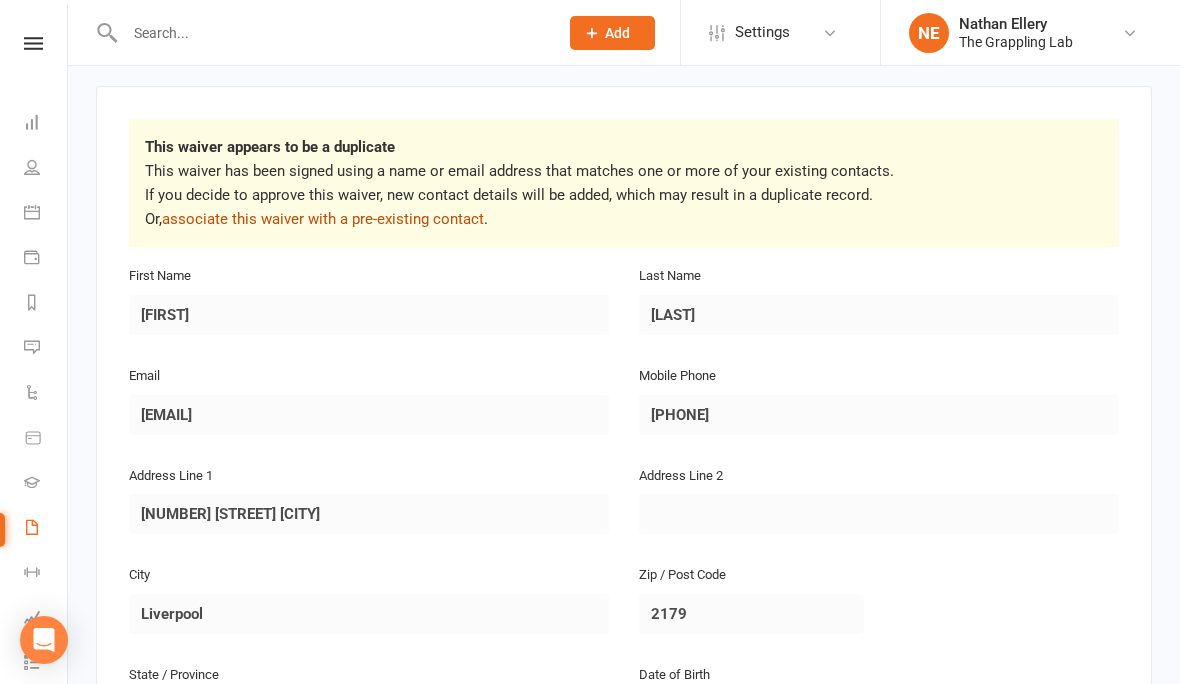 click on "associate this waiver with a pre-existing contact" at bounding box center [323, 219] 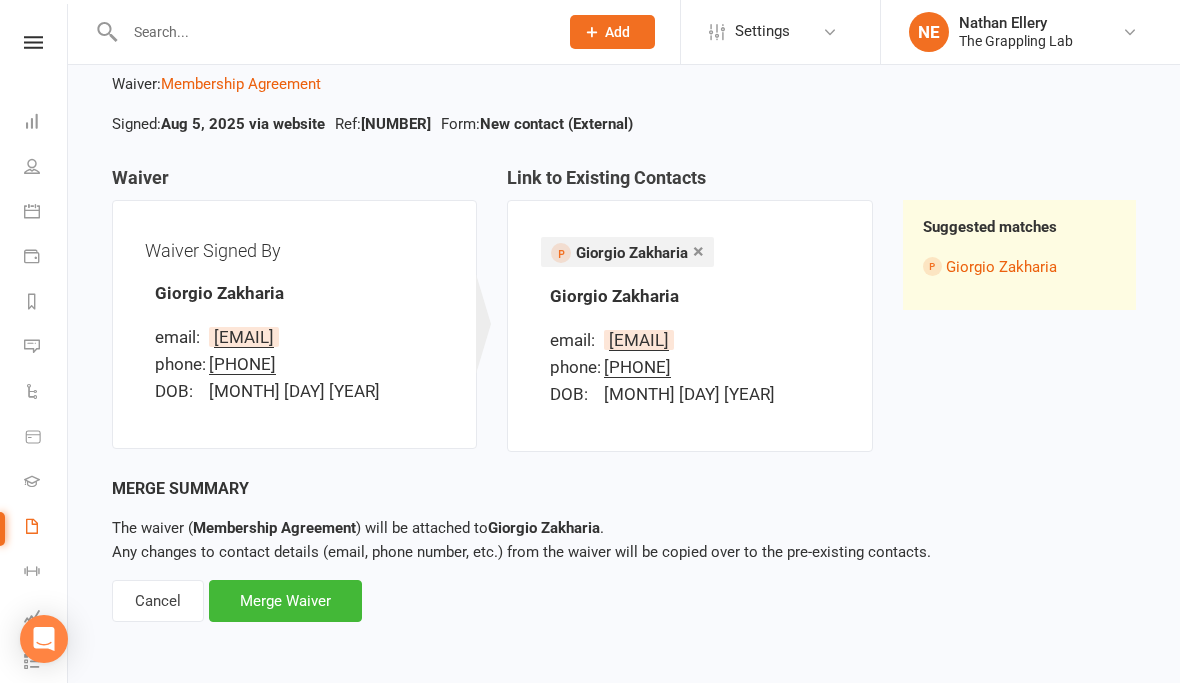 scroll, scrollTop: 142, scrollLeft: 0, axis: vertical 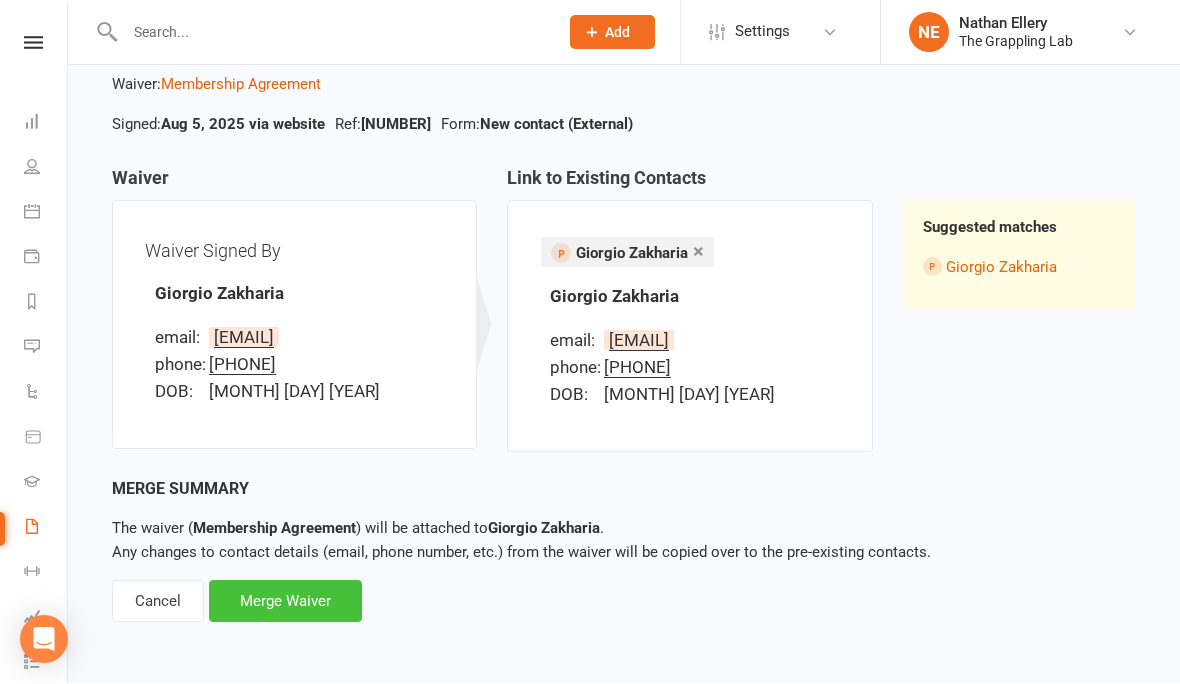 click on "Merge Waiver" at bounding box center [285, 602] 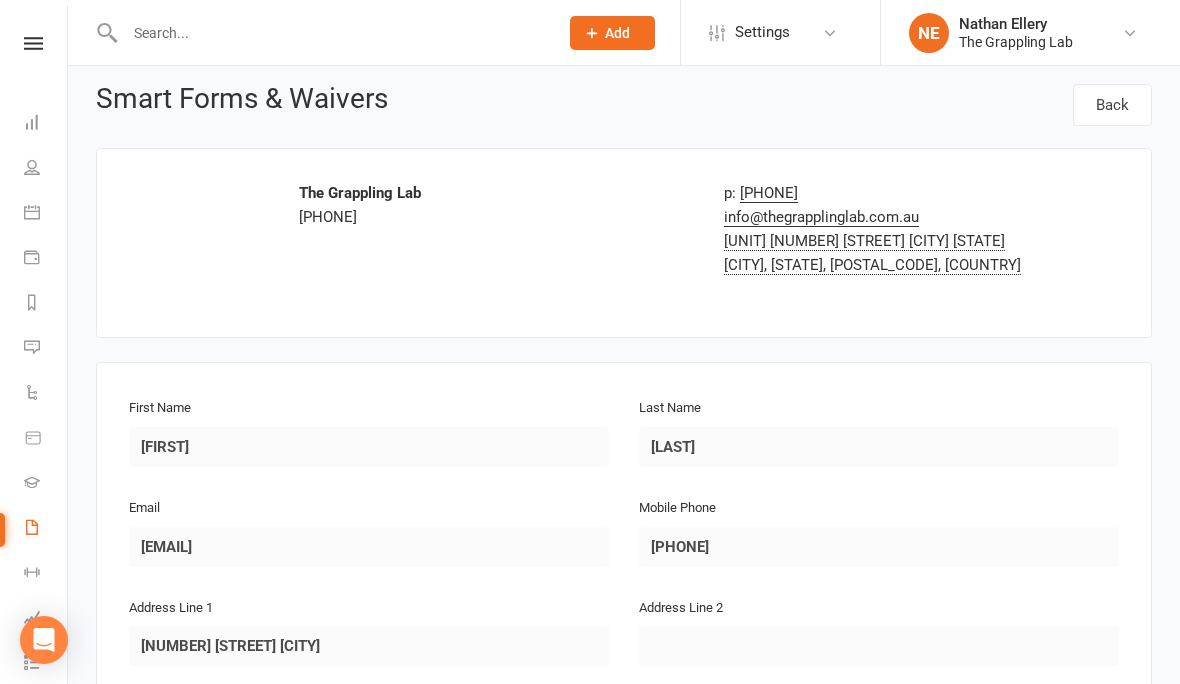 scroll, scrollTop: 0, scrollLeft: 0, axis: both 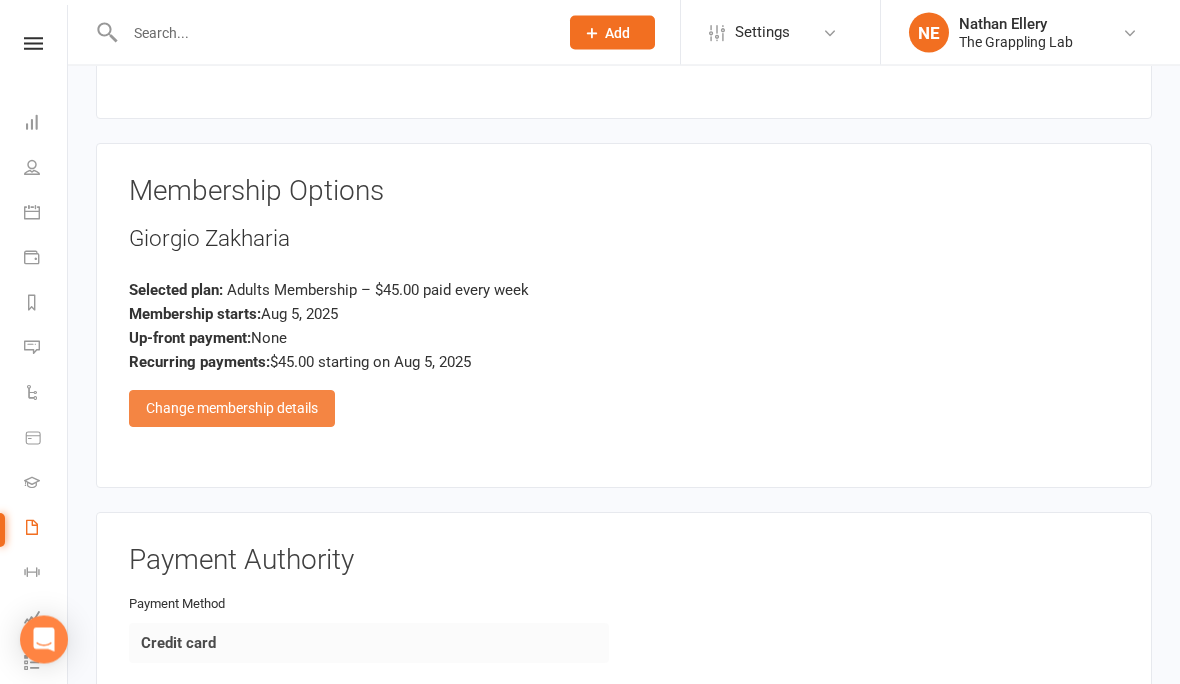 click on "Change membership details" at bounding box center [232, 409] 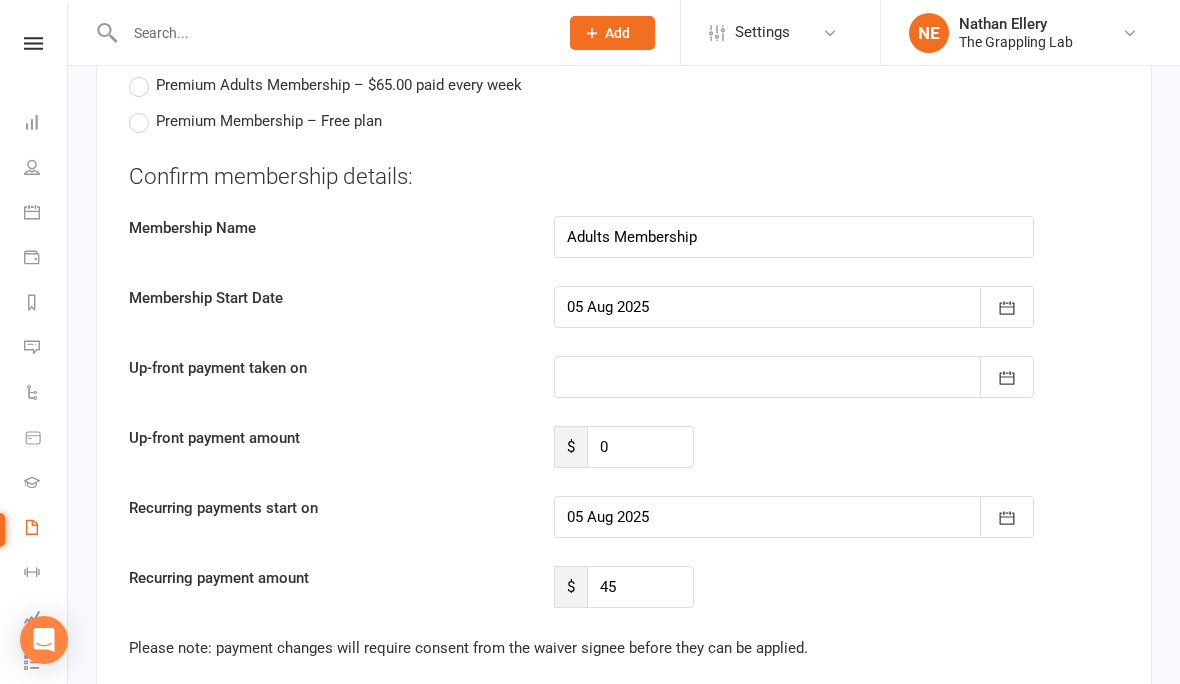 scroll, scrollTop: 1227, scrollLeft: 0, axis: vertical 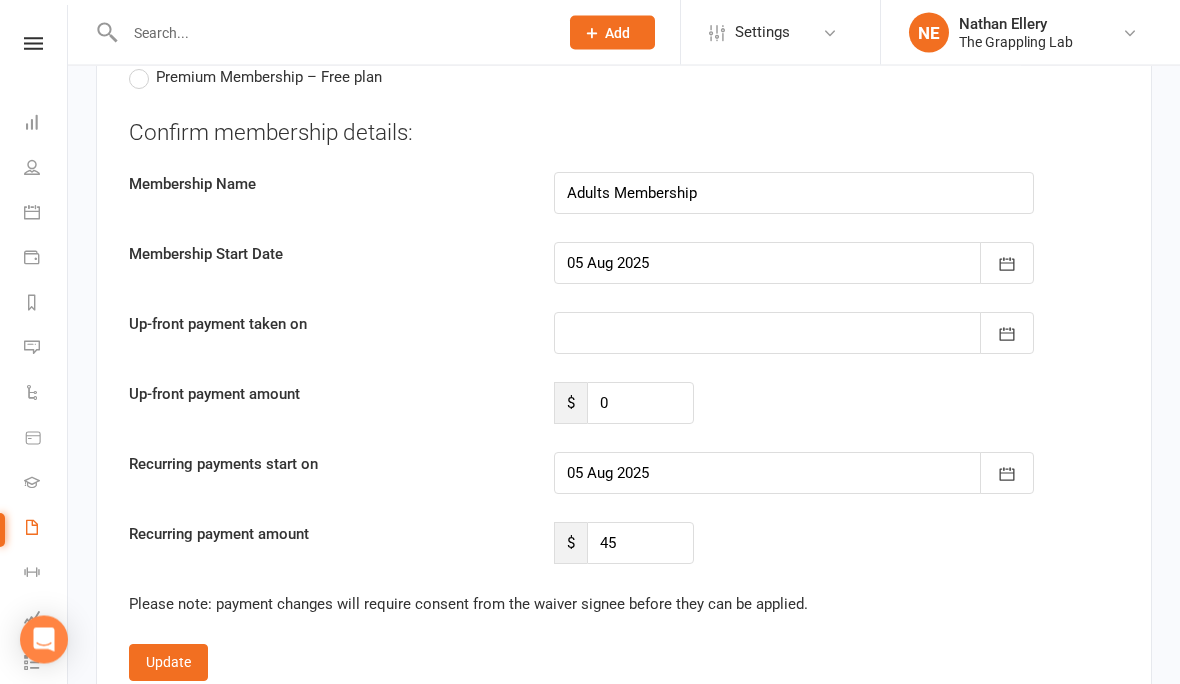 click at bounding box center (794, 474) 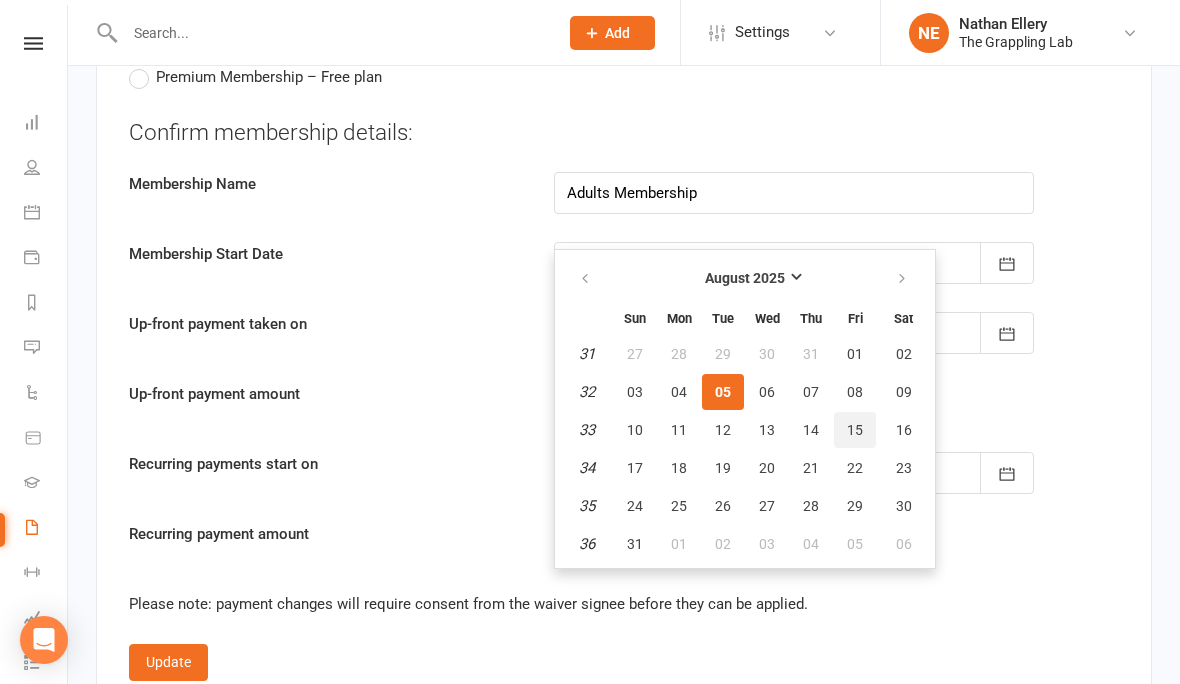 click on "15" at bounding box center [855, 430] 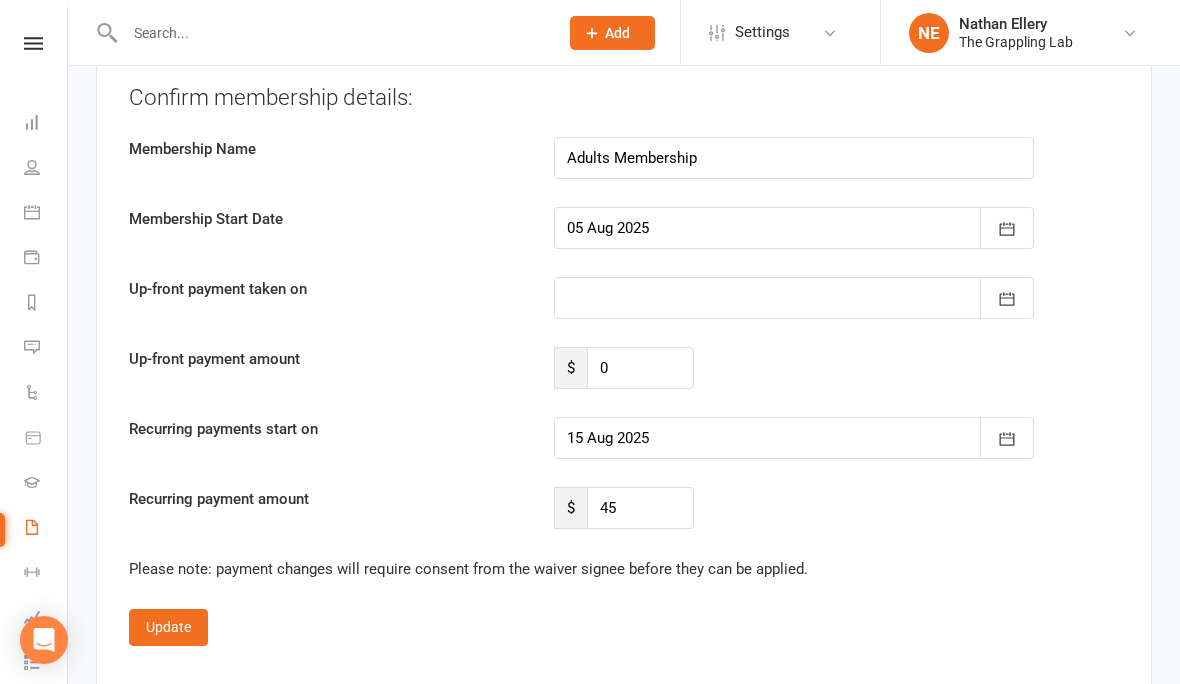 scroll, scrollTop: 1295, scrollLeft: 0, axis: vertical 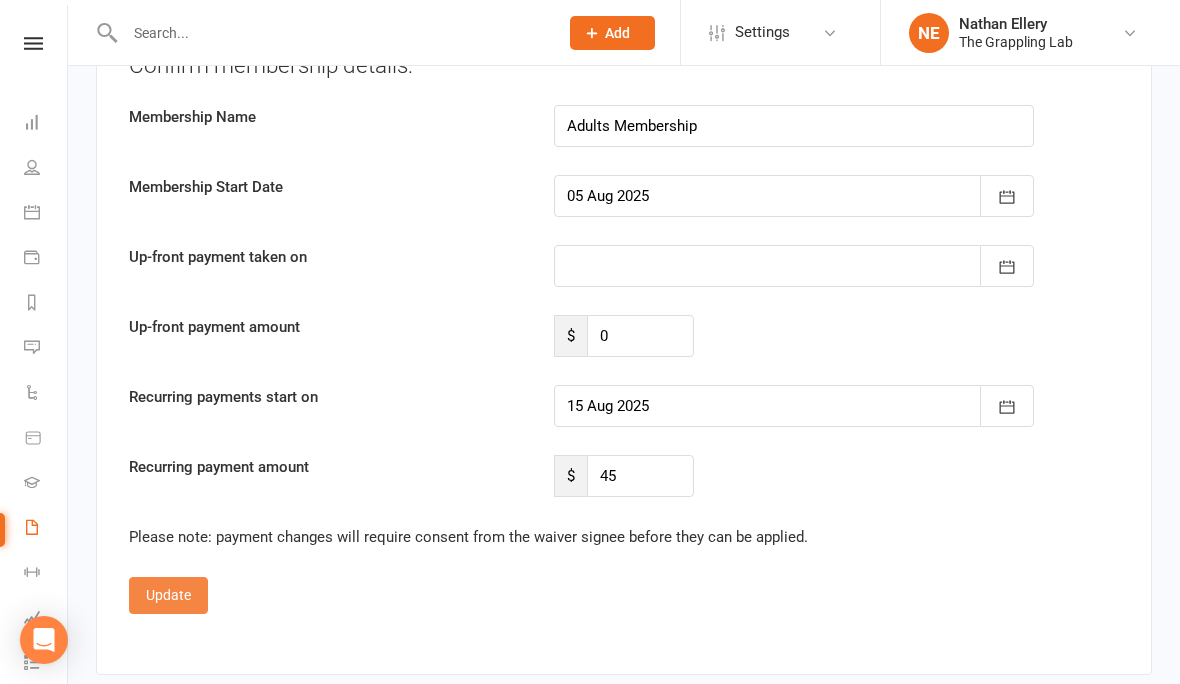 click on "Update" at bounding box center [168, 595] 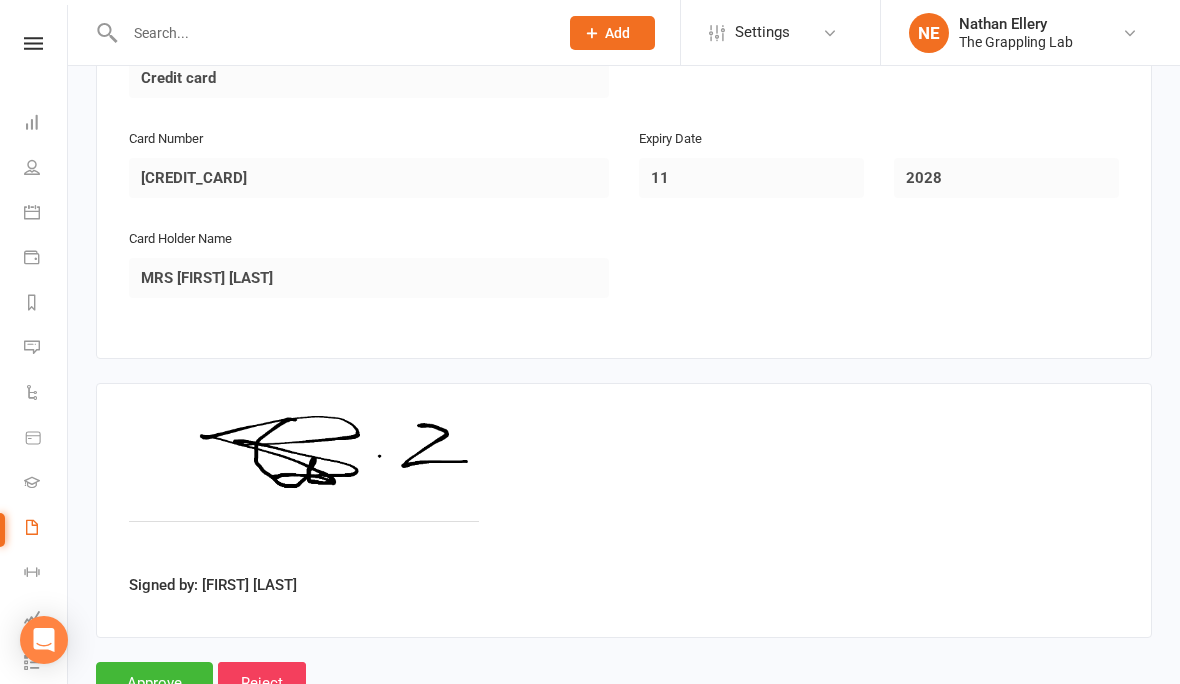 scroll, scrollTop: 1381, scrollLeft: 0, axis: vertical 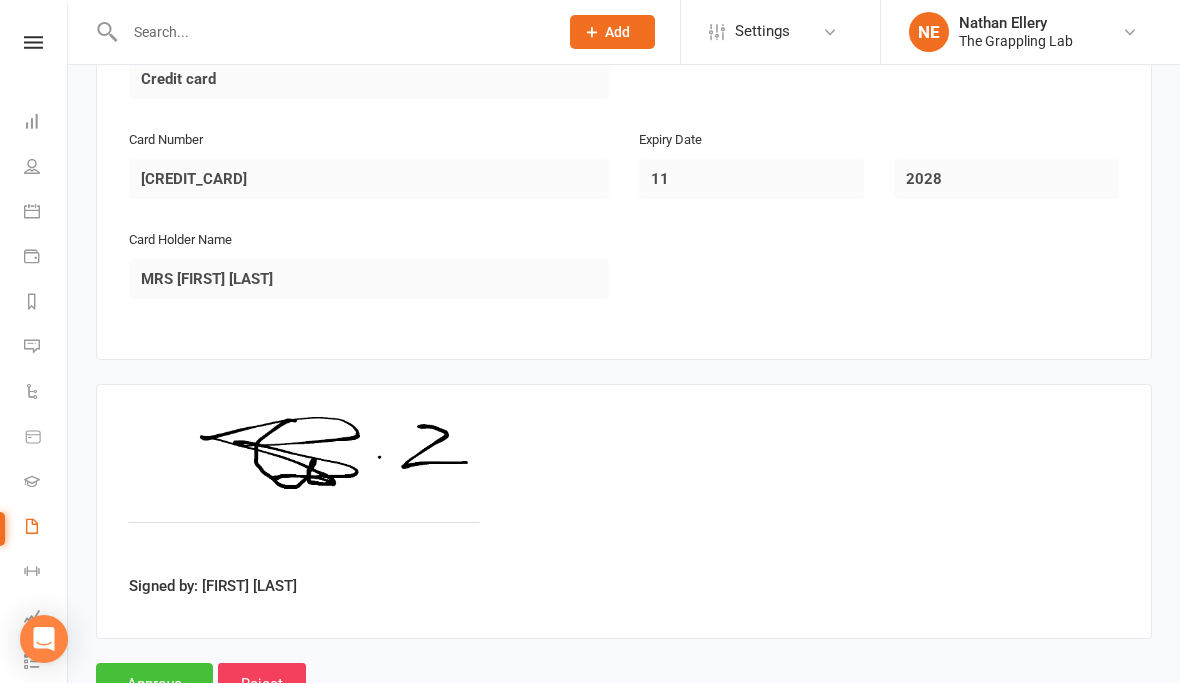 click on "Approve" at bounding box center (154, 685) 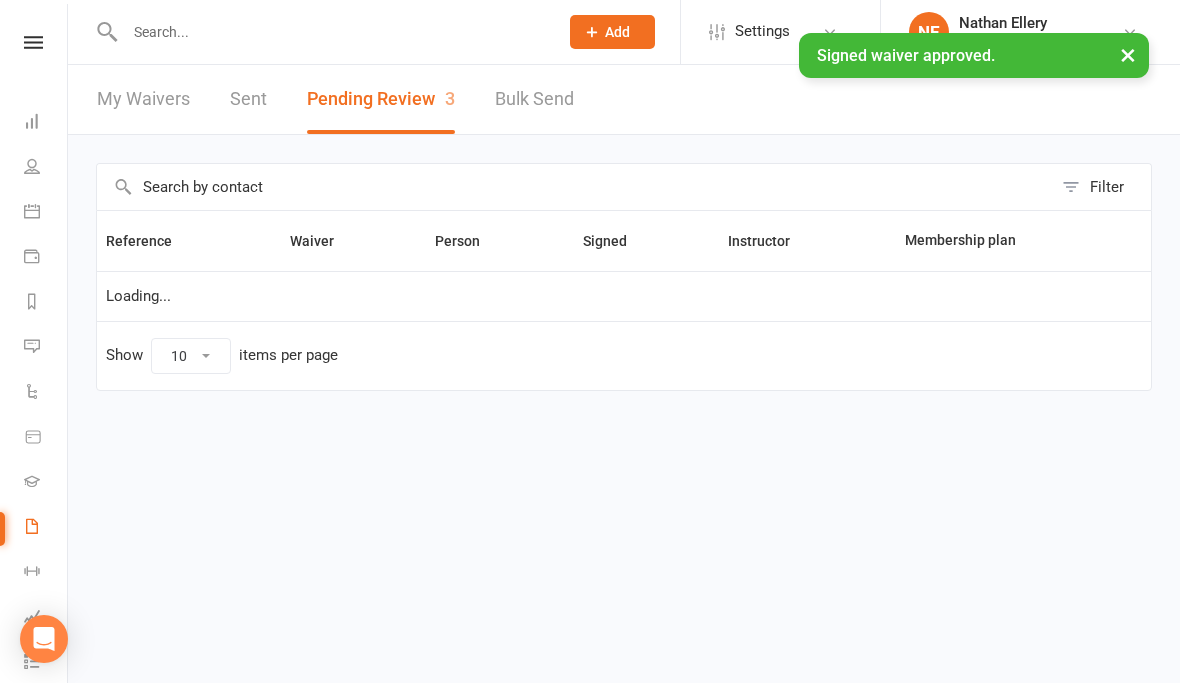 select on "25" 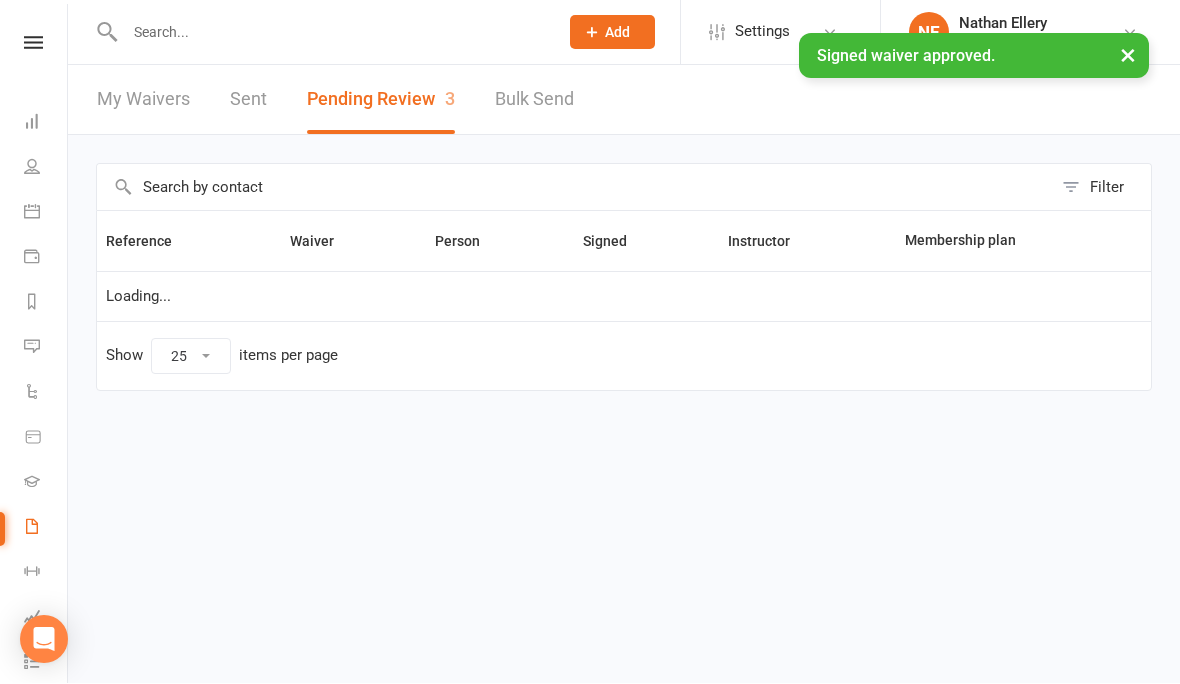 scroll, scrollTop: 0, scrollLeft: 0, axis: both 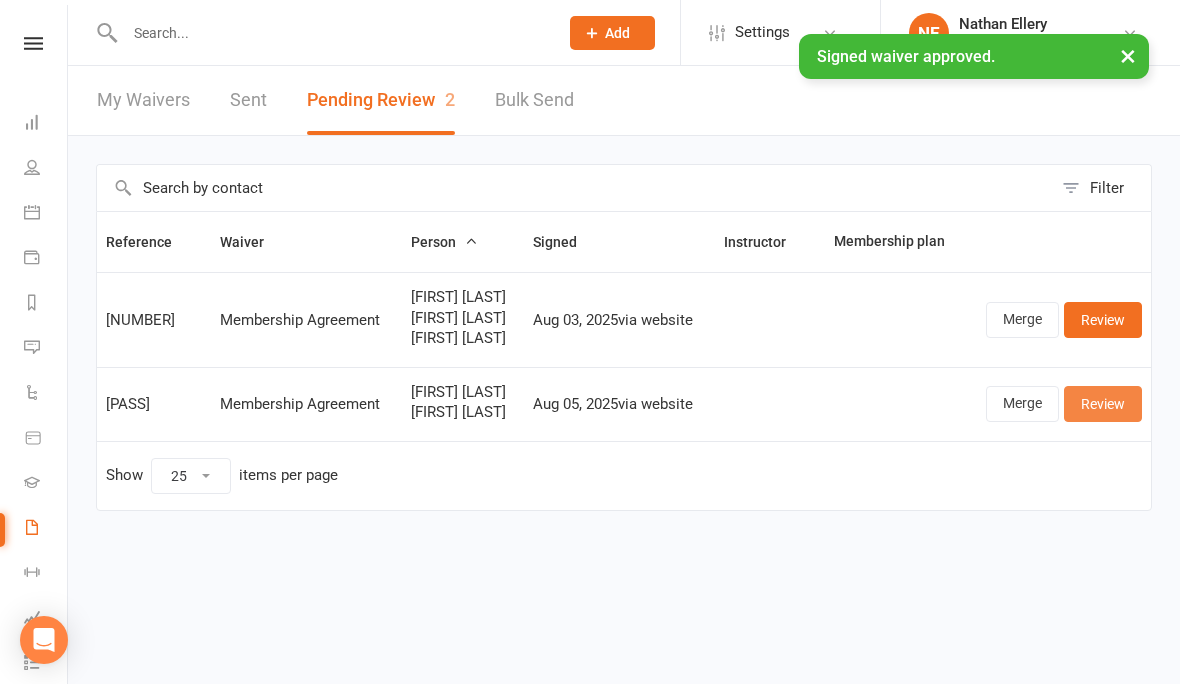 click on "Review" at bounding box center [1103, 404] 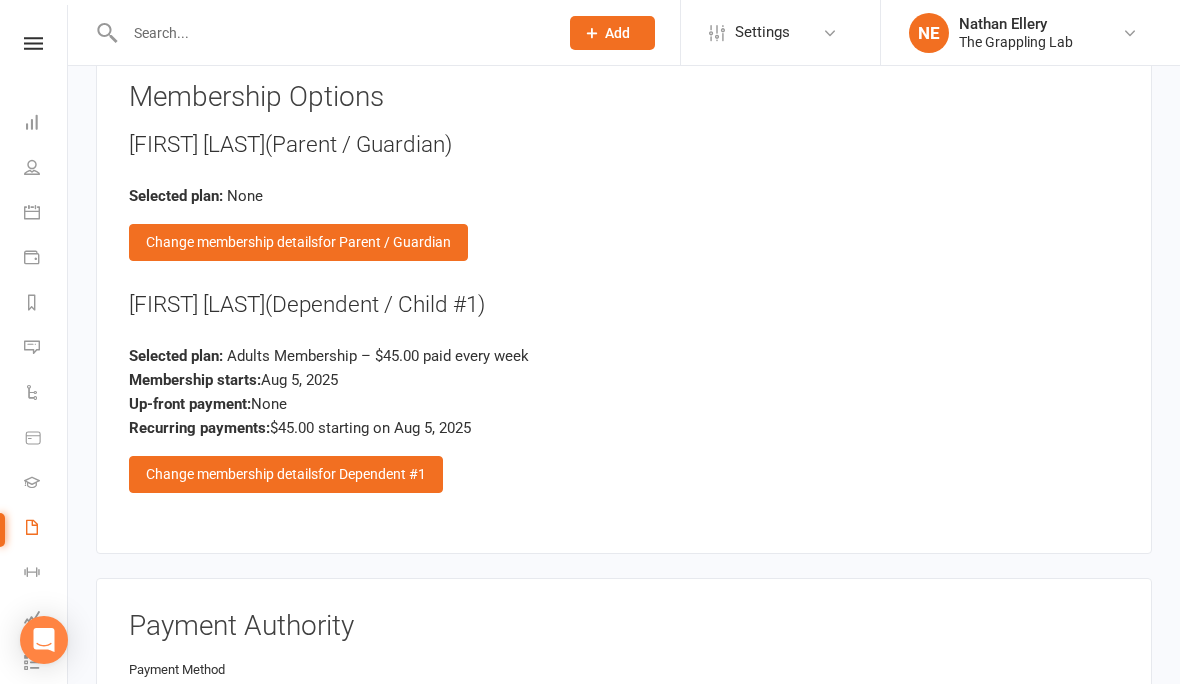 scroll, scrollTop: 1665, scrollLeft: 0, axis: vertical 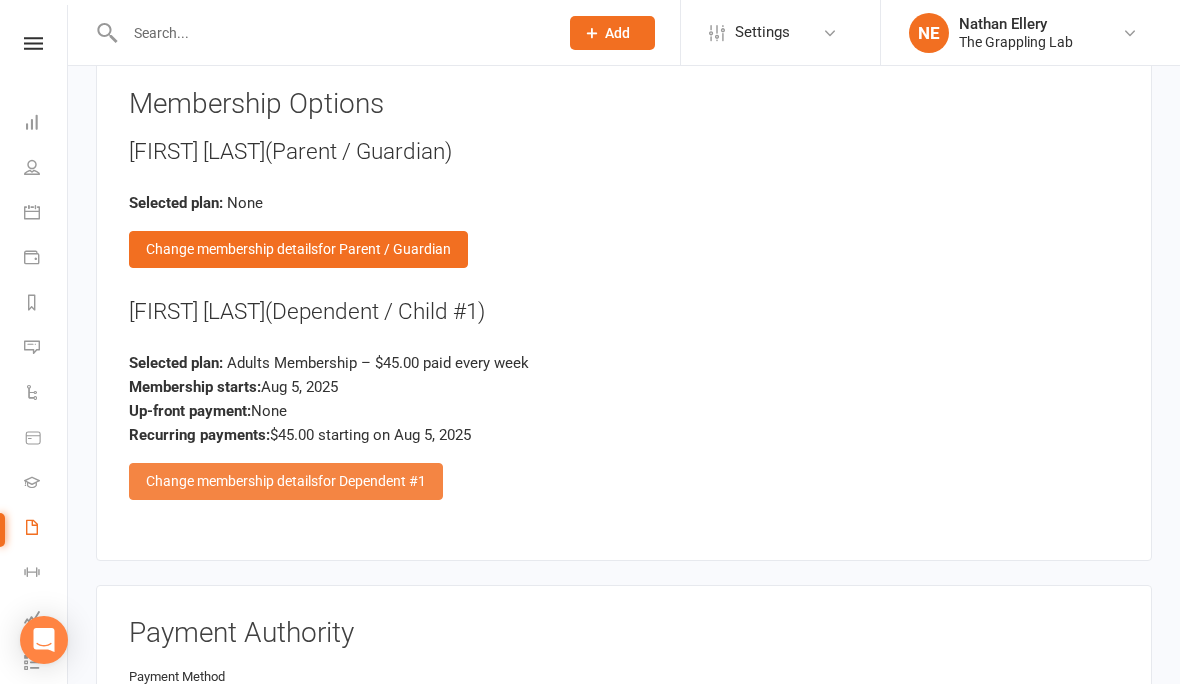 click on "Change membership details  for Dependent #1" at bounding box center [286, 481] 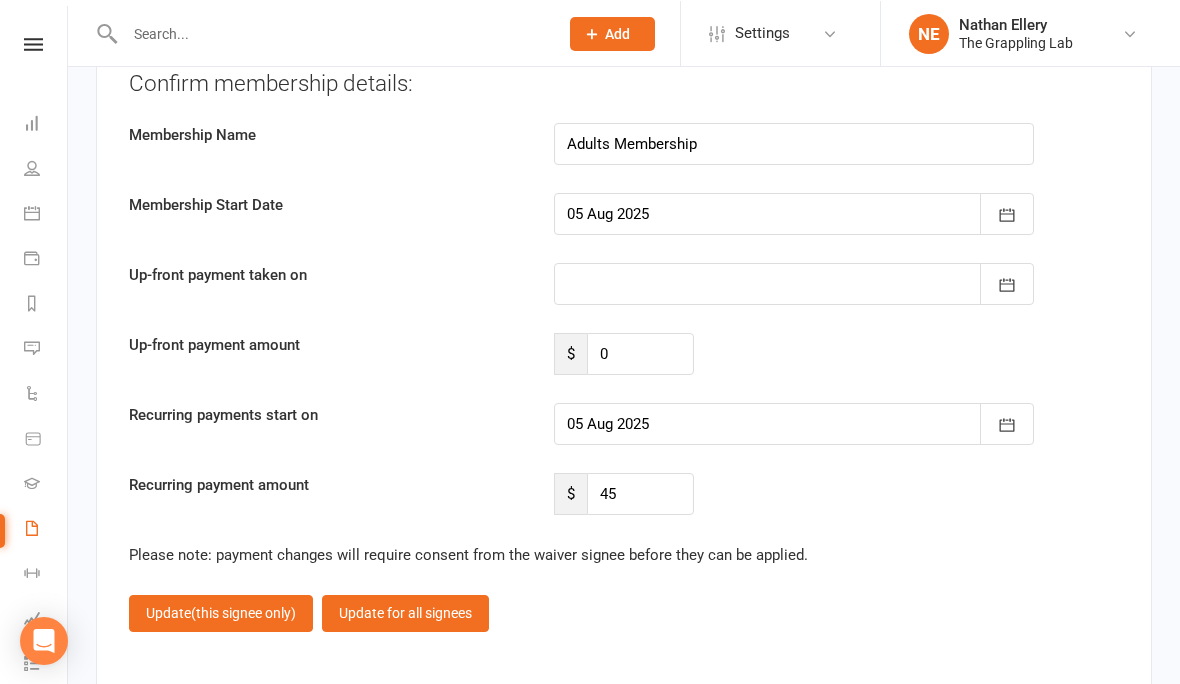 scroll, scrollTop: 2061, scrollLeft: 0, axis: vertical 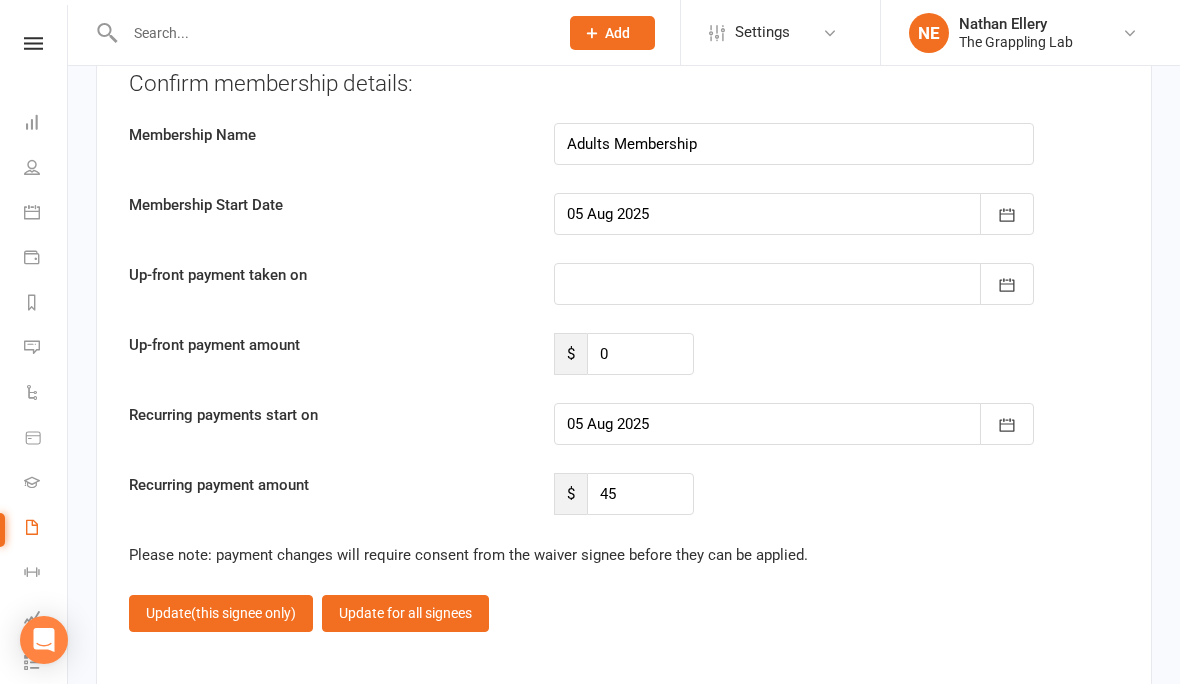 click at bounding box center [794, 424] 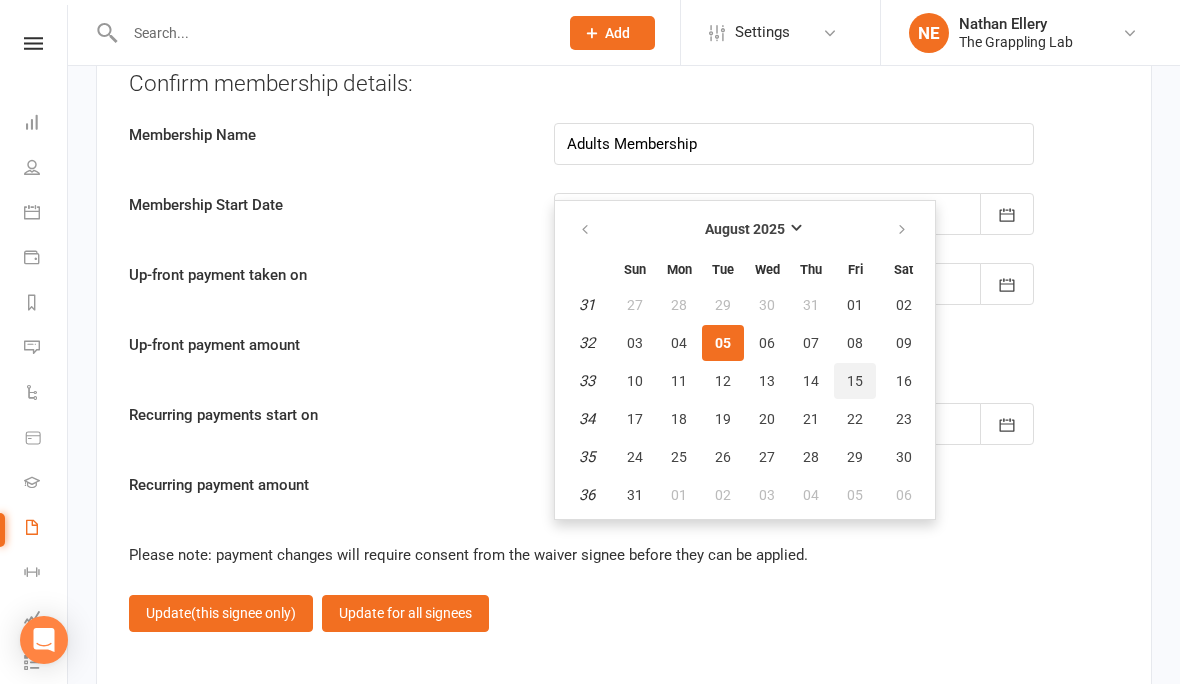 click on "15" at bounding box center (855, 381) 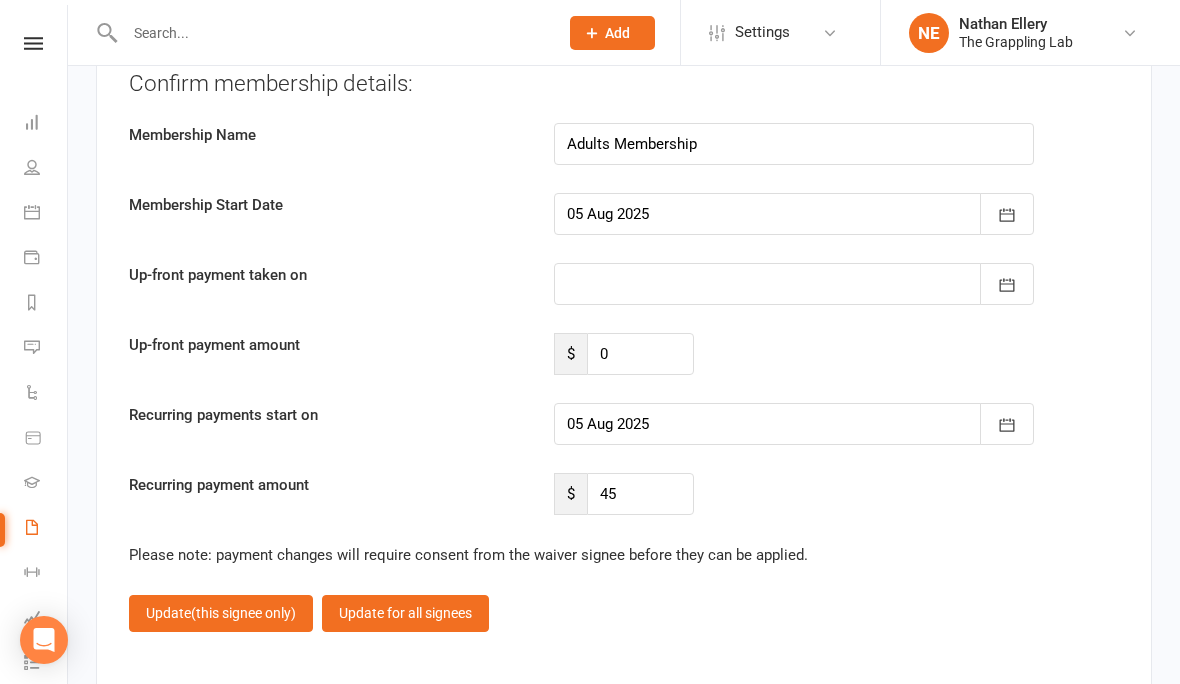 type on "15 Aug 2025" 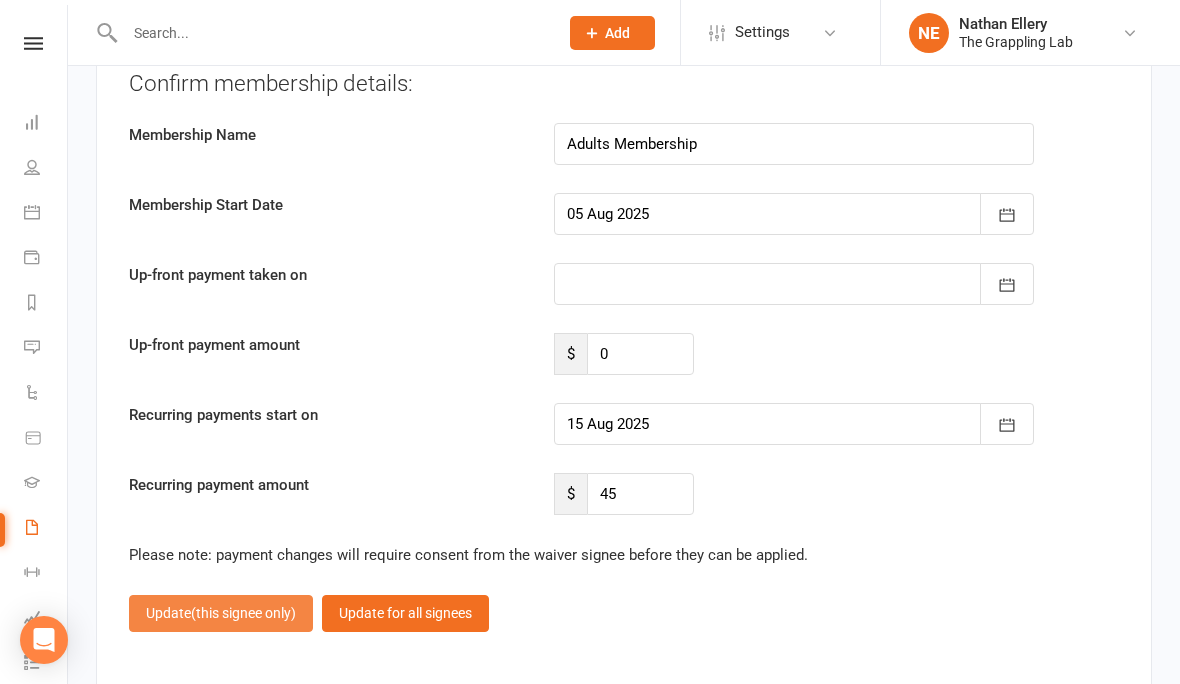 click on "(this signee only)" at bounding box center (243, 613) 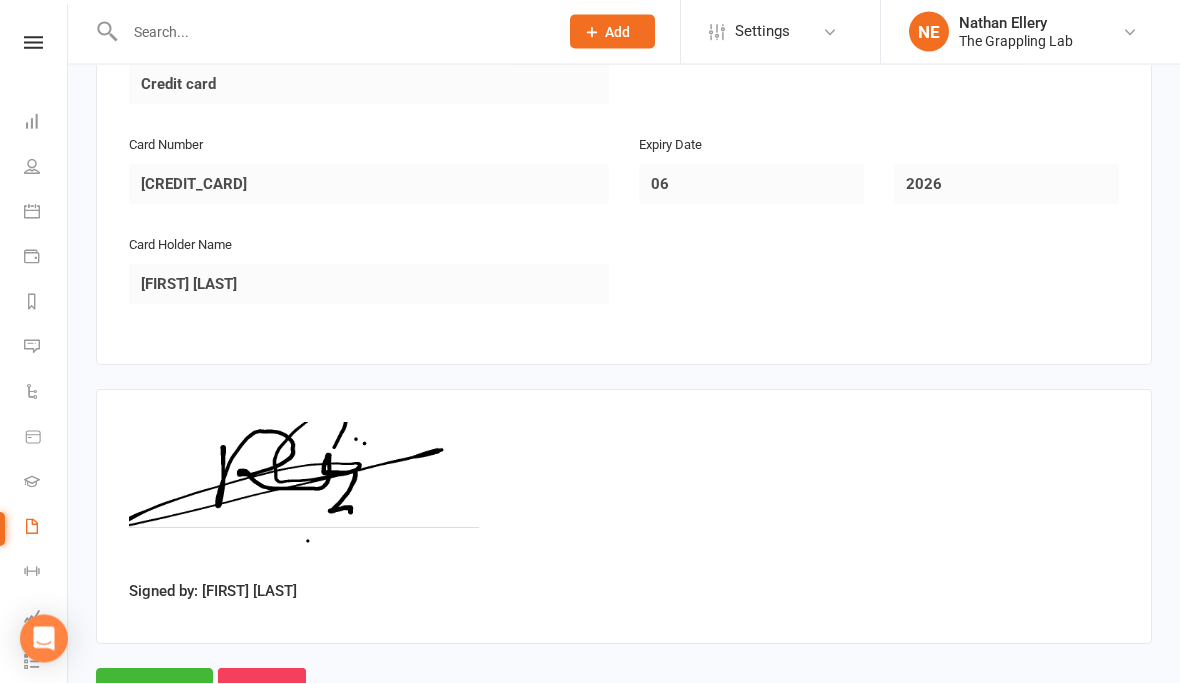 scroll, scrollTop: 2295, scrollLeft: 0, axis: vertical 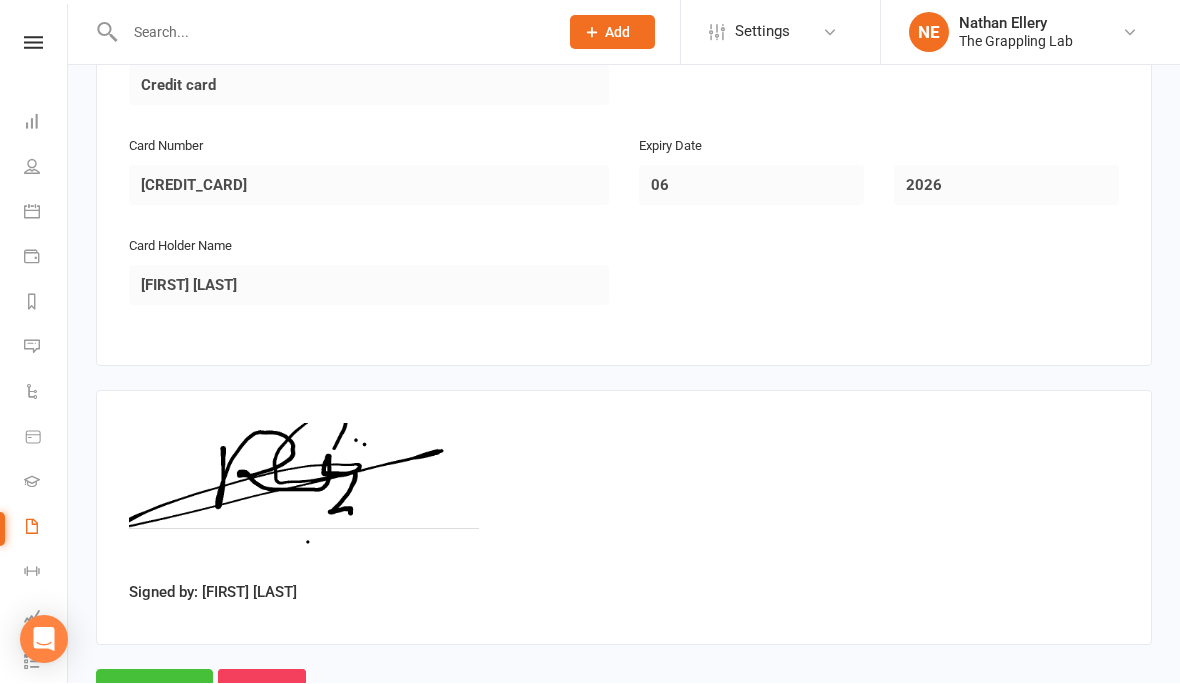 click on "Approve" at bounding box center (154, 691) 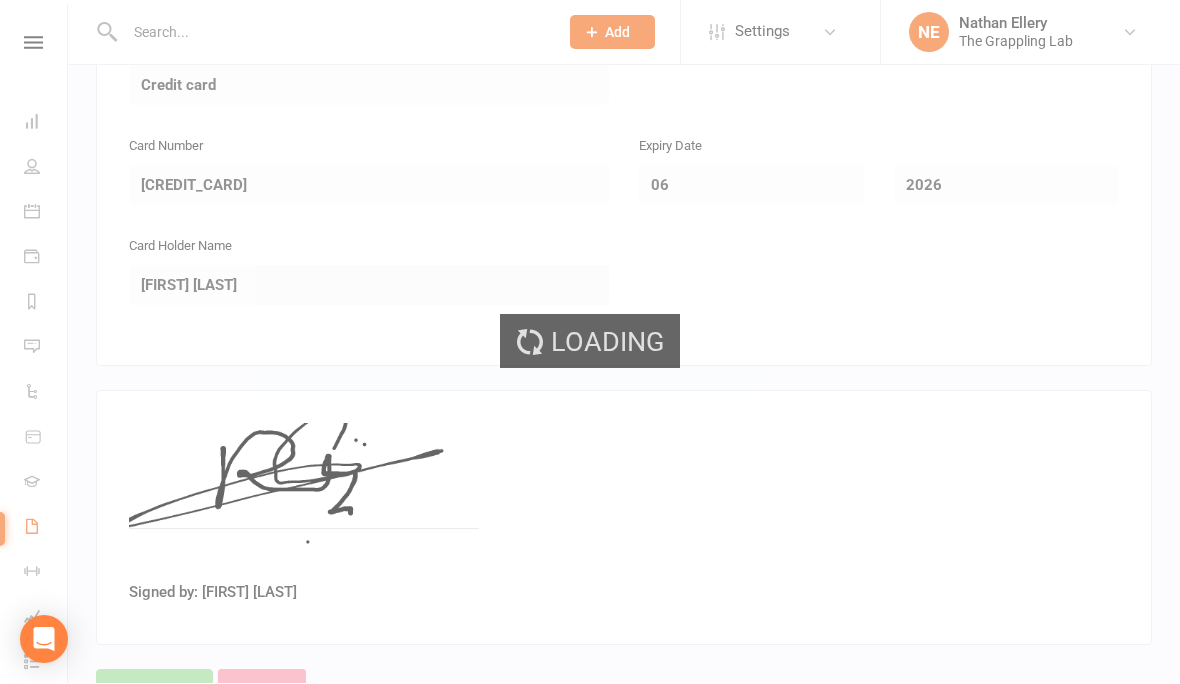 scroll, scrollTop: 0, scrollLeft: 0, axis: both 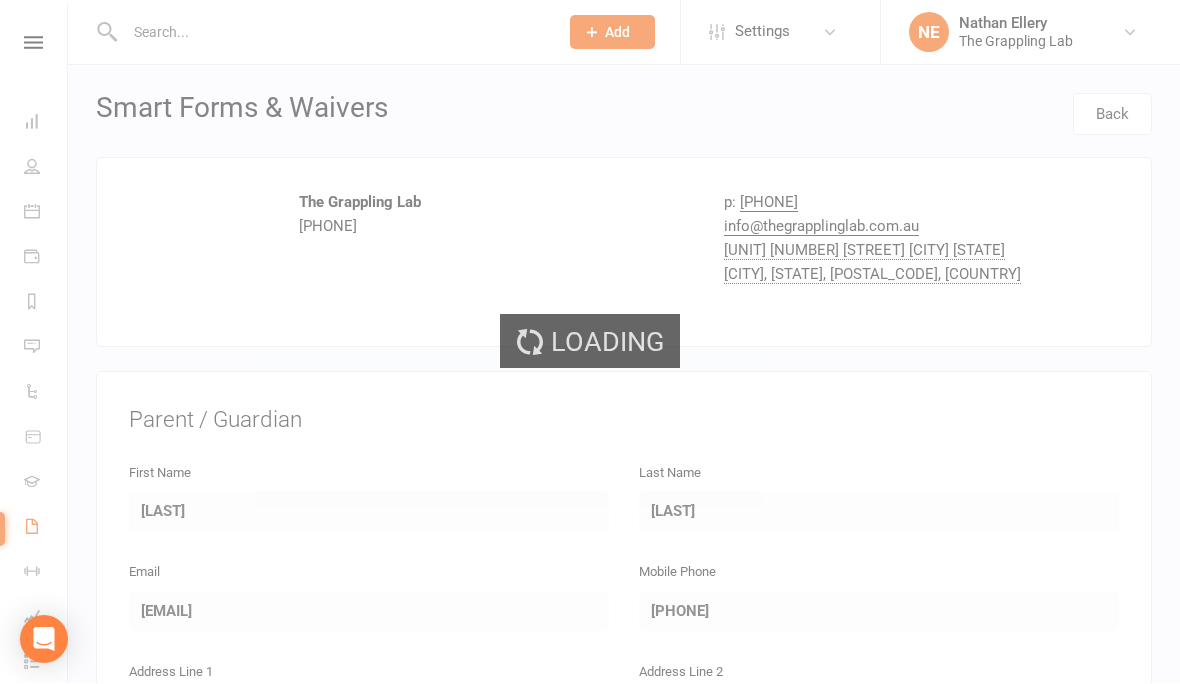 select on "25" 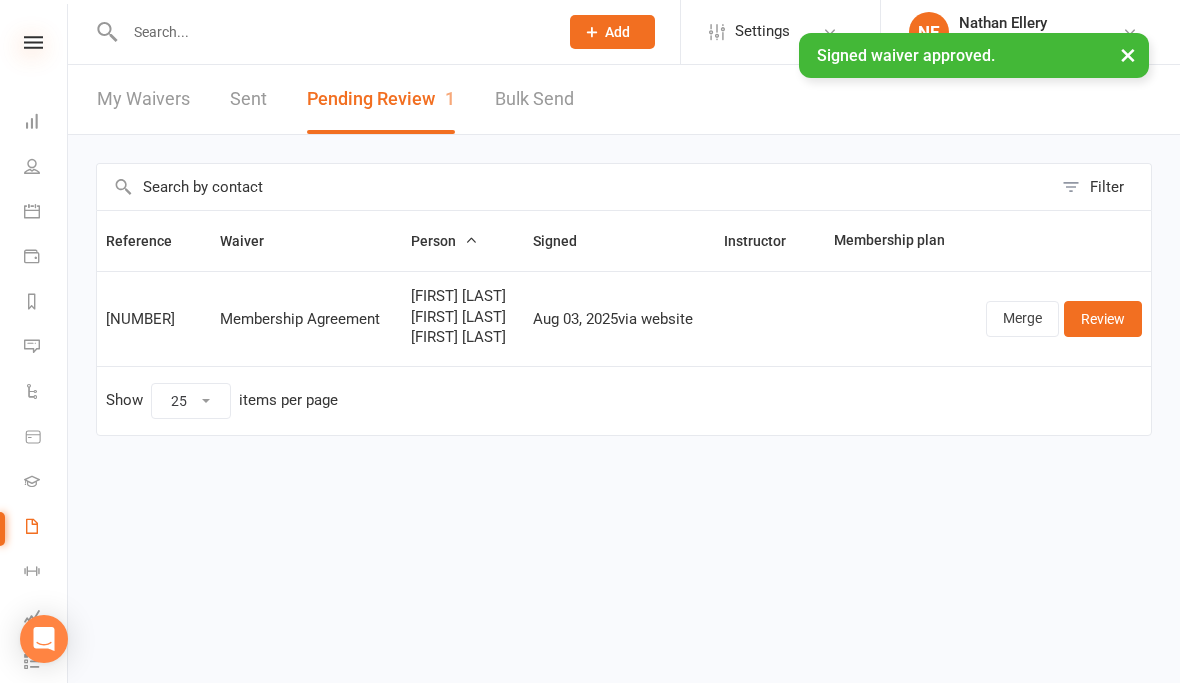 click at bounding box center [33, 43] 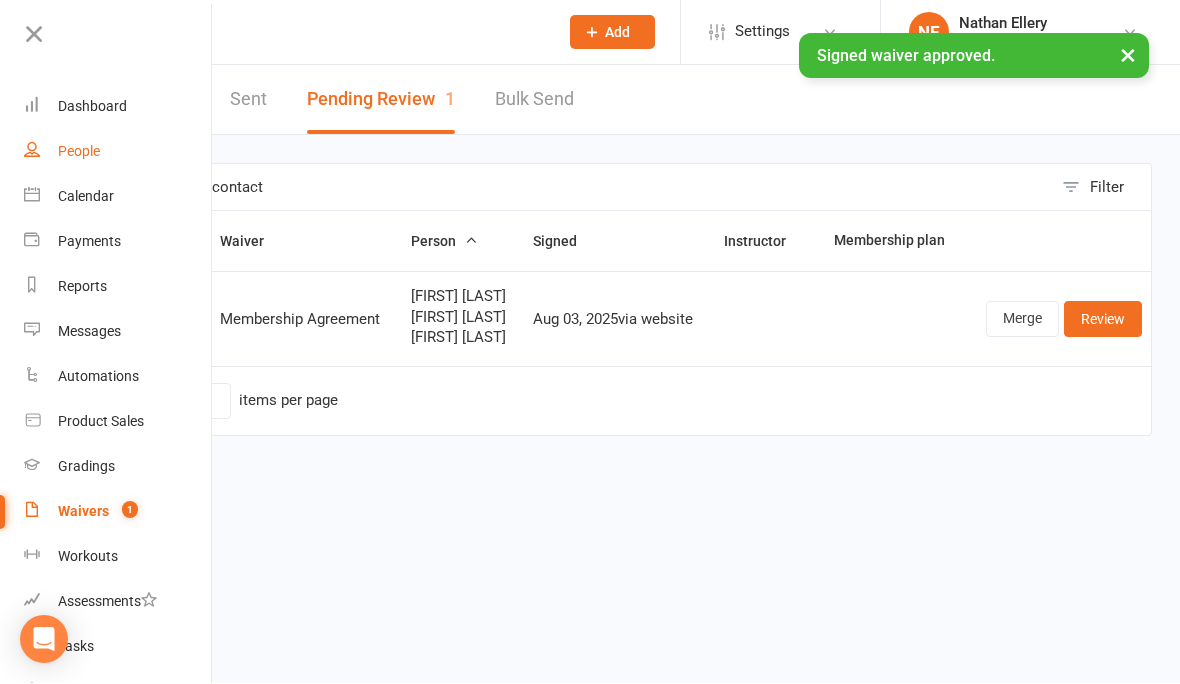 click on "People" at bounding box center (79, 152) 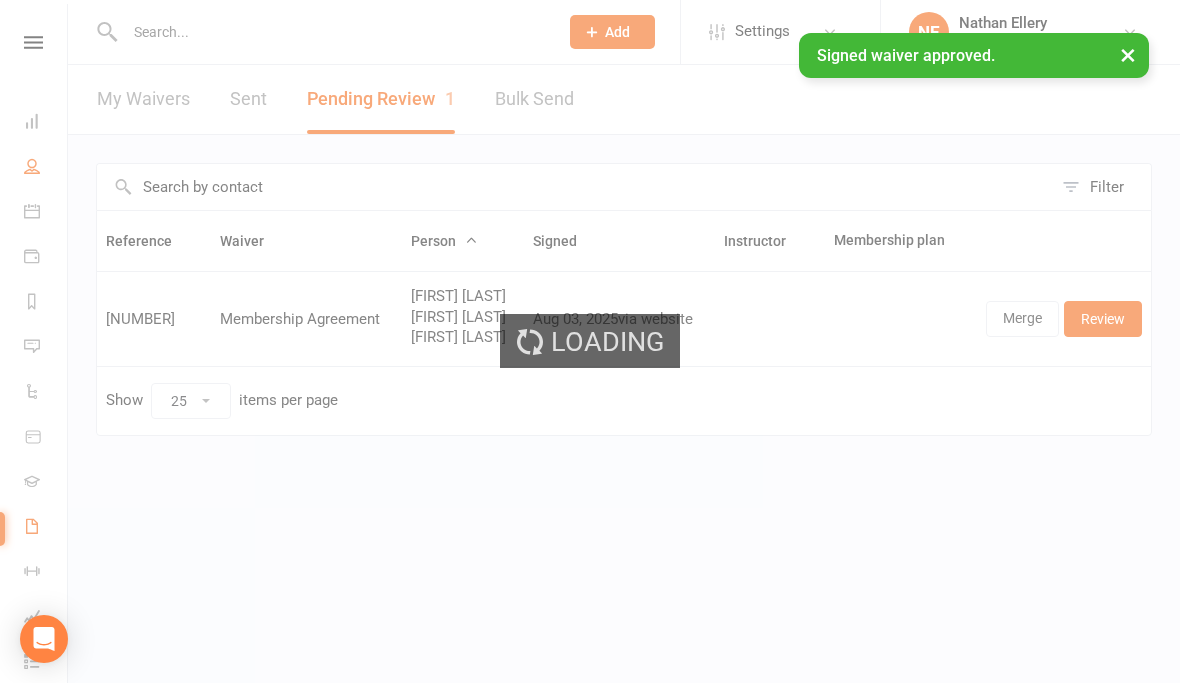 select on "100" 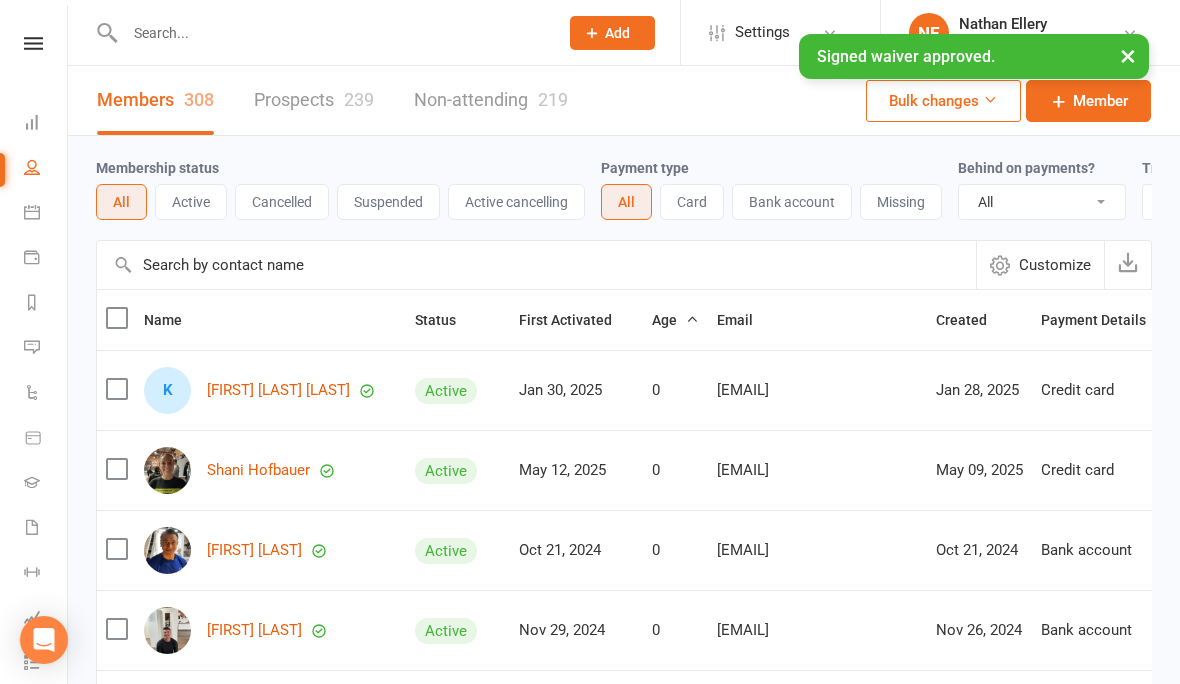 click on "Prospects 239" at bounding box center [314, 100] 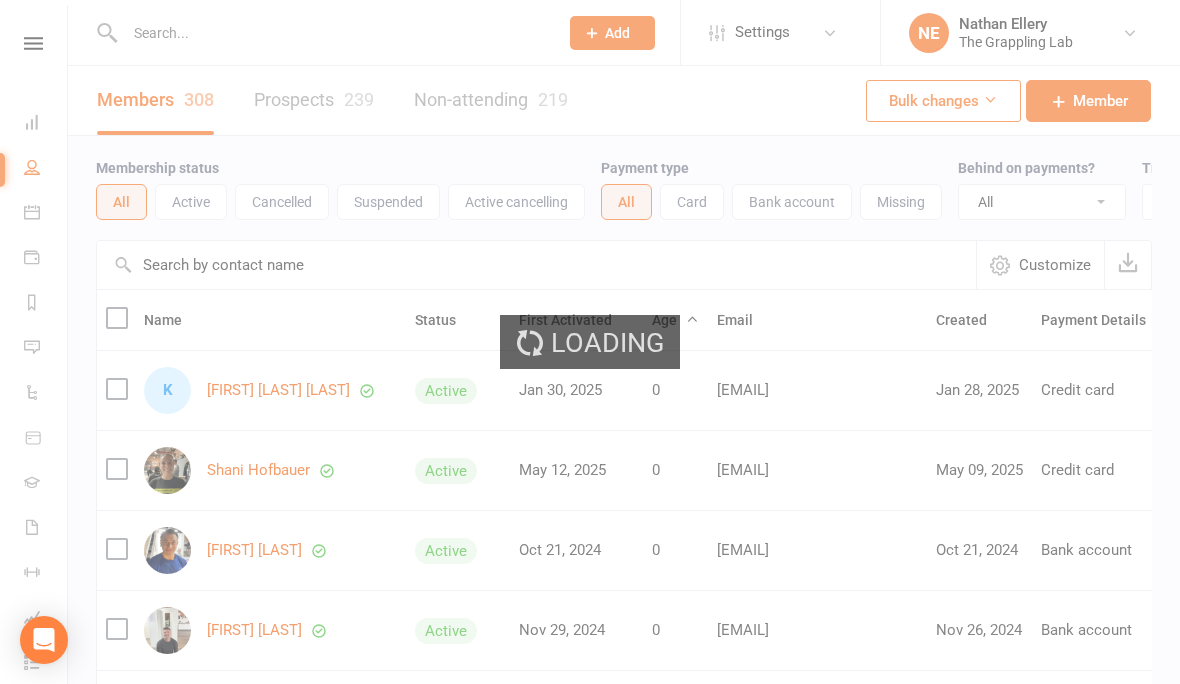 click on "Loading" at bounding box center (590, 342) 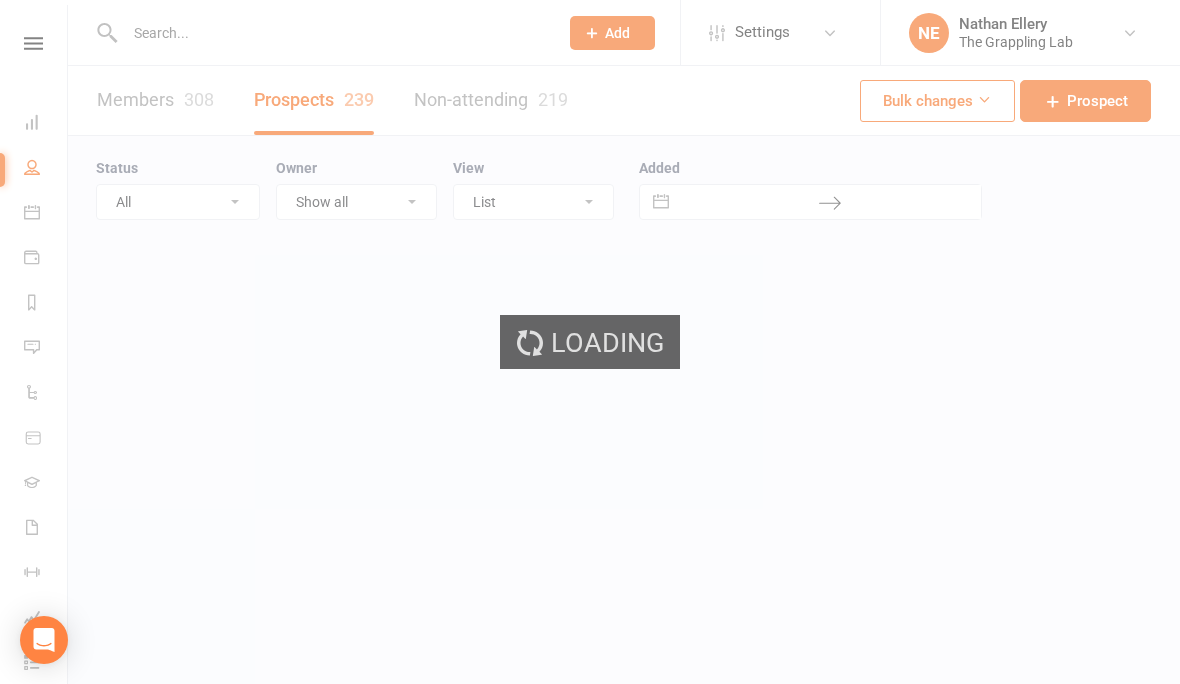 select on "100" 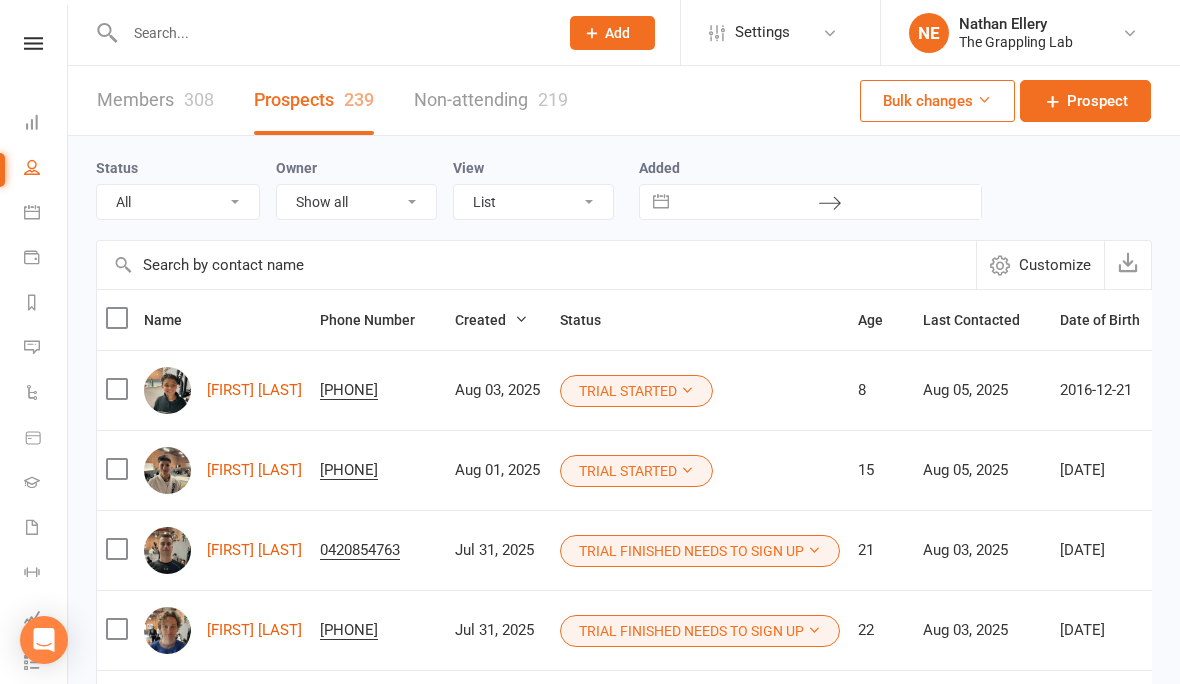 click at bounding box center (167, 470) 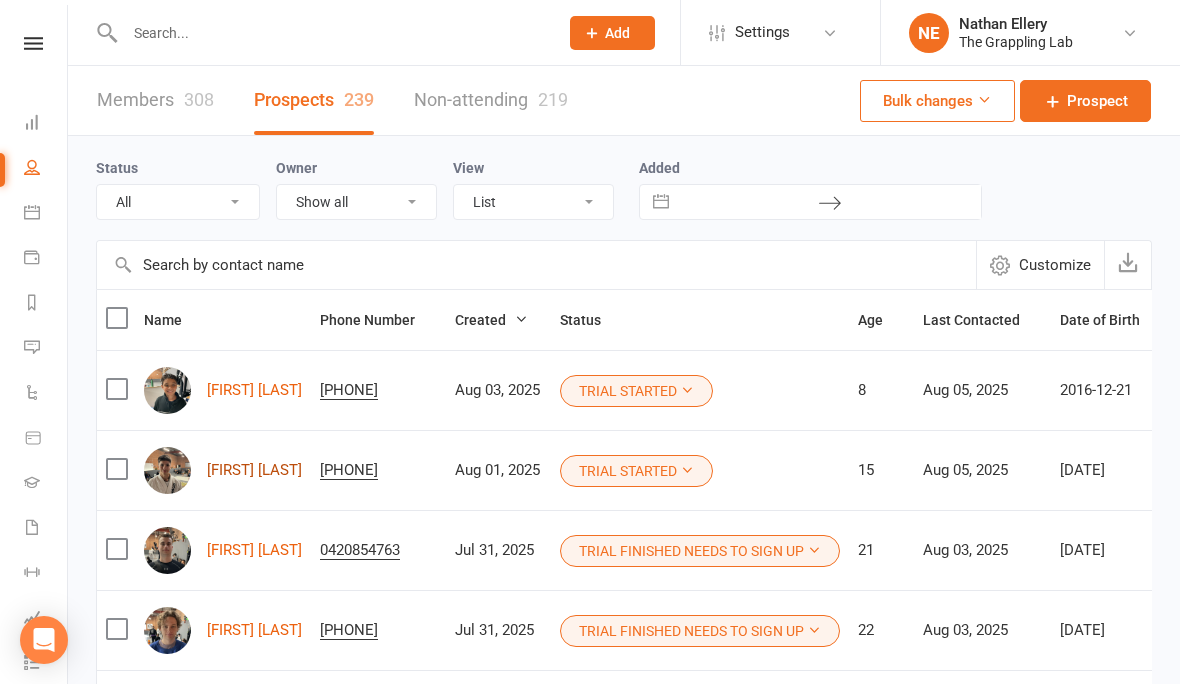 click on "[FIRST] [LAST]" at bounding box center [254, 470] 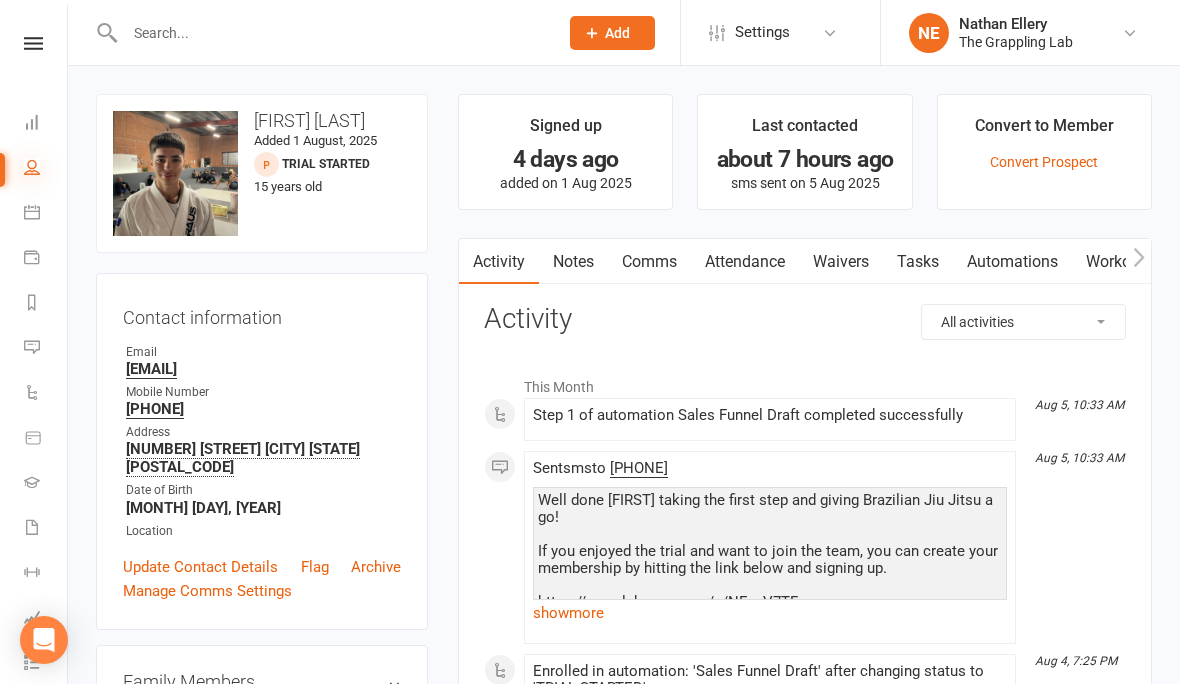 click at bounding box center (32, 167) 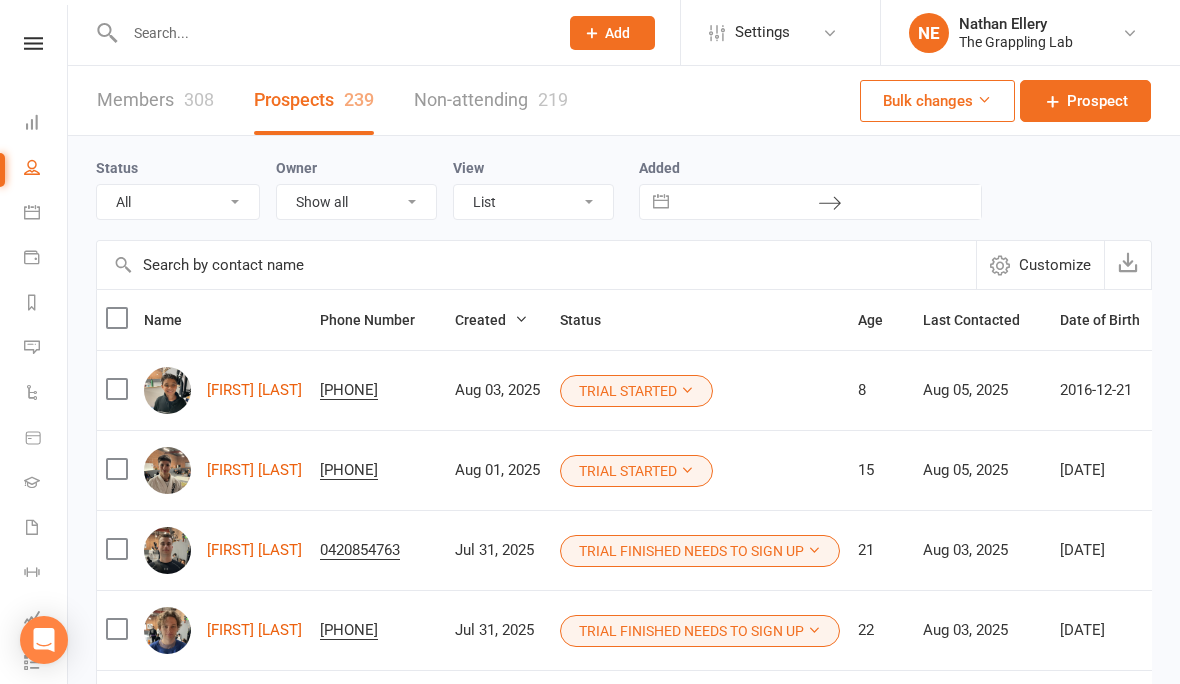 click on "Members 308" at bounding box center (155, 100) 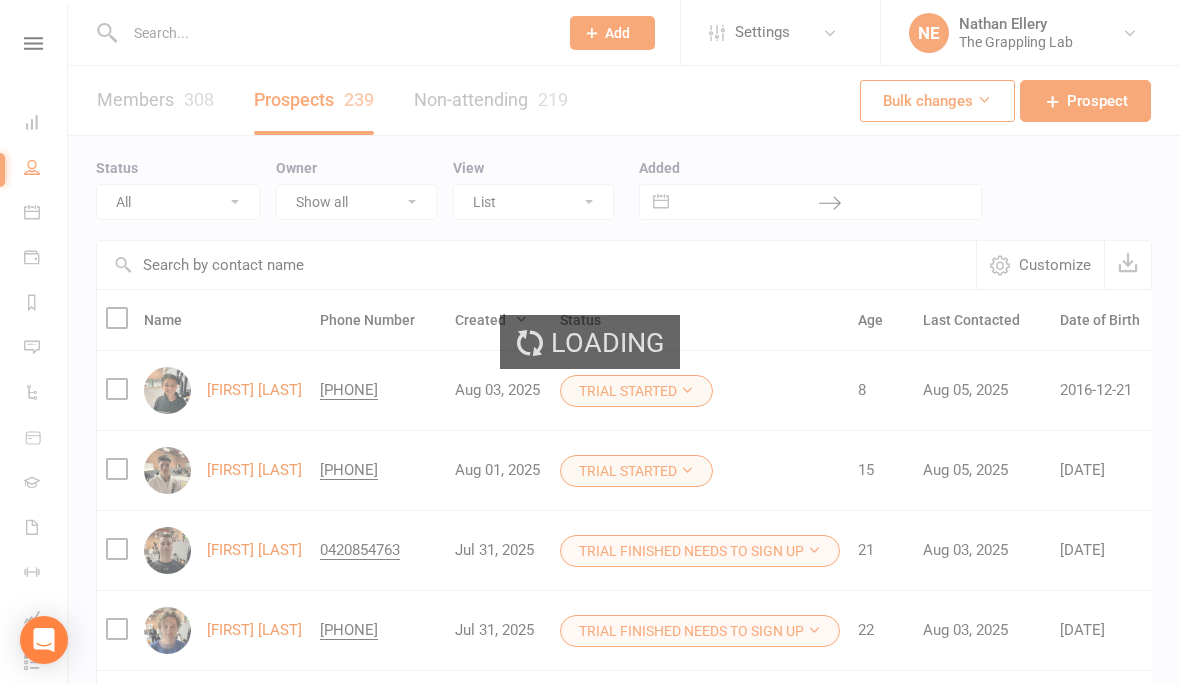 select on "100" 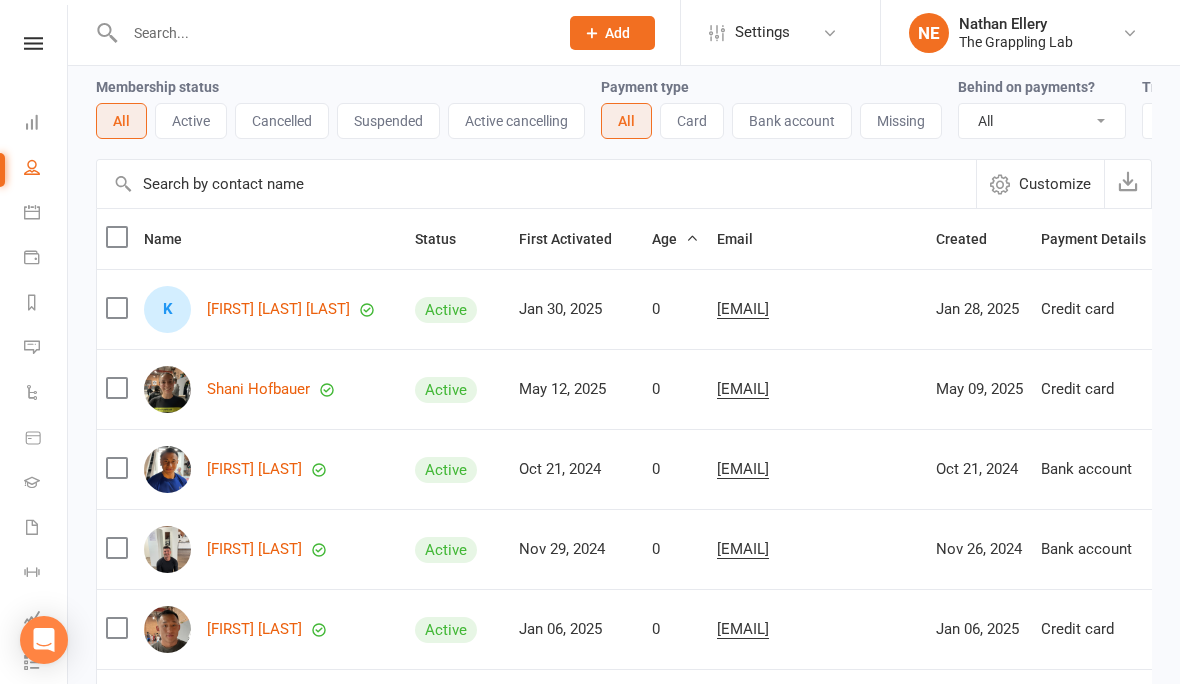 scroll, scrollTop: 0, scrollLeft: 0, axis: both 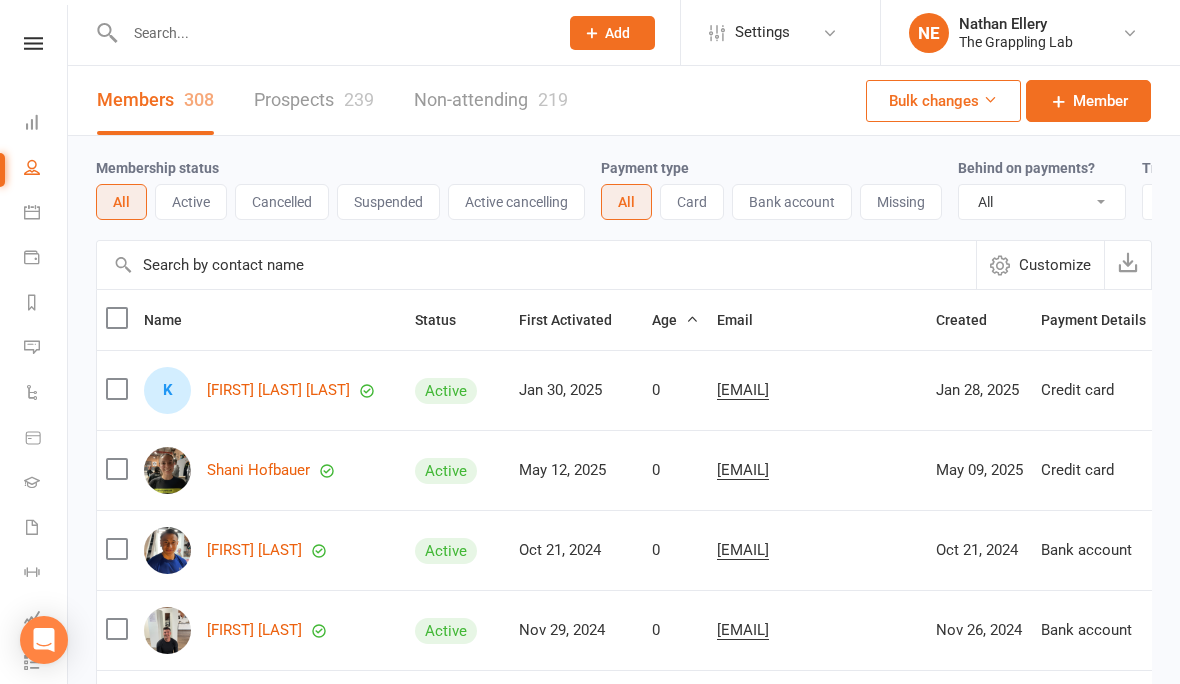 click at bounding box center (331, 33) 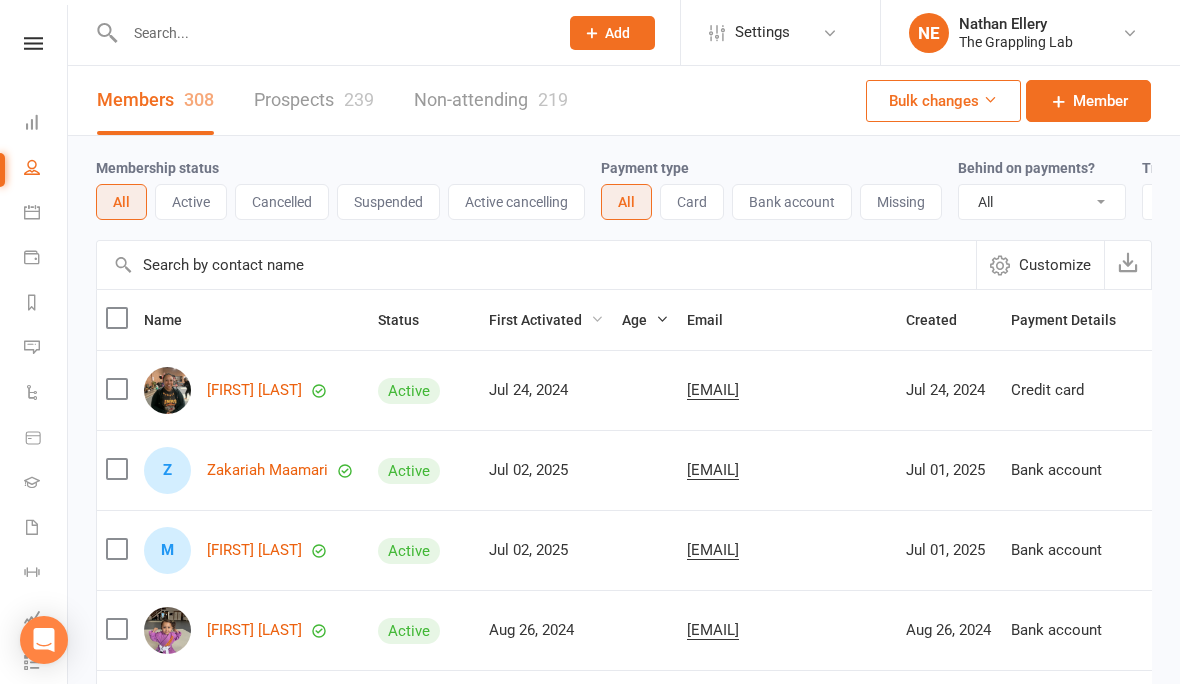 click on "First Activated" at bounding box center (546, 320) 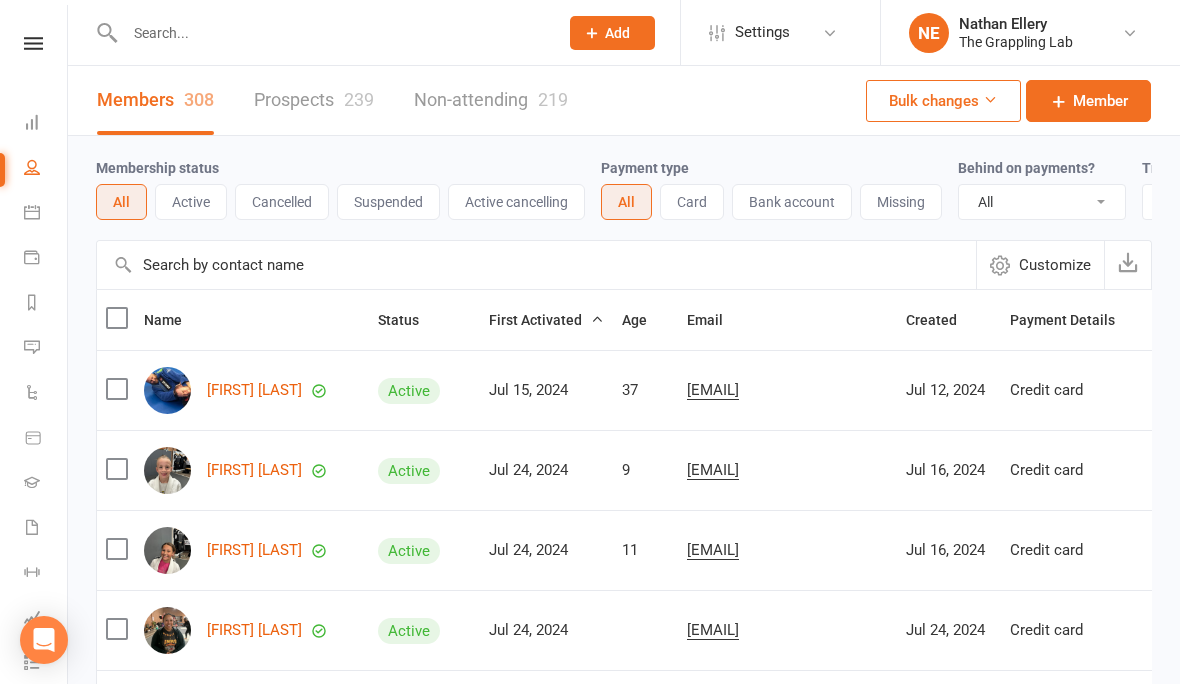 click on "First Activated" at bounding box center [546, 320] 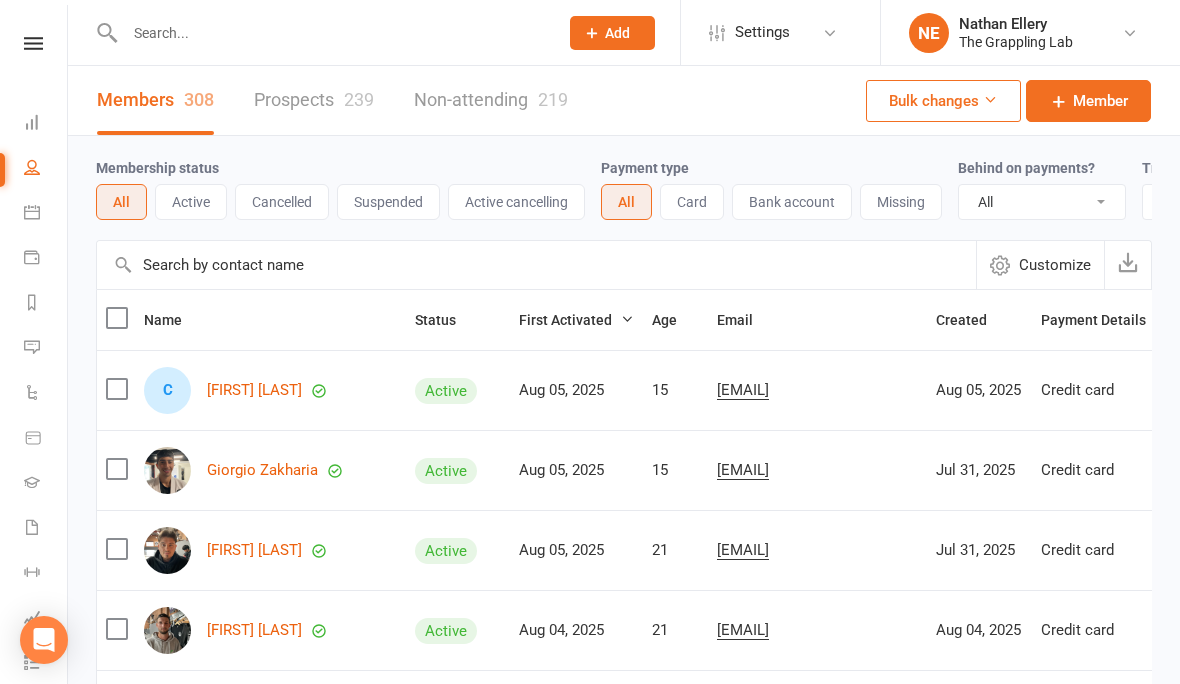 click on "First Activated" at bounding box center (576, 320) 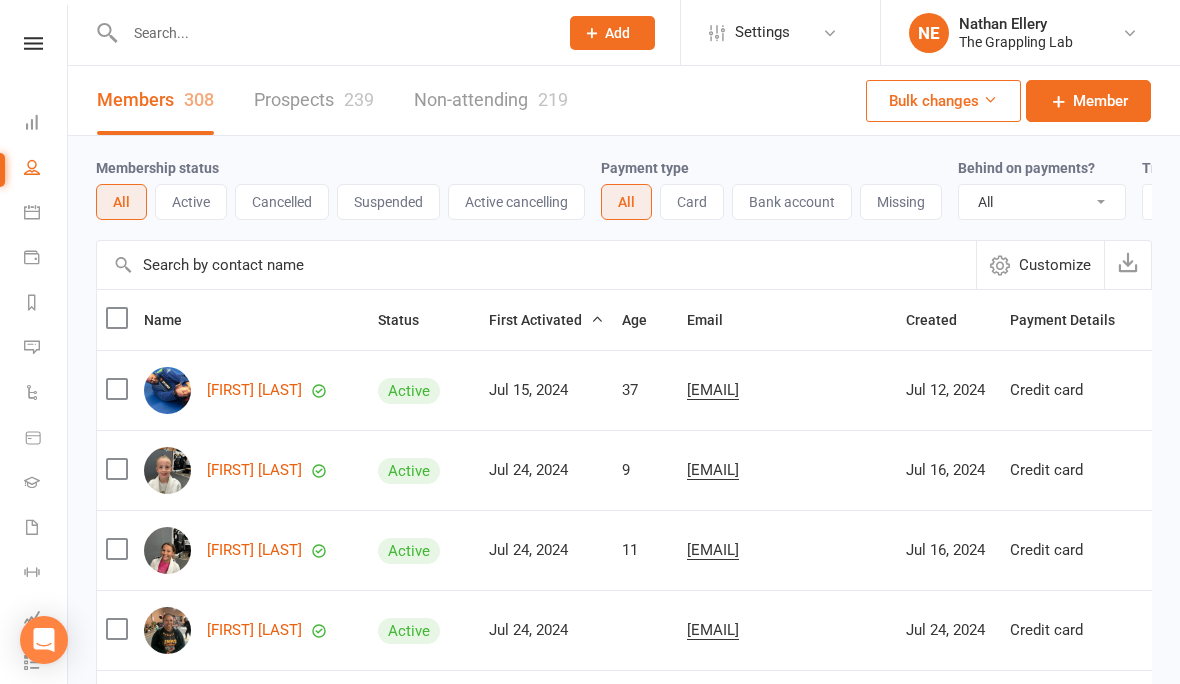click at bounding box center (597, 319) 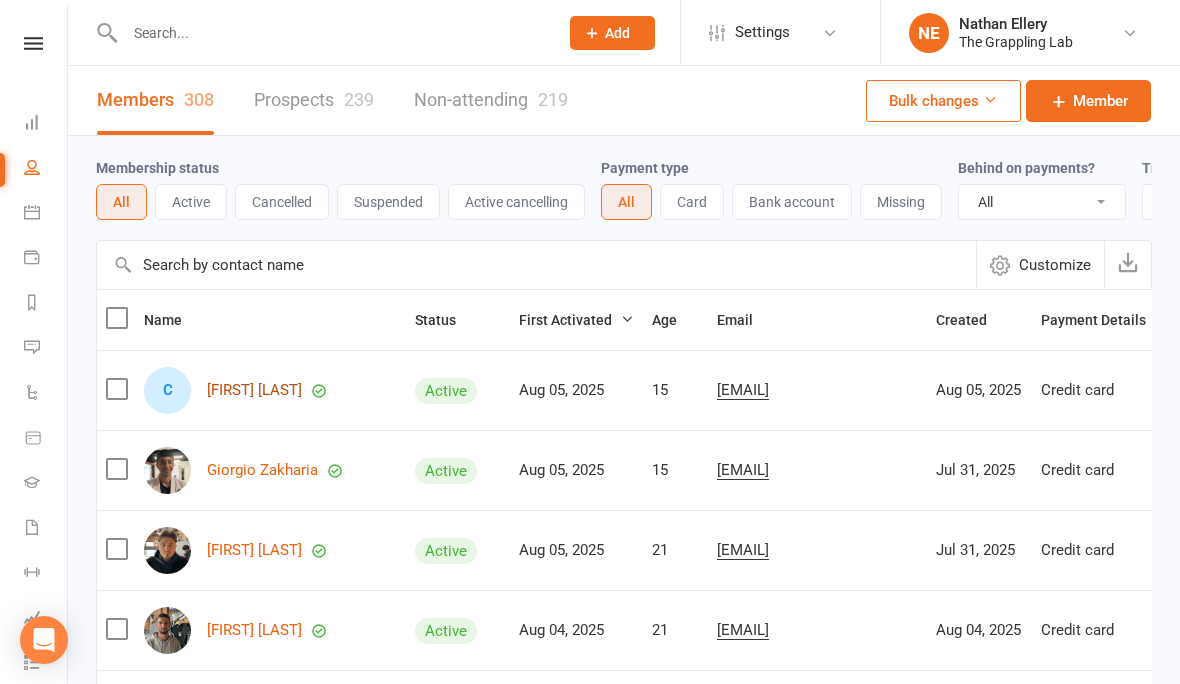 click on "[FIRST] [LAST]" at bounding box center (254, 390) 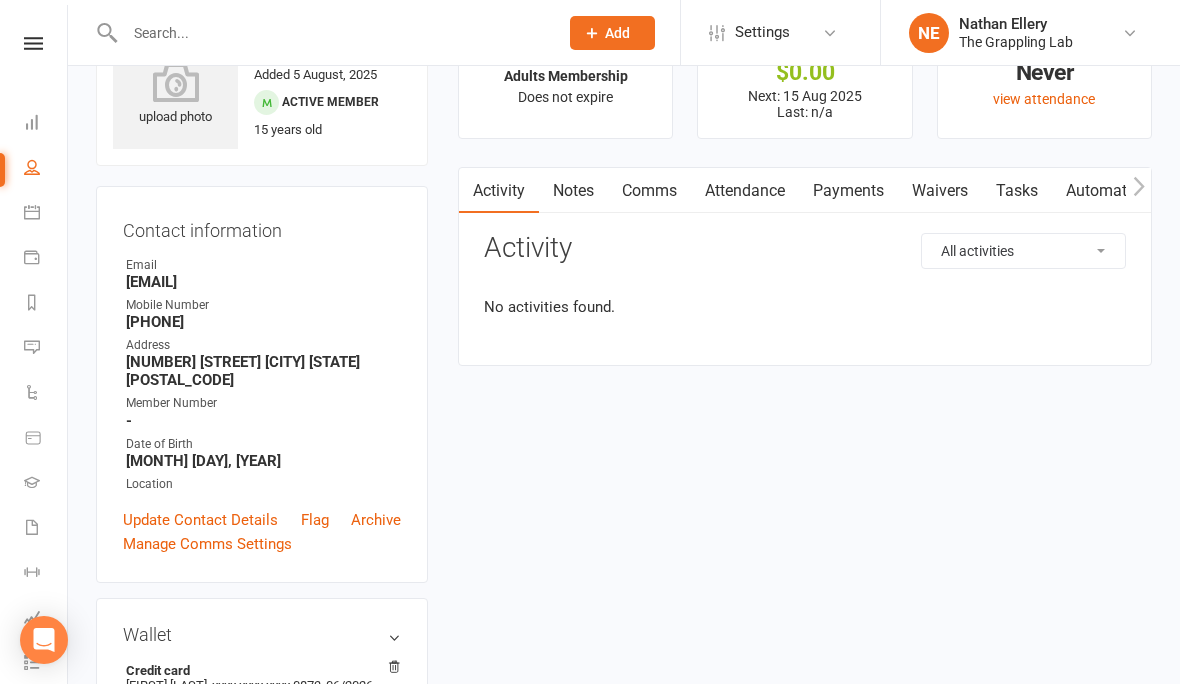 scroll, scrollTop: 0, scrollLeft: 0, axis: both 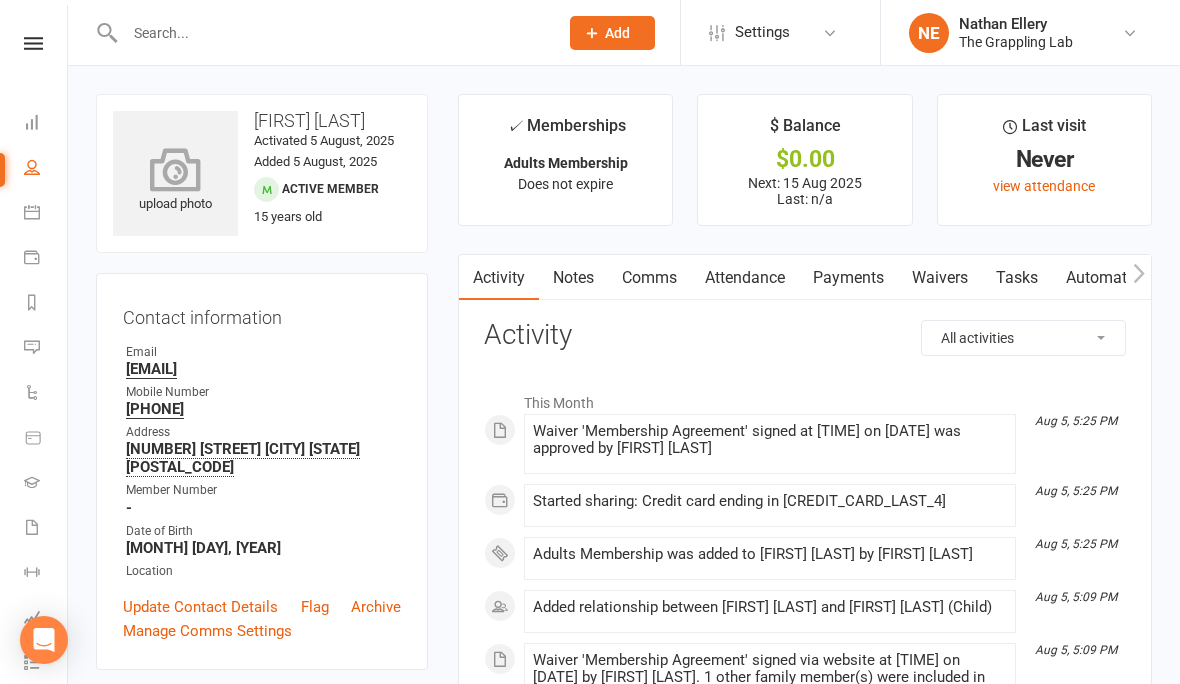 click on "upload photo" at bounding box center [175, 182] 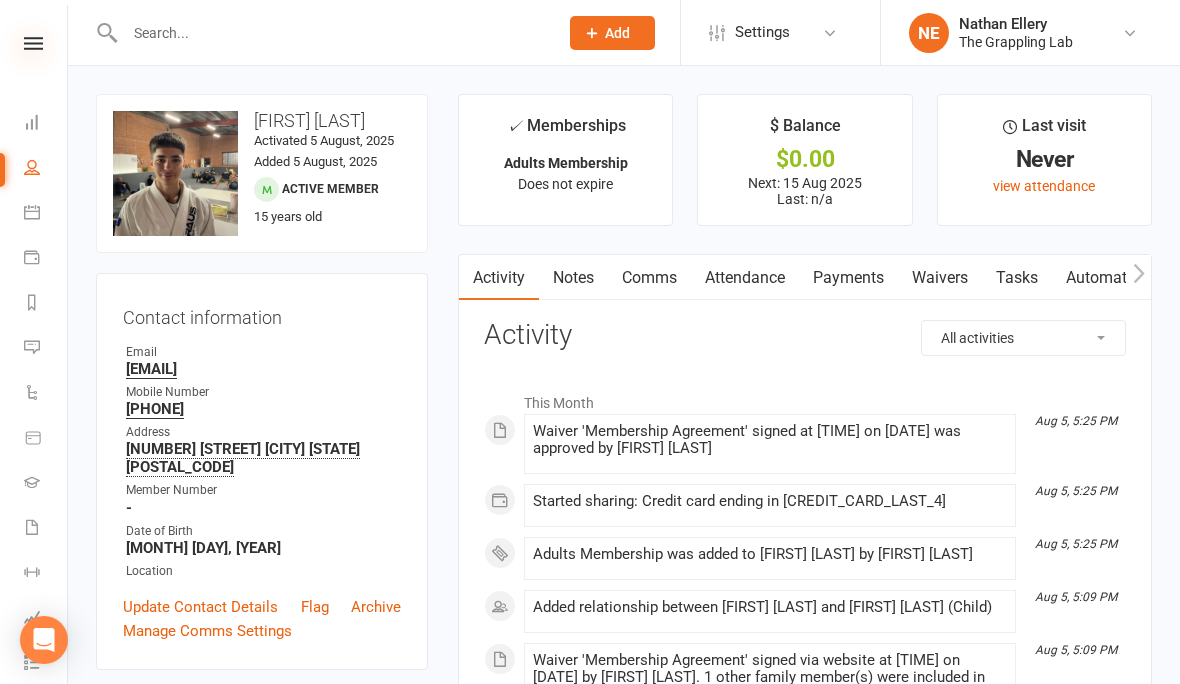 click at bounding box center (33, 43) 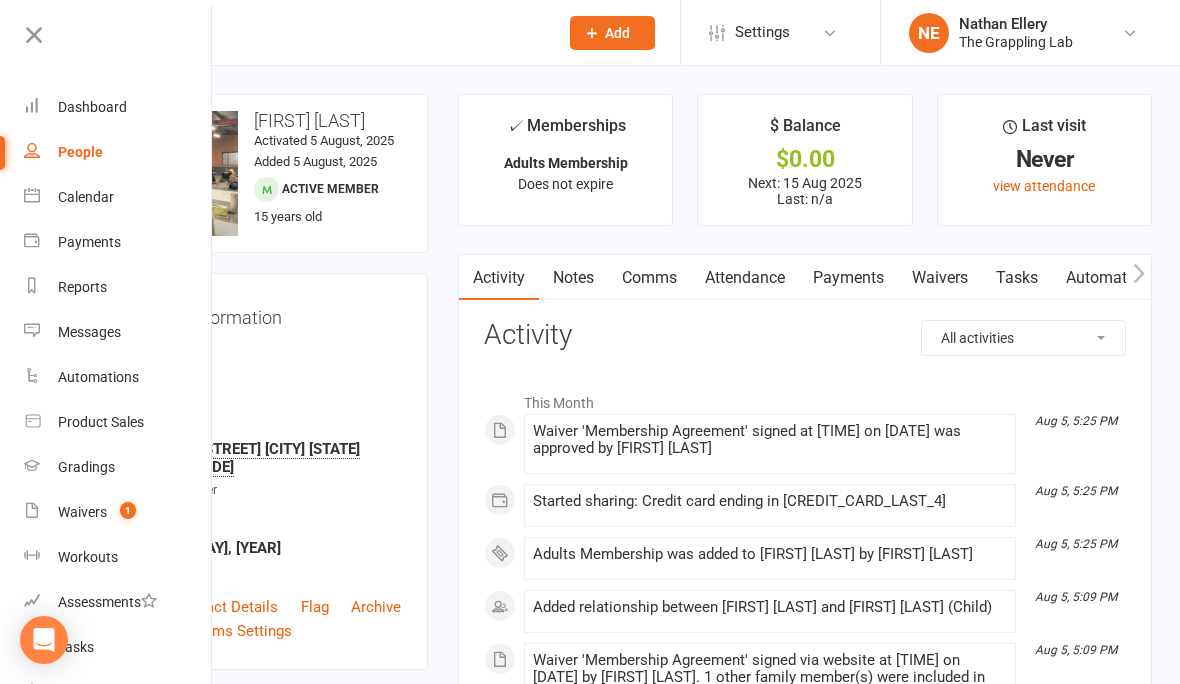 click on "People" at bounding box center [80, 152] 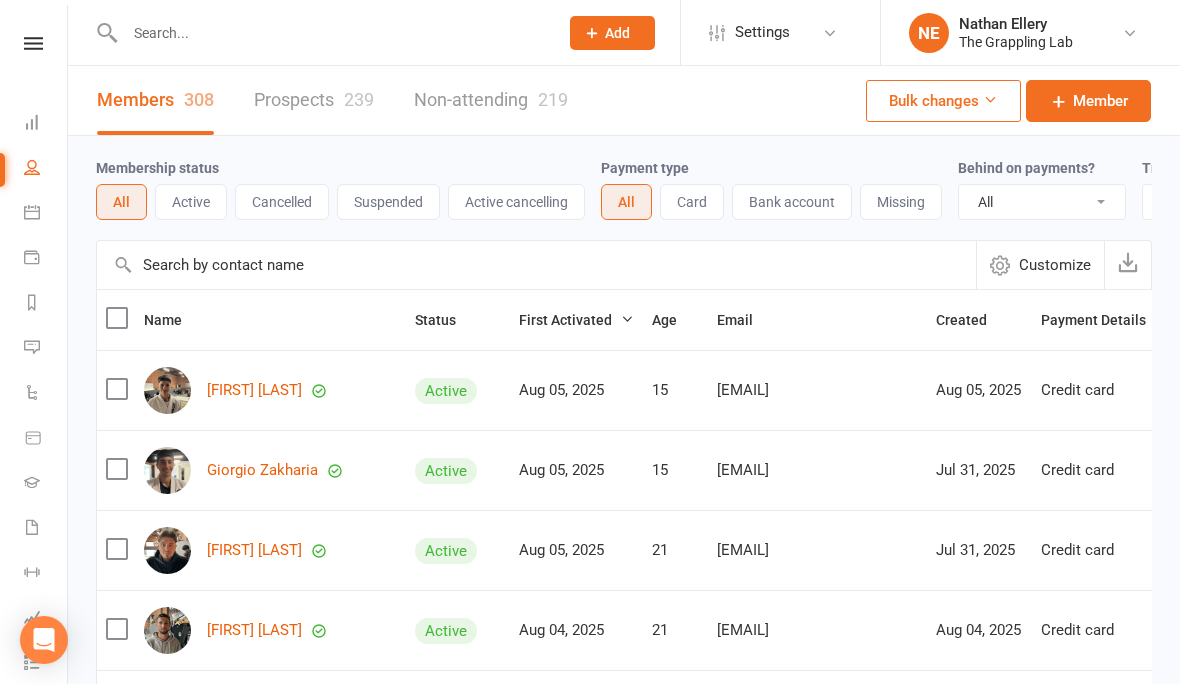 click on "Prospects 239" at bounding box center (314, 100) 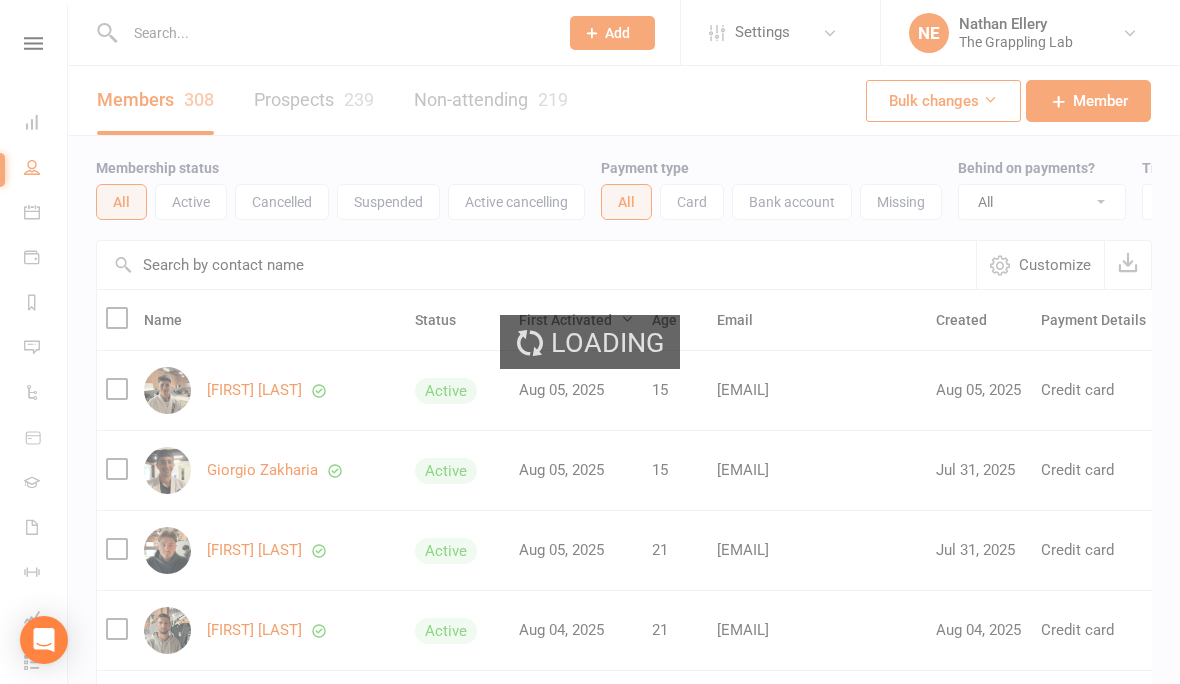 select on "100" 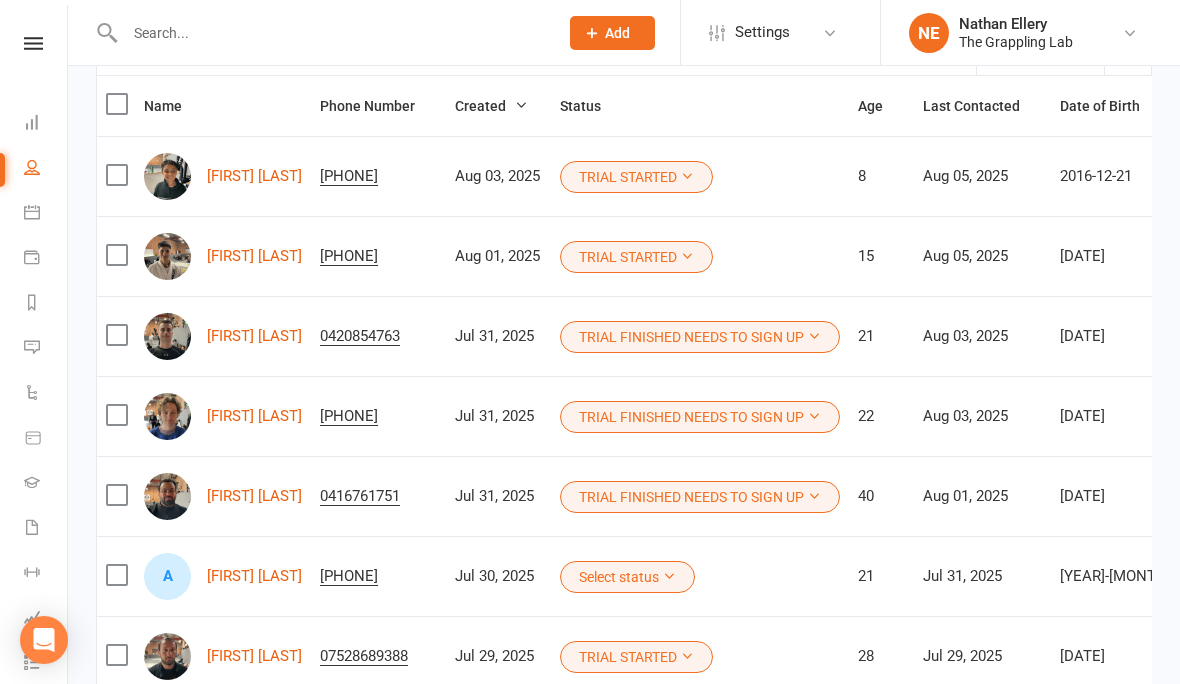 scroll, scrollTop: 234, scrollLeft: 0, axis: vertical 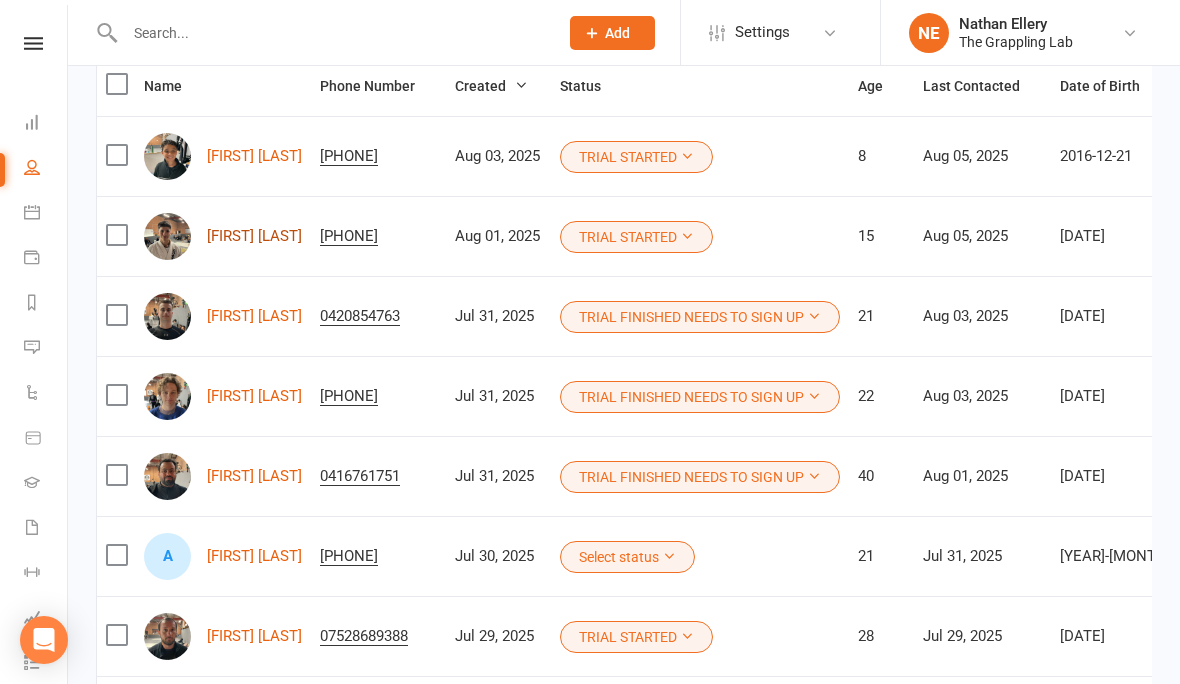 click on "[FIRST] [LAST]" at bounding box center [254, 236] 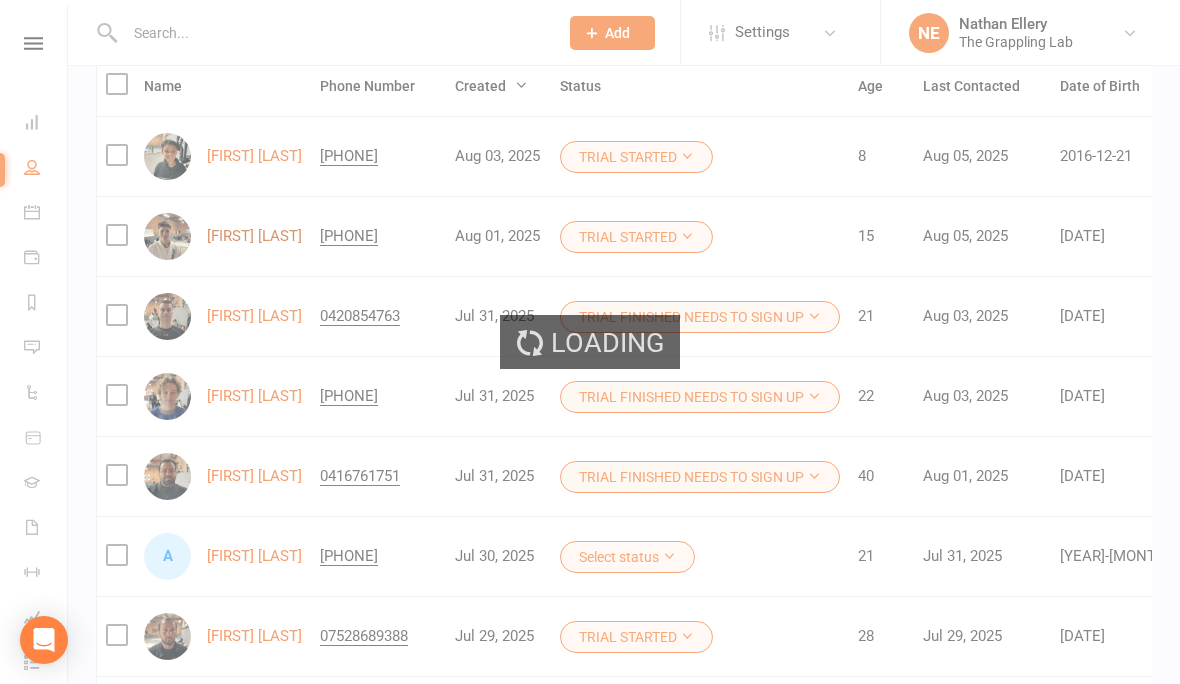 scroll, scrollTop: 0, scrollLeft: 0, axis: both 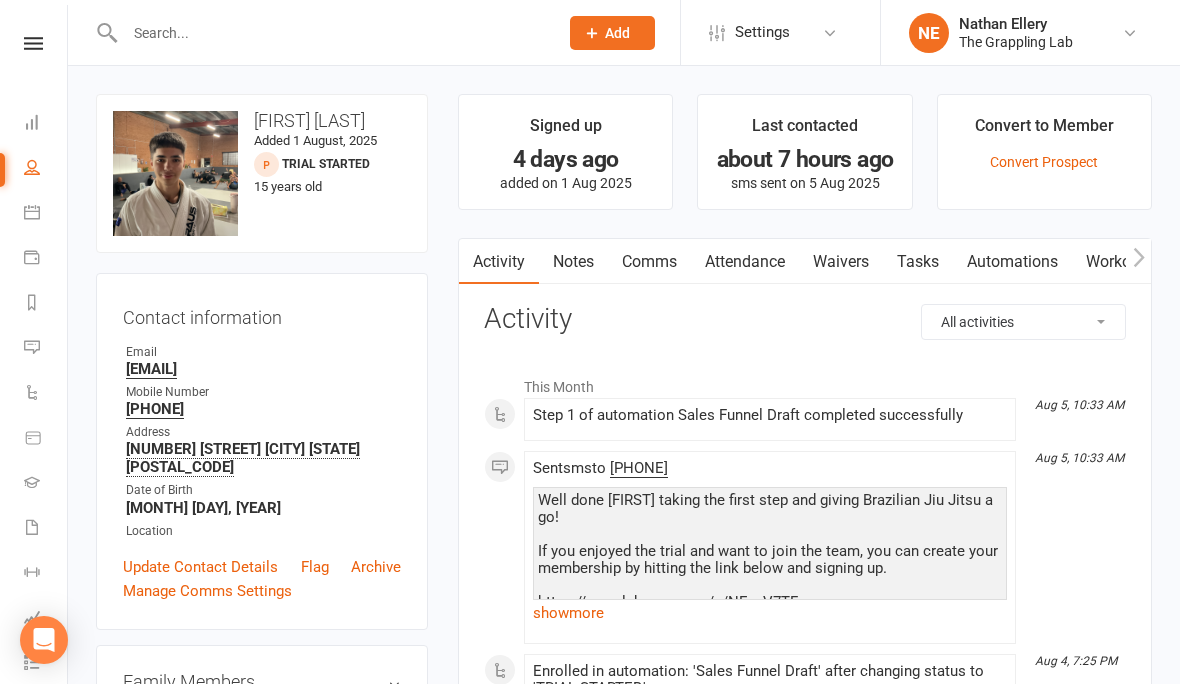 click on "Waivers" at bounding box center [841, 262] 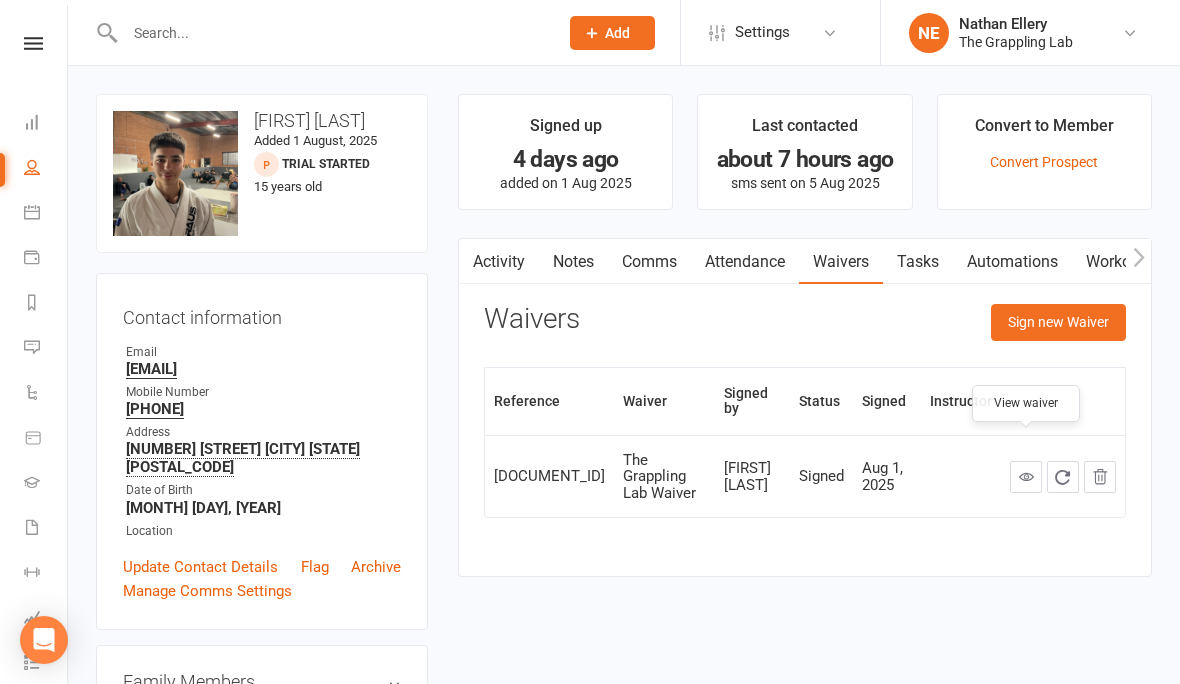 click at bounding box center [1026, 476] 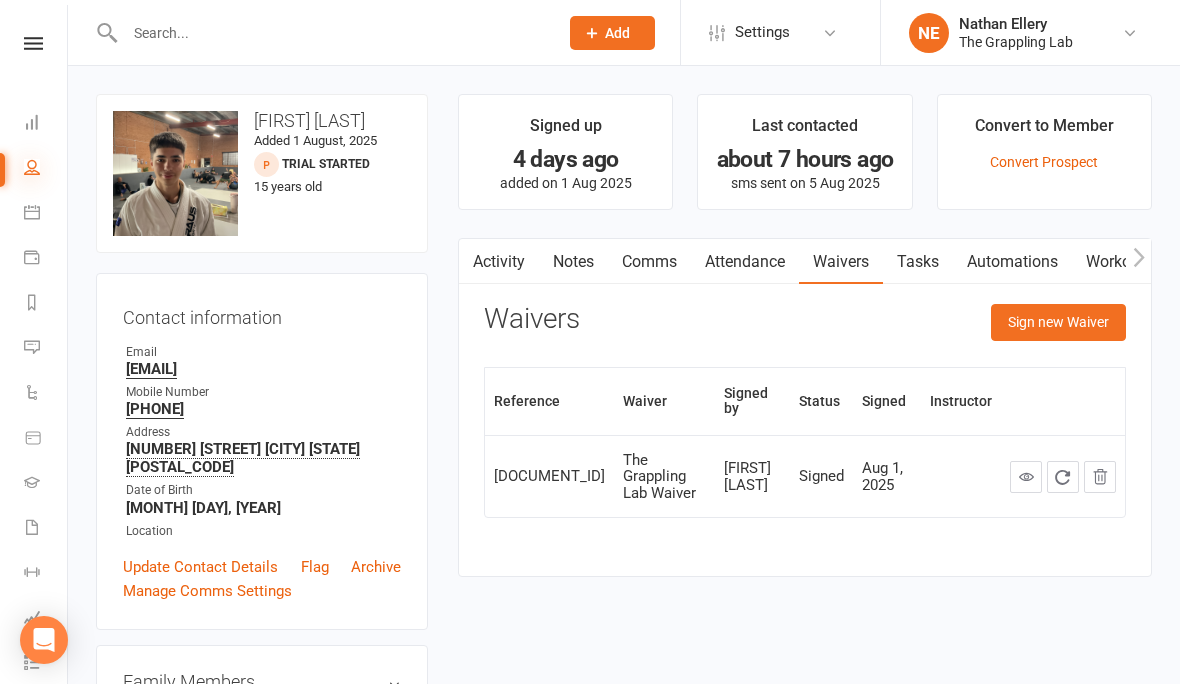 click at bounding box center (32, 167) 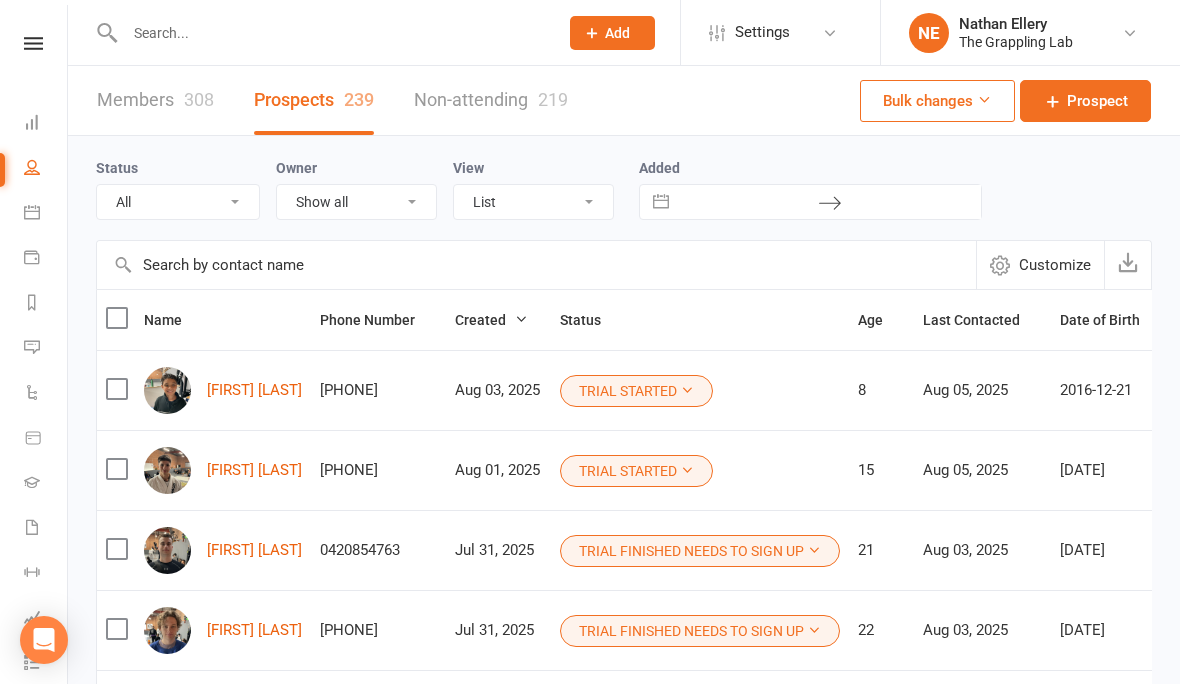 click on "Members 308" at bounding box center [155, 100] 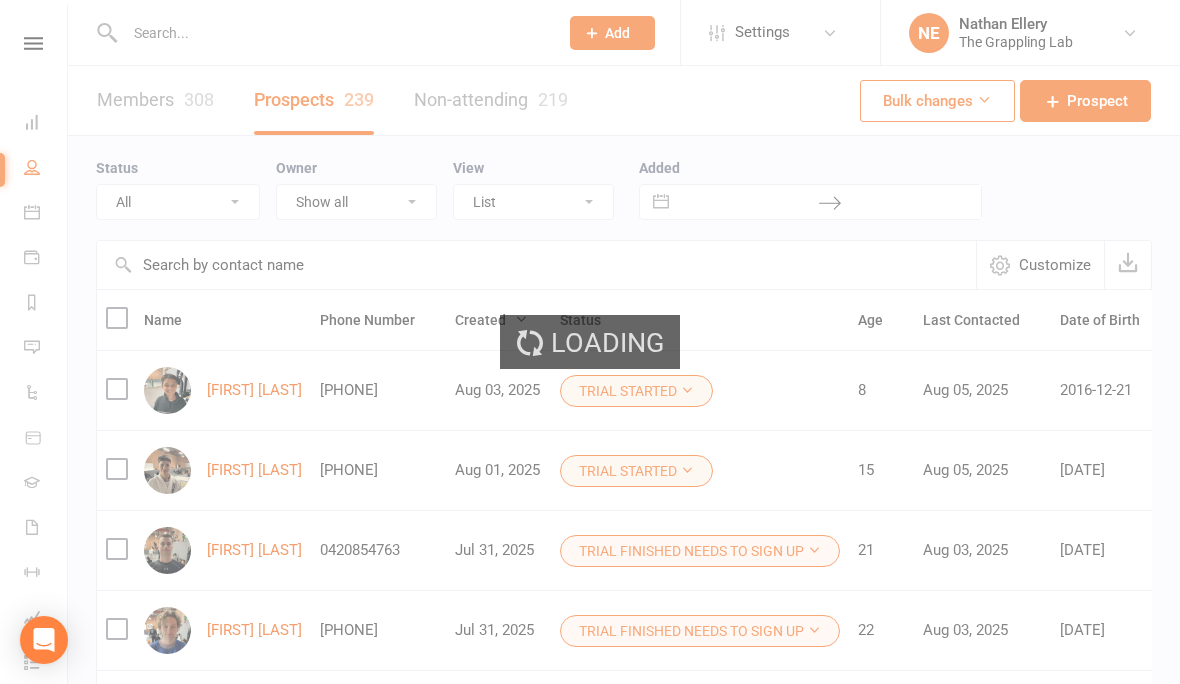 select on "100" 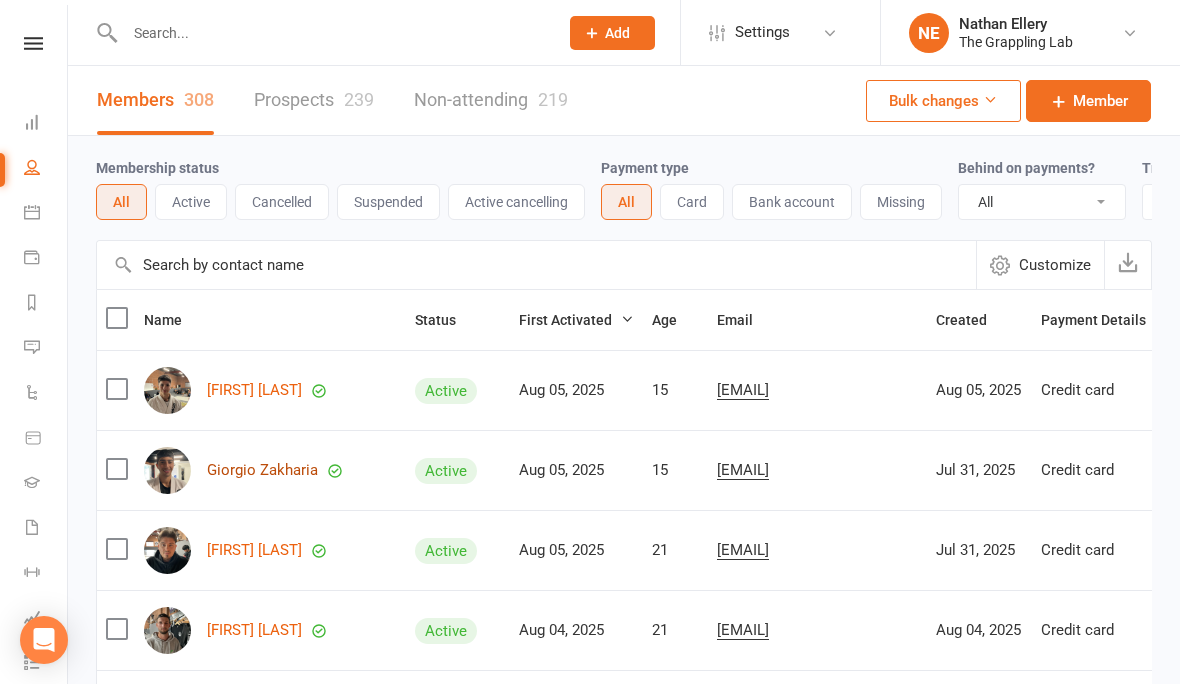 click on "Giorgio Zakharia" at bounding box center [262, 470] 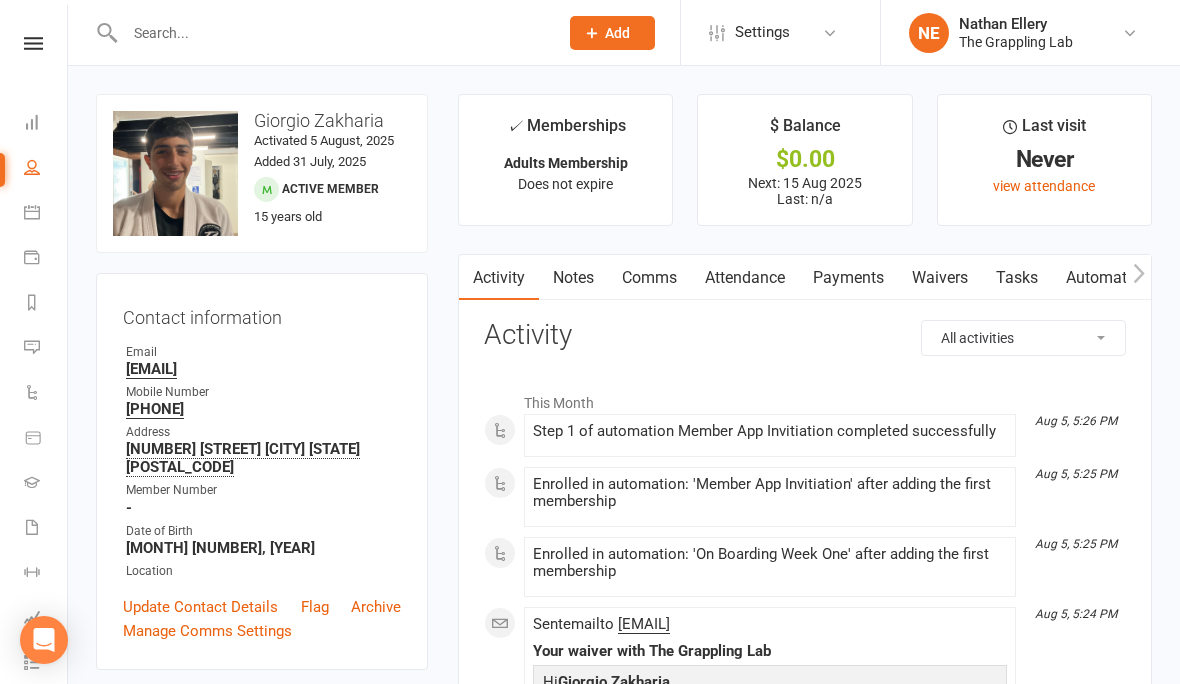 click on "Waivers" at bounding box center (940, 278) 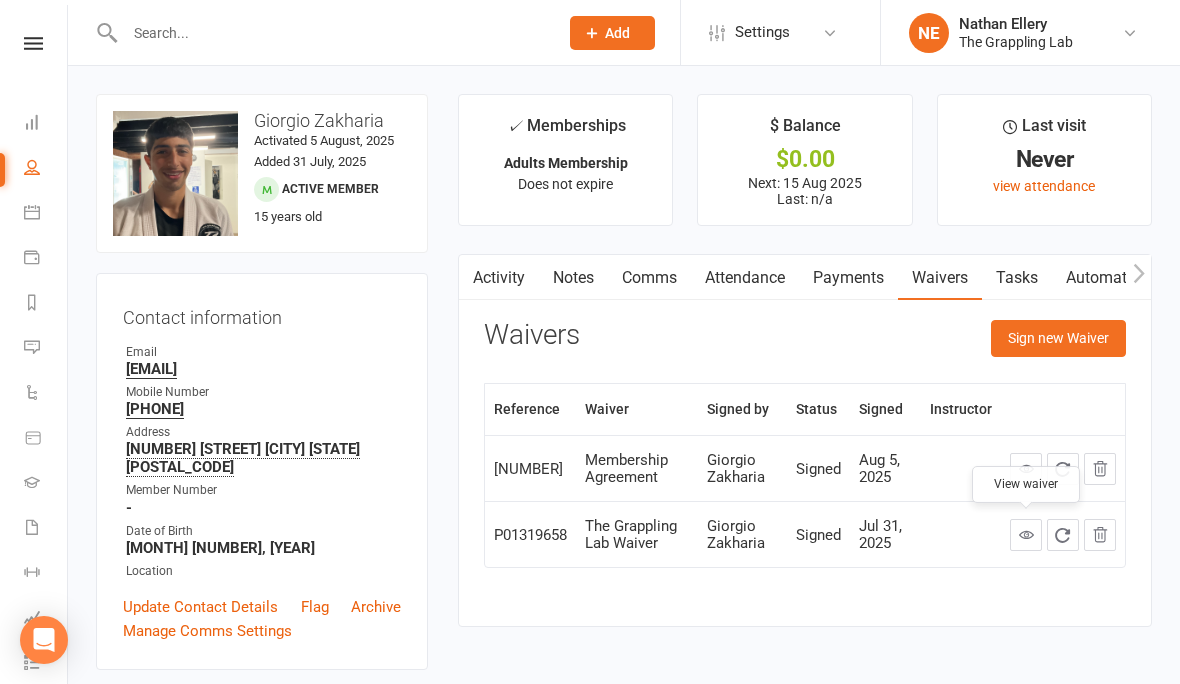 click at bounding box center [1026, 534] 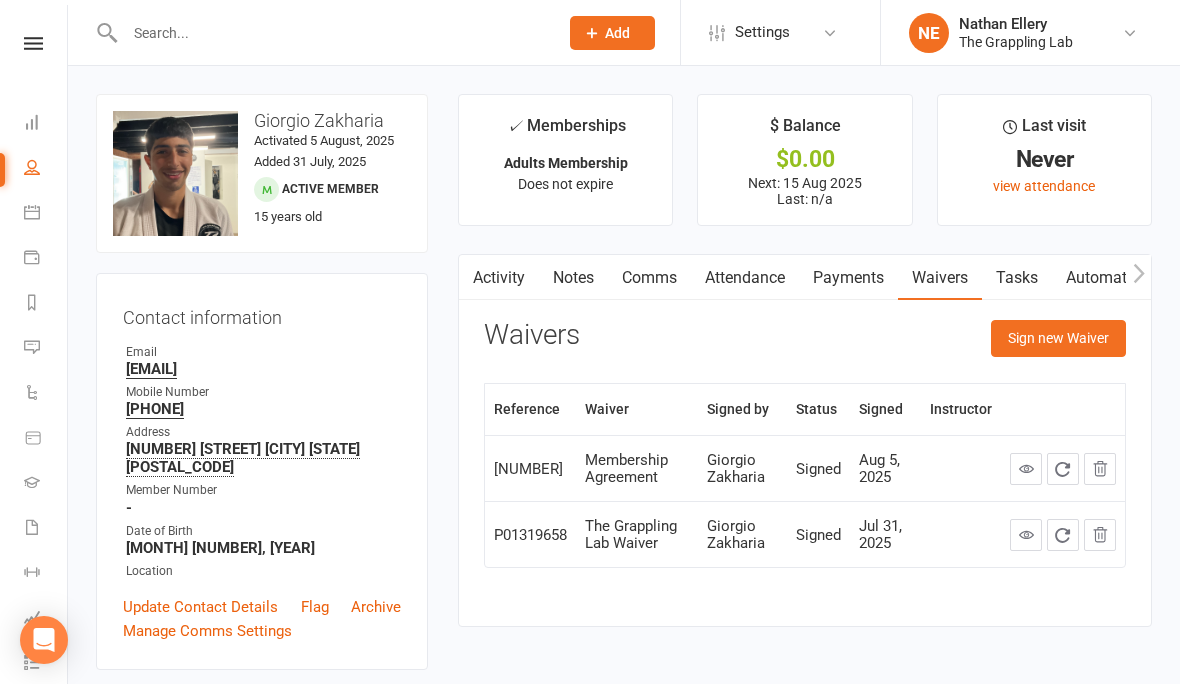 scroll, scrollTop: 31, scrollLeft: 0, axis: vertical 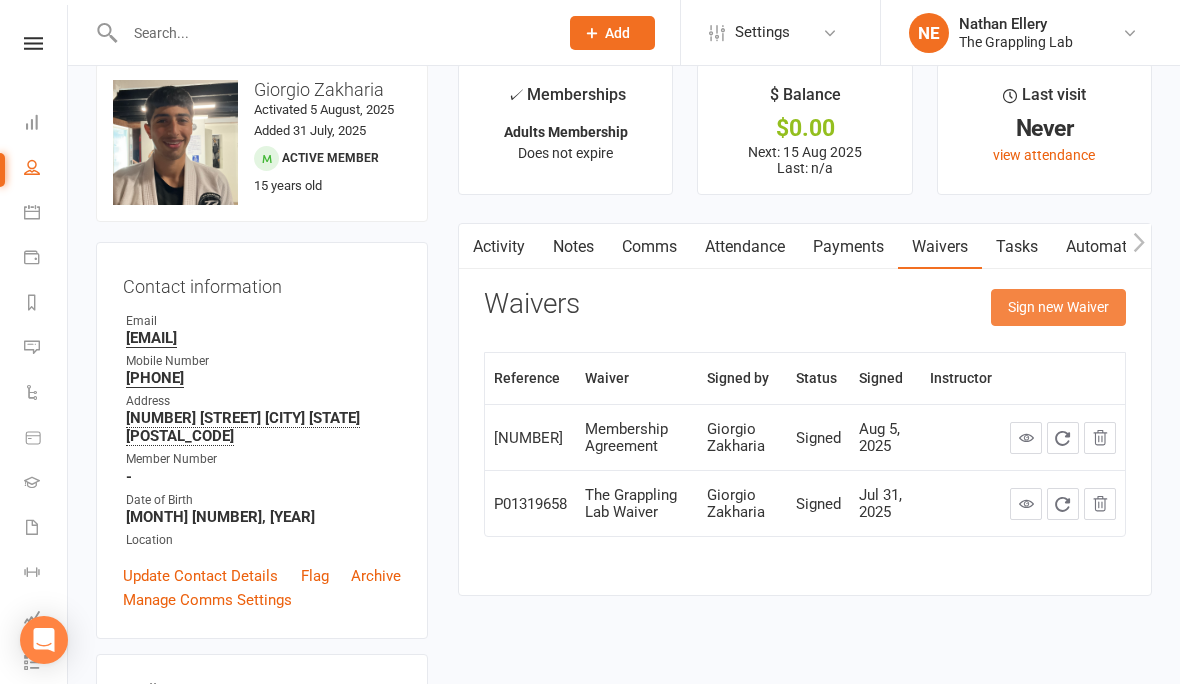 click on "Sign new Waiver" at bounding box center (1058, 307) 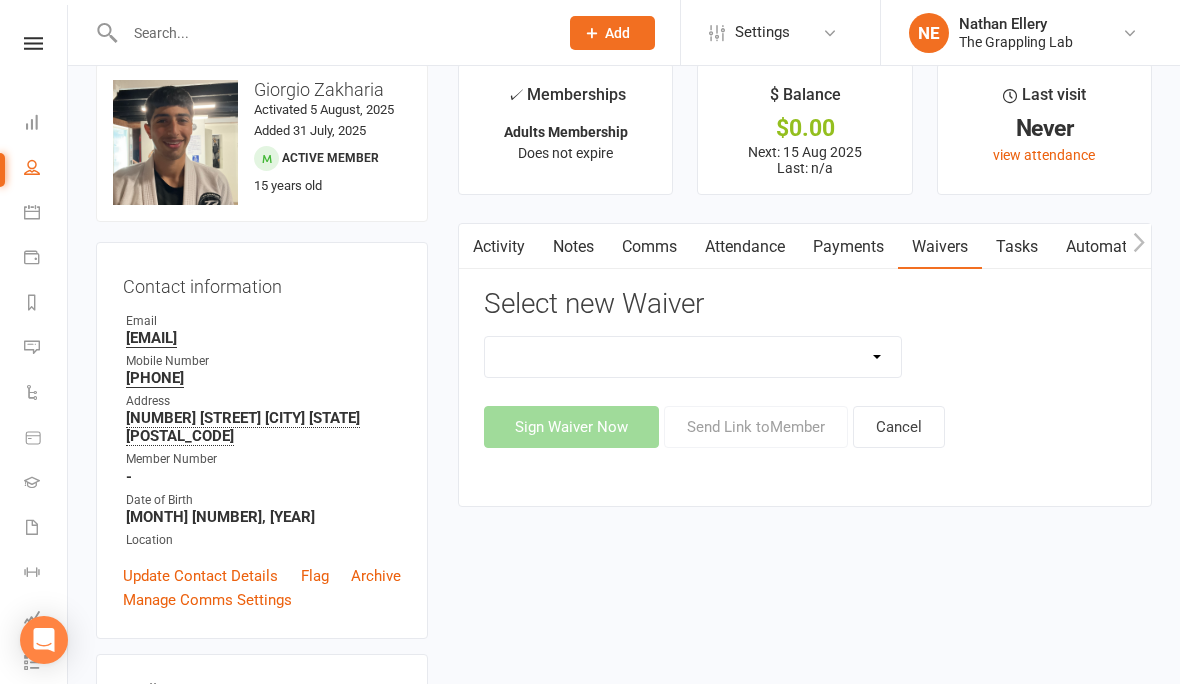 click on "Comms" at bounding box center (649, 247) 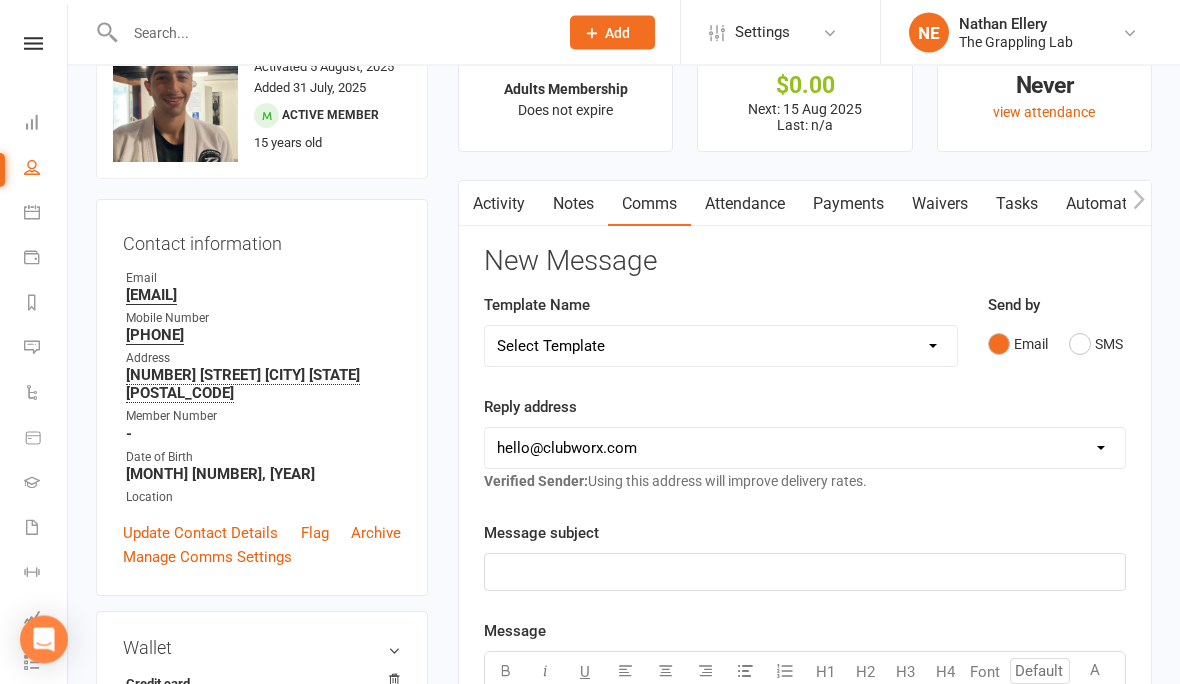 scroll, scrollTop: 74, scrollLeft: 0, axis: vertical 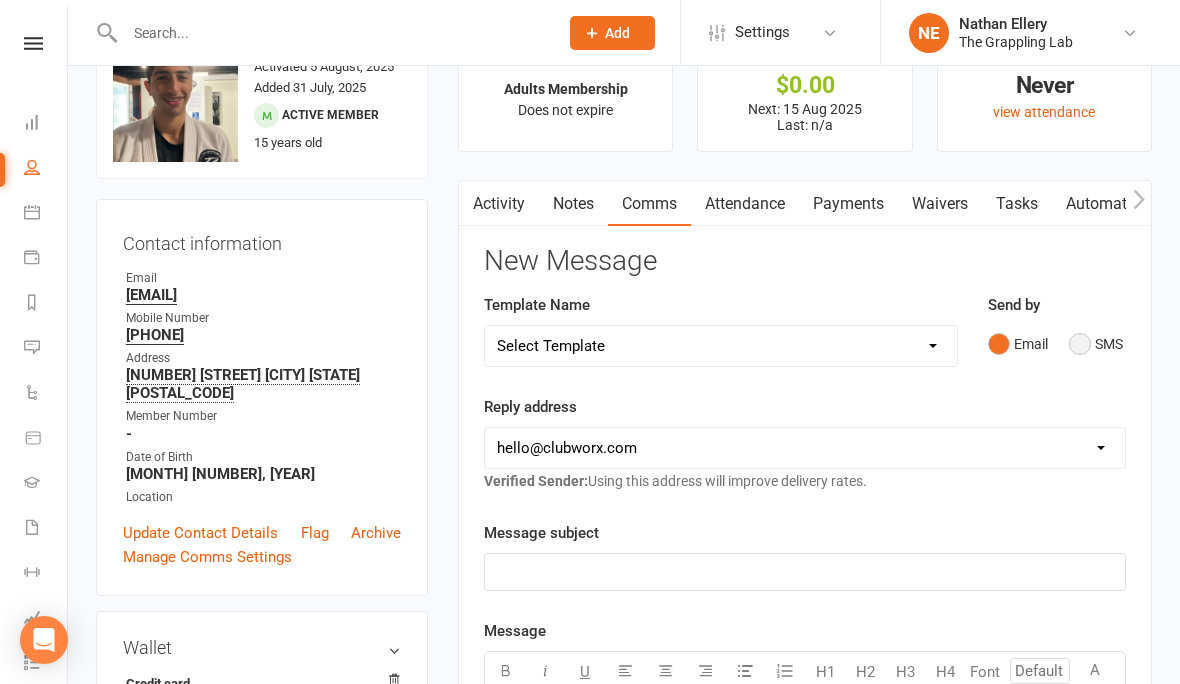 click on "SMS" at bounding box center [1096, 344] 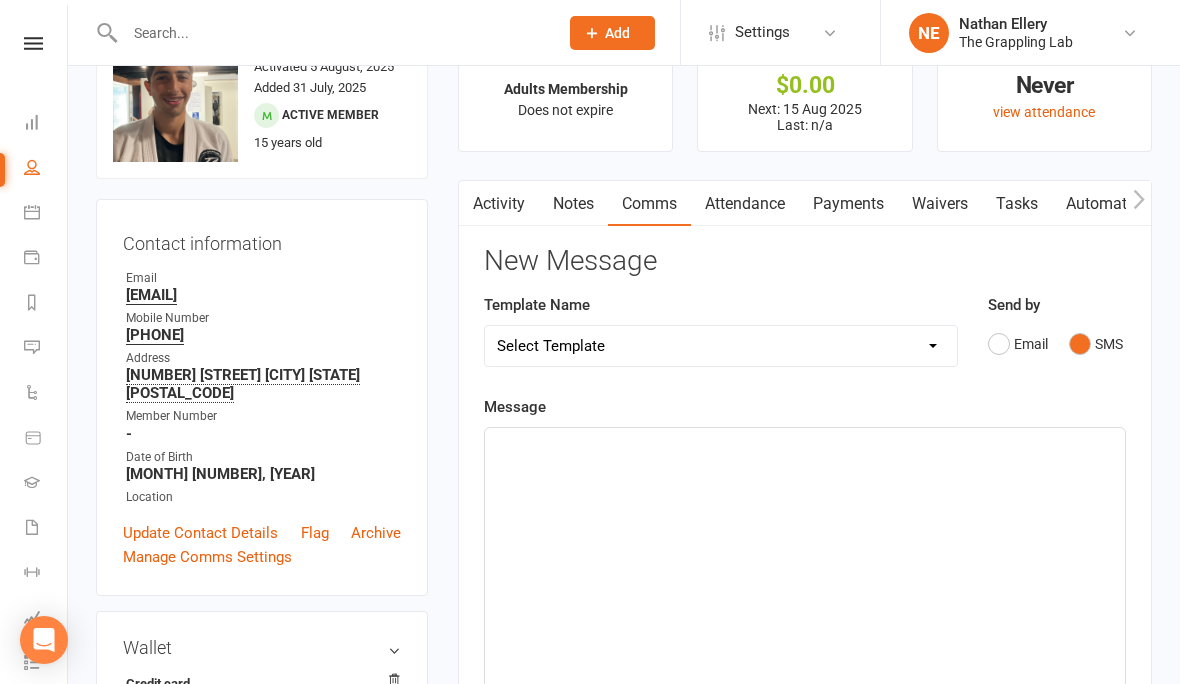 click on "Select Template [SMS] [Default template - review before using] Appointment reminder [SMS] [Default template - review before using] Failed payment [SMS] [Default template - review before using] Flash sale [SMS] [Default template - review before using] Follow up from free trial class [SMS] [Default template - review before using] Inactive member [SMS] [Default template - review before using] Initial response to enquiry [SMS] [Default template - review before using] Membership upgrade [SMS] [Default template - review before using] Missed class [SMS] [Default template - review before using] Payment paid [SMS] [Default template - review before using] Referral [SMS] [Default template - review before using] Request for review [SMS] [Default template - review before using] Sign up offer [SMS] [Default template - review before using] Suspension confirmation [SMS] [Default template - review before using] Upcoming payment [SMS] [Default template - review before using] Update credit card details [SMS] Membership sign up" at bounding box center [721, 346] 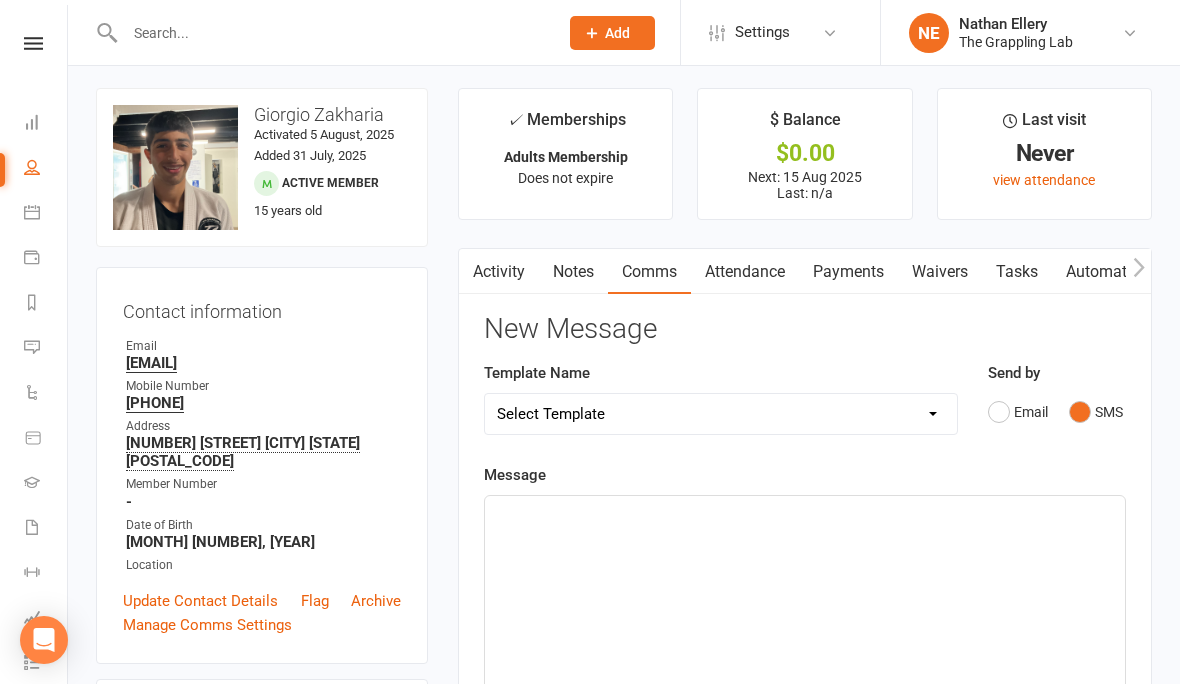 scroll, scrollTop: 0, scrollLeft: 0, axis: both 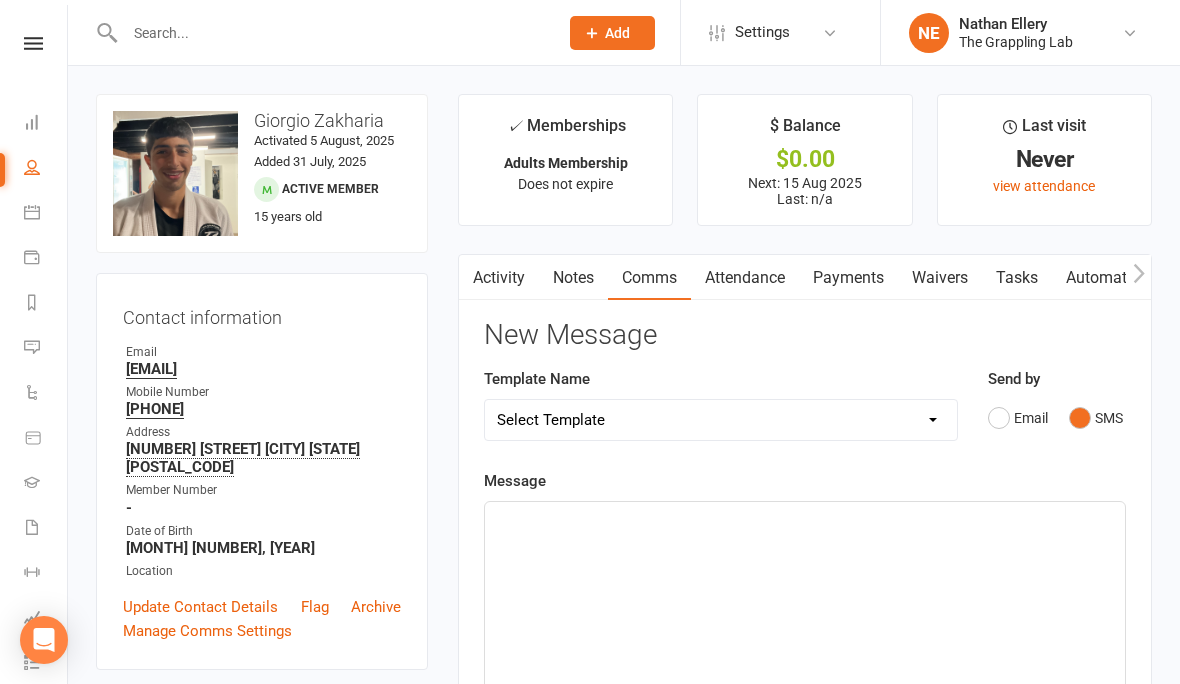 click on "Waivers" at bounding box center [940, 278] 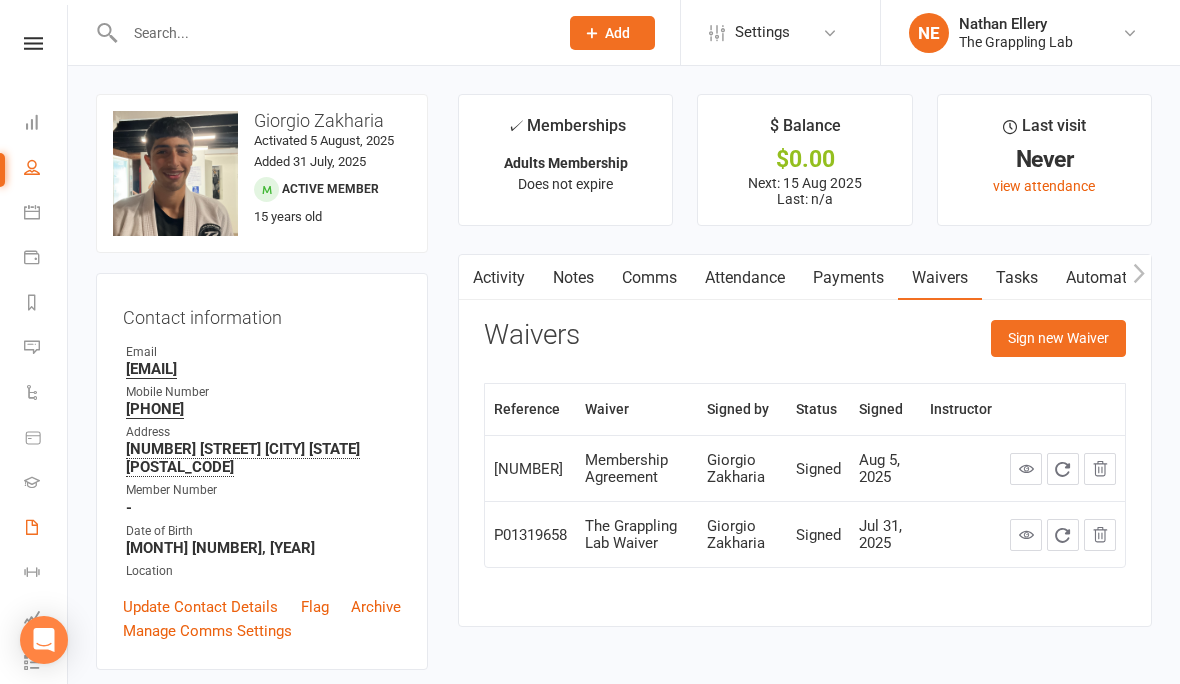 click on "Waivers   1" at bounding box center (46, 529) 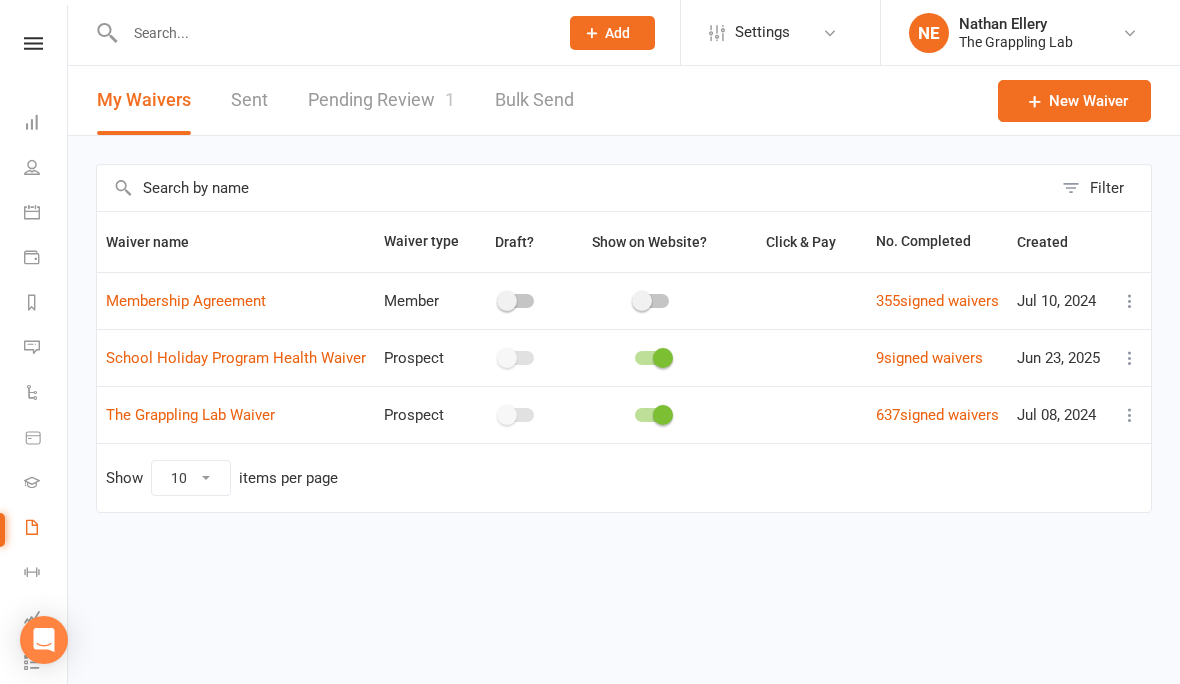 click on "Pending Review 1" at bounding box center [381, 100] 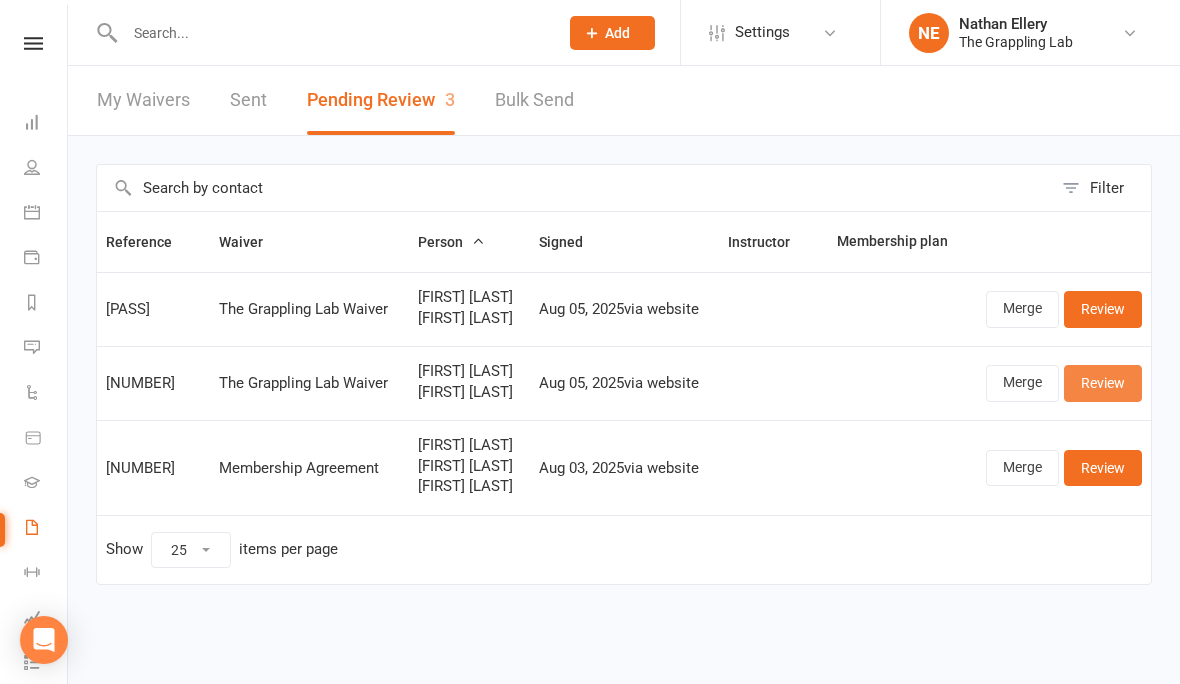 click on "Review" at bounding box center (1103, 383) 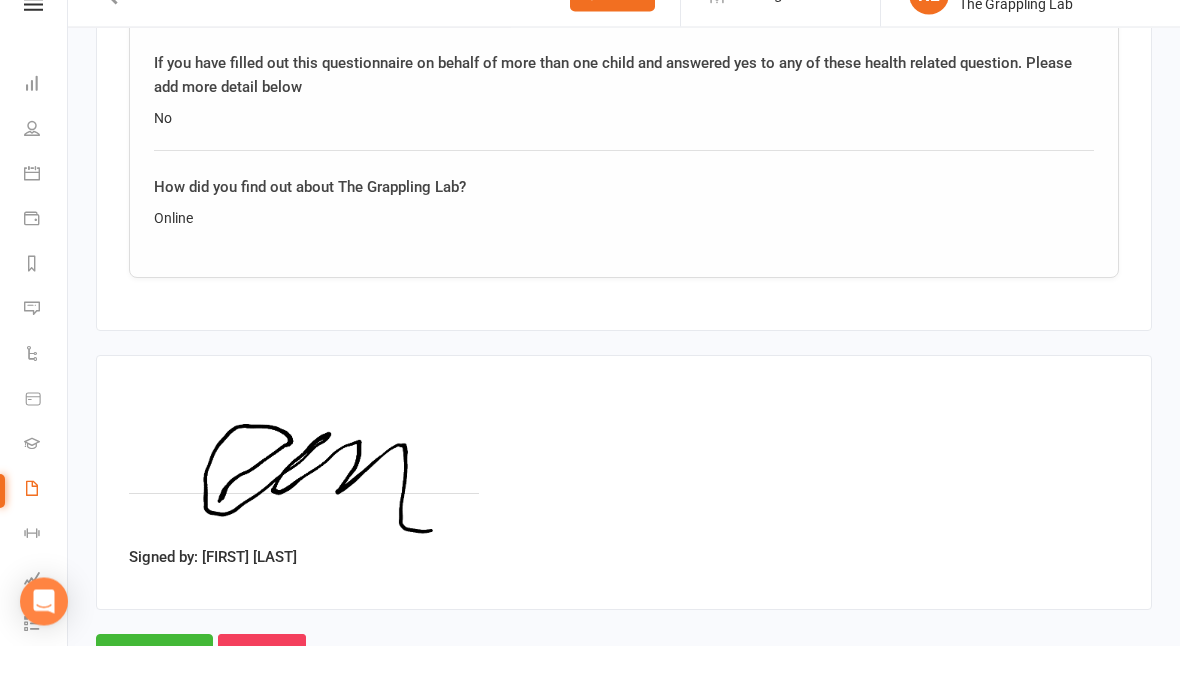scroll, scrollTop: 3469, scrollLeft: 0, axis: vertical 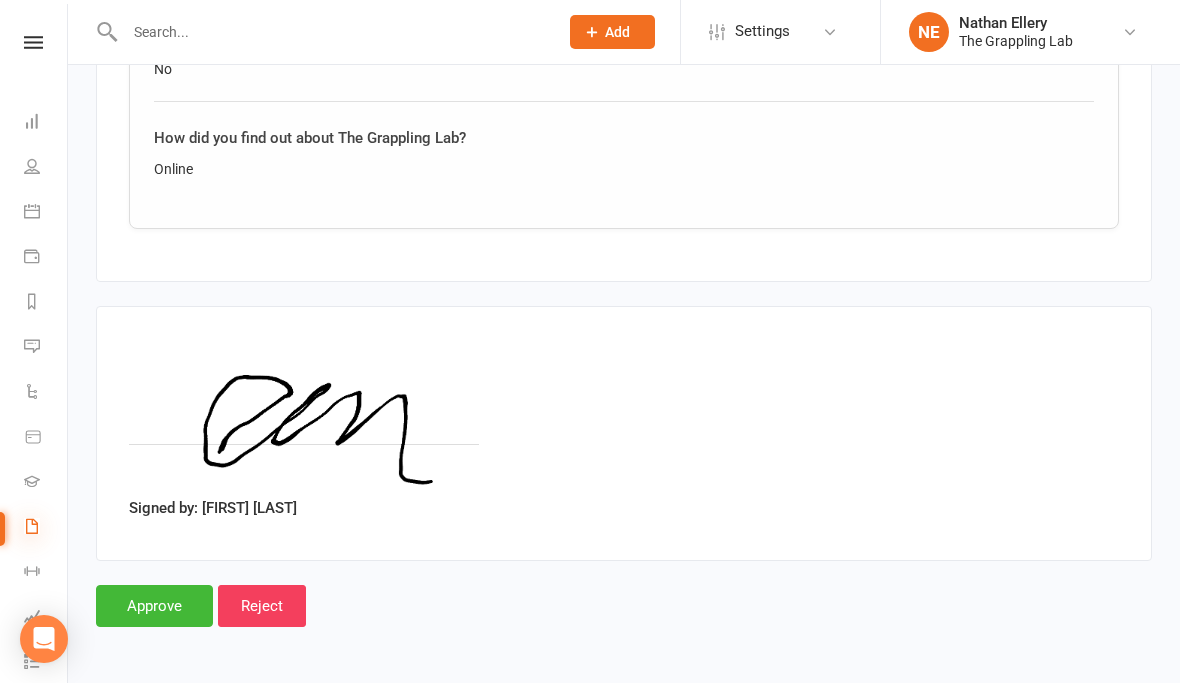 click at bounding box center (32, 527) 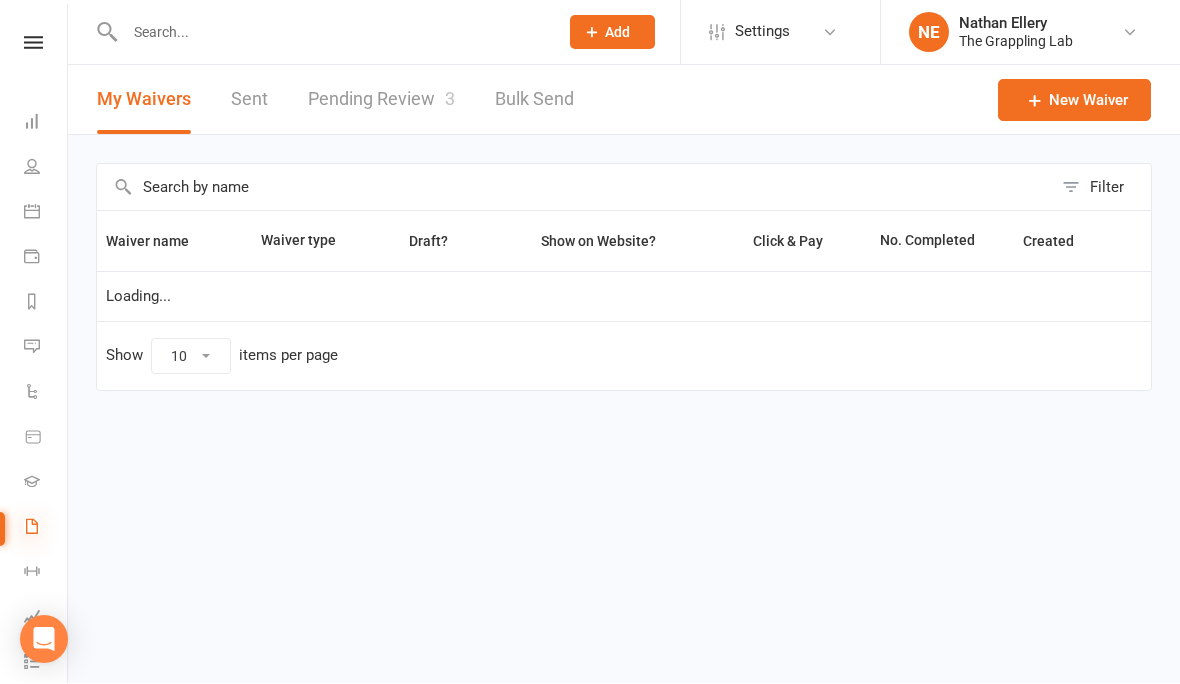scroll, scrollTop: 0, scrollLeft: 0, axis: both 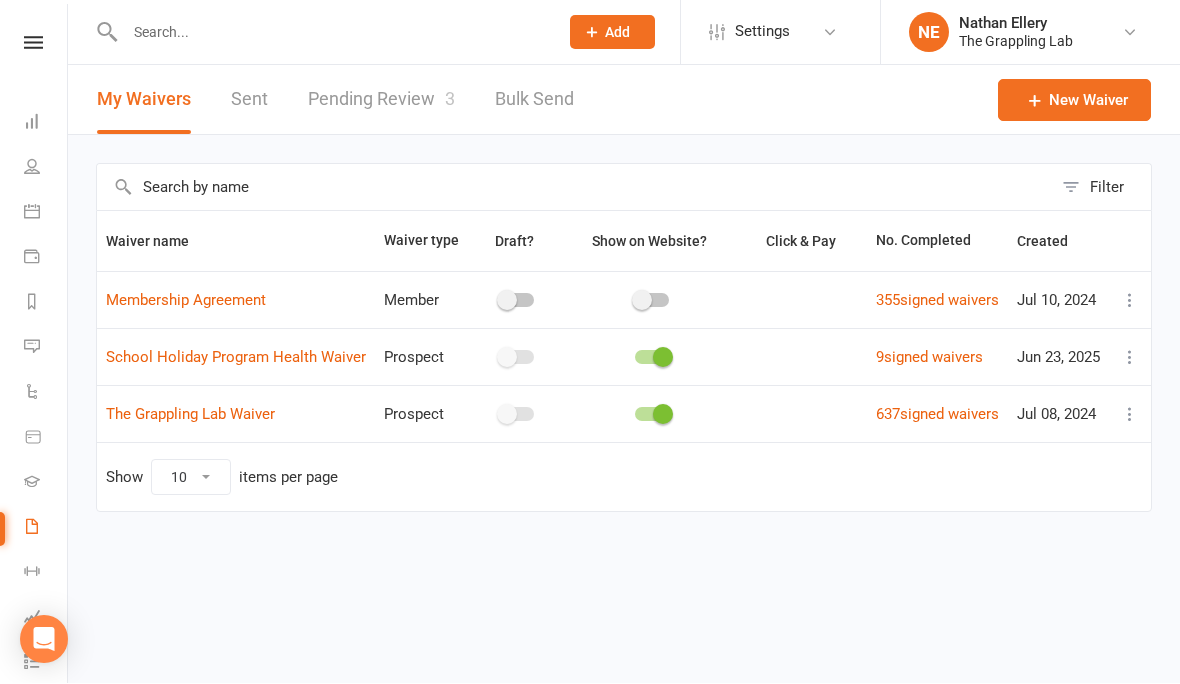 click on "Pending Review 3" at bounding box center (381, 100) 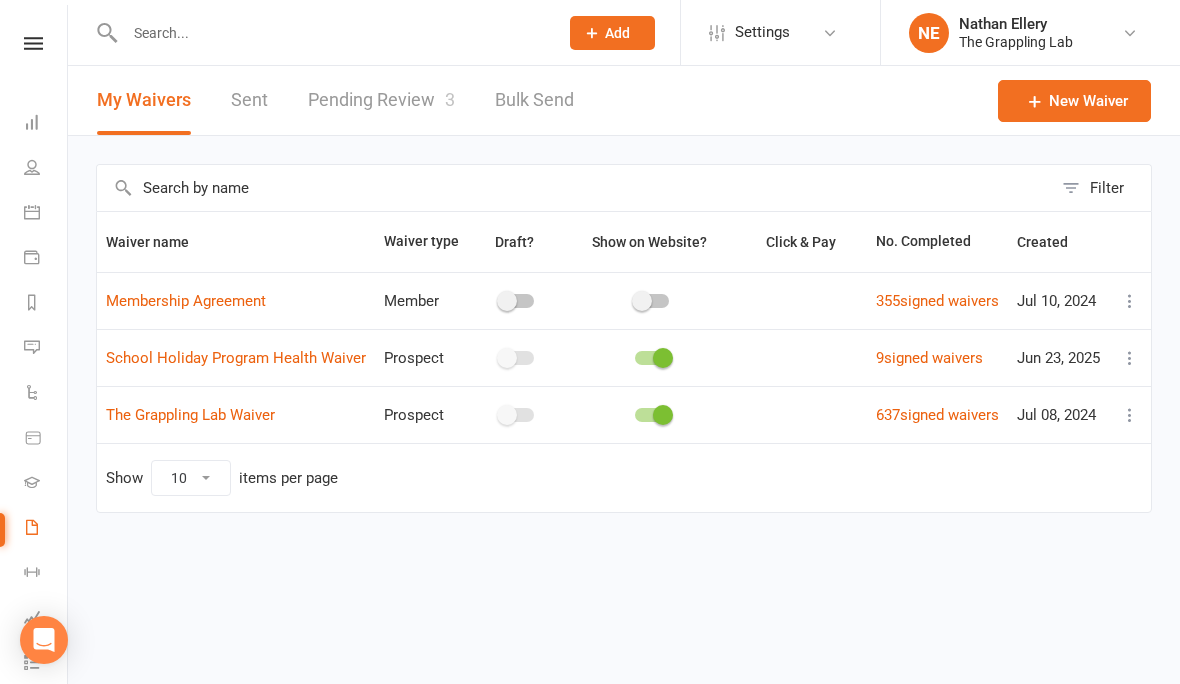 select on "25" 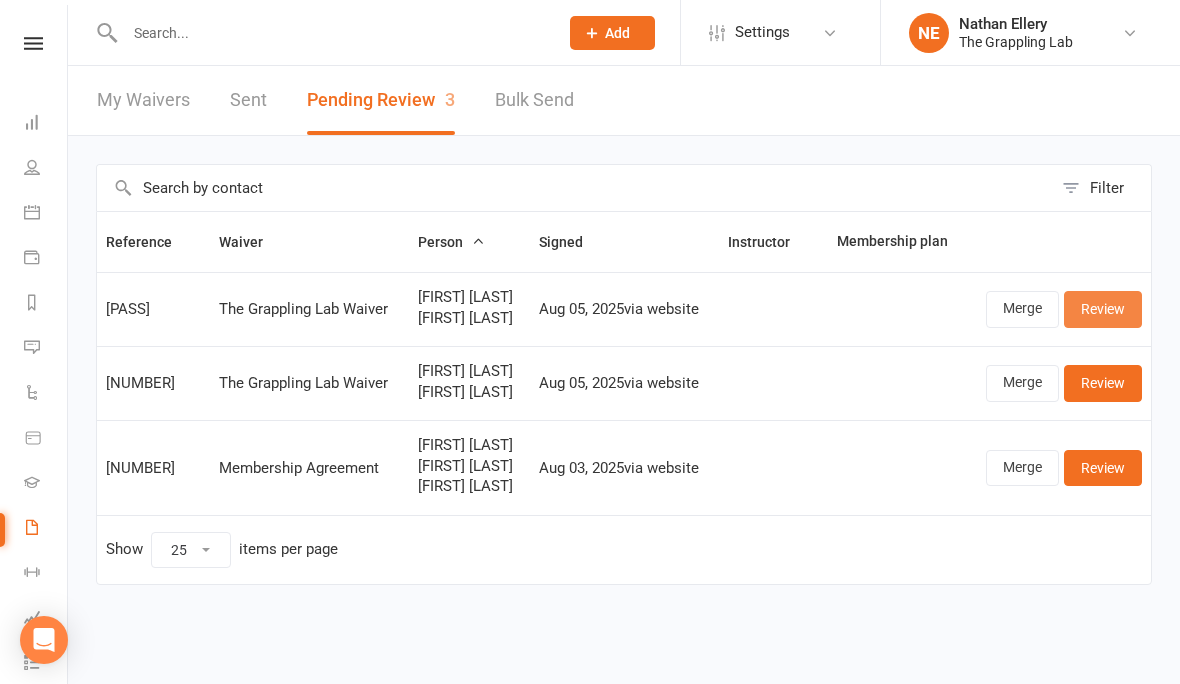 click on "Review" at bounding box center (1103, 309) 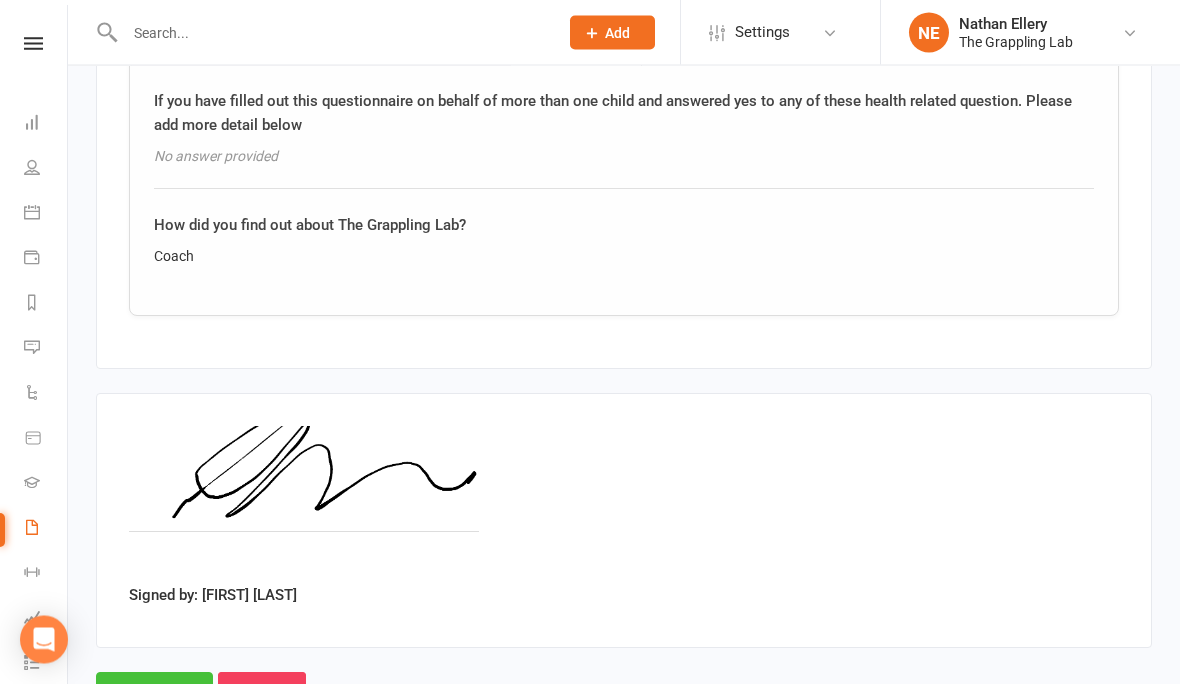 click on "Approve" at bounding box center (154, 694) 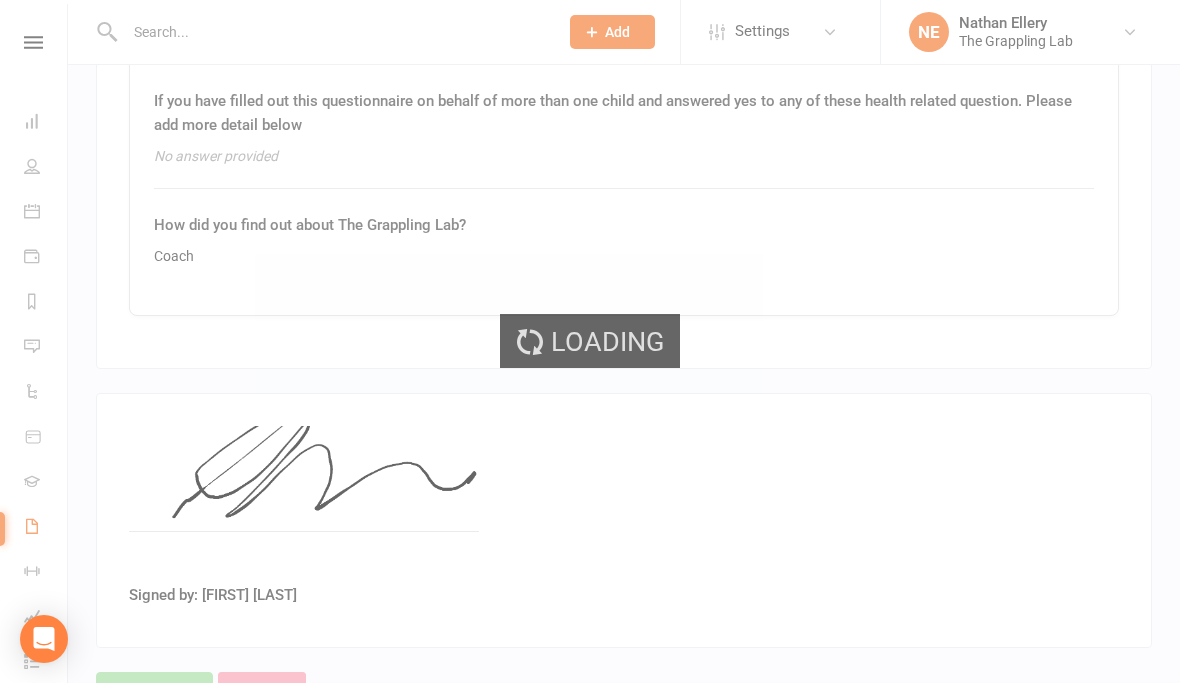 scroll, scrollTop: 0, scrollLeft: 0, axis: both 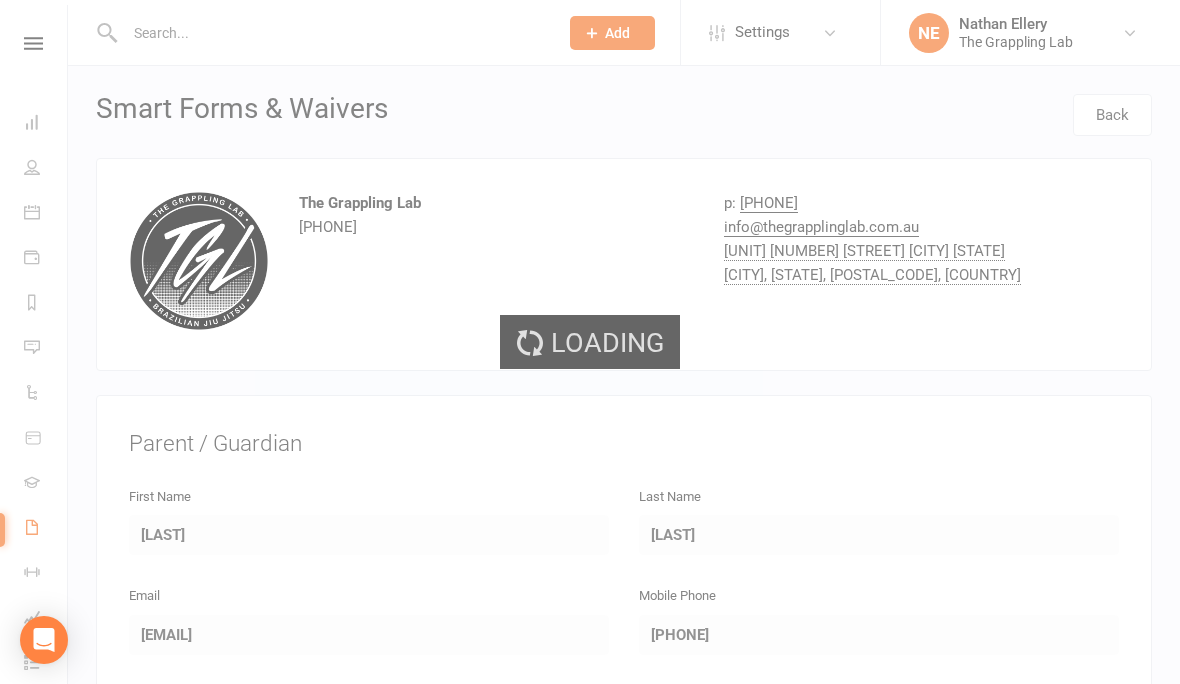 select on "25" 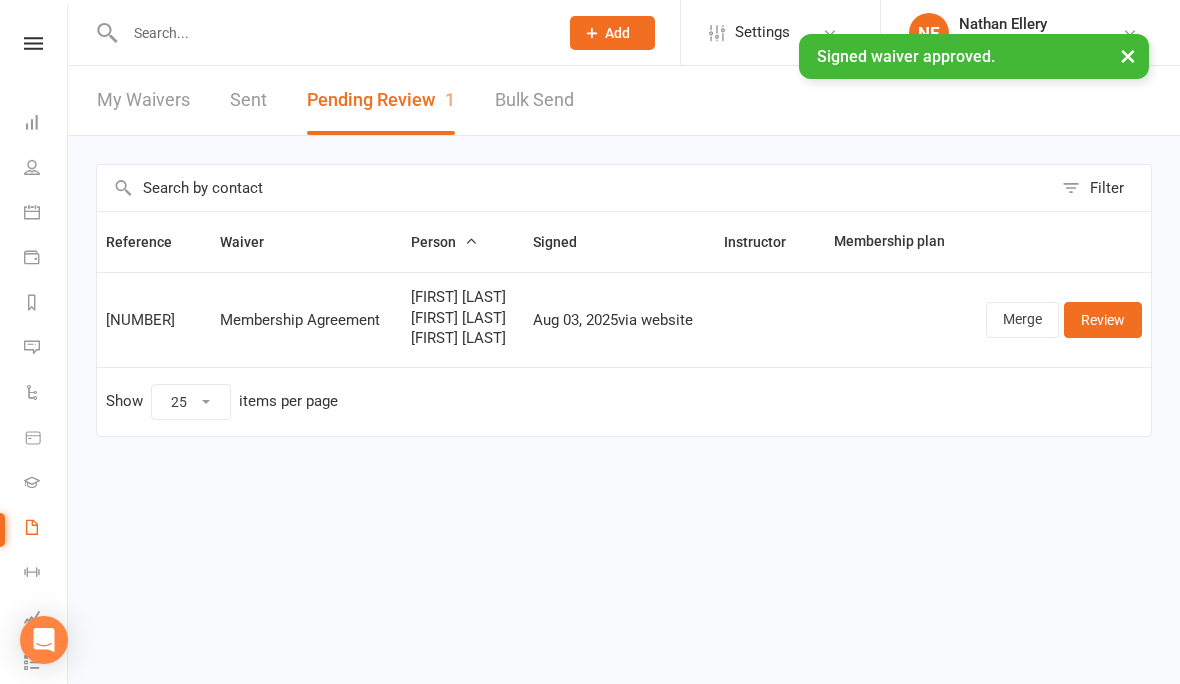 click at bounding box center (33, 43) 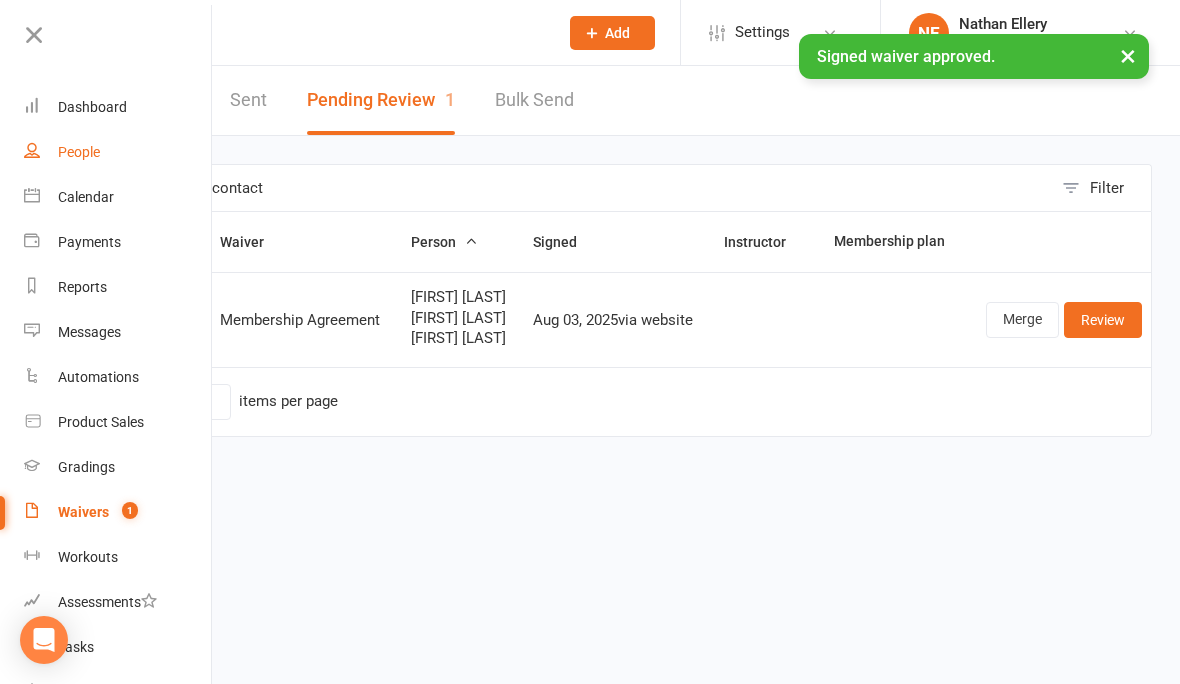 click on "People" at bounding box center [118, 152] 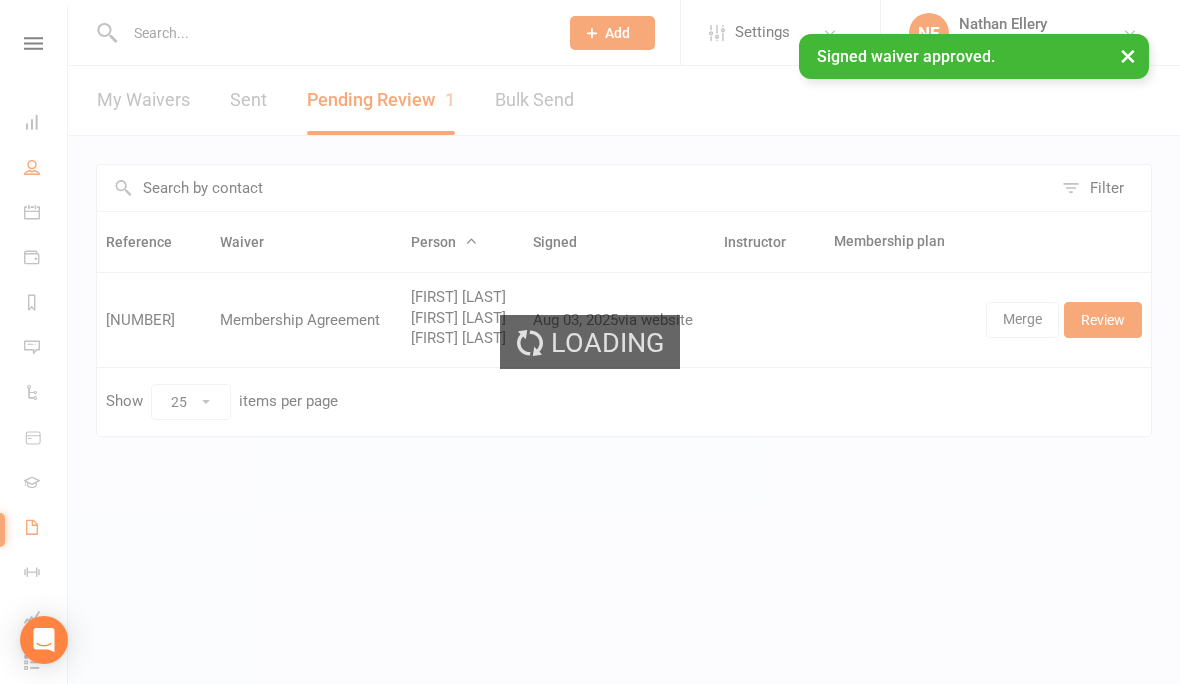 select on "100" 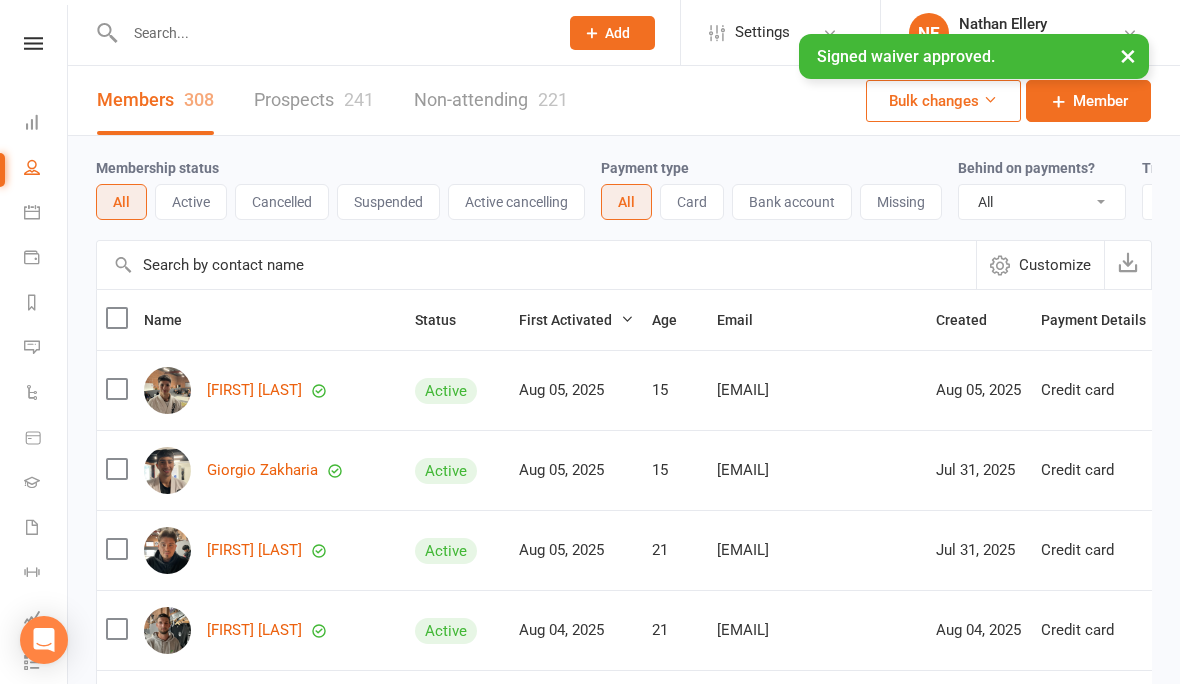 click on "Prospects 241" at bounding box center [314, 100] 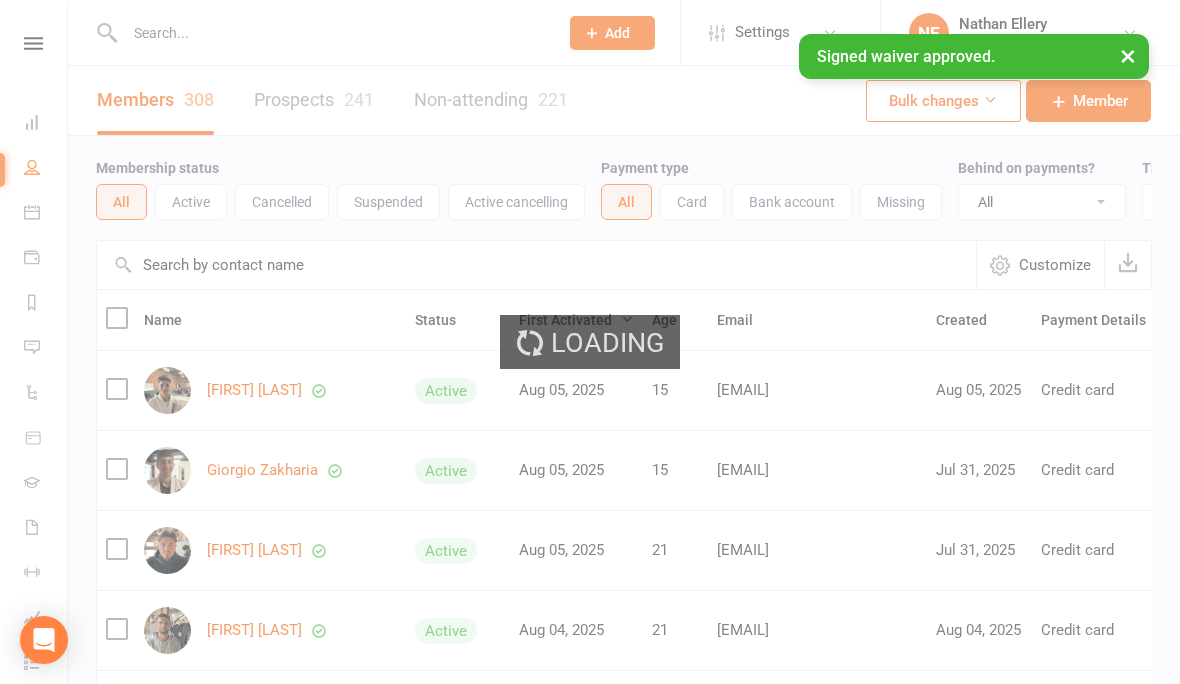 select on "100" 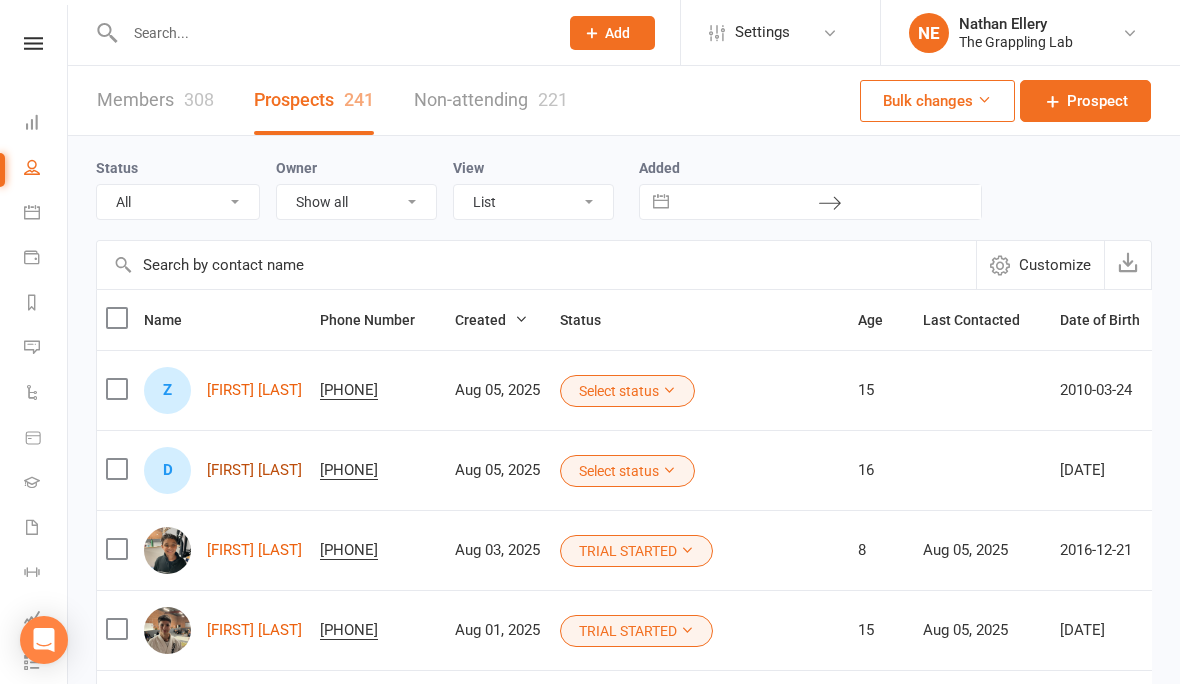 click on "Derkam Alabsawi" at bounding box center [254, 470] 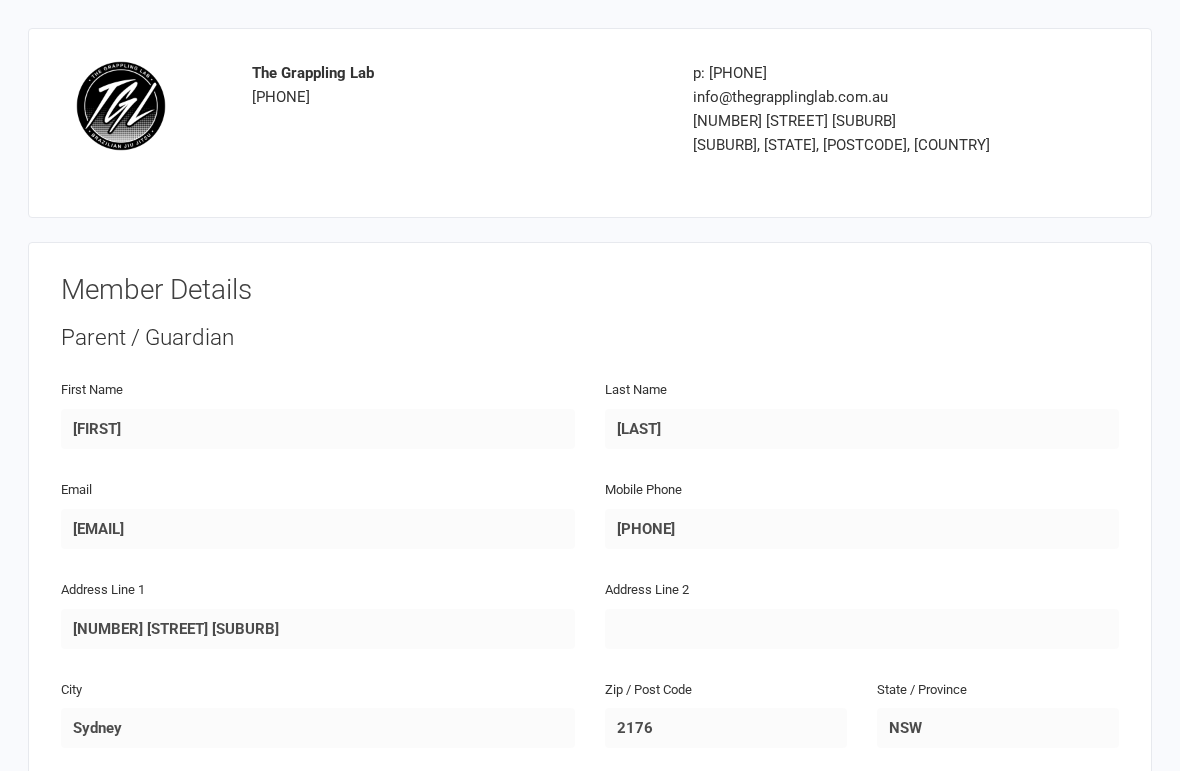 scroll, scrollTop: 0, scrollLeft: 0, axis: both 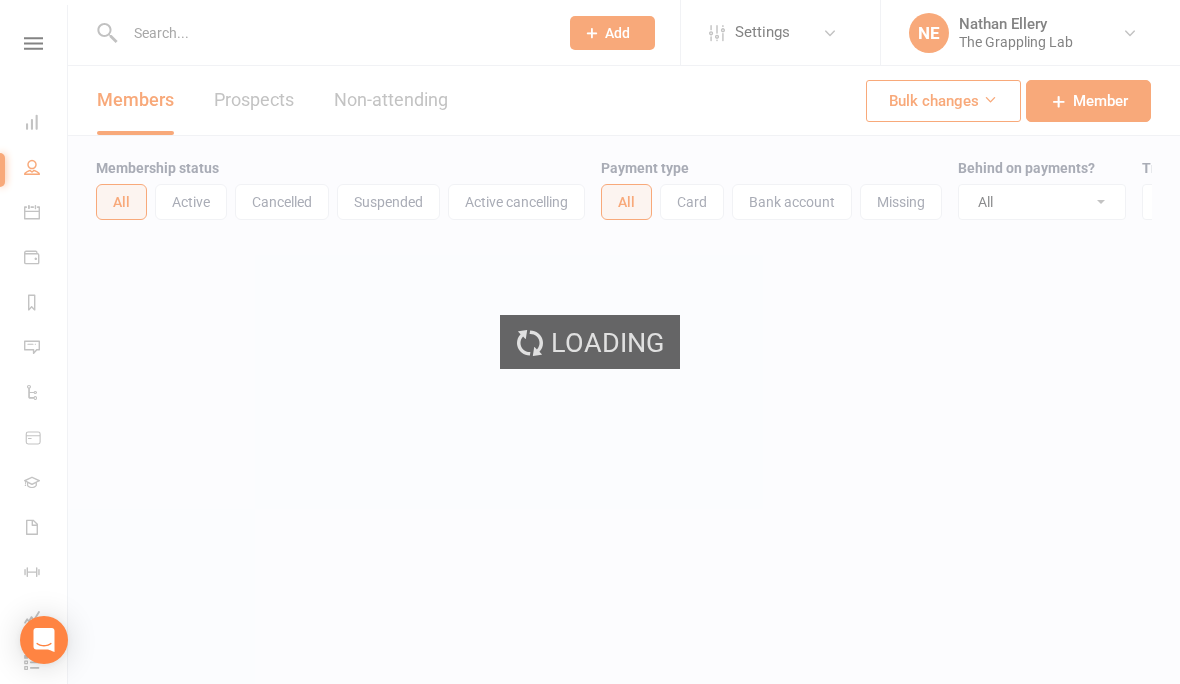 select on "100" 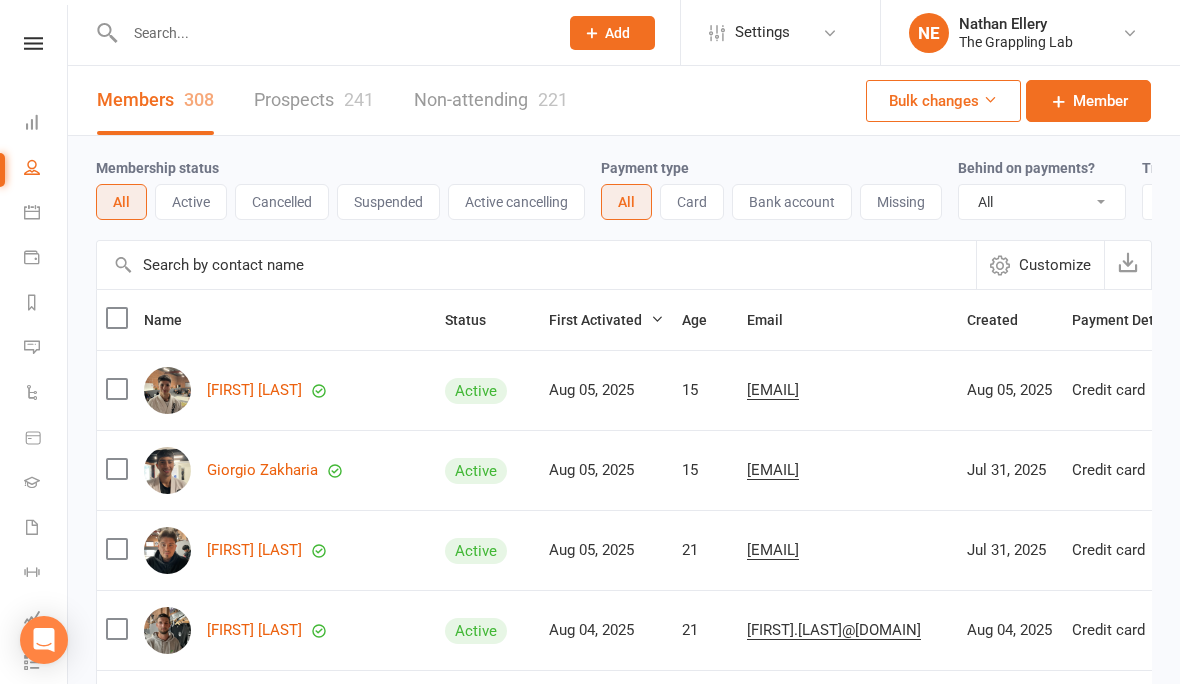 click on "Prospects 241" at bounding box center [314, 100] 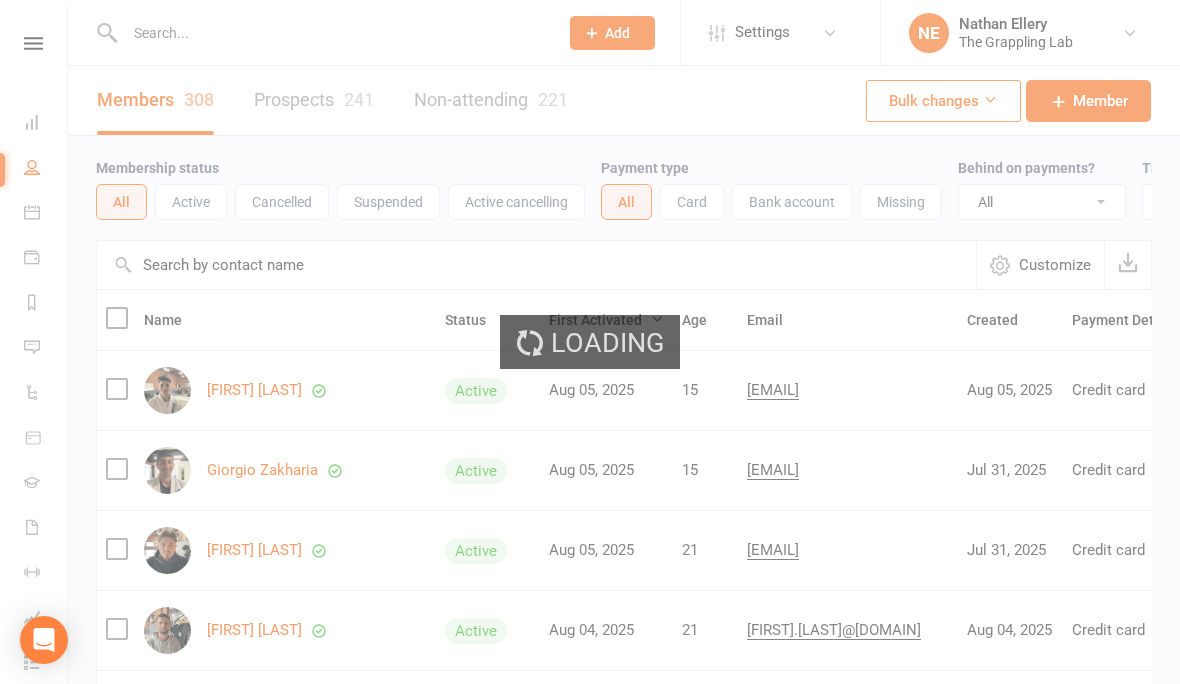 select on "100" 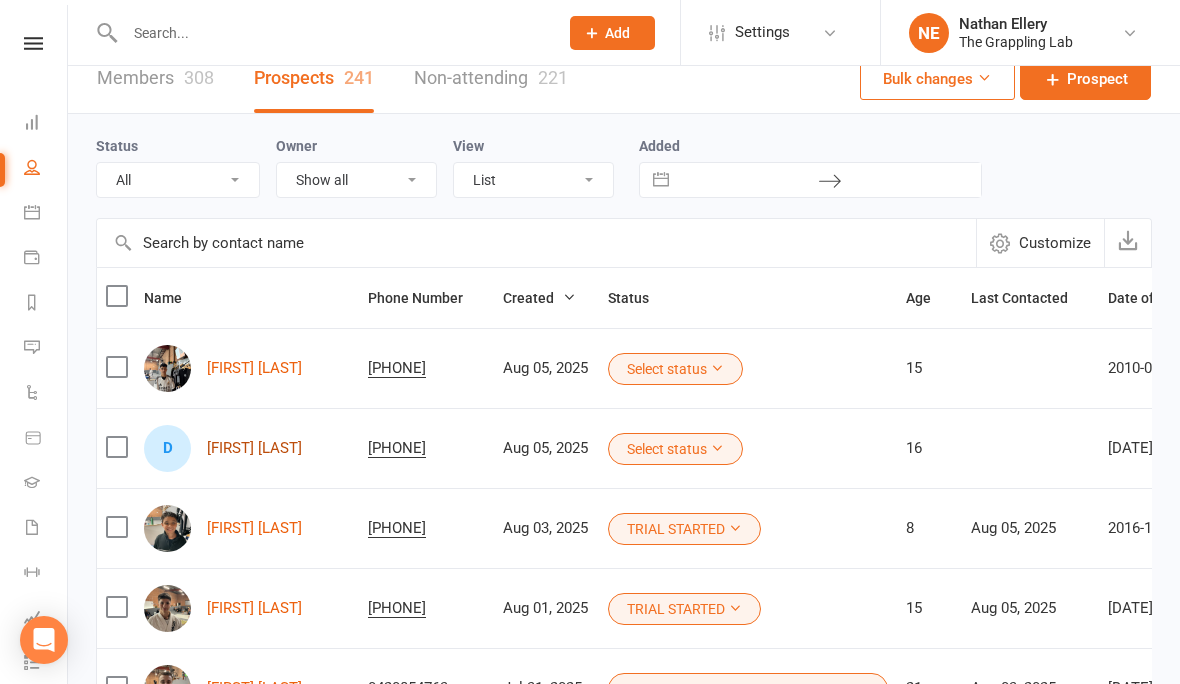 click on "Derkam Alabsawi" at bounding box center (254, 448) 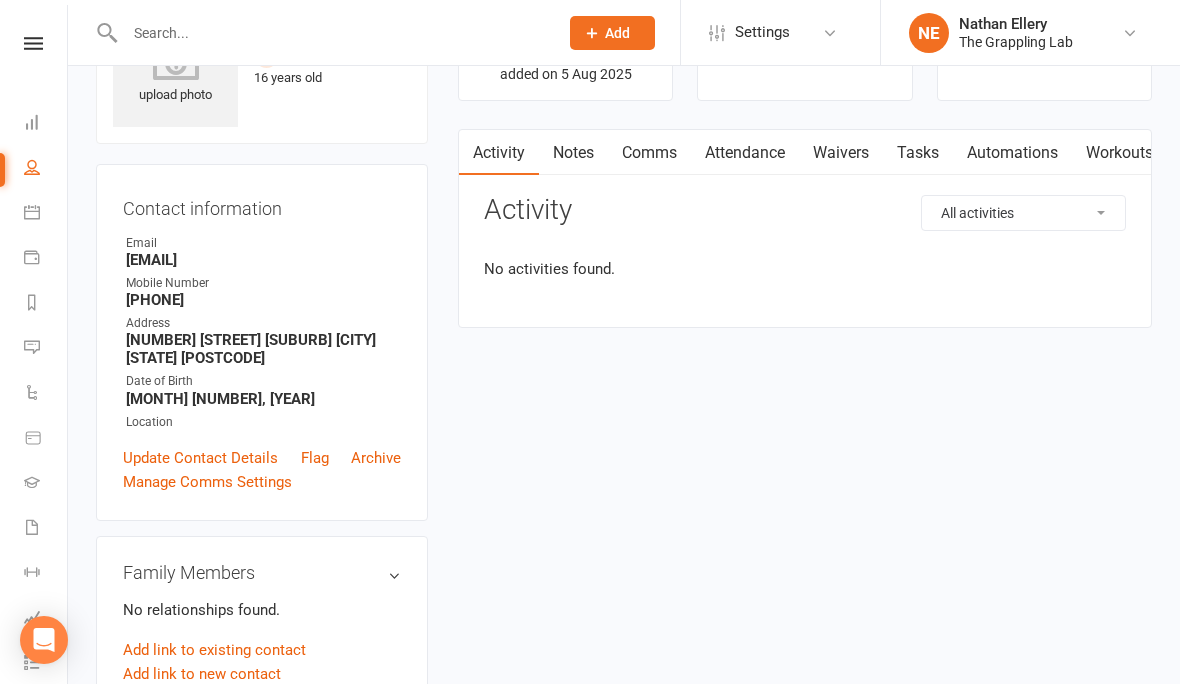 scroll, scrollTop: 0, scrollLeft: 0, axis: both 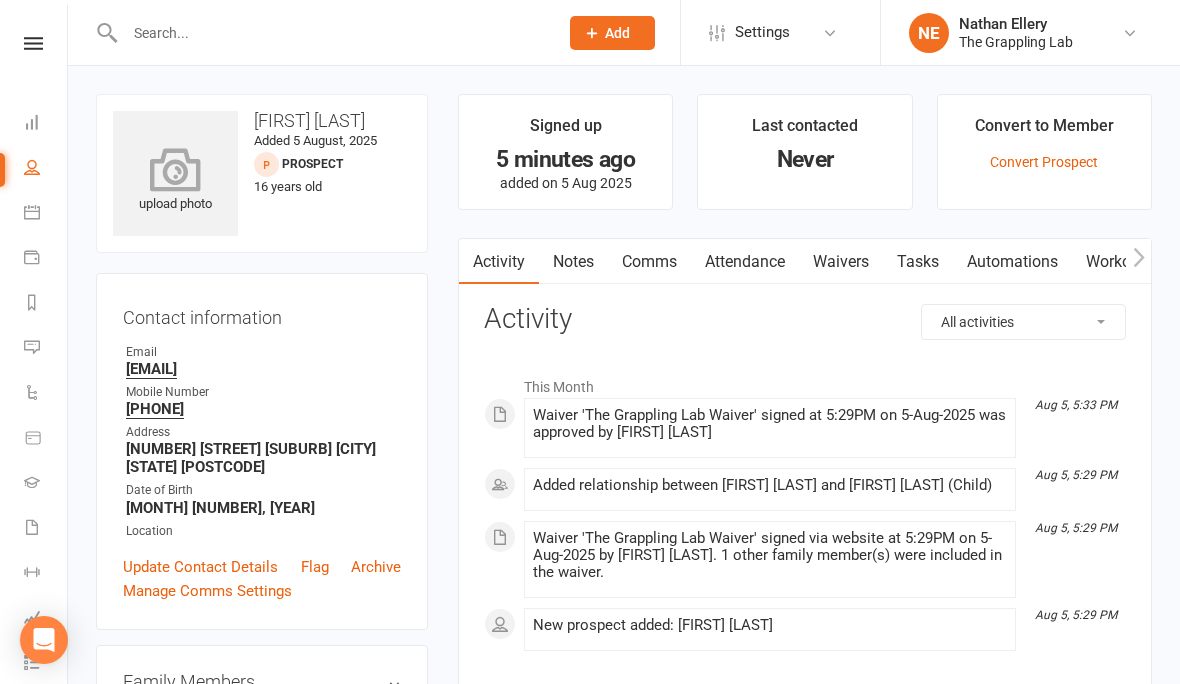 click on "upload photo" at bounding box center [175, 182] 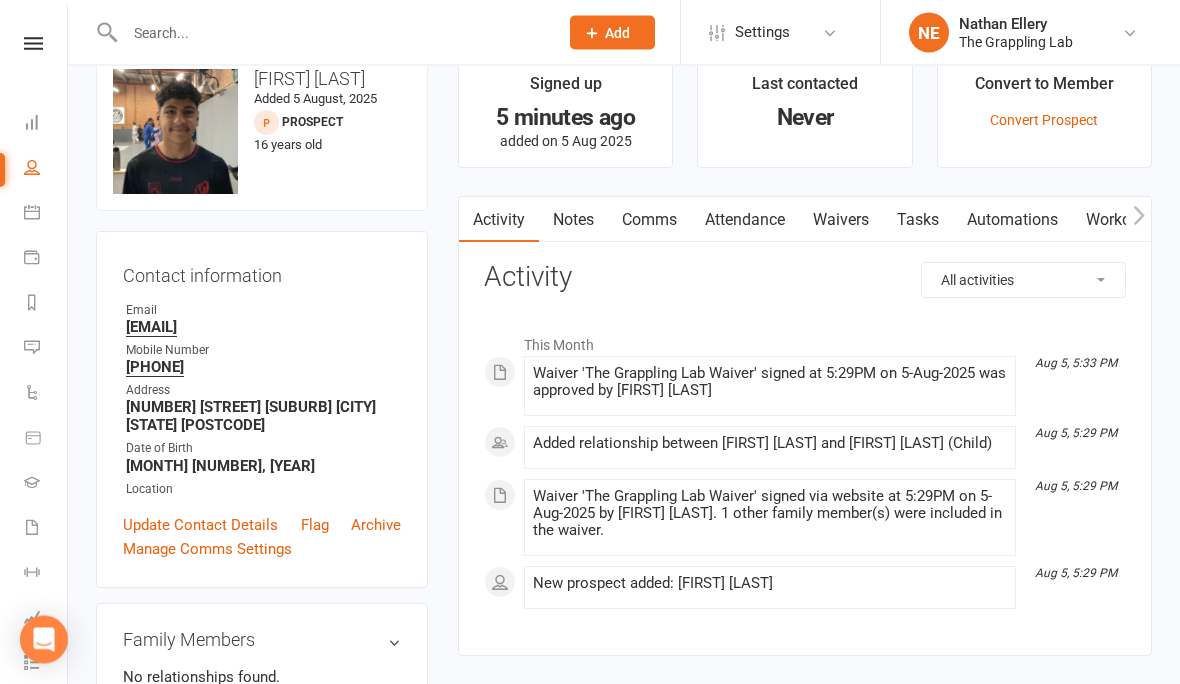 scroll, scrollTop: 0, scrollLeft: 0, axis: both 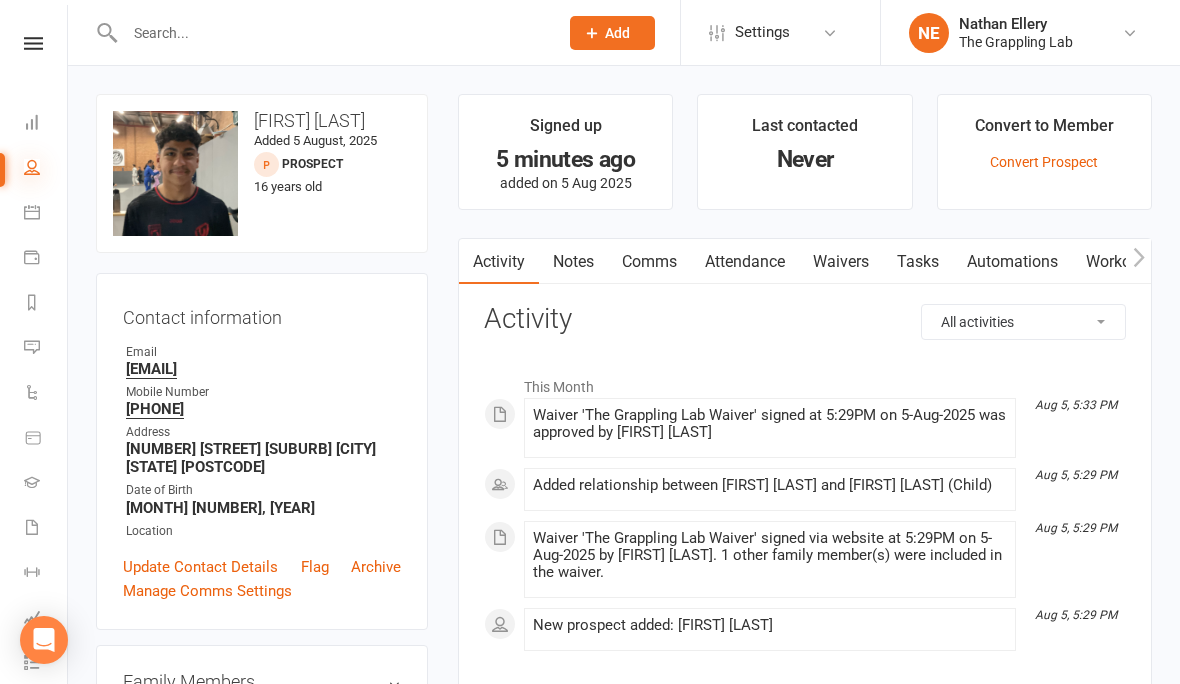 click at bounding box center (32, 167) 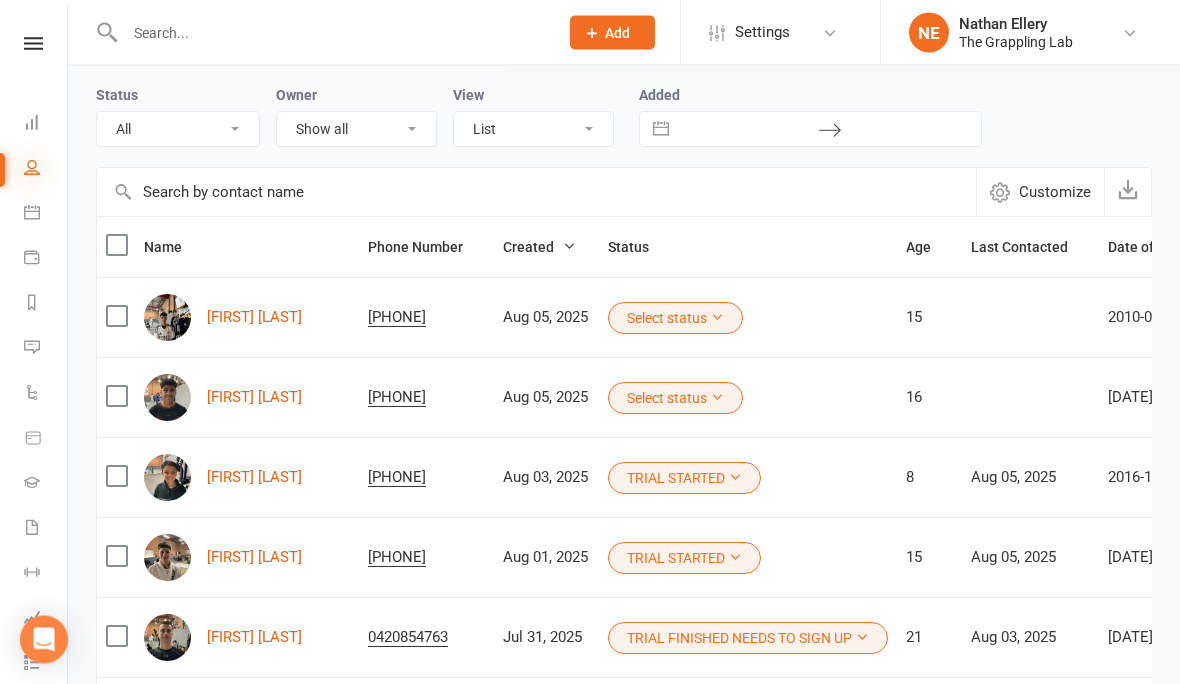 scroll, scrollTop: 75, scrollLeft: 0, axis: vertical 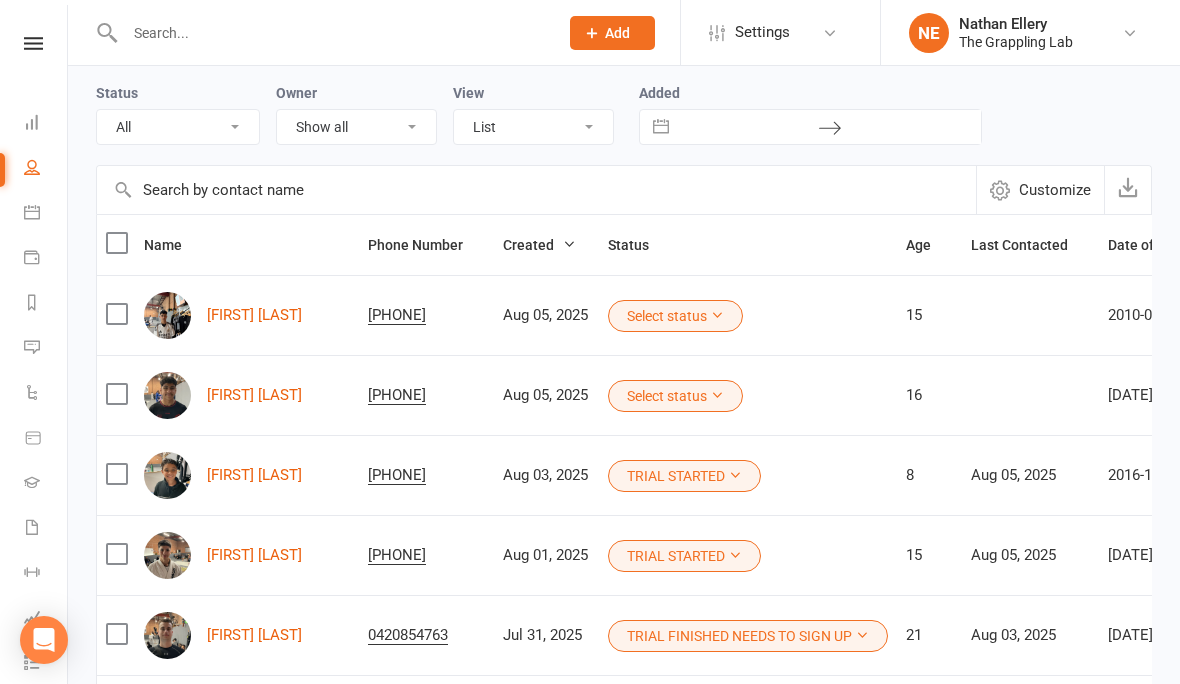 click on "Select status" at bounding box center [675, 316] 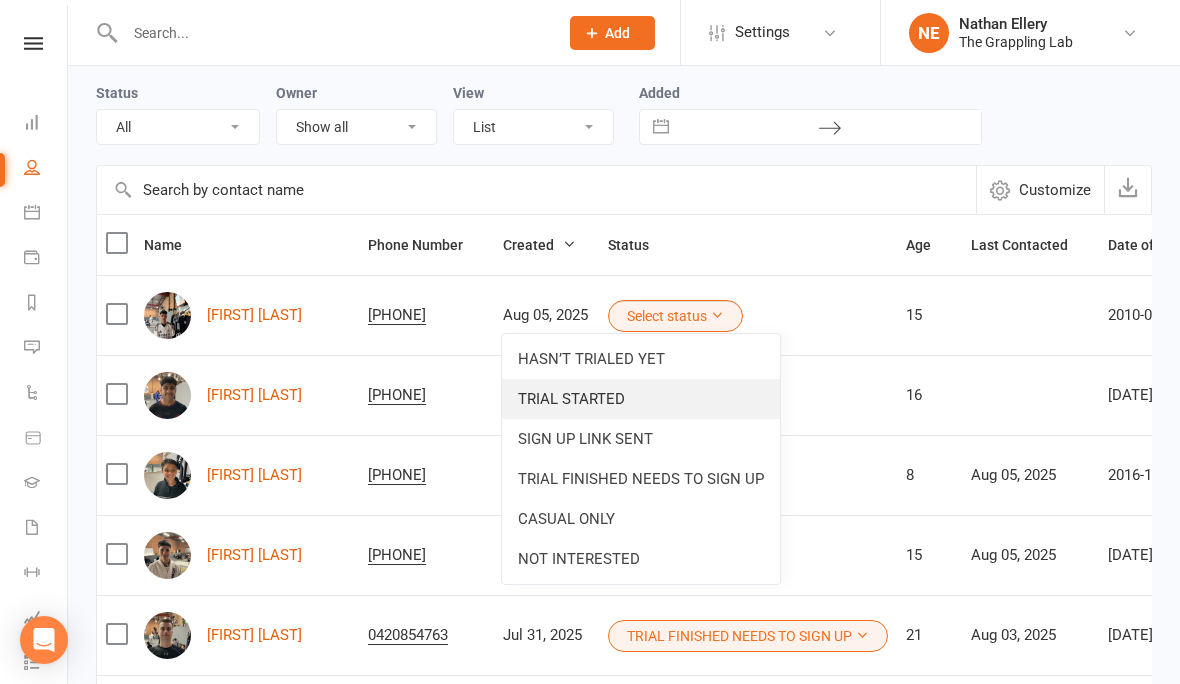 click on "TRIAL STARTED" at bounding box center (641, 399) 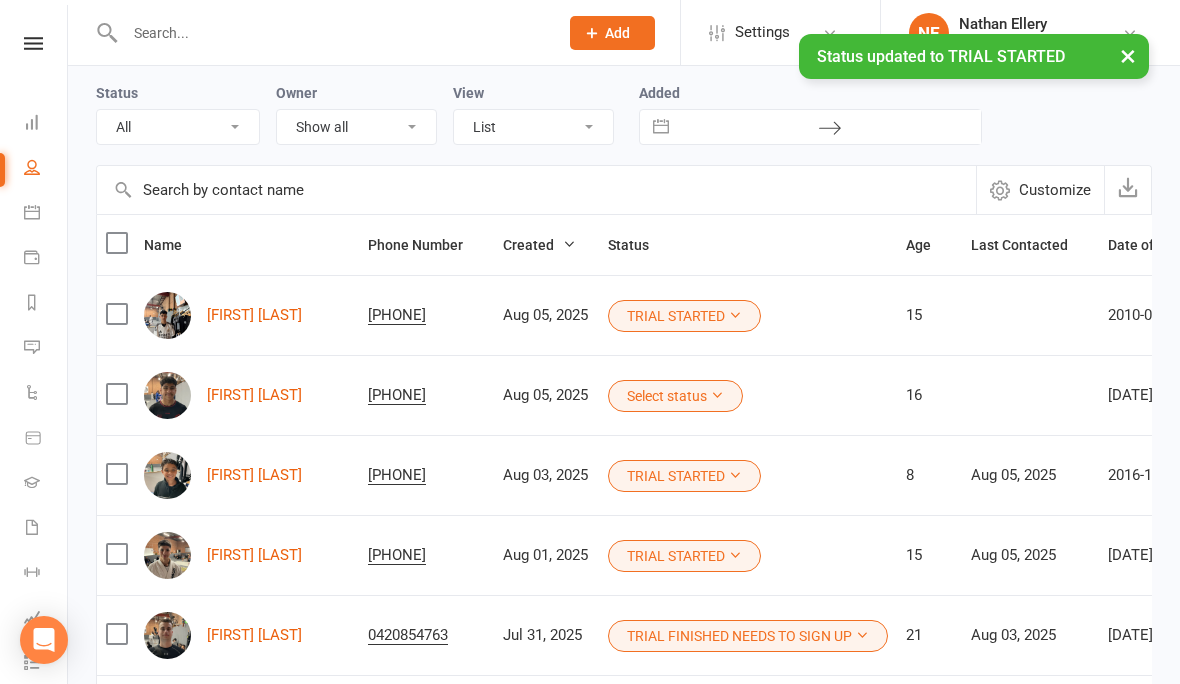 click on "Select status" at bounding box center [675, 396] 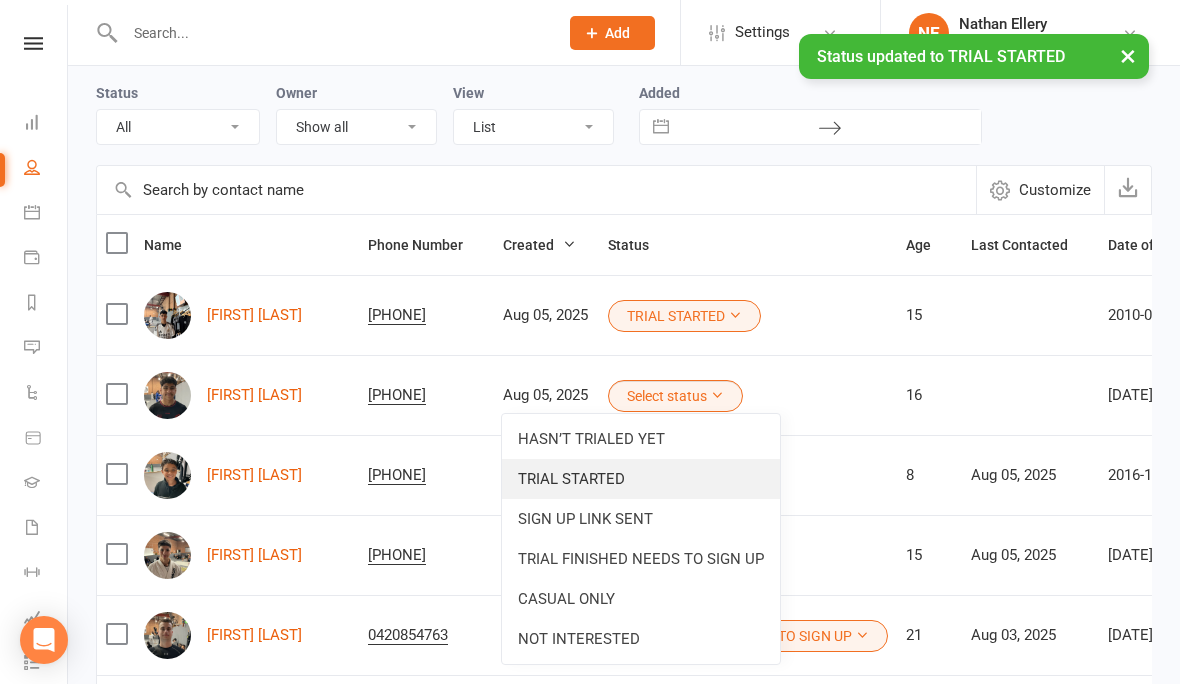 click on "TRIAL STARTED" at bounding box center [641, 479] 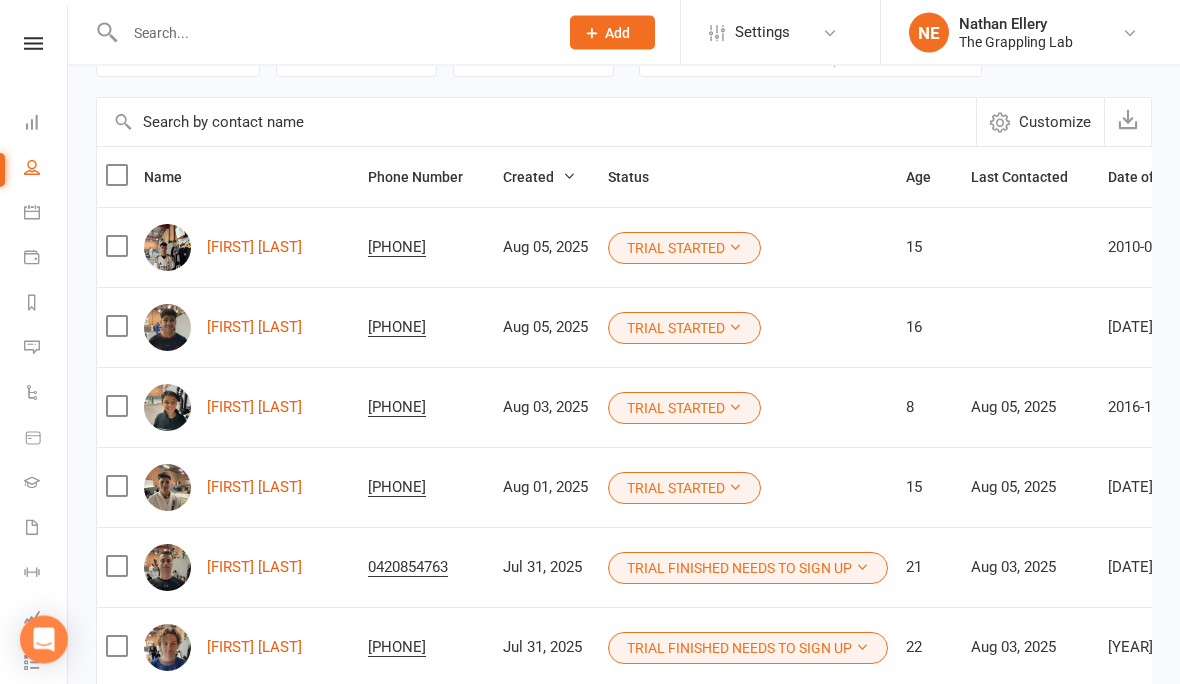 scroll, scrollTop: 175, scrollLeft: 0, axis: vertical 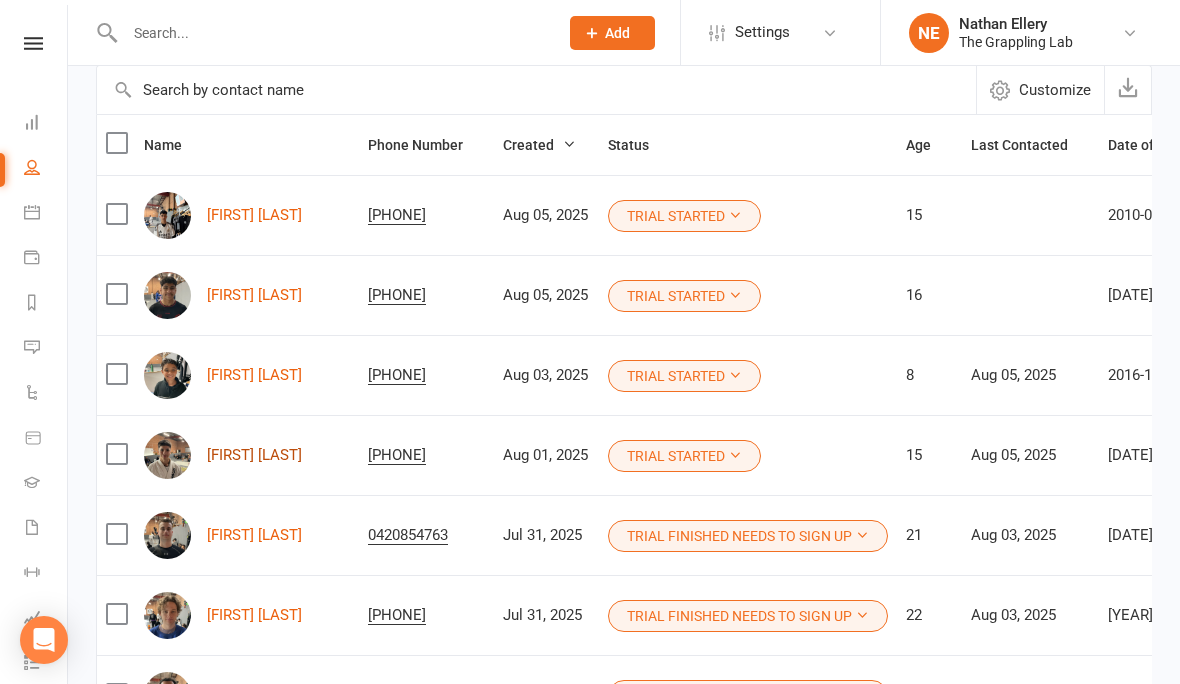 click on "[FIRST] [LAST]" at bounding box center [254, 455] 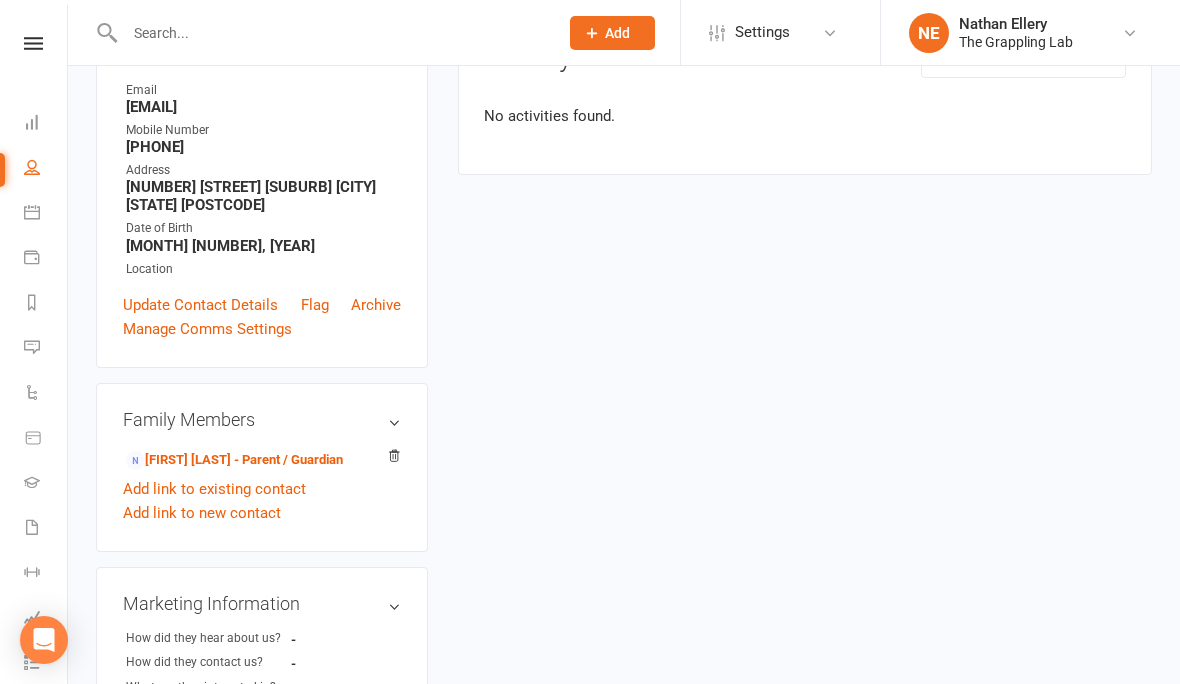 scroll, scrollTop: 0, scrollLeft: 0, axis: both 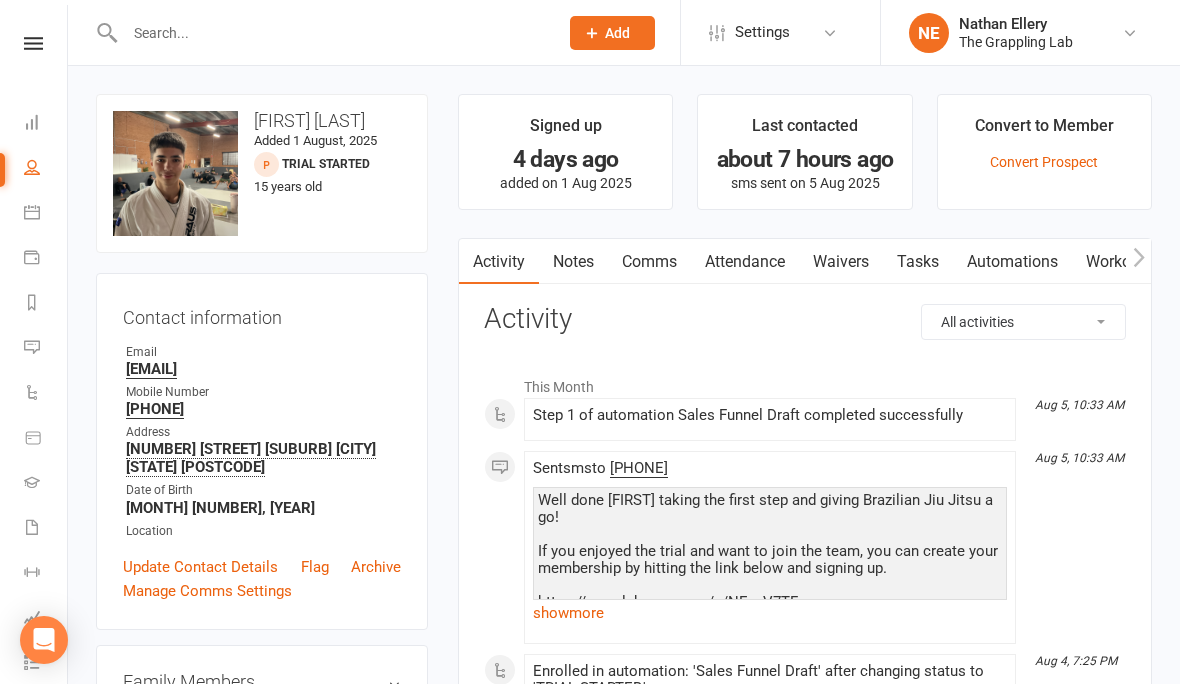 select on "100" 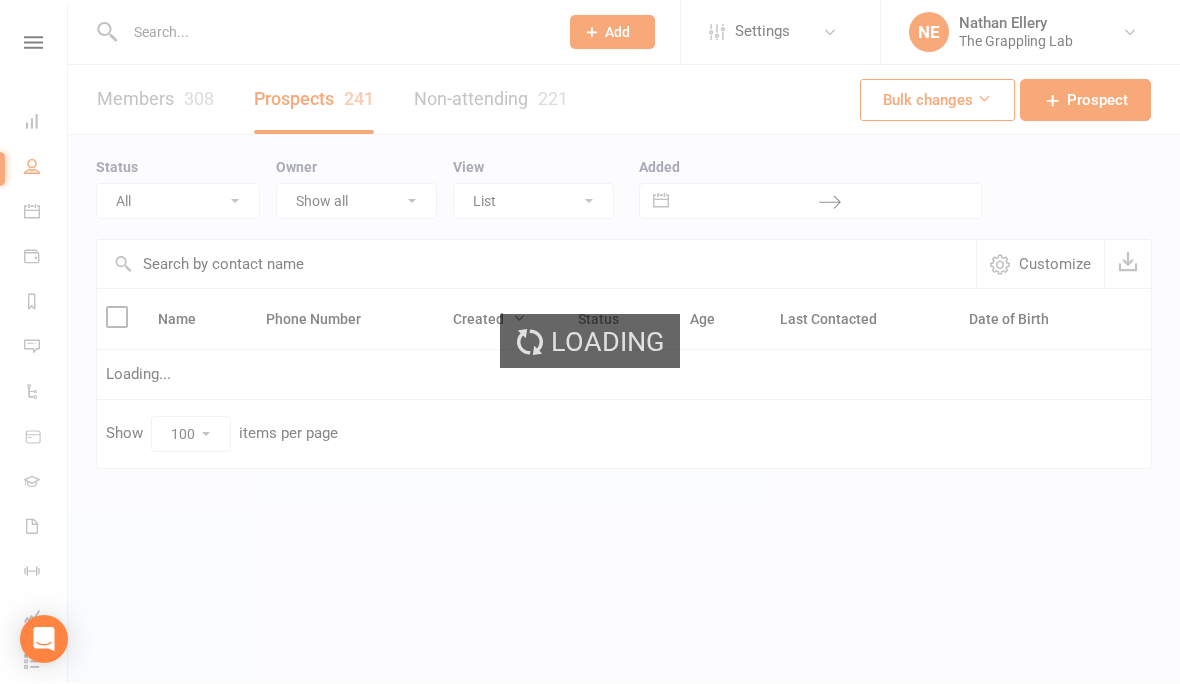 scroll, scrollTop: 1, scrollLeft: 0, axis: vertical 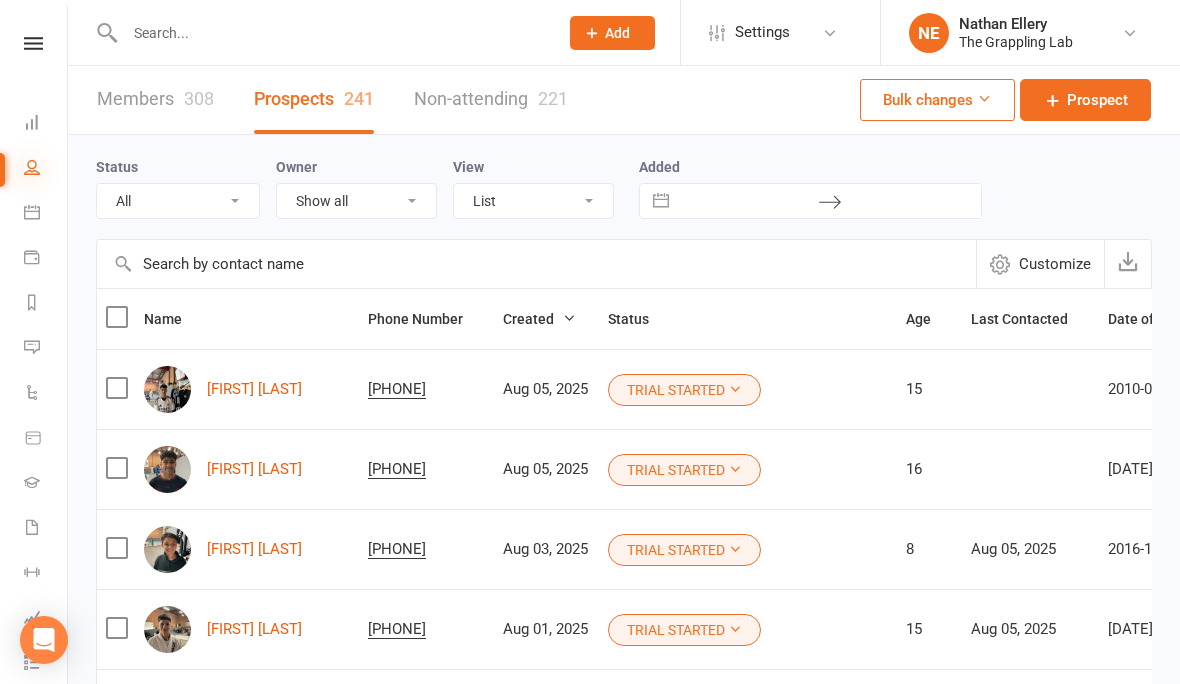 click at bounding box center [32, 167] 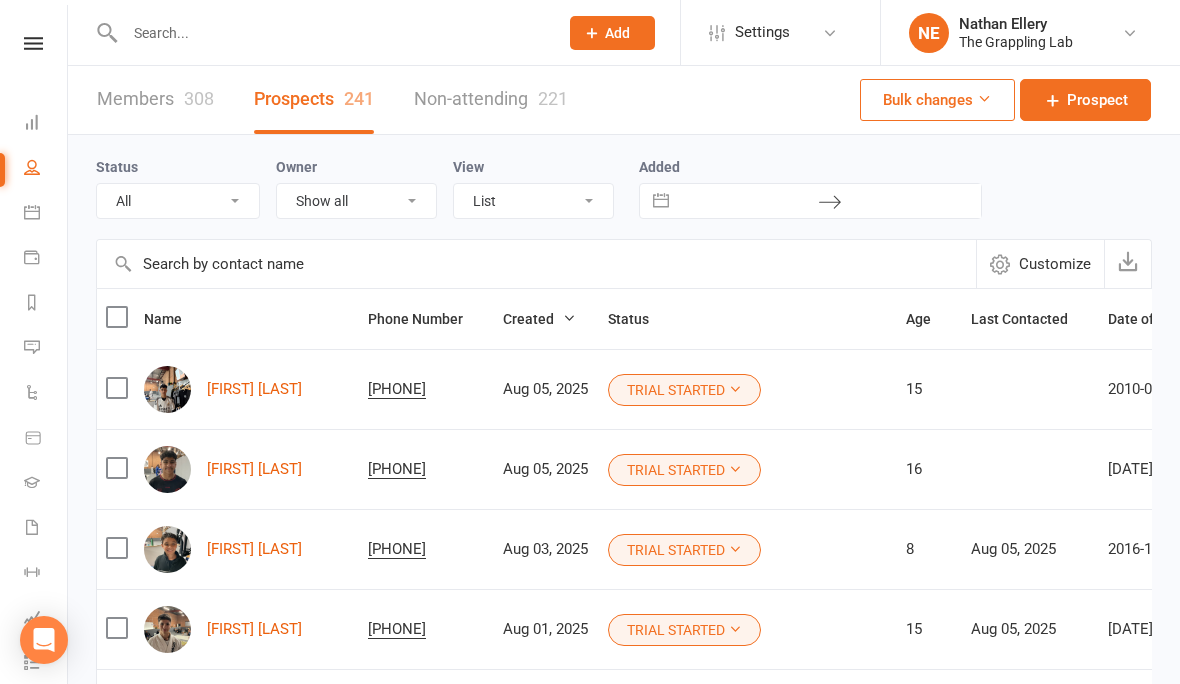 click on "Members 308" at bounding box center [155, 99] 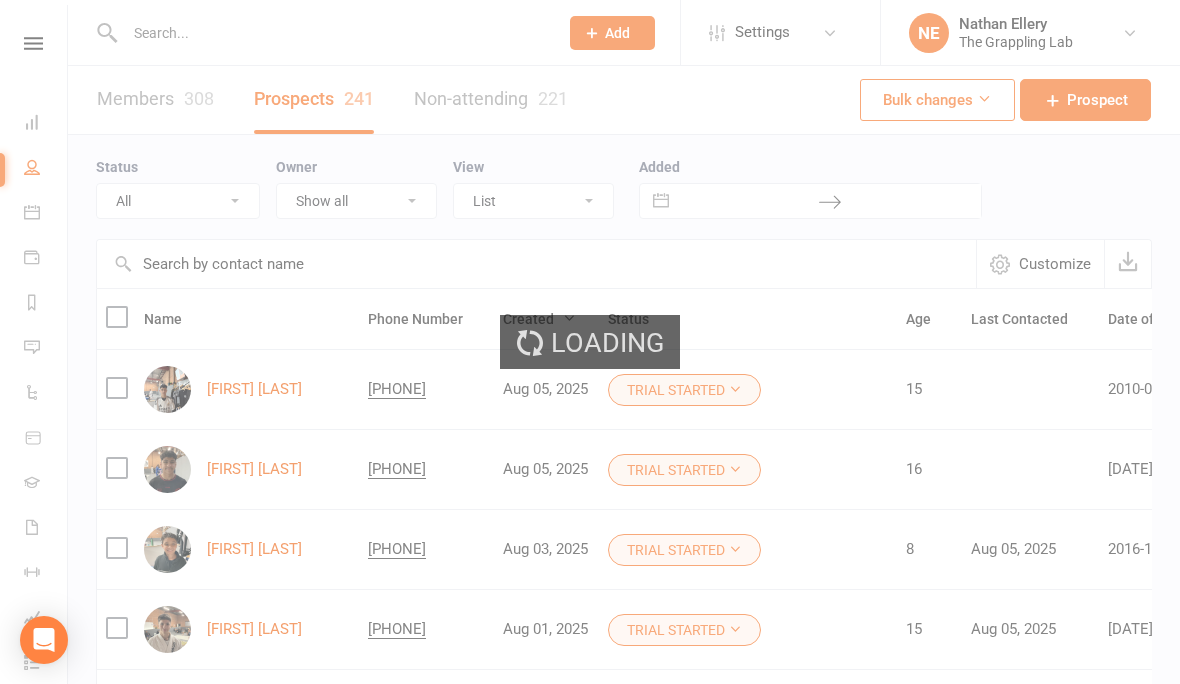 scroll, scrollTop: 0, scrollLeft: 0, axis: both 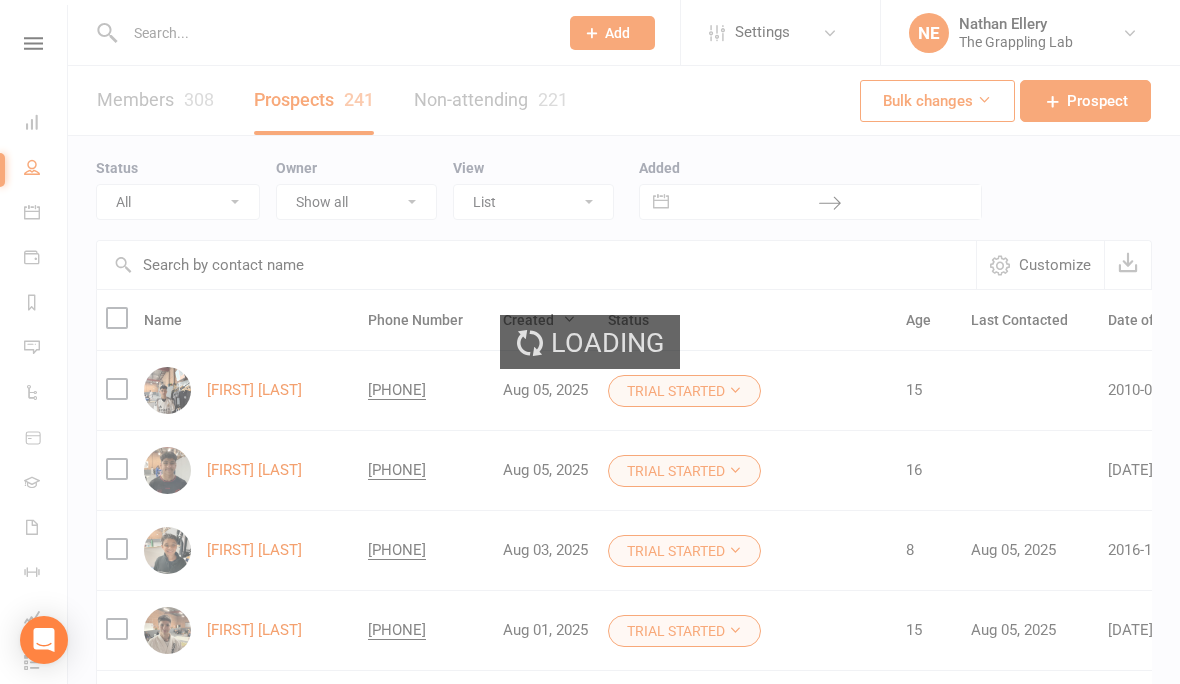 select on "100" 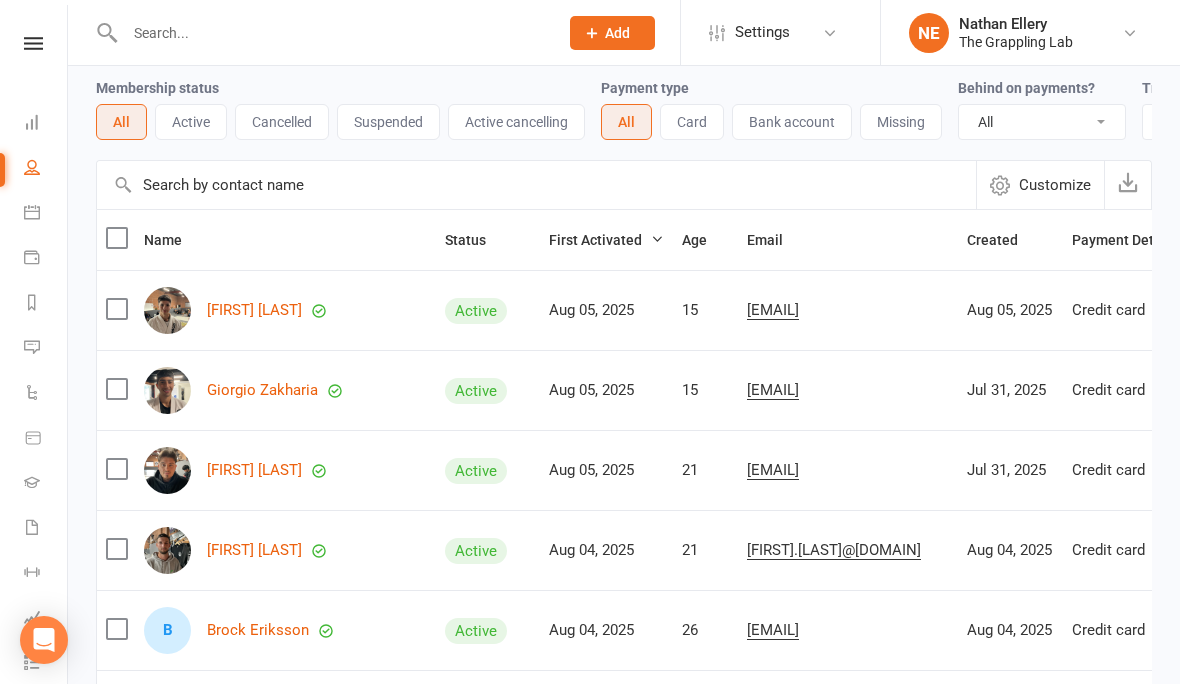 scroll, scrollTop: 0, scrollLeft: 0, axis: both 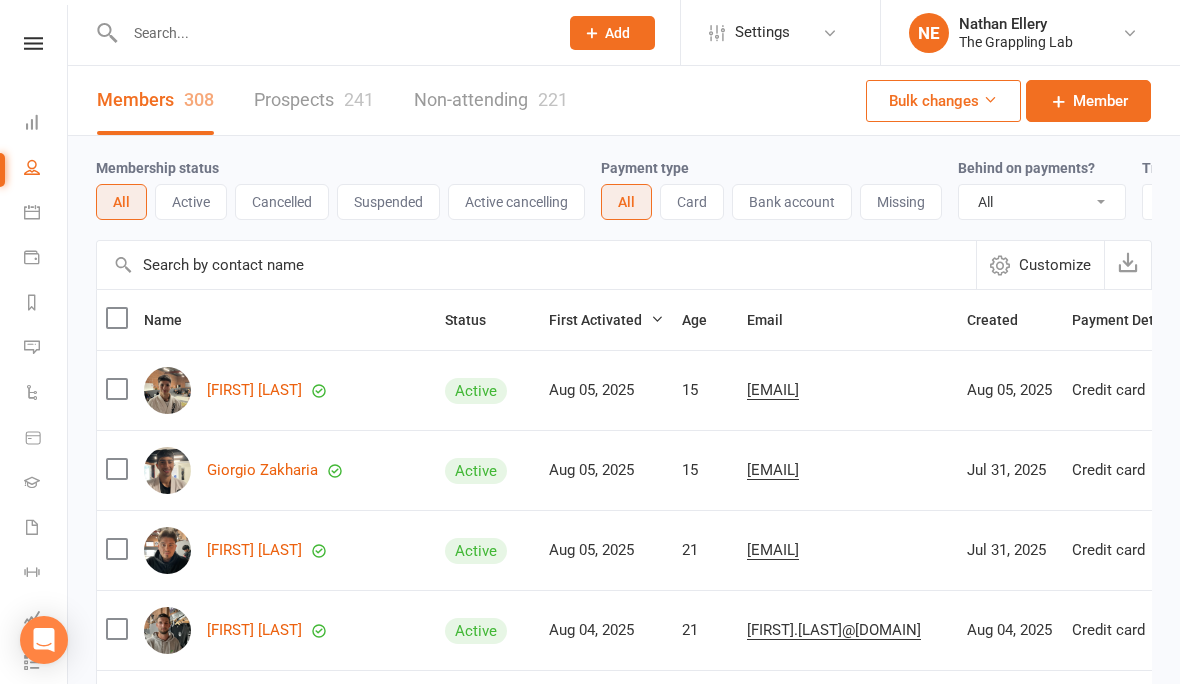 click on "Prospects 241" at bounding box center [314, 100] 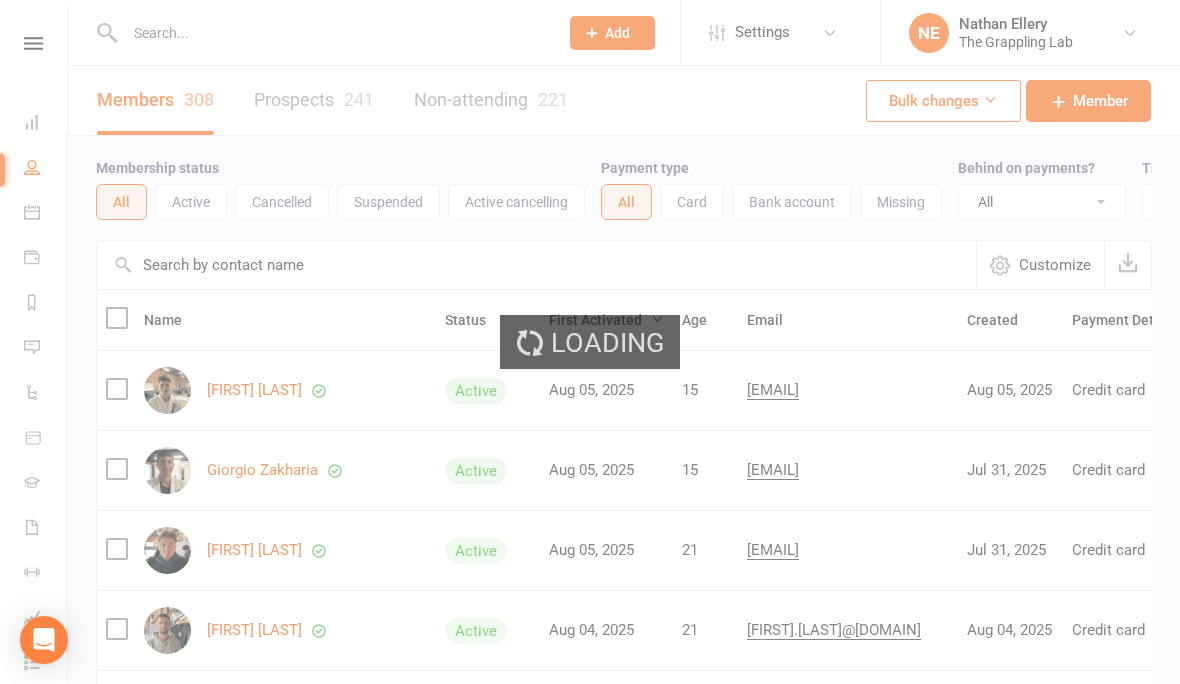 select on "100" 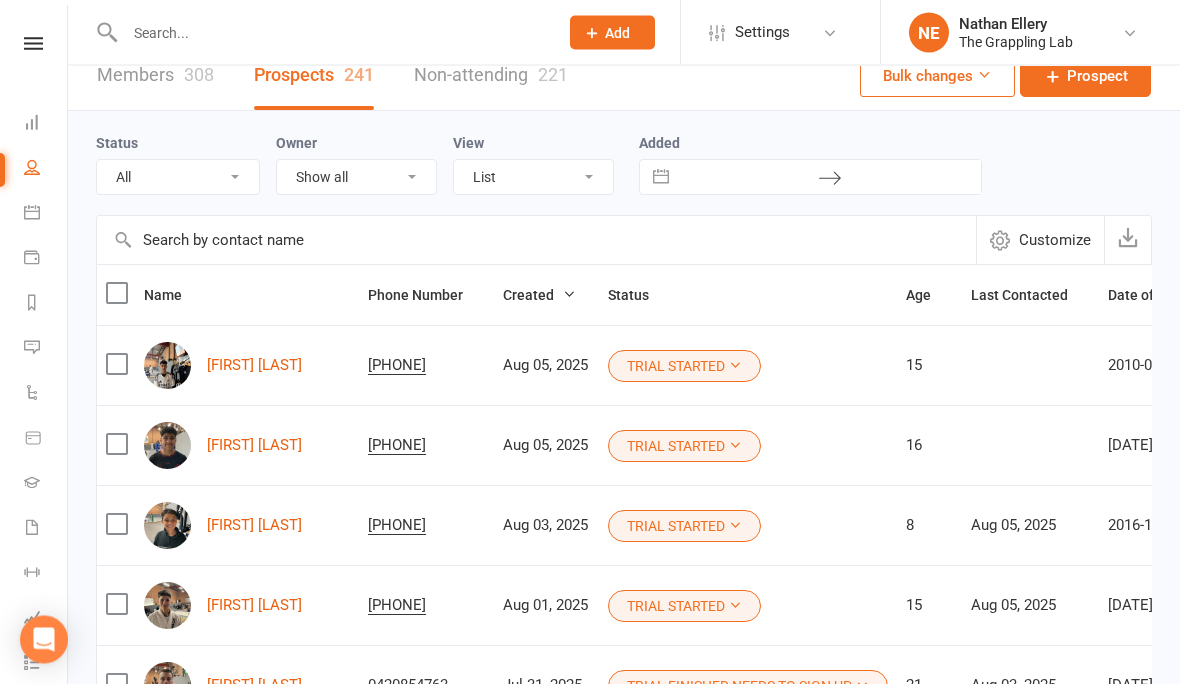 scroll, scrollTop: 25, scrollLeft: 0, axis: vertical 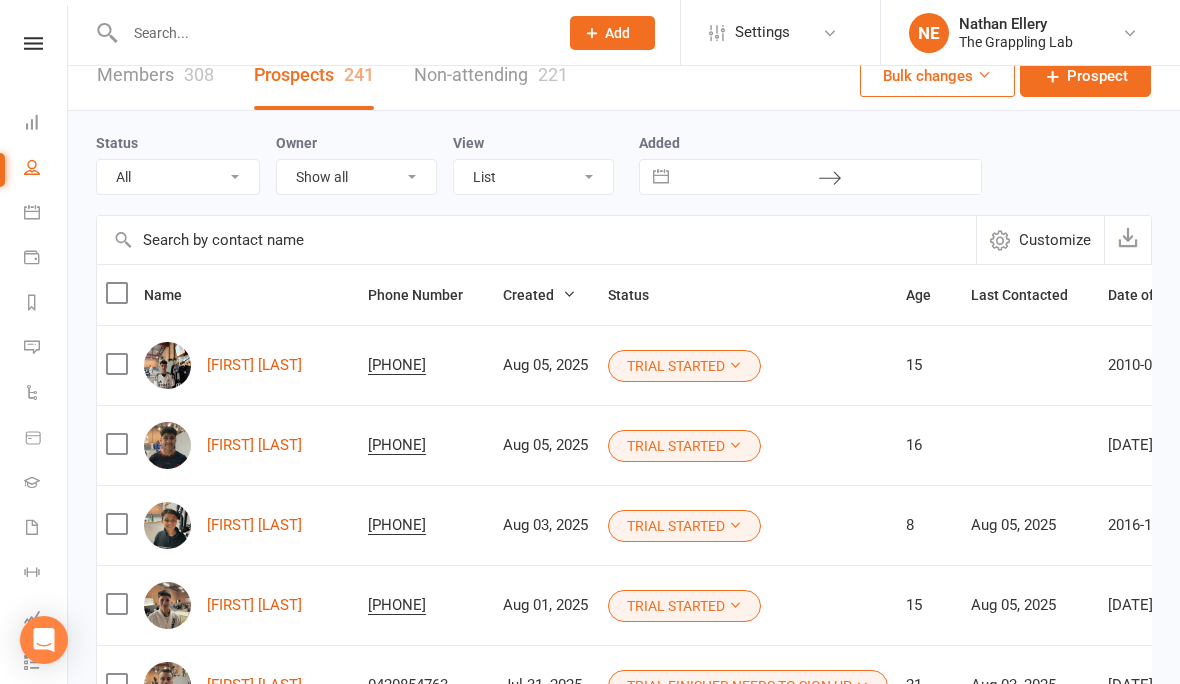 click at bounding box center [116, 604] 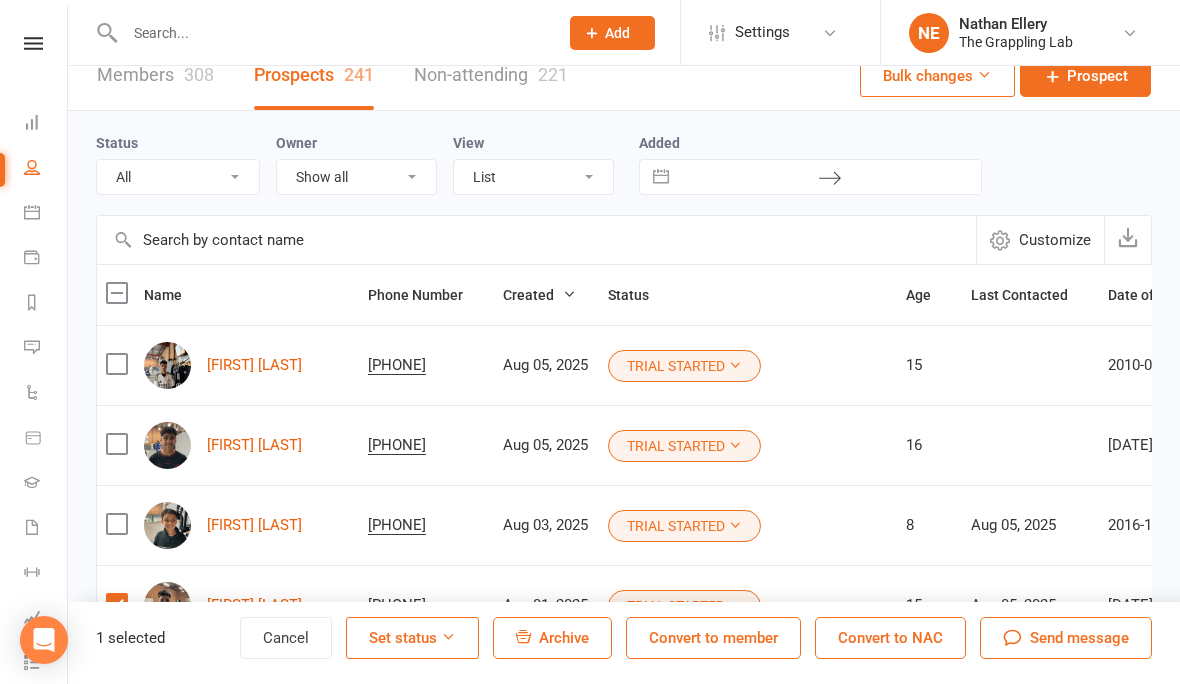 click on "Archive" at bounding box center [564, 638] 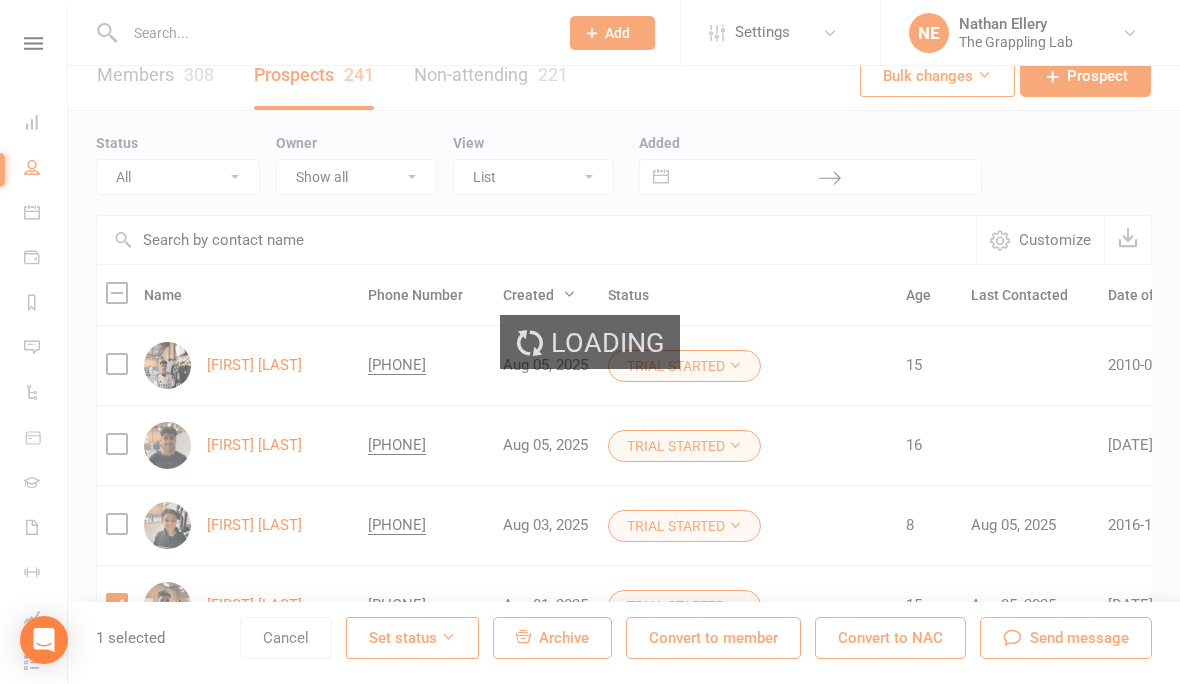 scroll, scrollTop: 112, scrollLeft: 0, axis: vertical 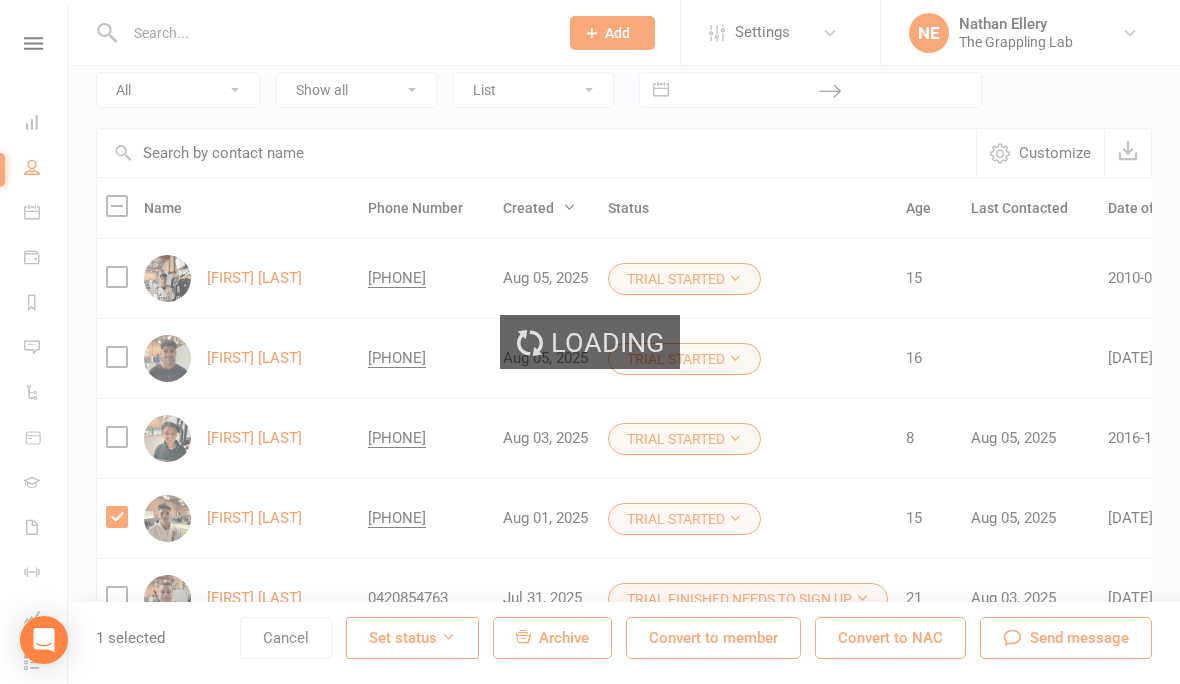 checkbox on "true" 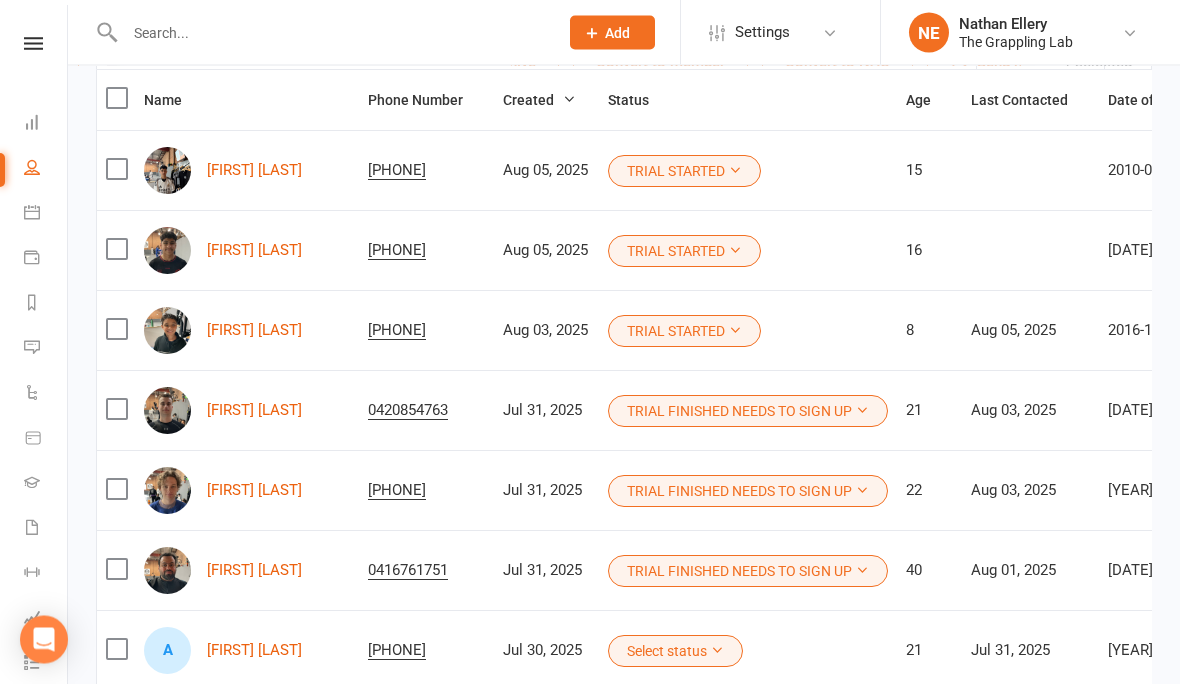 scroll, scrollTop: 220, scrollLeft: 0, axis: vertical 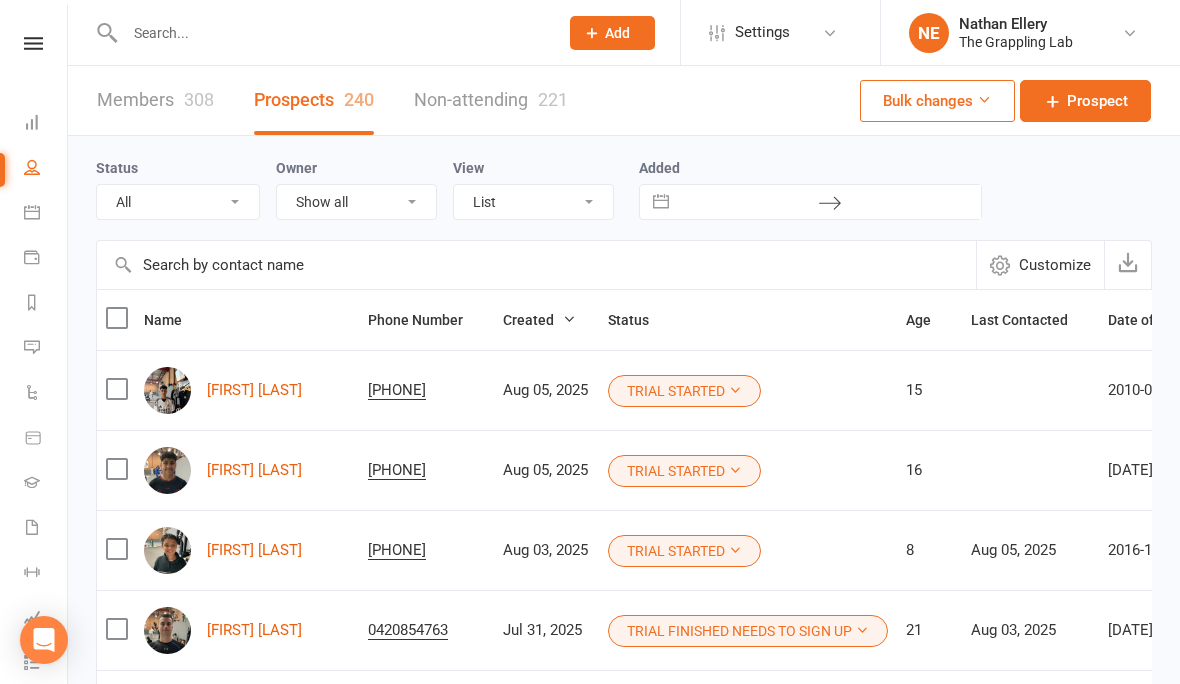 click on "Members 308" at bounding box center (155, 100) 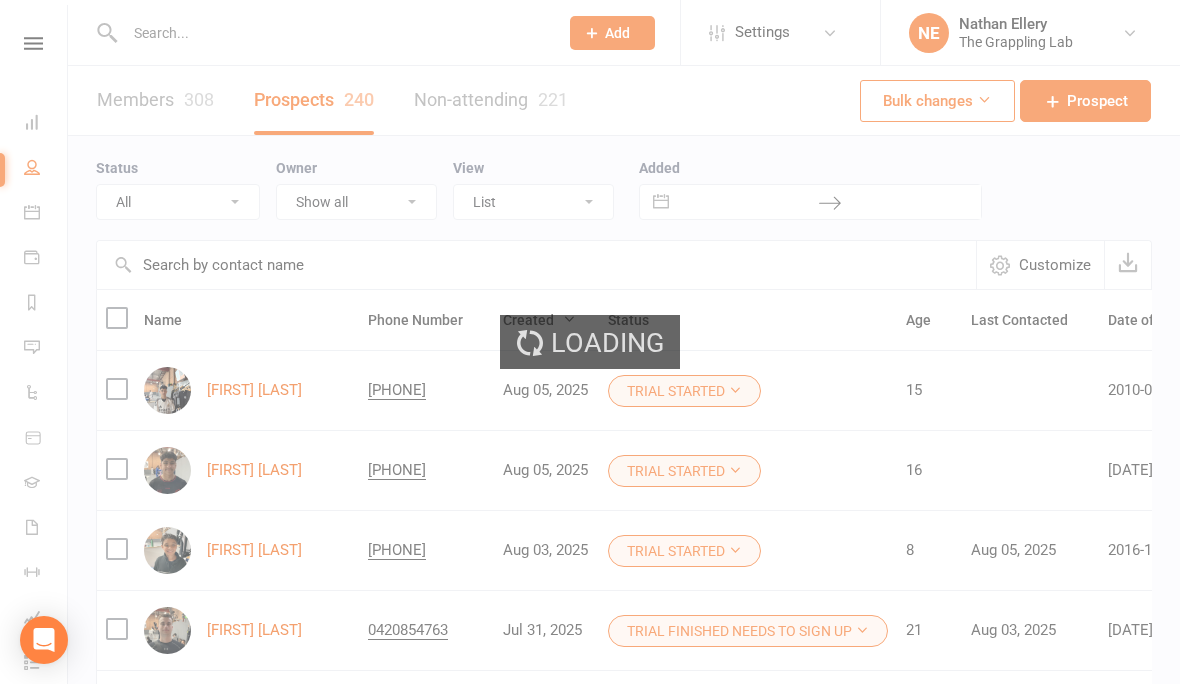 select on "100" 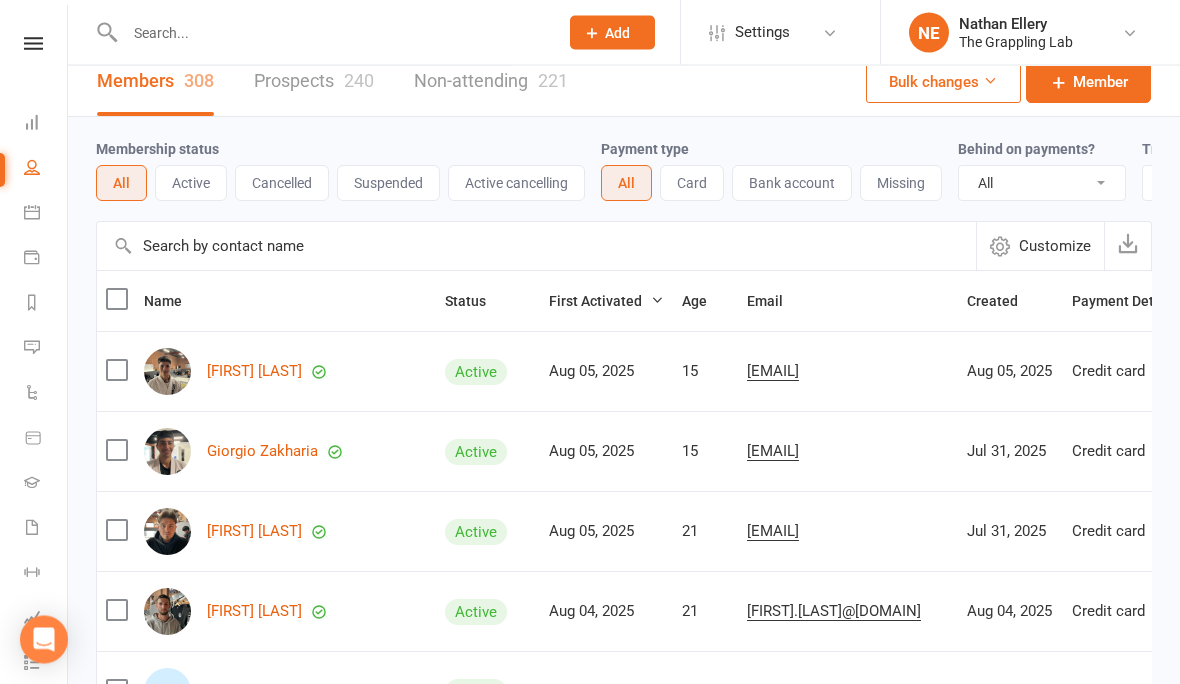 scroll, scrollTop: 19, scrollLeft: 0, axis: vertical 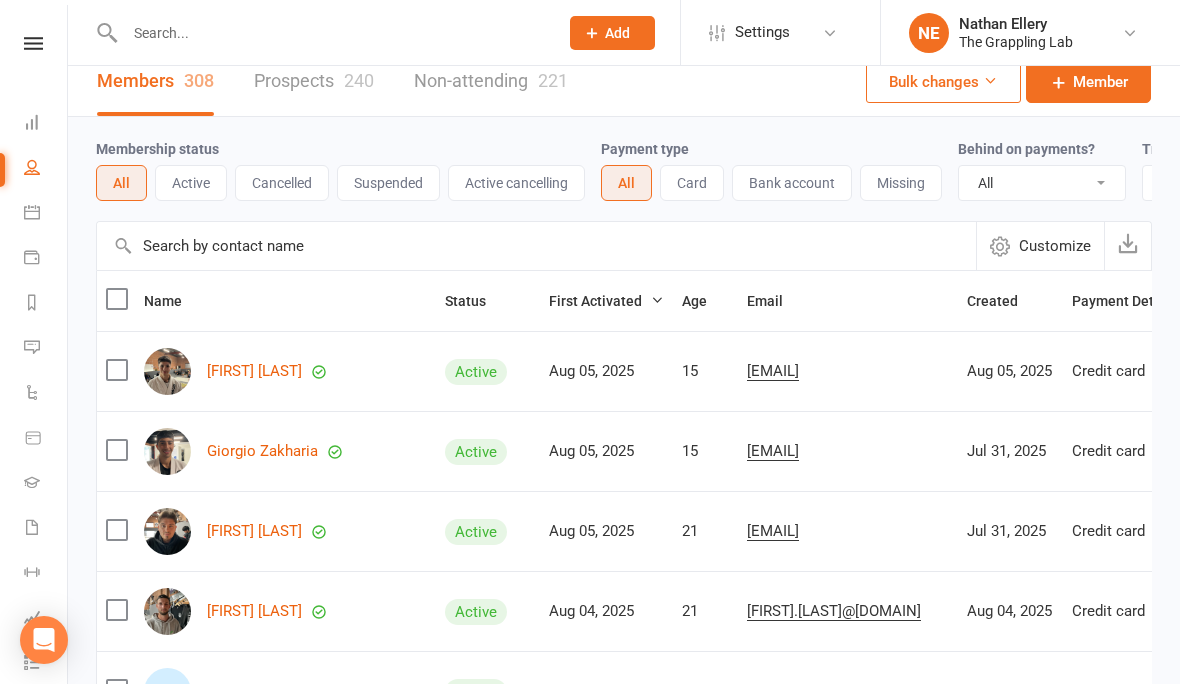 click at bounding box center [167, 531] 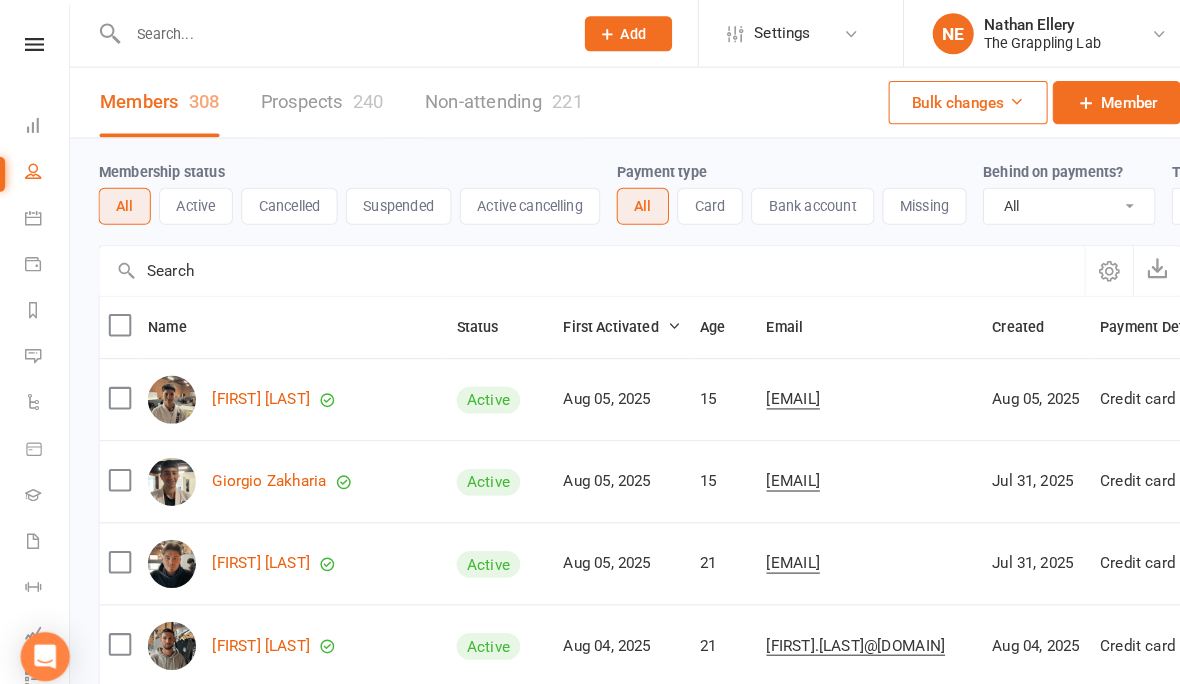 scroll, scrollTop: 0, scrollLeft: 0, axis: both 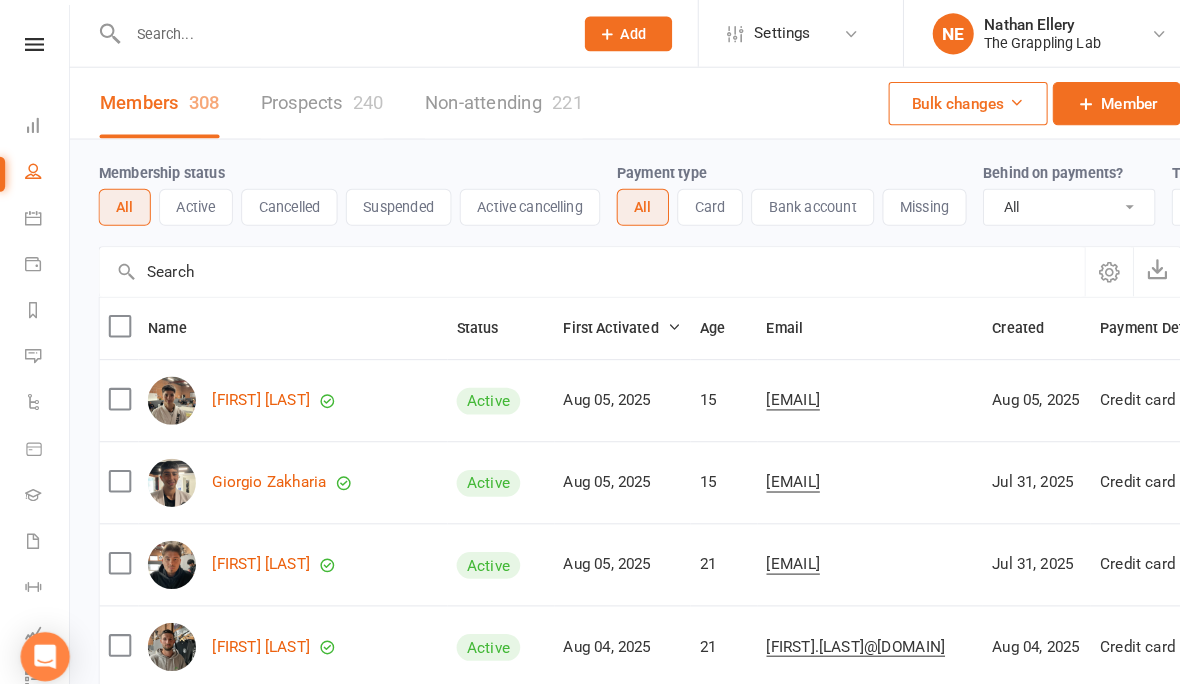 click on "Prospects 240" at bounding box center [314, 100] 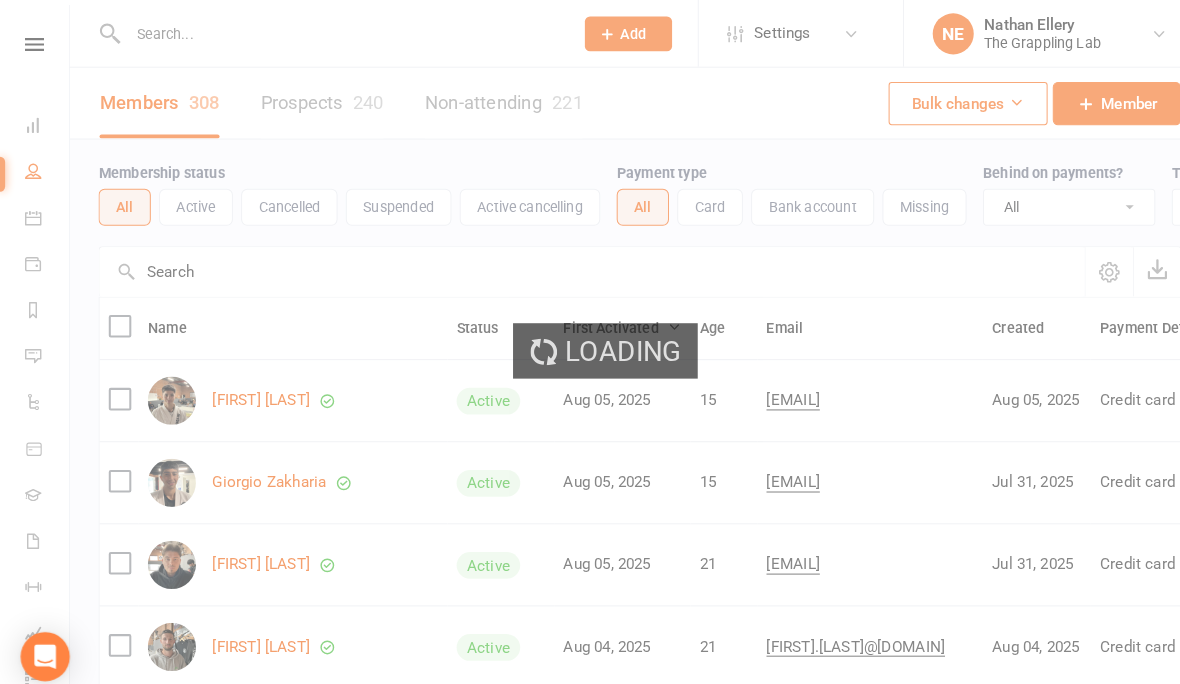 select on "100" 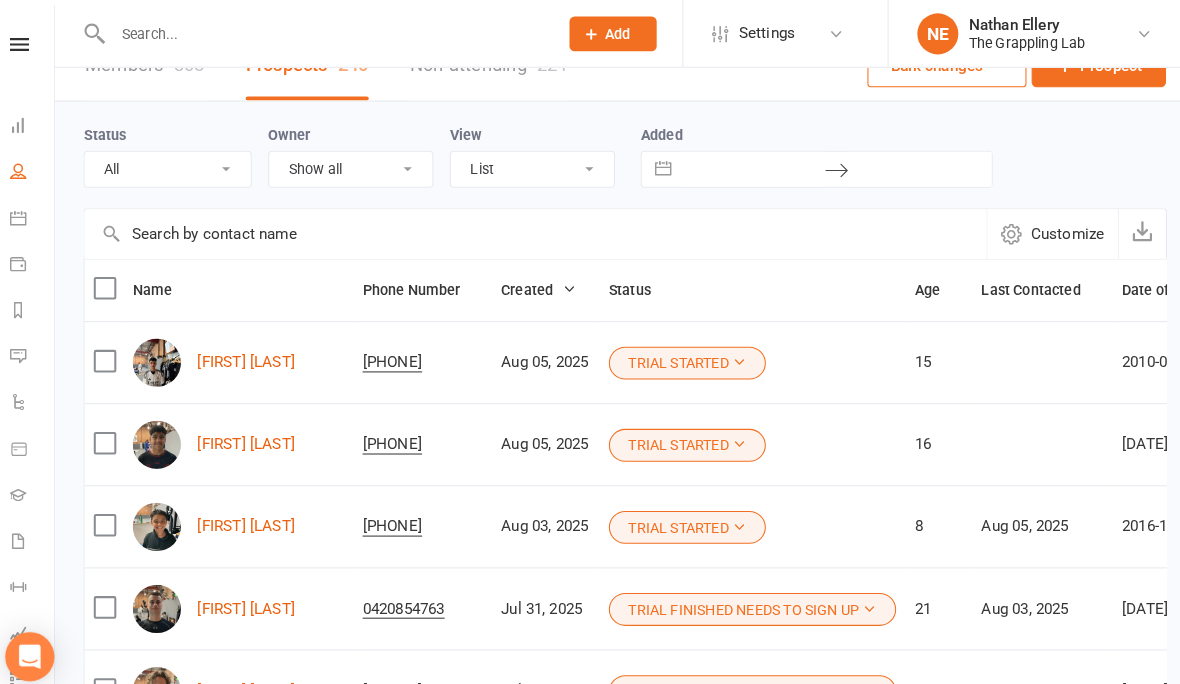 scroll, scrollTop: 0, scrollLeft: 0, axis: both 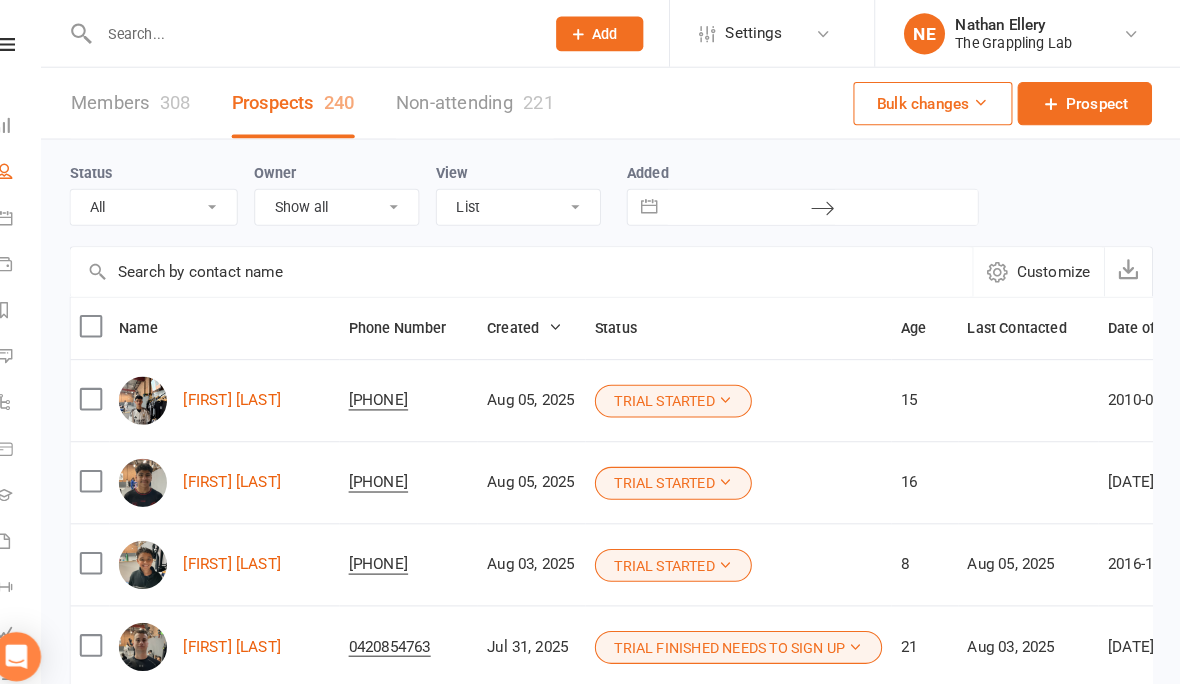click on "Members 308" at bounding box center (155, 100) 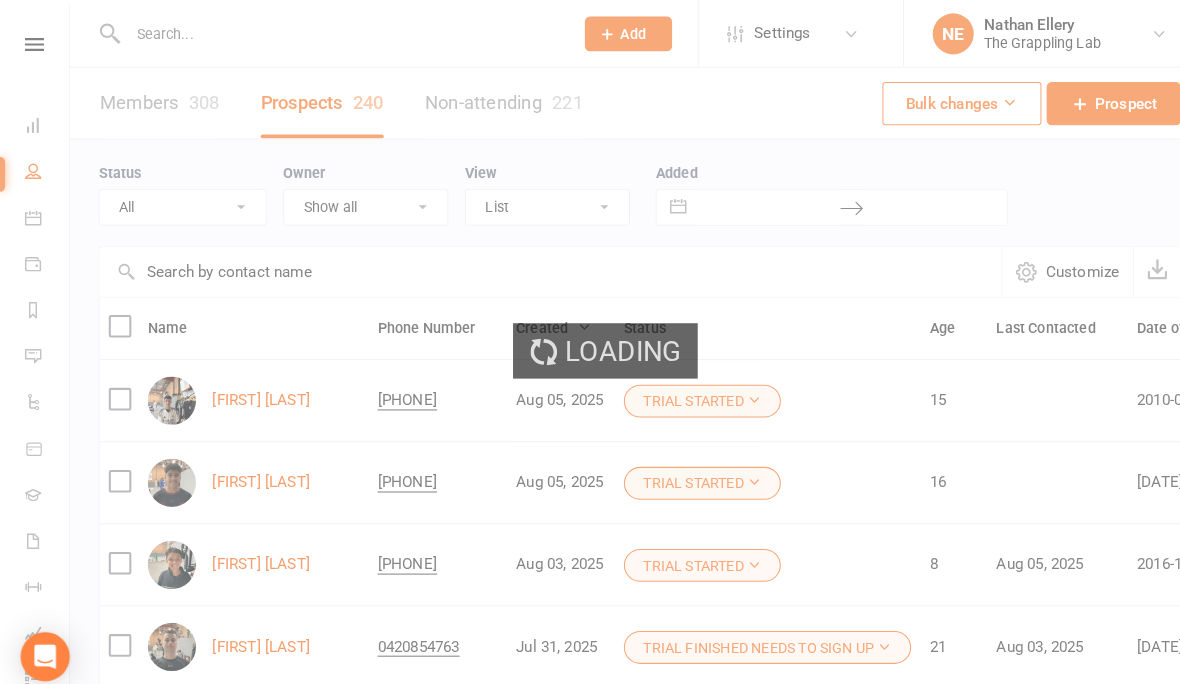select on "100" 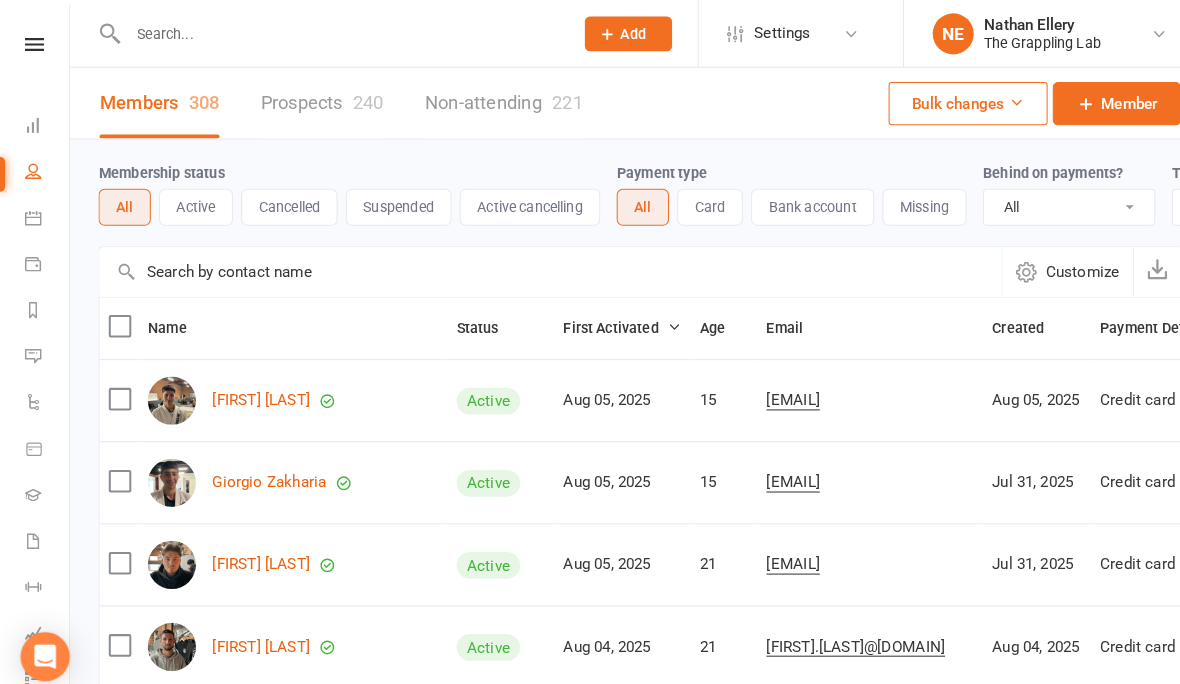 click on "Prospects 240" at bounding box center (314, 100) 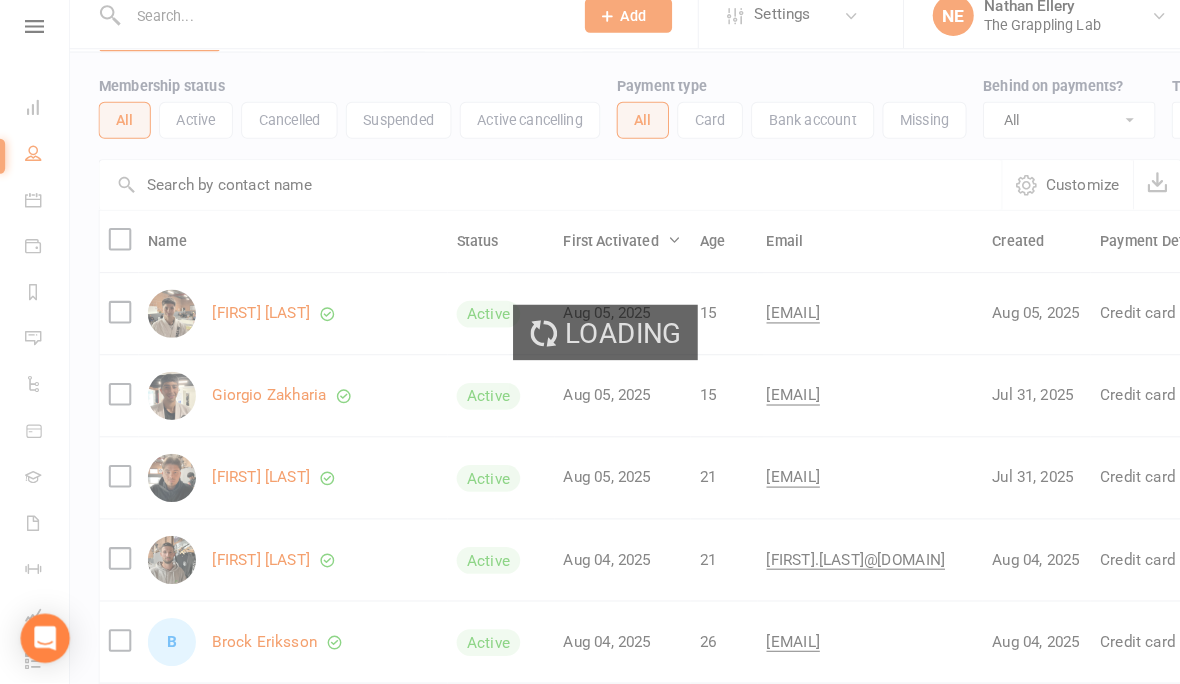 select on "100" 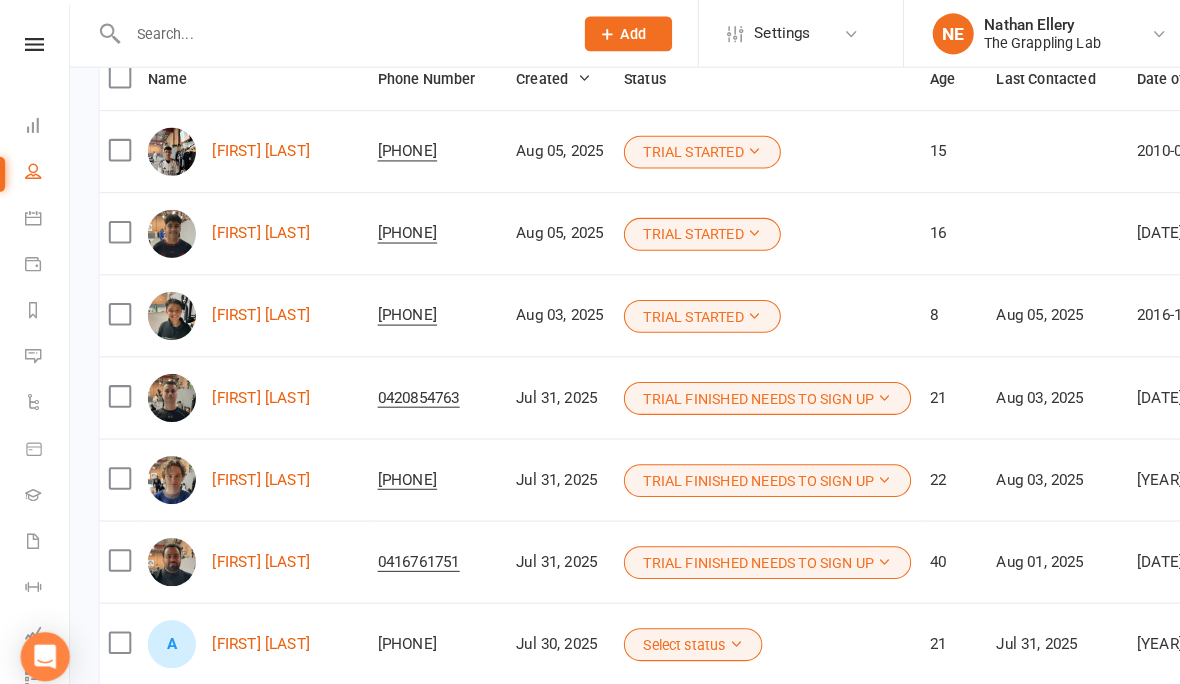 scroll, scrollTop: 248, scrollLeft: 0, axis: vertical 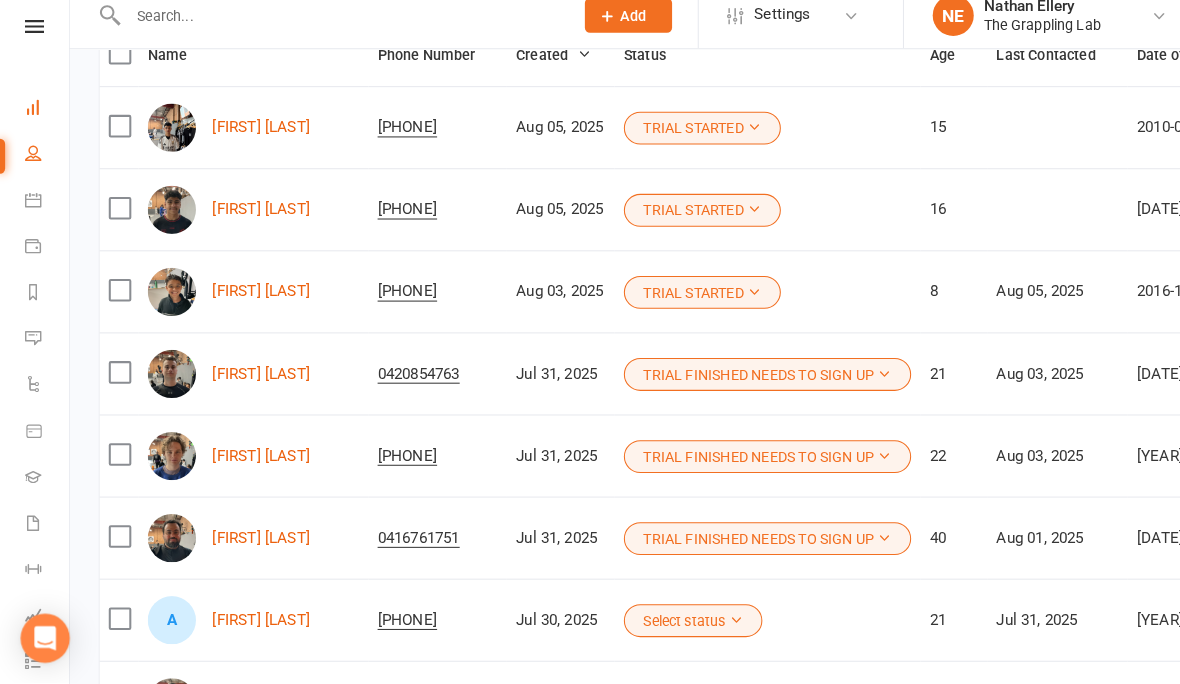 click on "Dashboard" at bounding box center [46, 124] 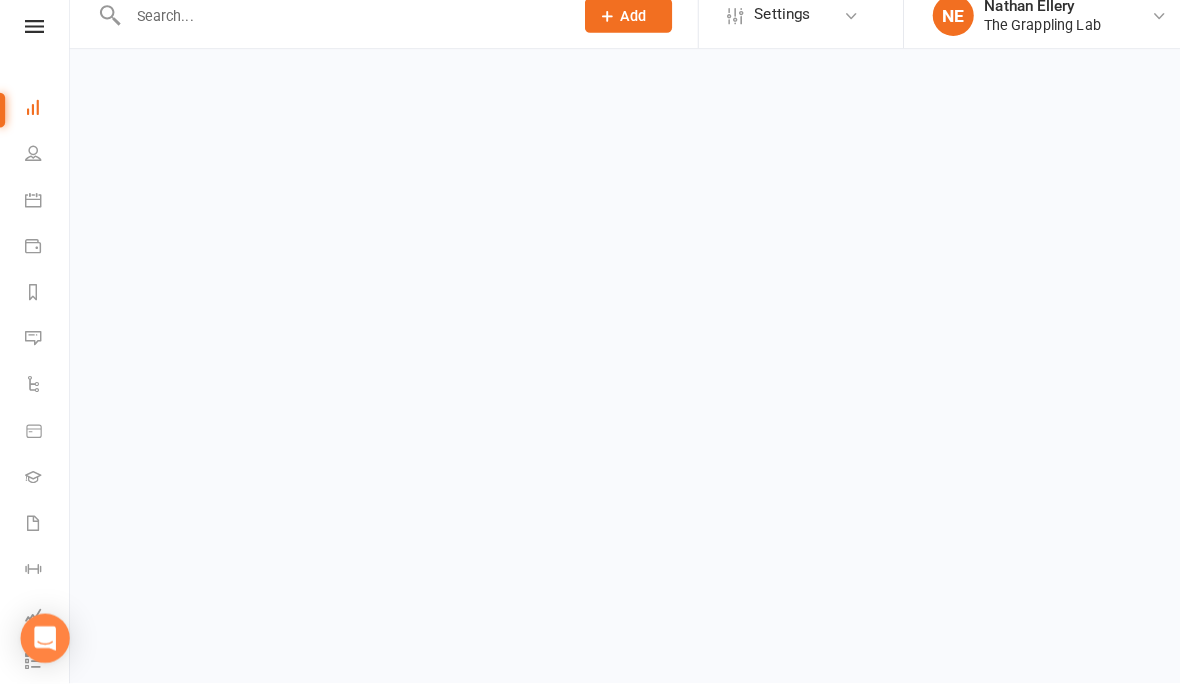 scroll, scrollTop: 0, scrollLeft: 0, axis: both 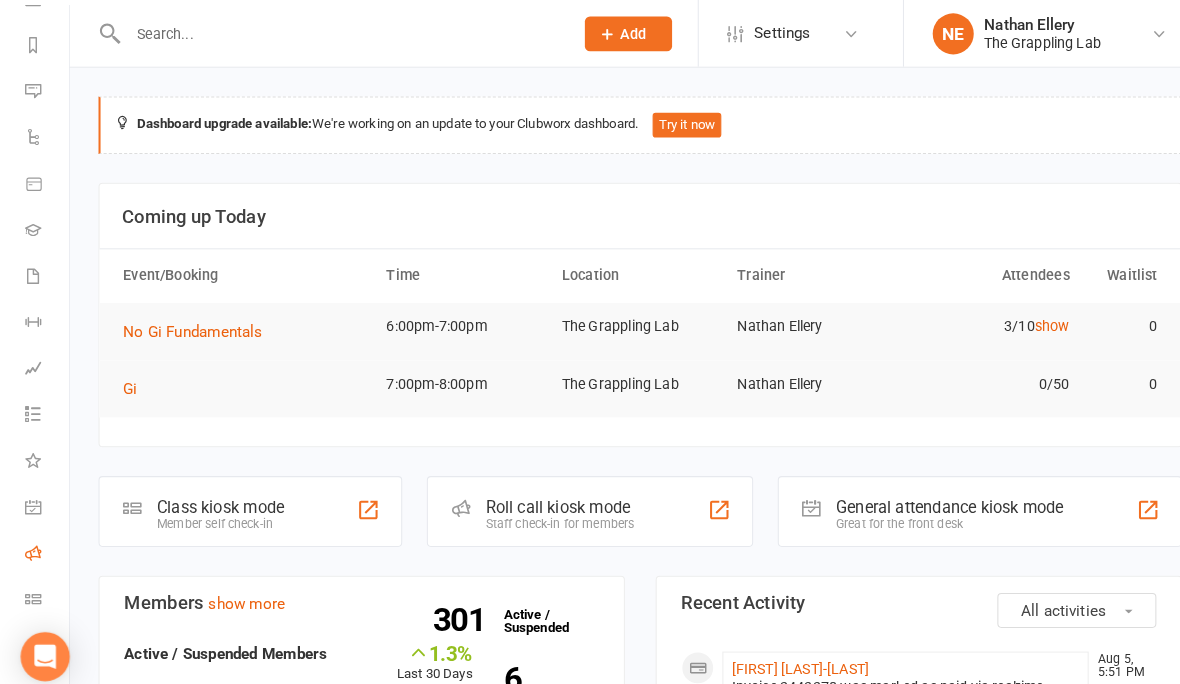 click on "Roll call" at bounding box center (46, 541) 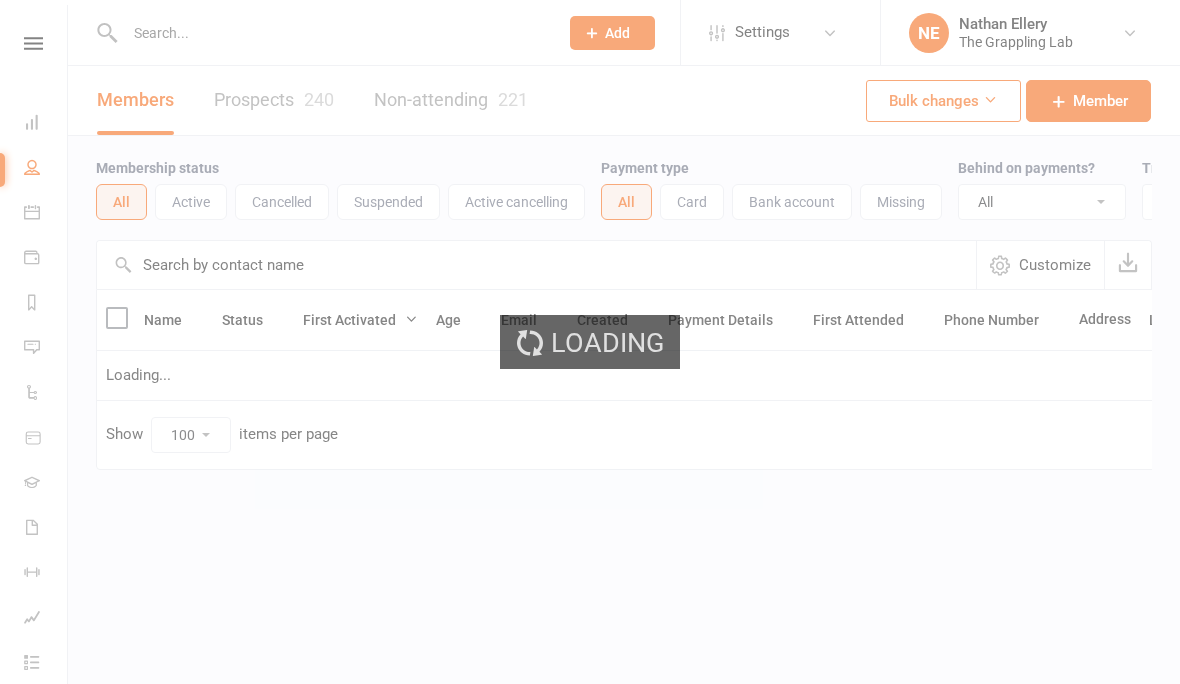 select on "100" 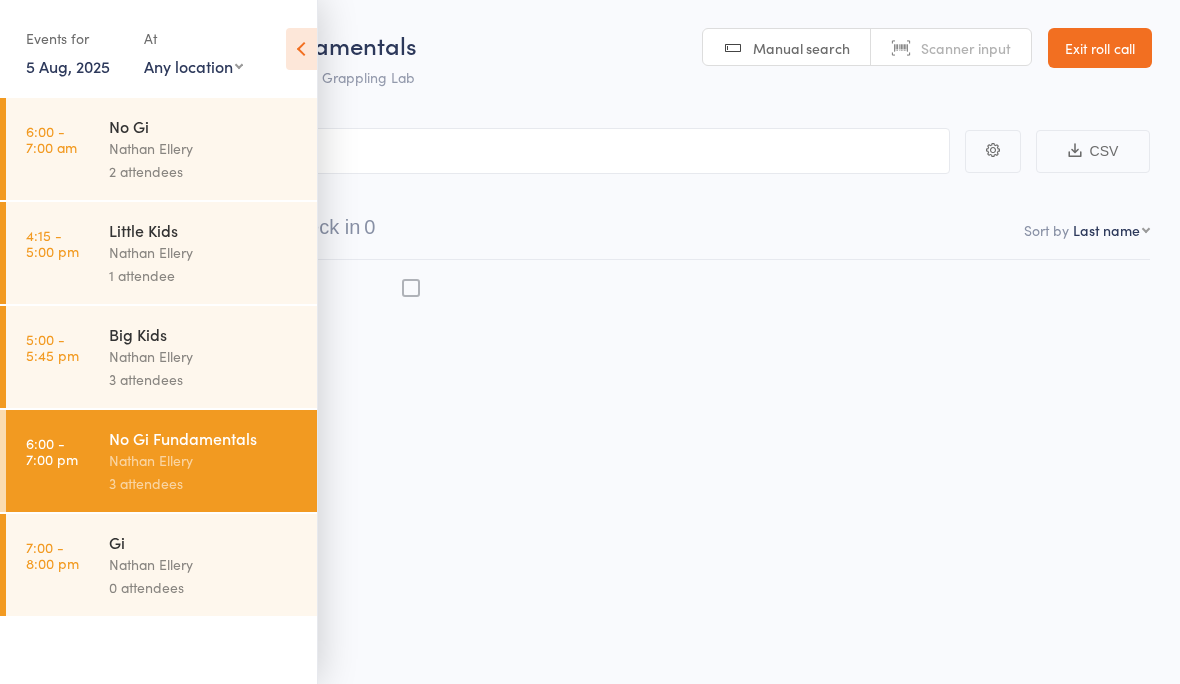 scroll, scrollTop: 0, scrollLeft: 0, axis: both 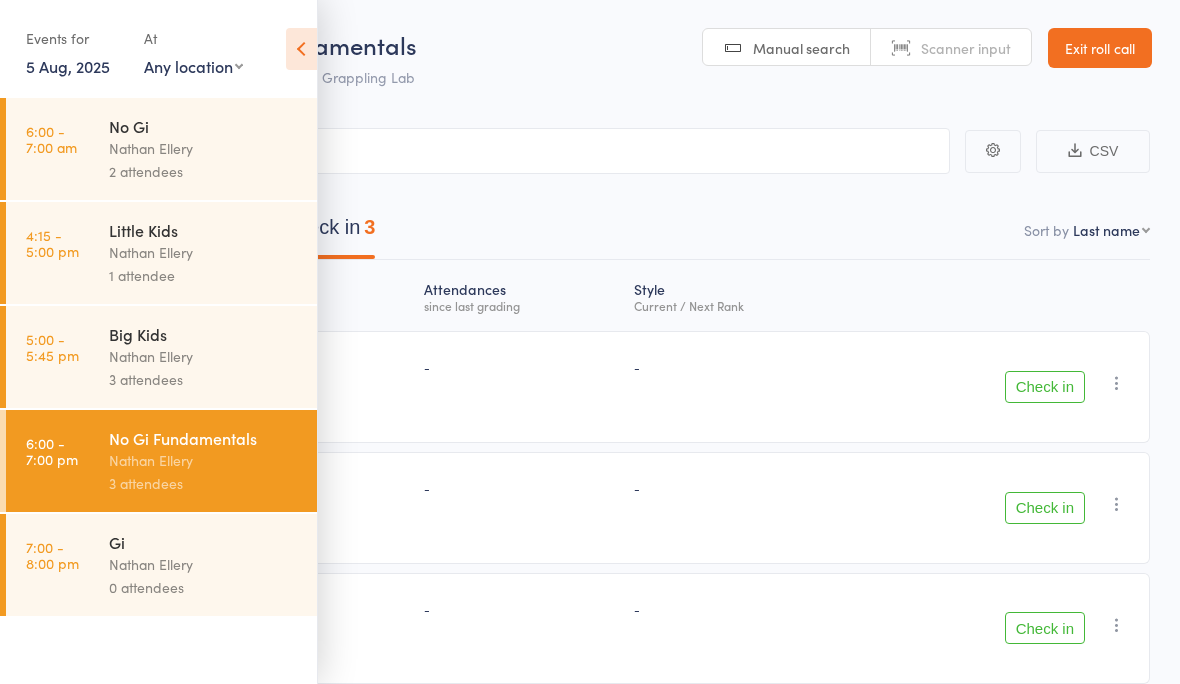 click on "Little Kids" at bounding box center [204, 230] 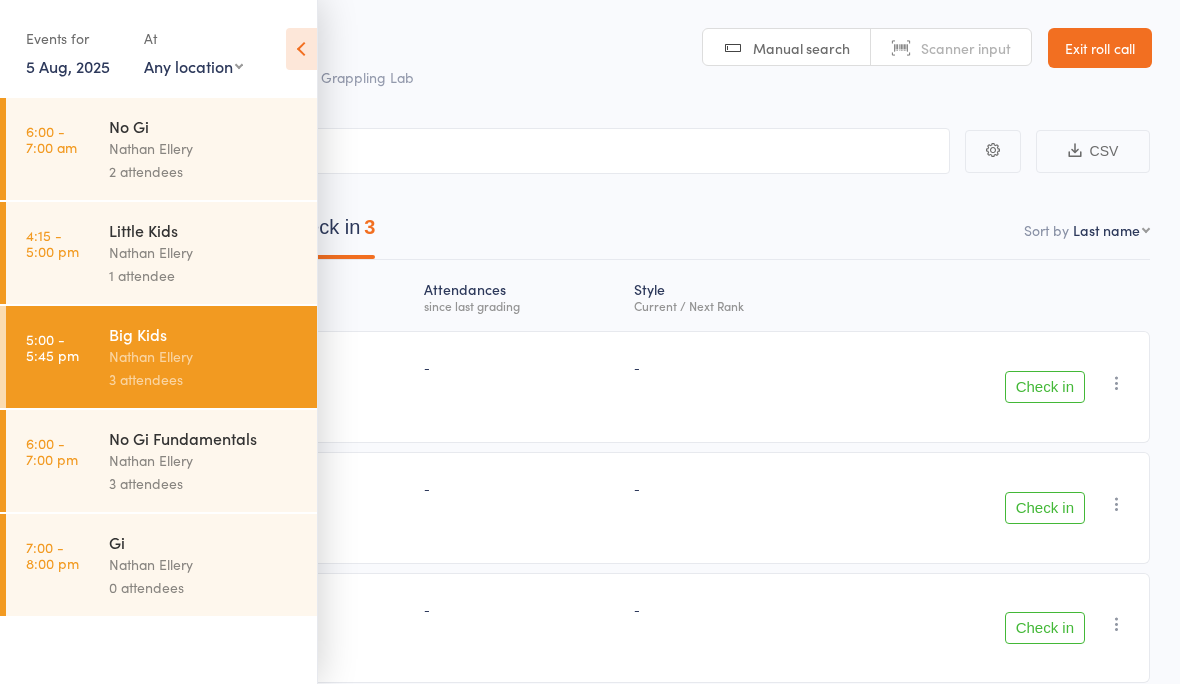 click at bounding box center (490, 151) 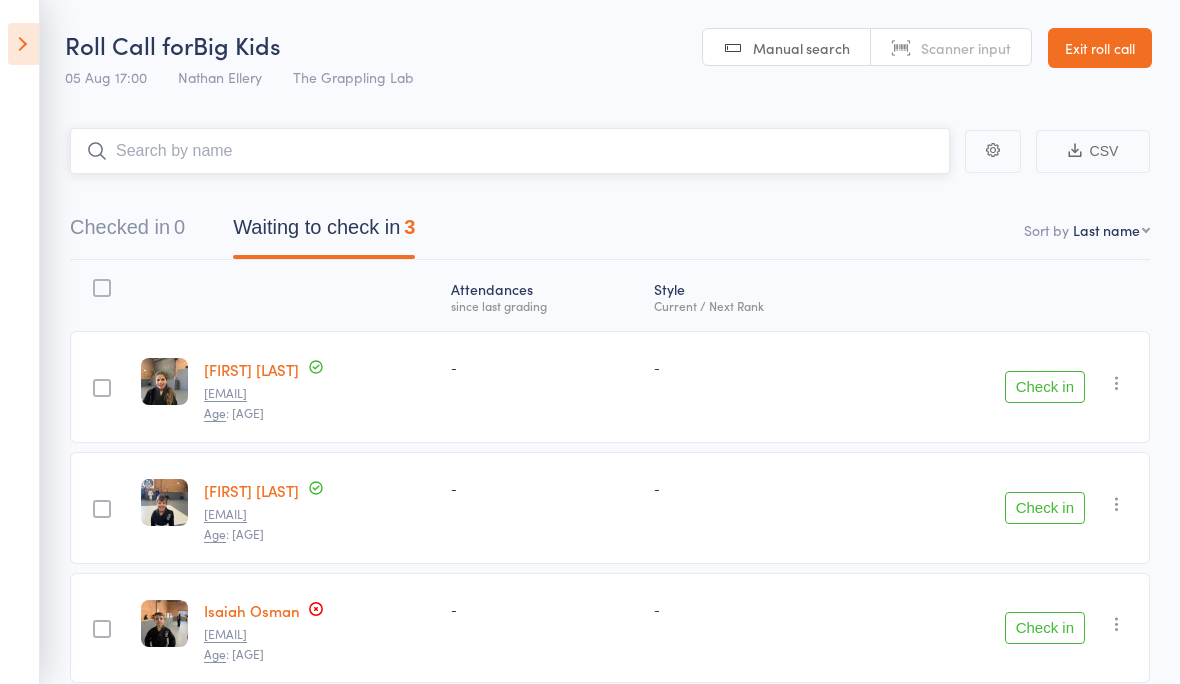 click at bounding box center [510, 151] 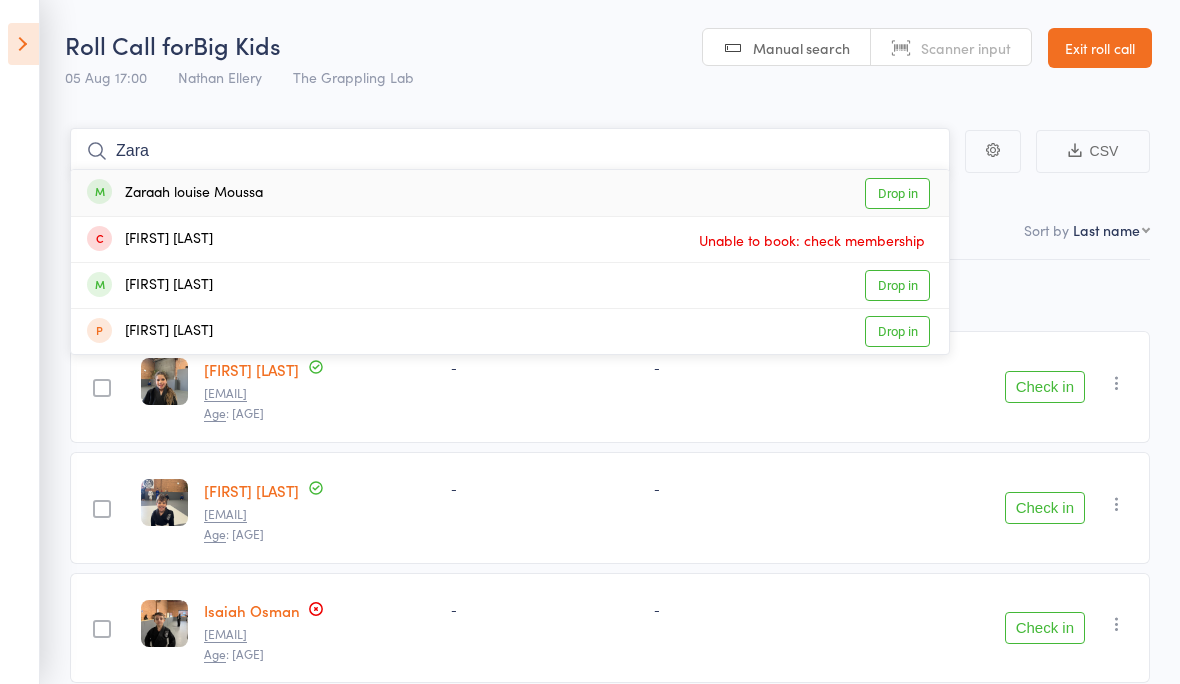 type on "Zara" 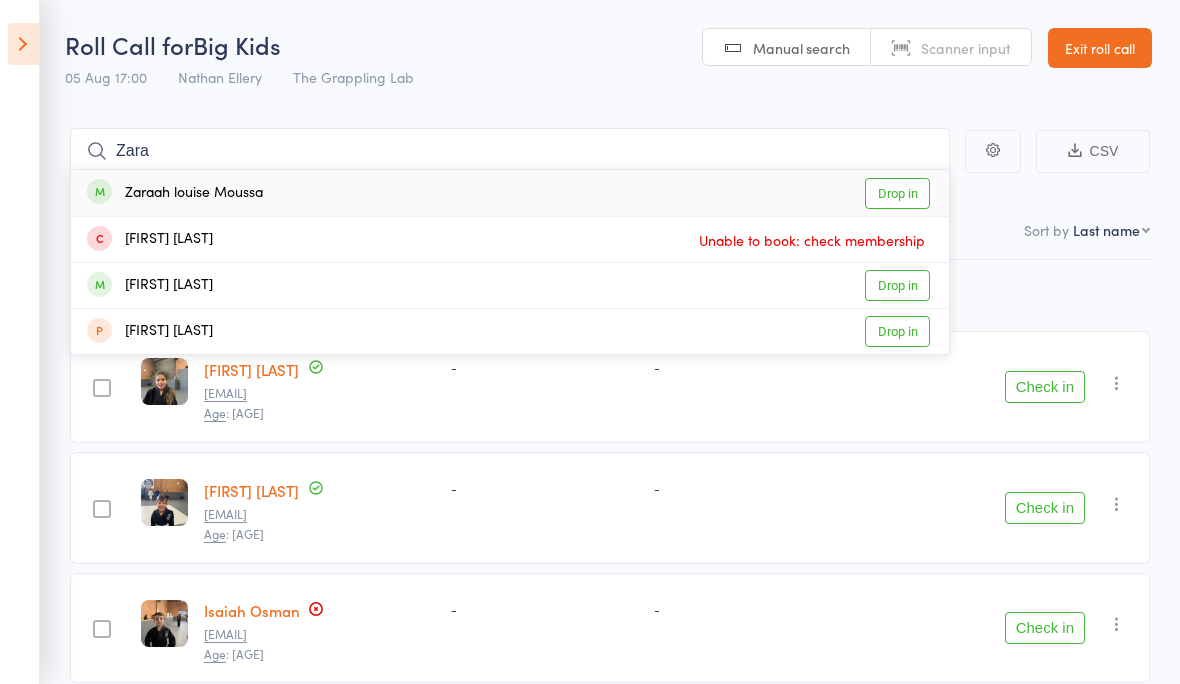 click on "Zaraah louise Moussa" at bounding box center [175, 193] 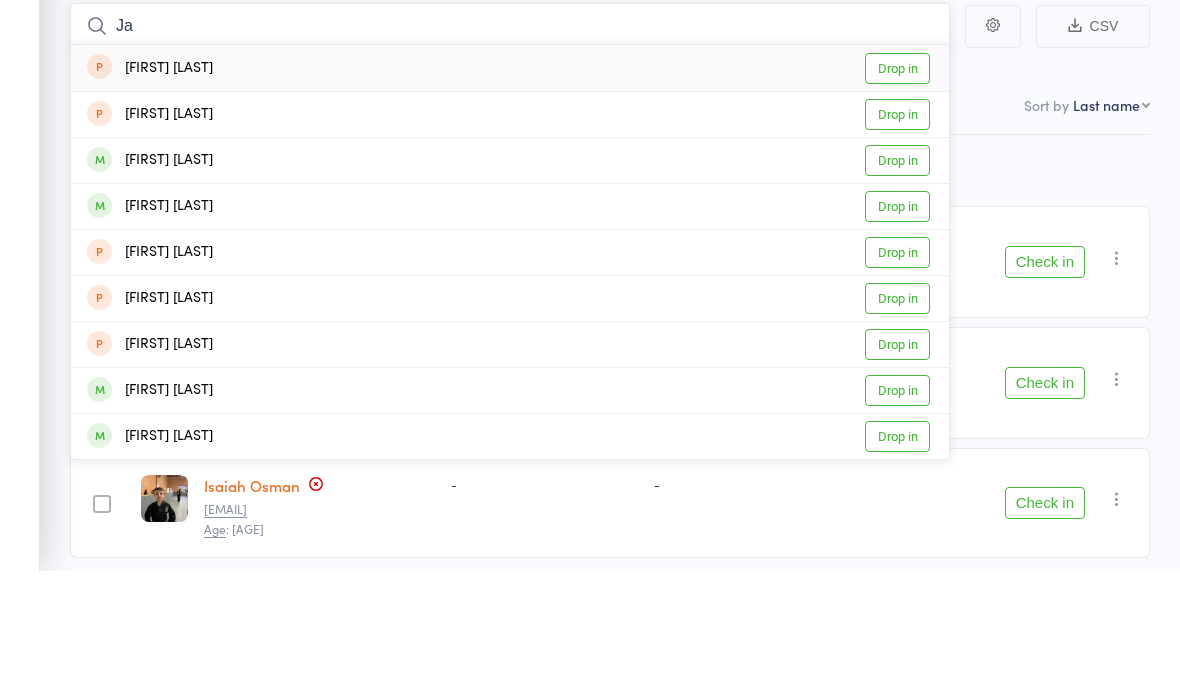 scroll, scrollTop: 93, scrollLeft: 0, axis: vertical 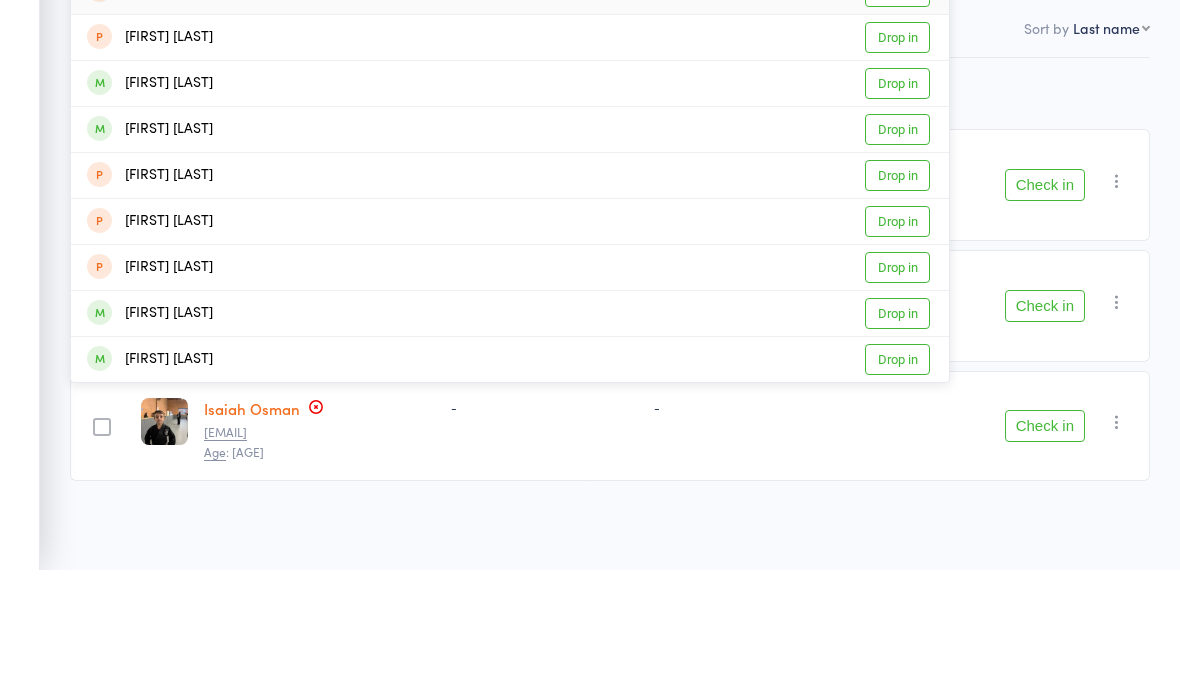 click on "Atten­dances since last grading Style Current / Next Rank edit [FIRST] [LAST]    [EMAIL] Age : [AGE] - - Check in Check in Send message Add Note Add Task Add Flag Remove Mark absent
edit [FIRST] [LAST]    [EMAIL] Age : [AGE] - - Check in Check in Send message Add Note Add Task Add Flag Remove Mark absent
edit [FIRST] [LAST]    [EMAIL] Age : [AGE] - - Check in Check in Send message Add Note Add Task Add Flag Remove Mark absent" at bounding box center [610, 428] 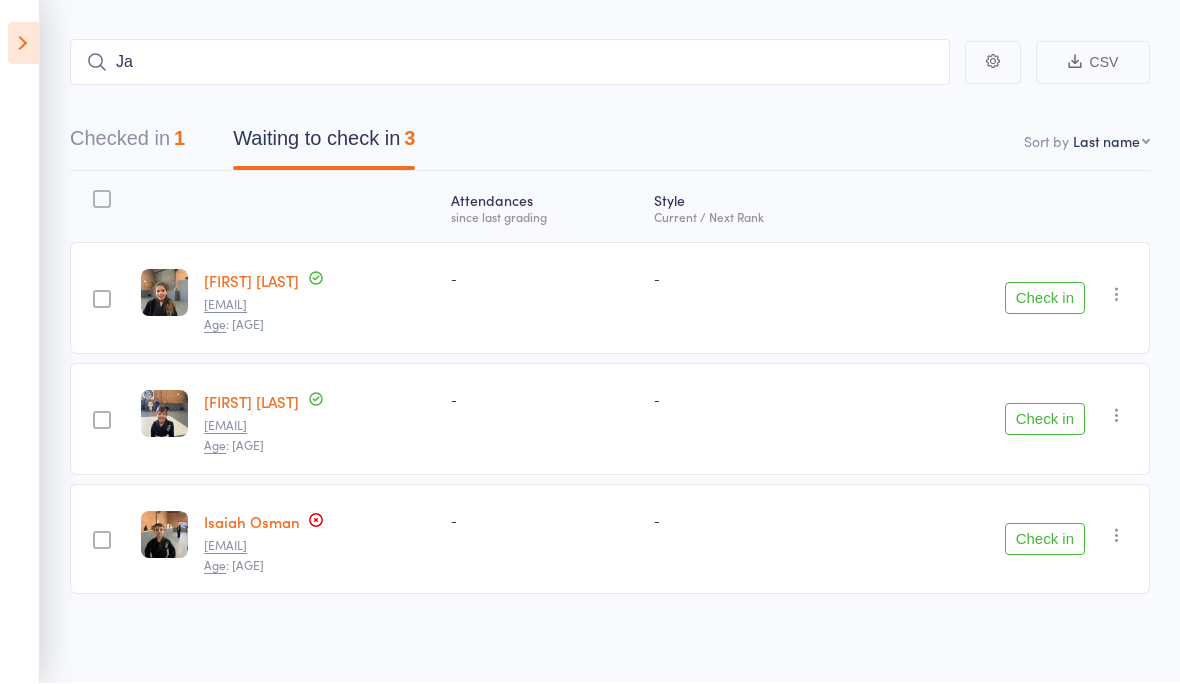 click on "Checked in  1" at bounding box center [127, 144] 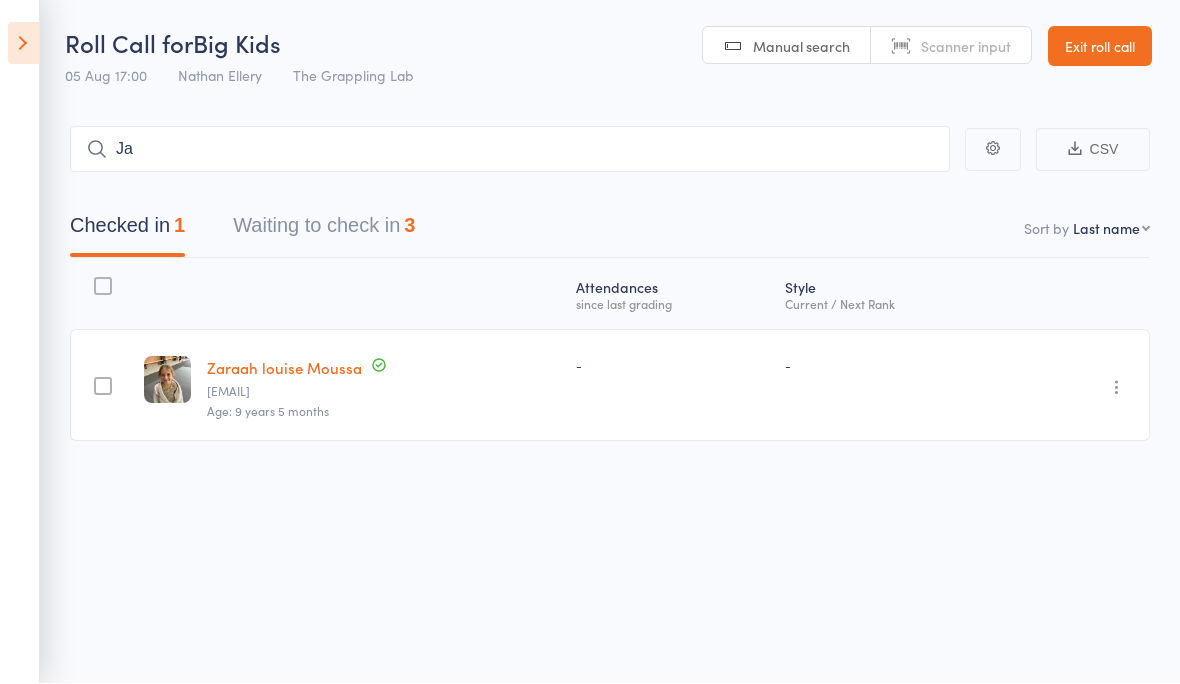 scroll, scrollTop: 14, scrollLeft: 0, axis: vertical 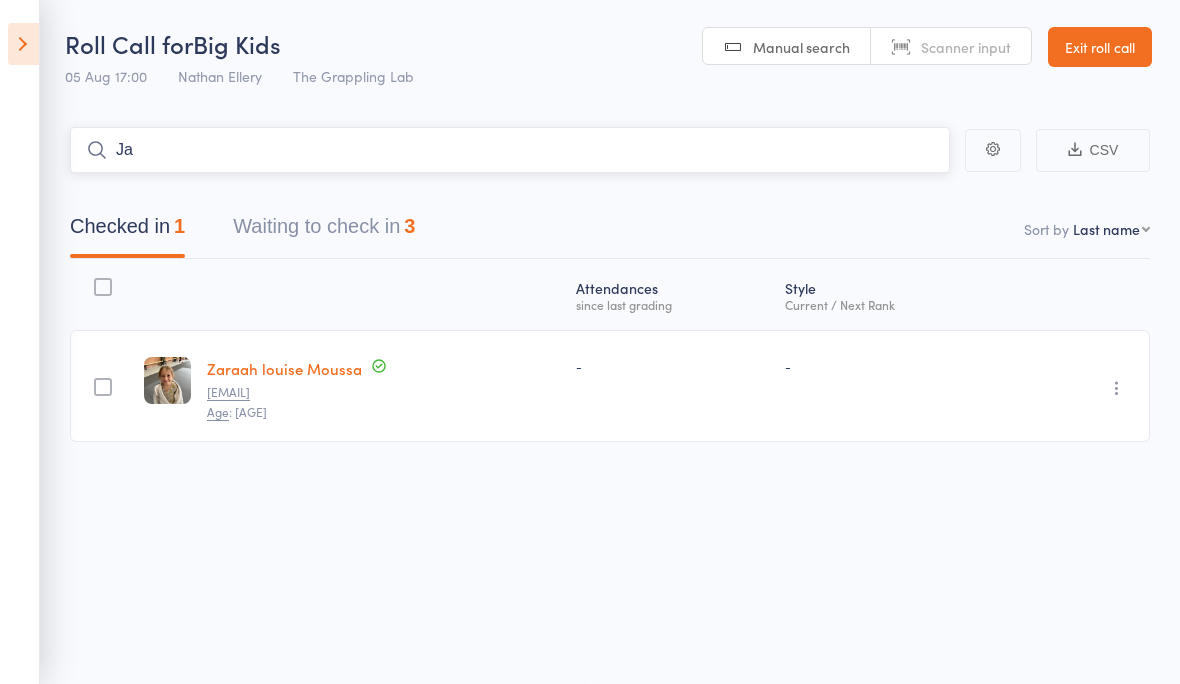 click on "Ja" at bounding box center [510, 150] 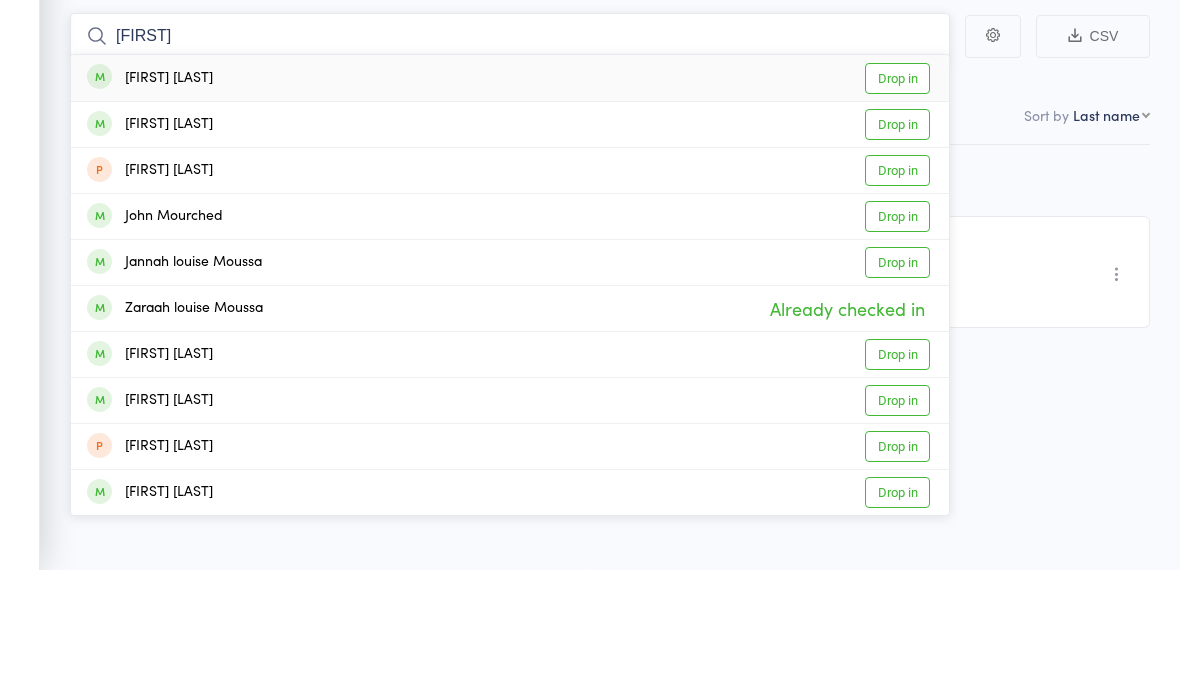 type on "[FIRST]" 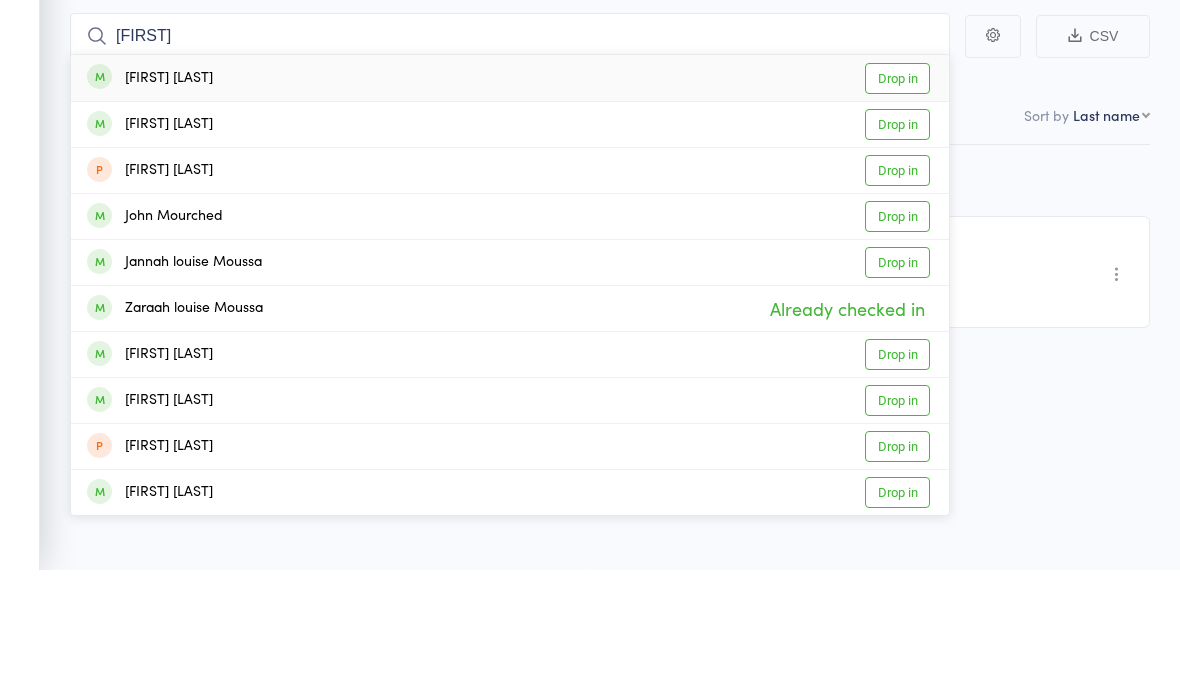click on "Jannah louise Moussa" at bounding box center [174, 376] 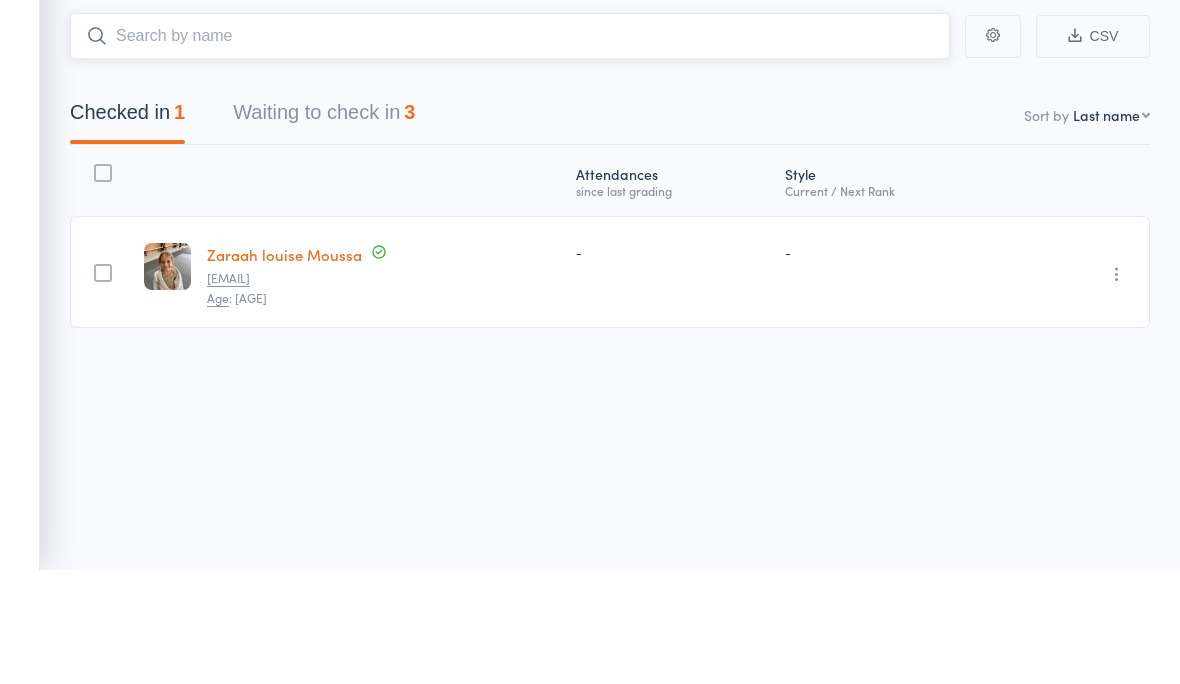 scroll, scrollTop: 15, scrollLeft: 0, axis: vertical 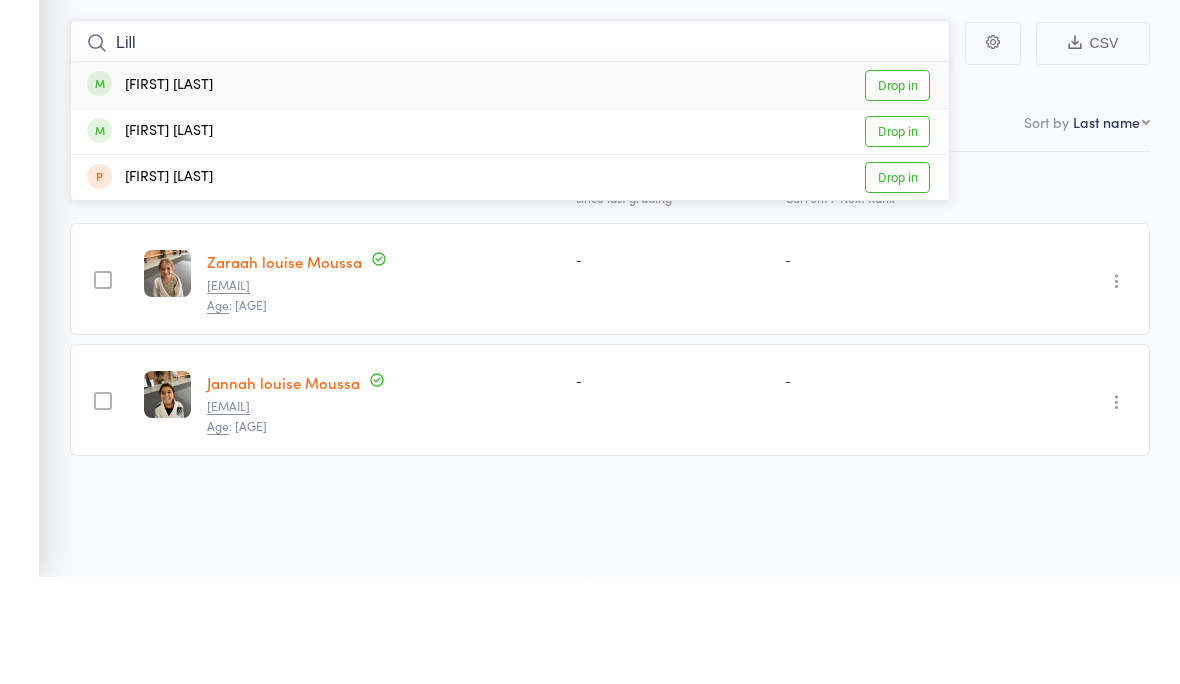 type on "Lill" 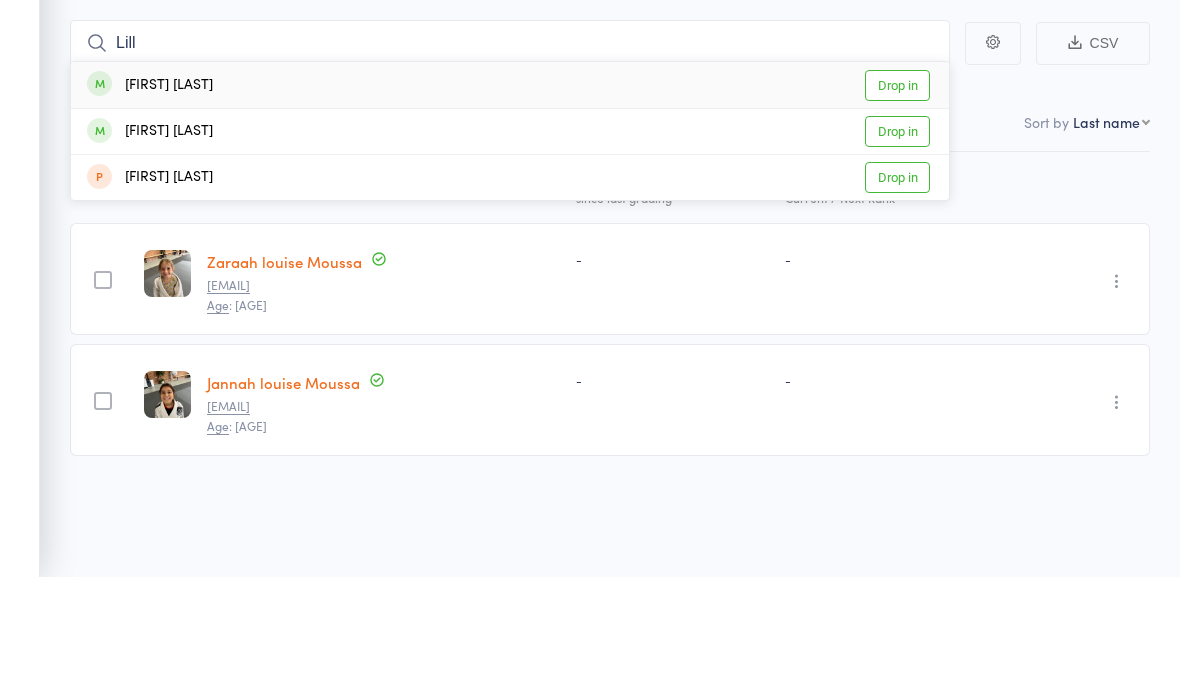 click on "[FIRST] [LAST] Drop in" at bounding box center (510, 192) 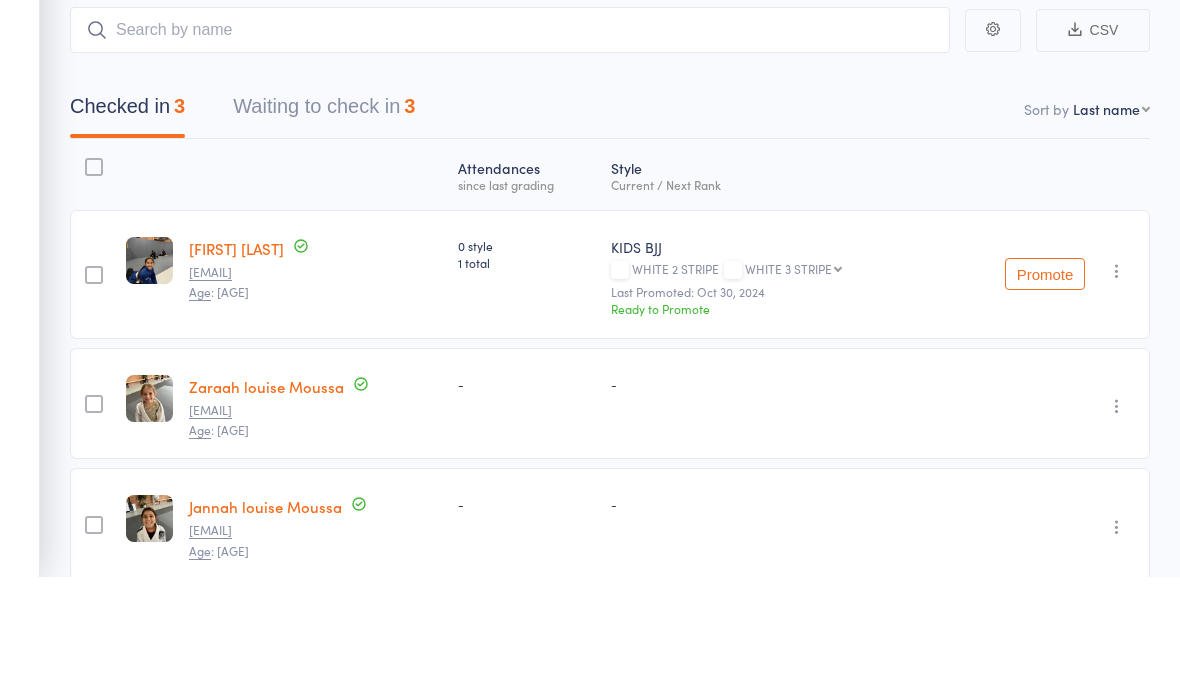 click on "Promote" at bounding box center (1045, 381) 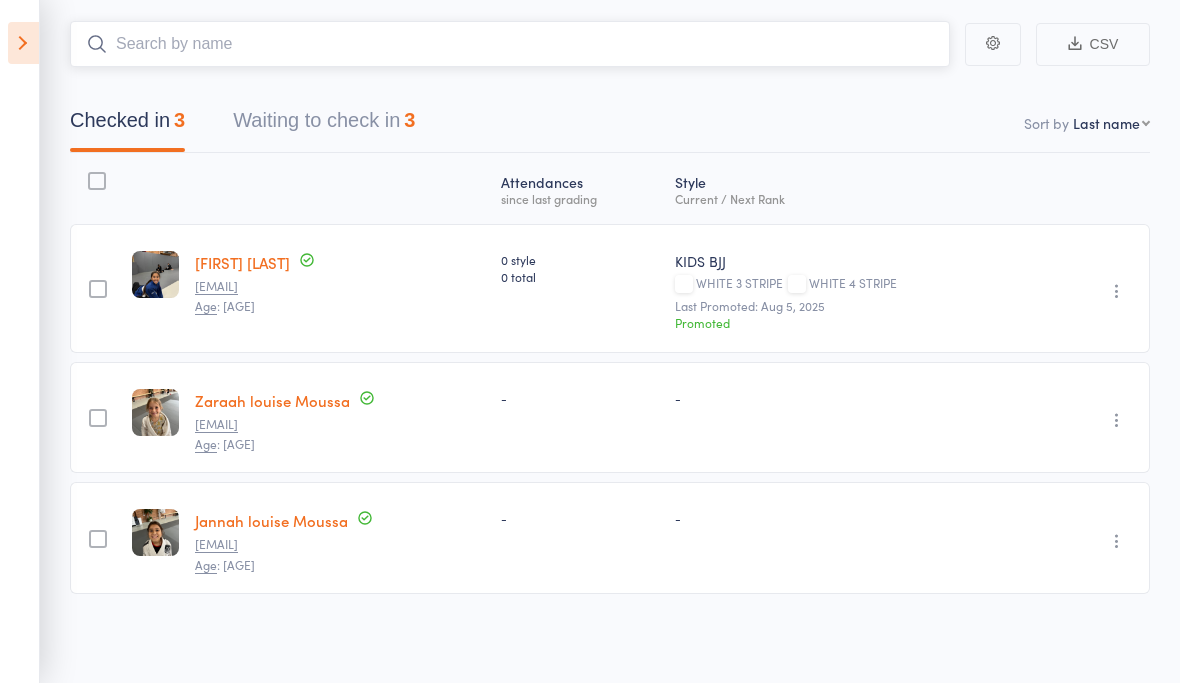 click at bounding box center [510, 45] 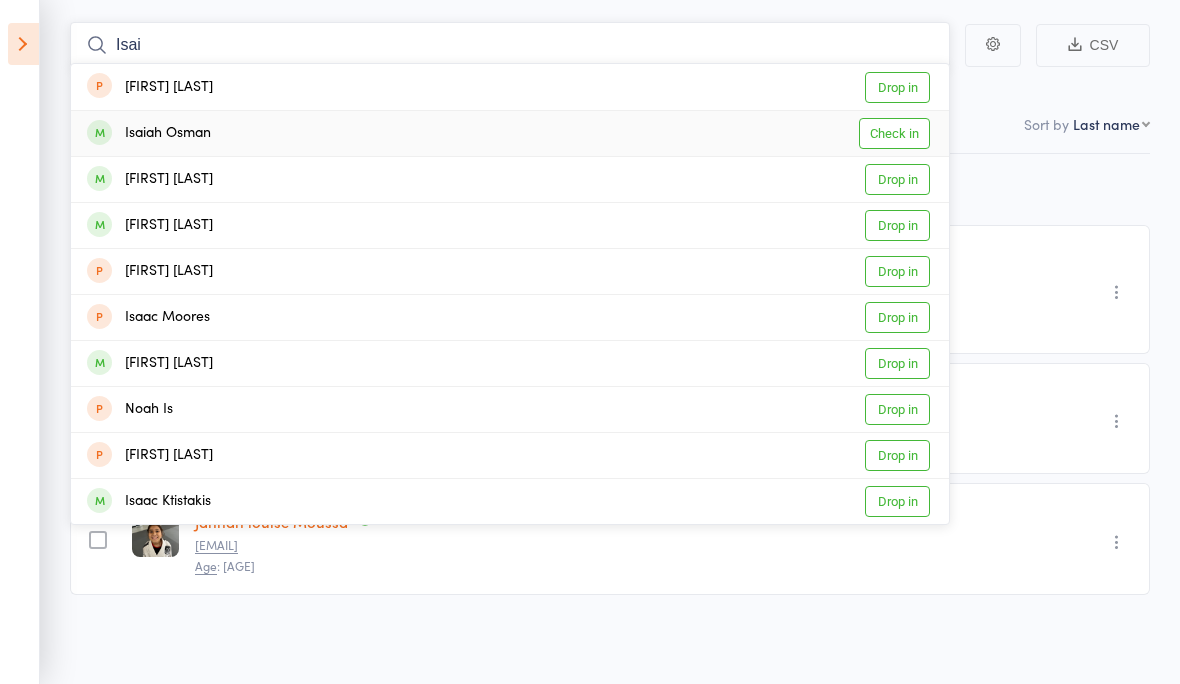 type on "Isai" 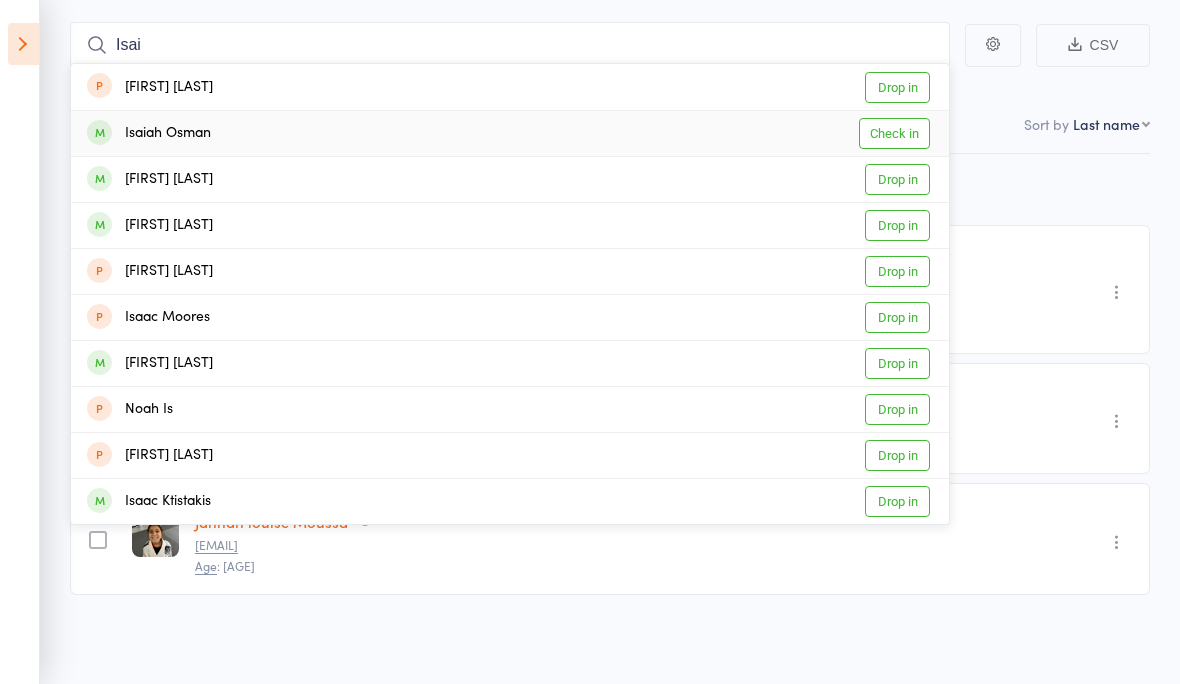 click on "Isaiah Osman" at bounding box center [149, 133] 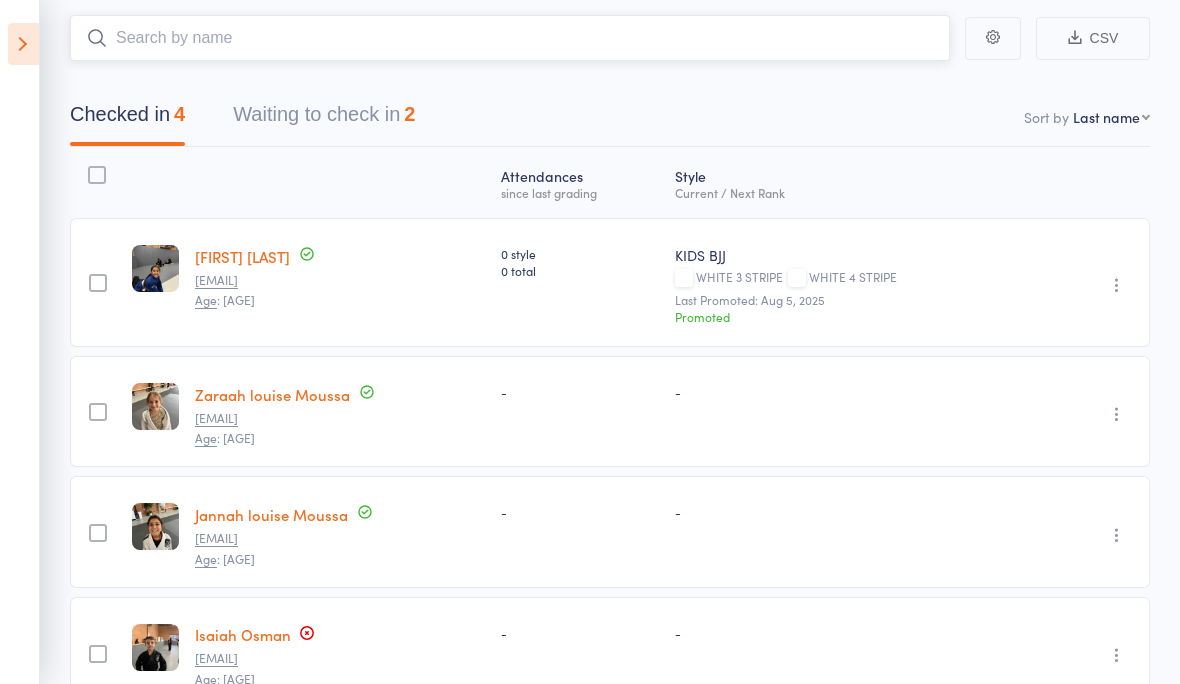 scroll, scrollTop: 0, scrollLeft: 0, axis: both 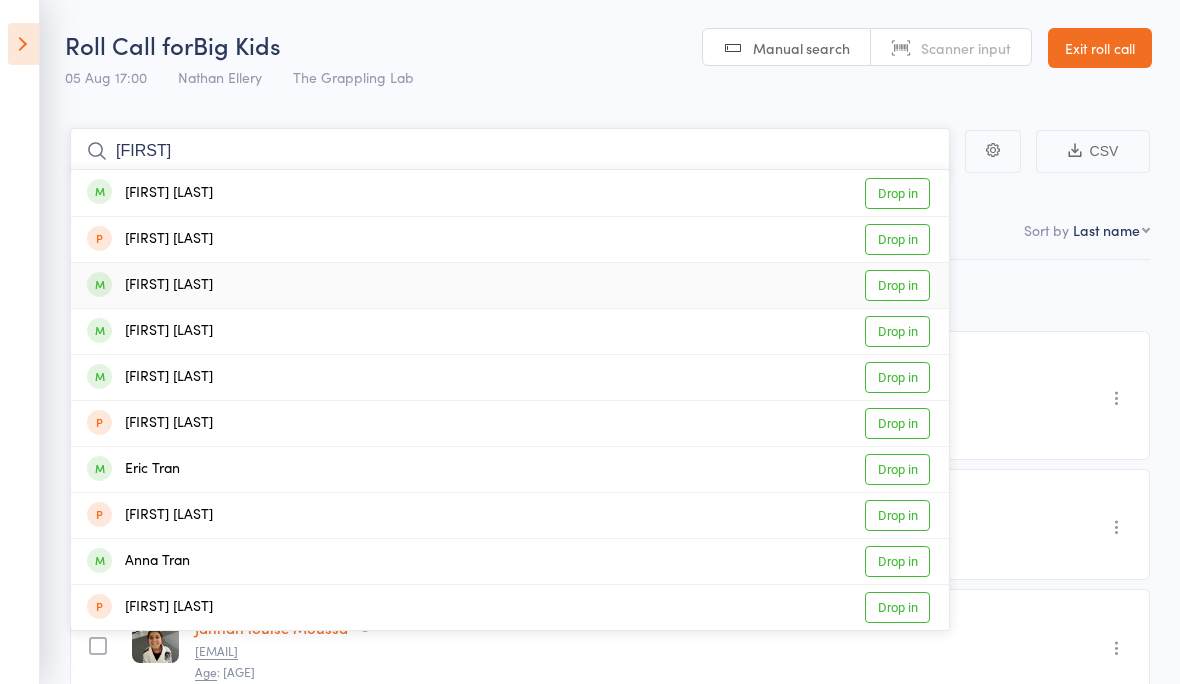 type on "[FIRST]" 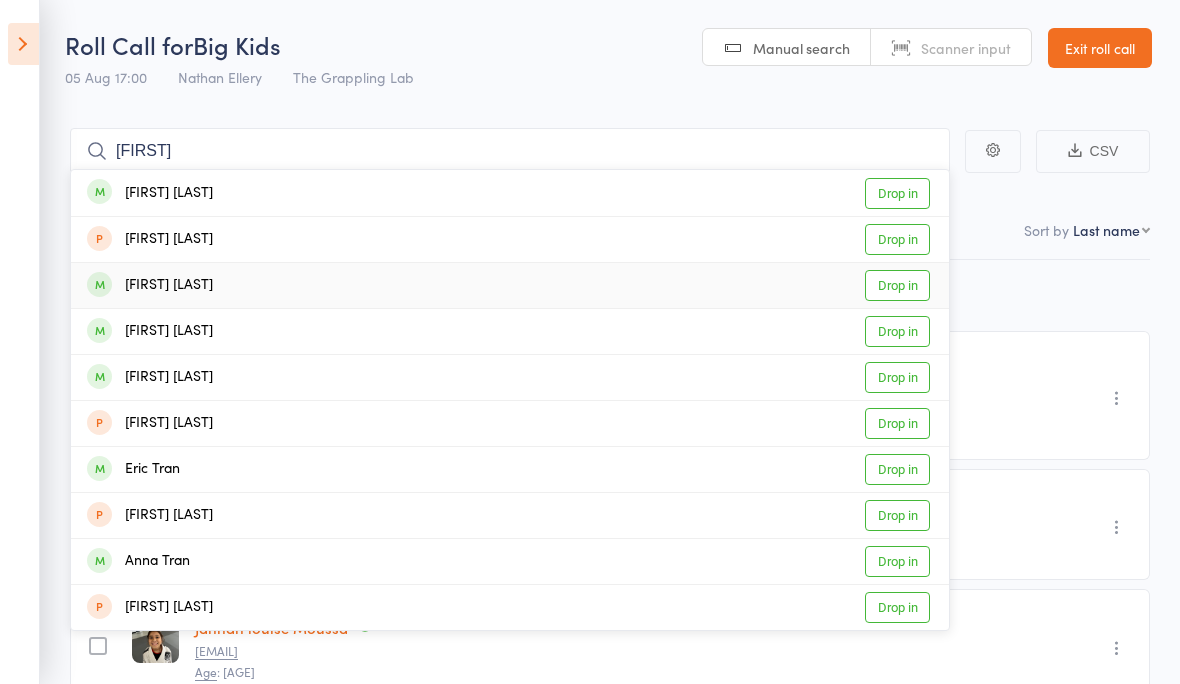 click on "[FIRST] [LAST] Drop in" at bounding box center (510, 285) 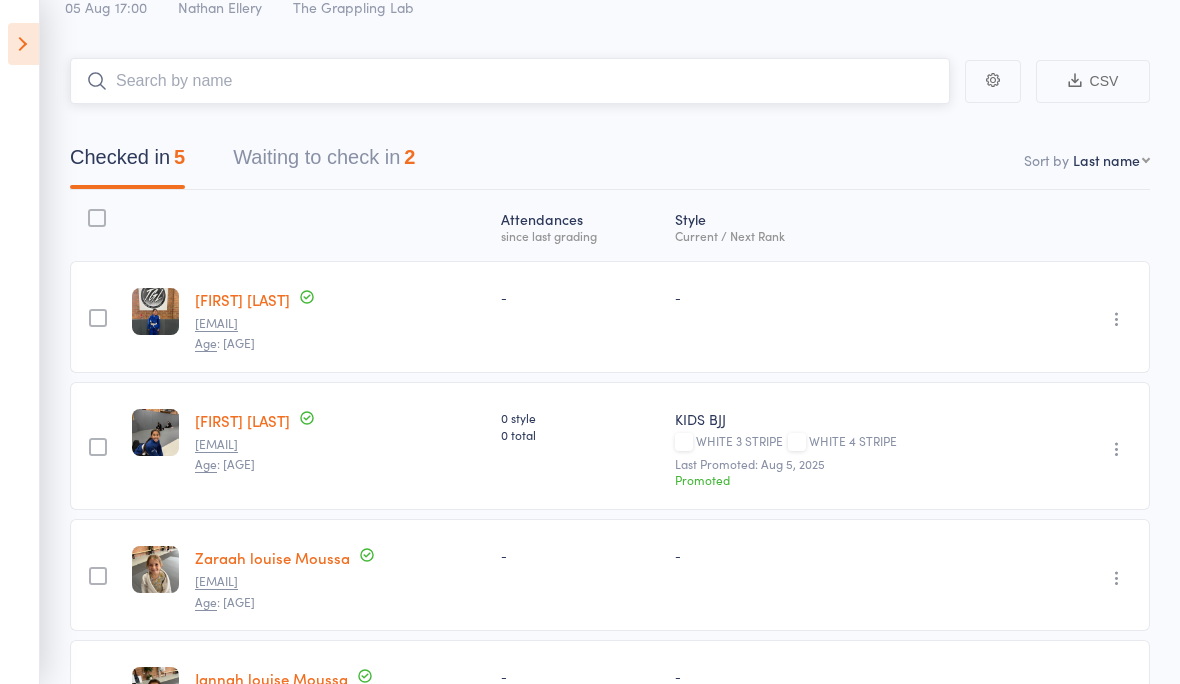 scroll, scrollTop: 0, scrollLeft: 0, axis: both 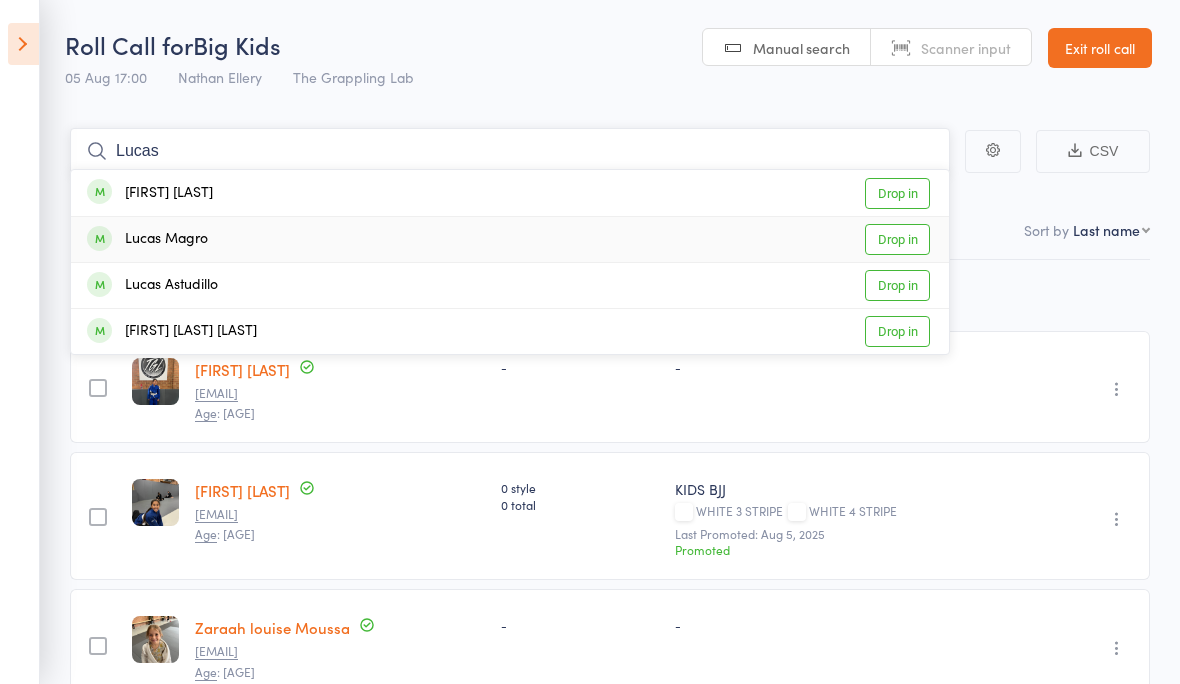 type on "Lucas" 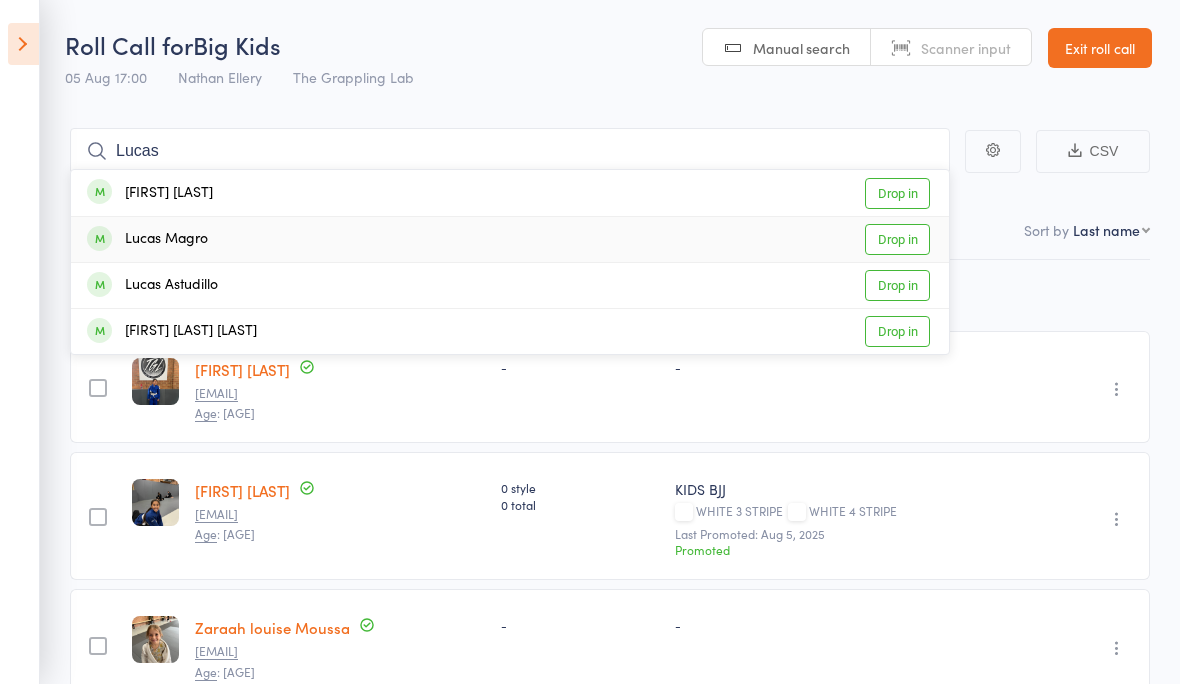 click on "Lucas Magro" at bounding box center [147, 239] 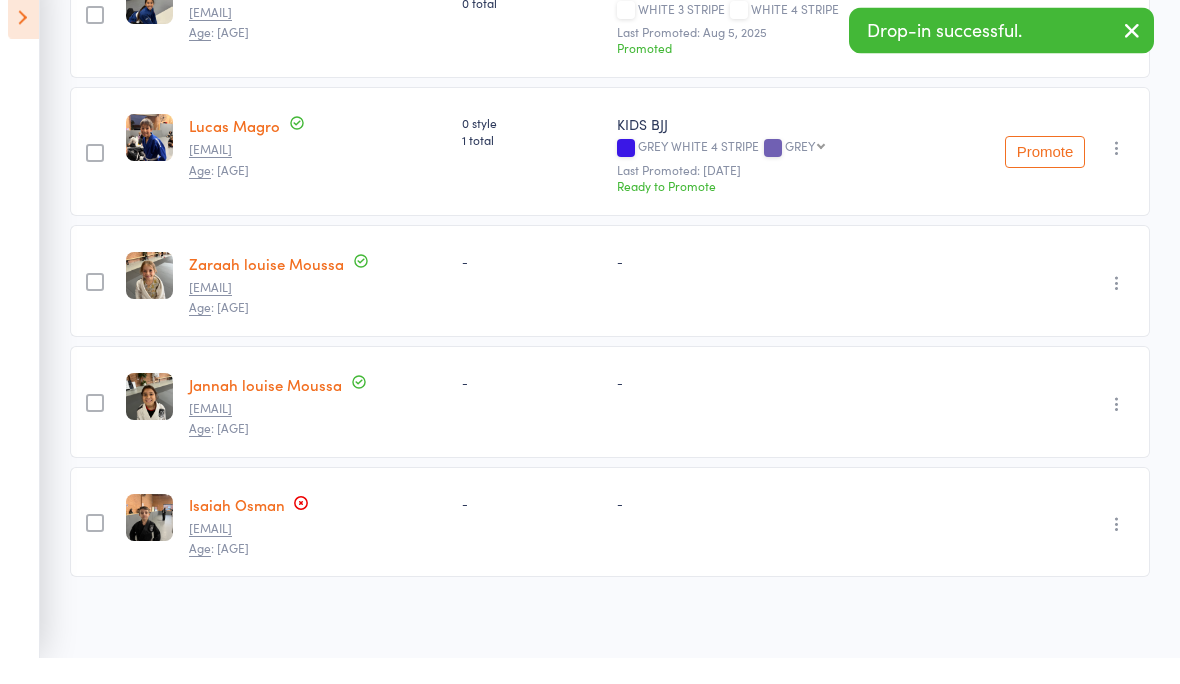 scroll, scrollTop: 488, scrollLeft: 0, axis: vertical 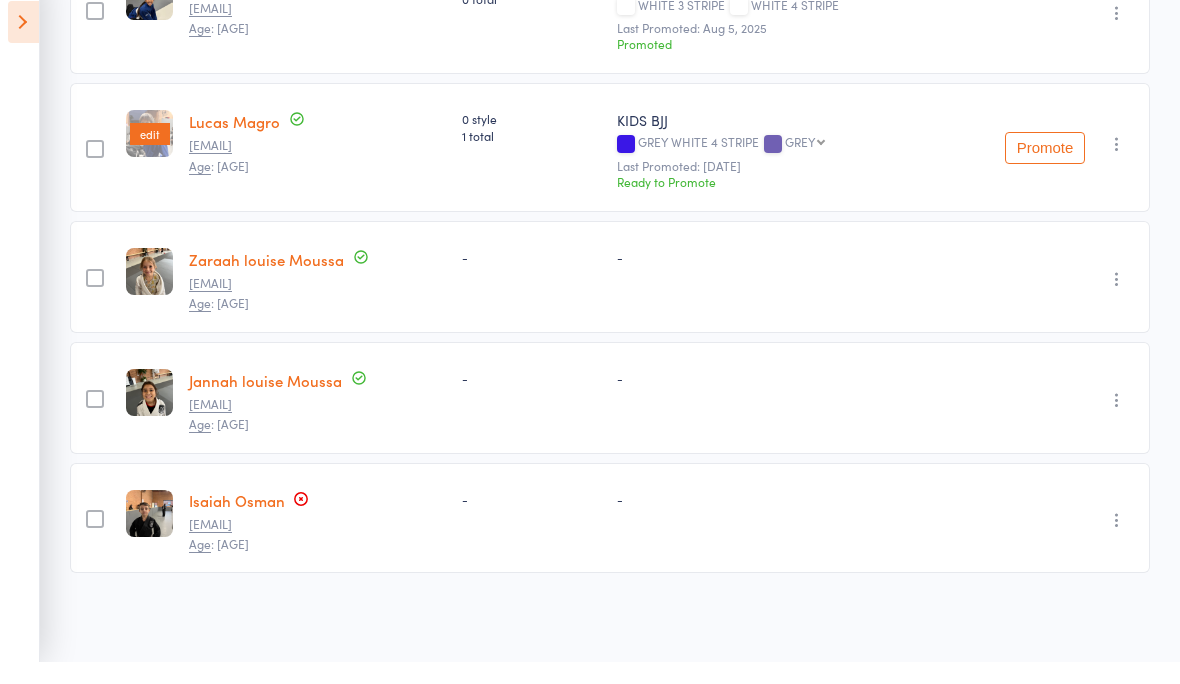 click at bounding box center [150, 156] 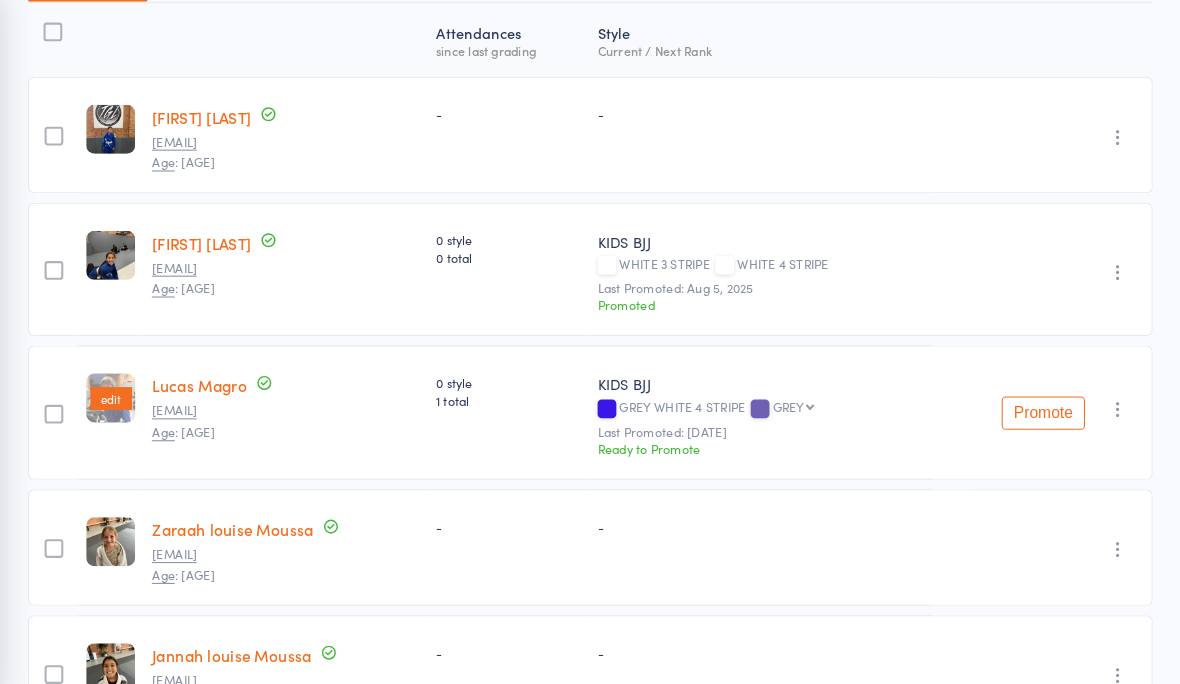 scroll, scrollTop: 251, scrollLeft: 0, axis: vertical 